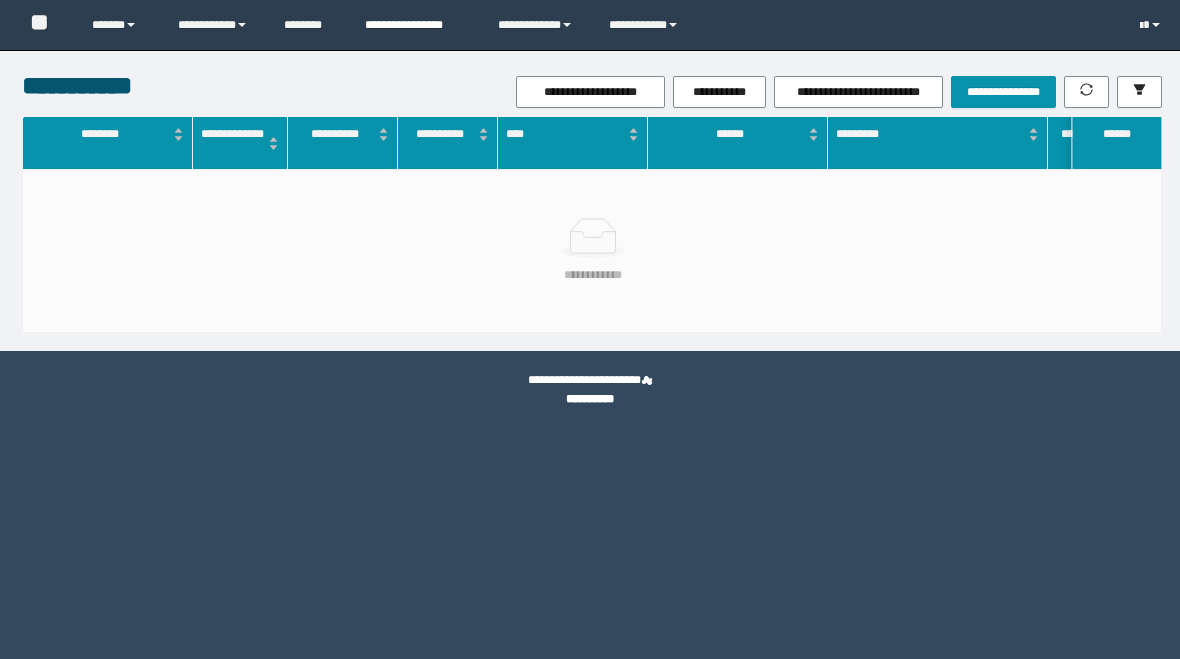 scroll, scrollTop: 0, scrollLeft: 0, axis: both 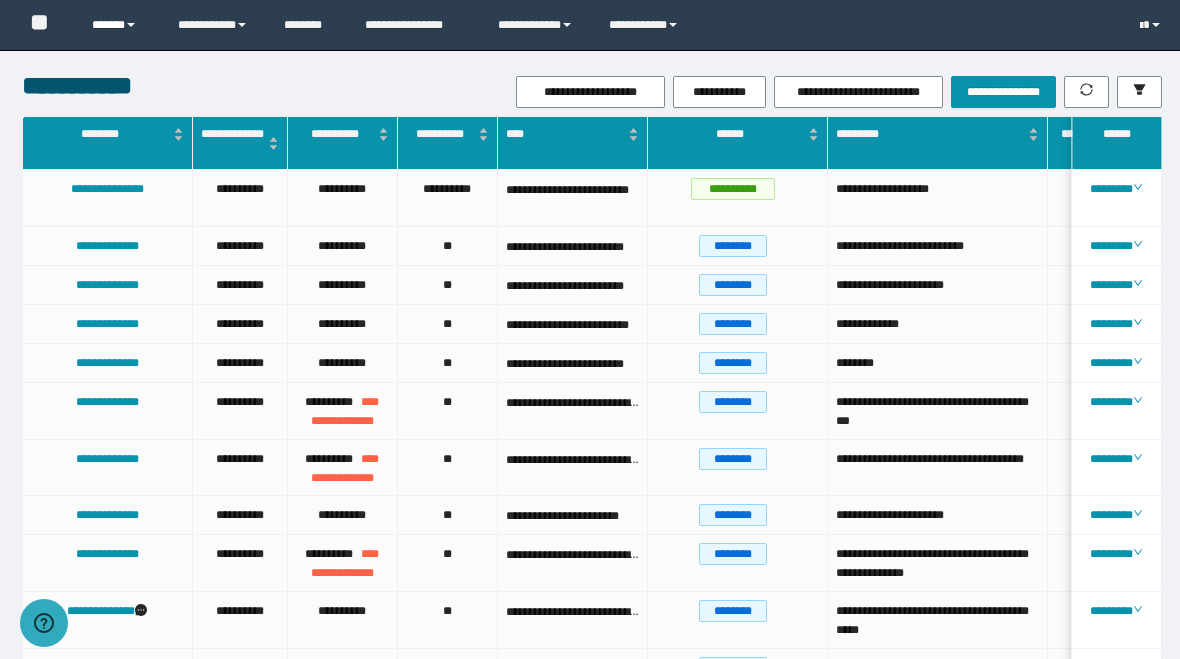 click on "******" at bounding box center [120, 25] 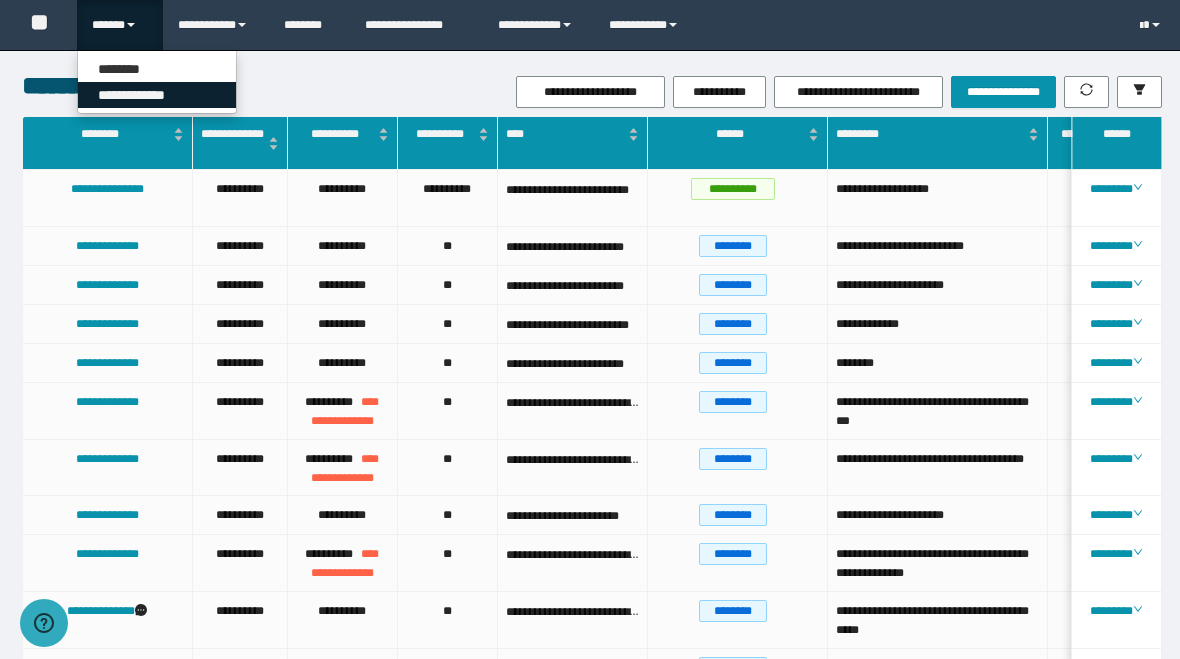 click on "**********" at bounding box center [157, 95] 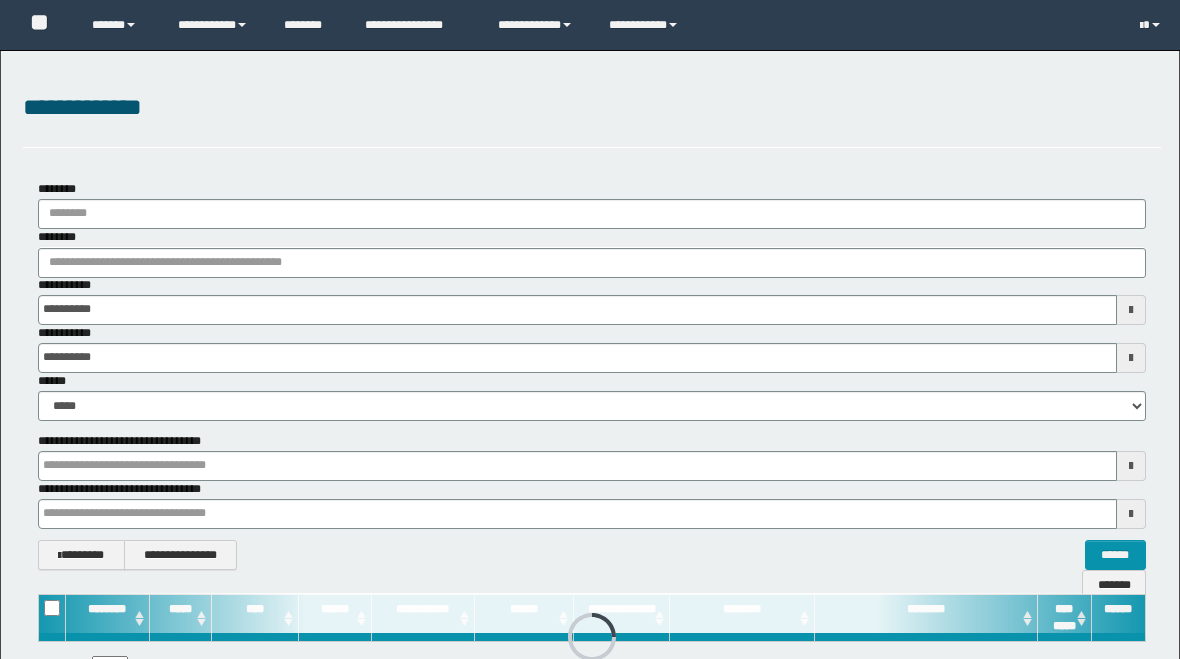 scroll, scrollTop: 0, scrollLeft: 0, axis: both 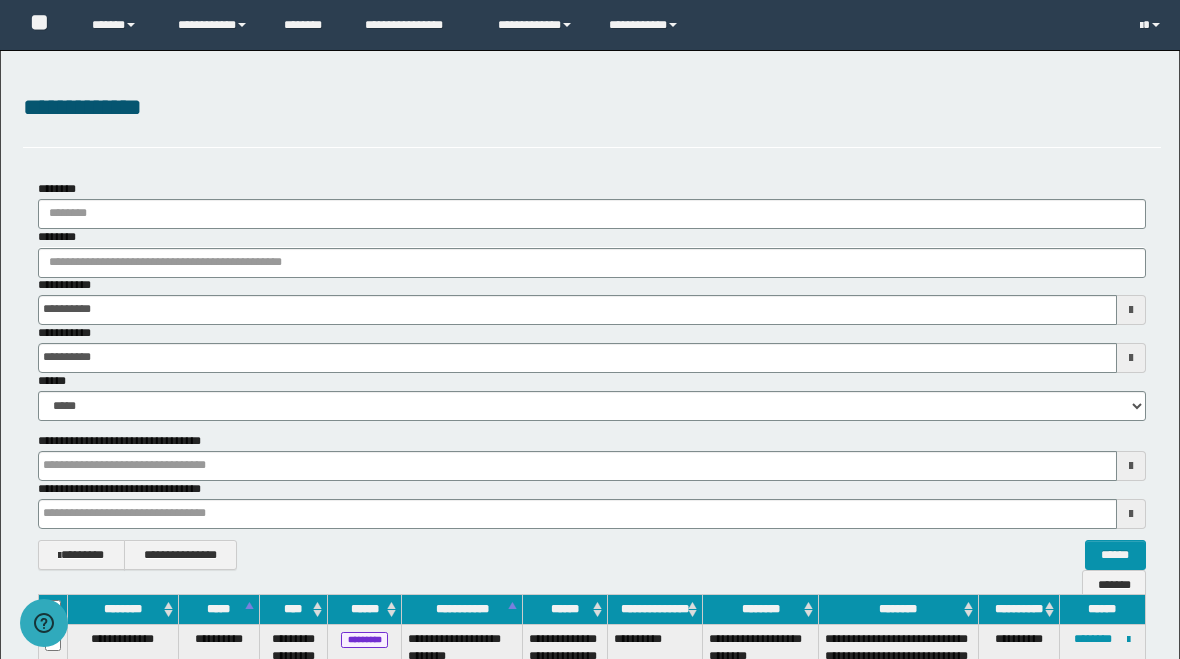 click on "**********" at bounding box center [592, 375] 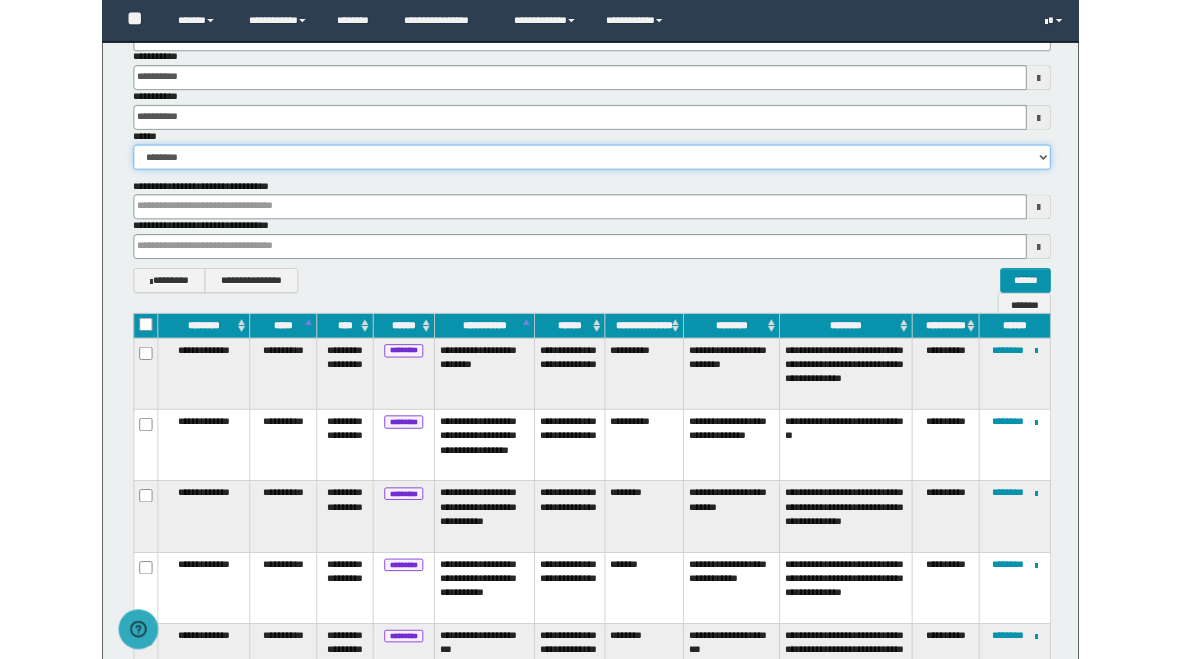 scroll, scrollTop: 219, scrollLeft: 0, axis: vertical 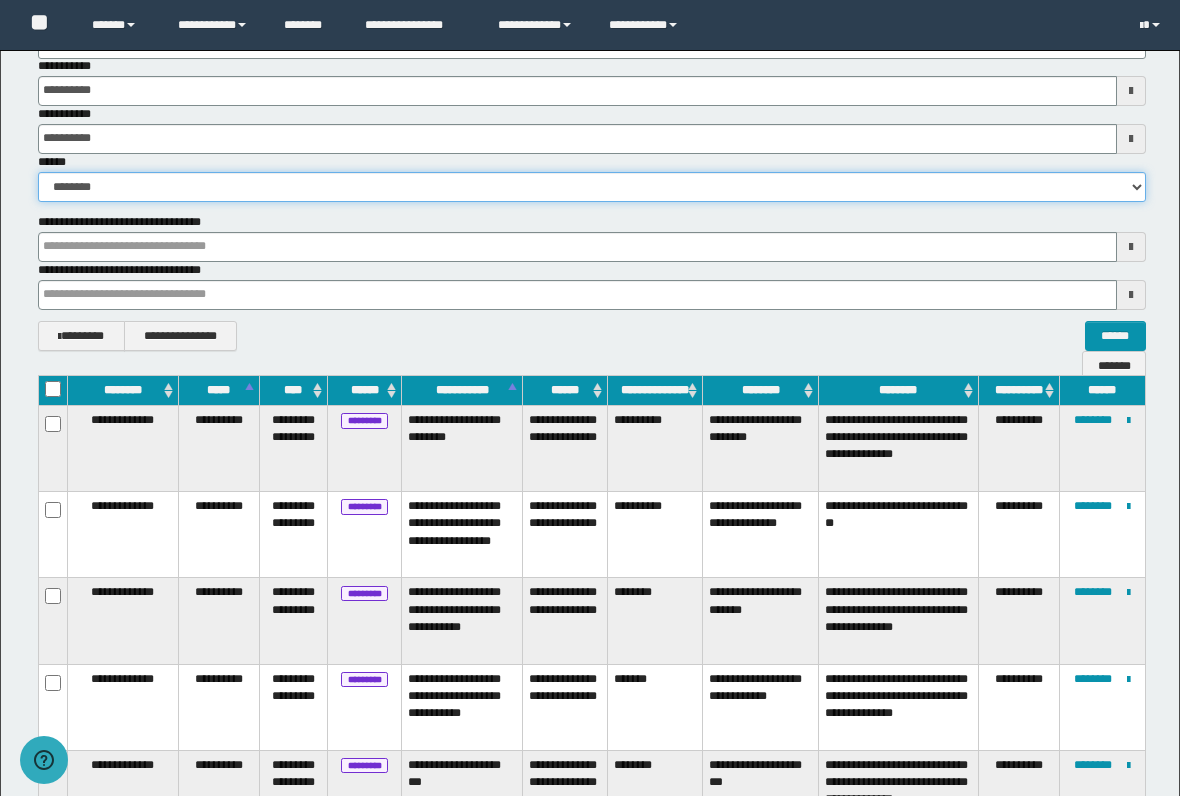 click on "**********" at bounding box center [592, 187] 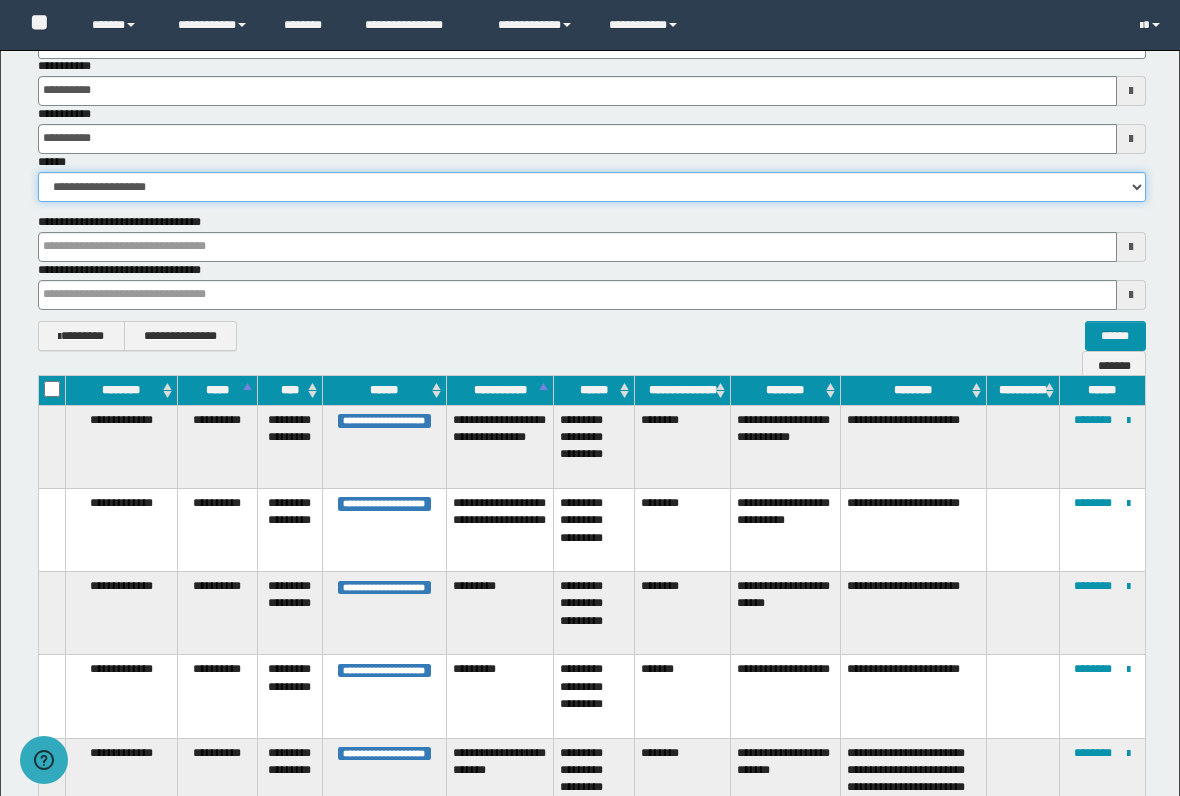 click on "**********" at bounding box center [592, 187] 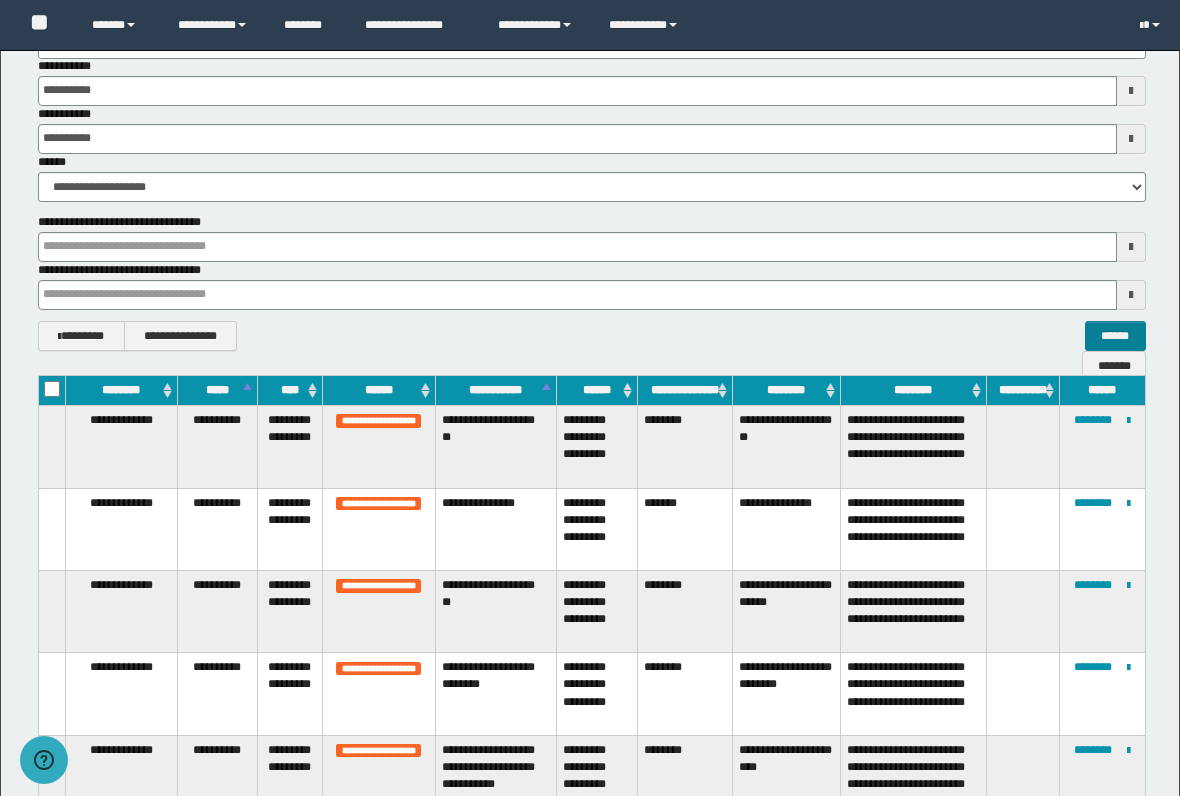 click on "******" at bounding box center (1115, 336) 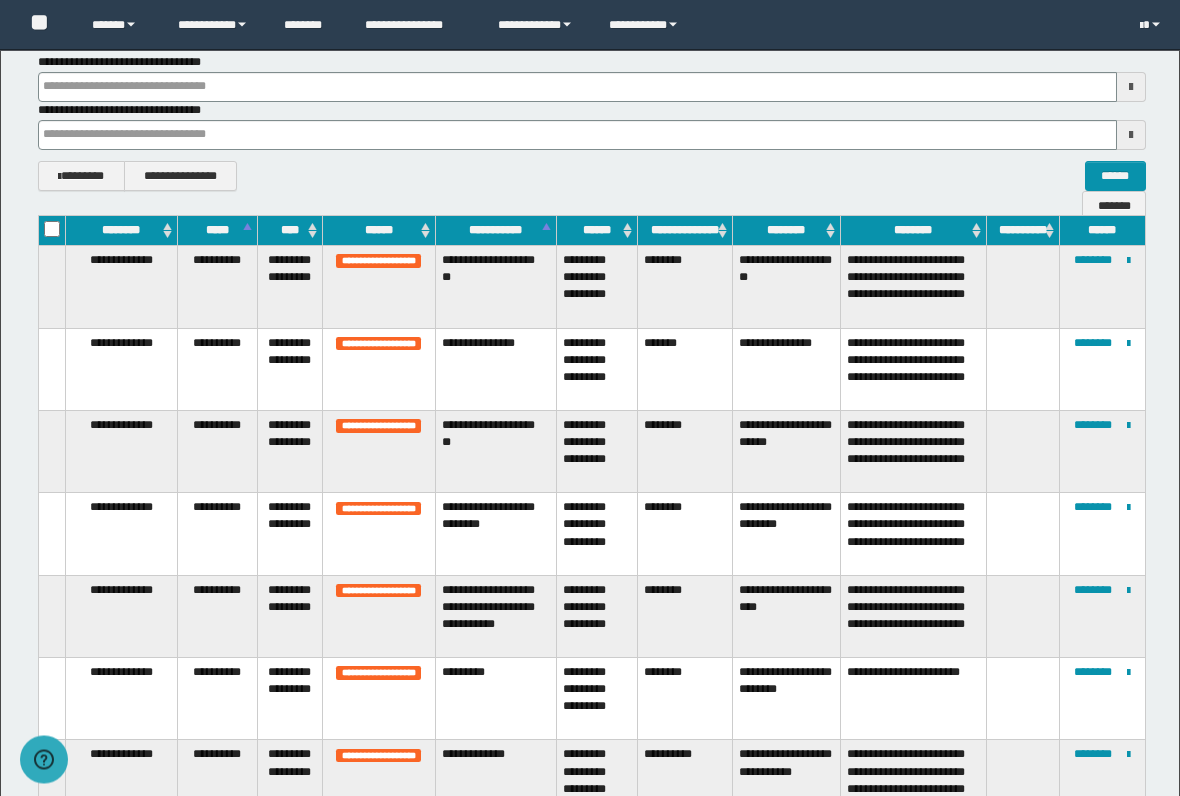 scroll, scrollTop: 381, scrollLeft: 0, axis: vertical 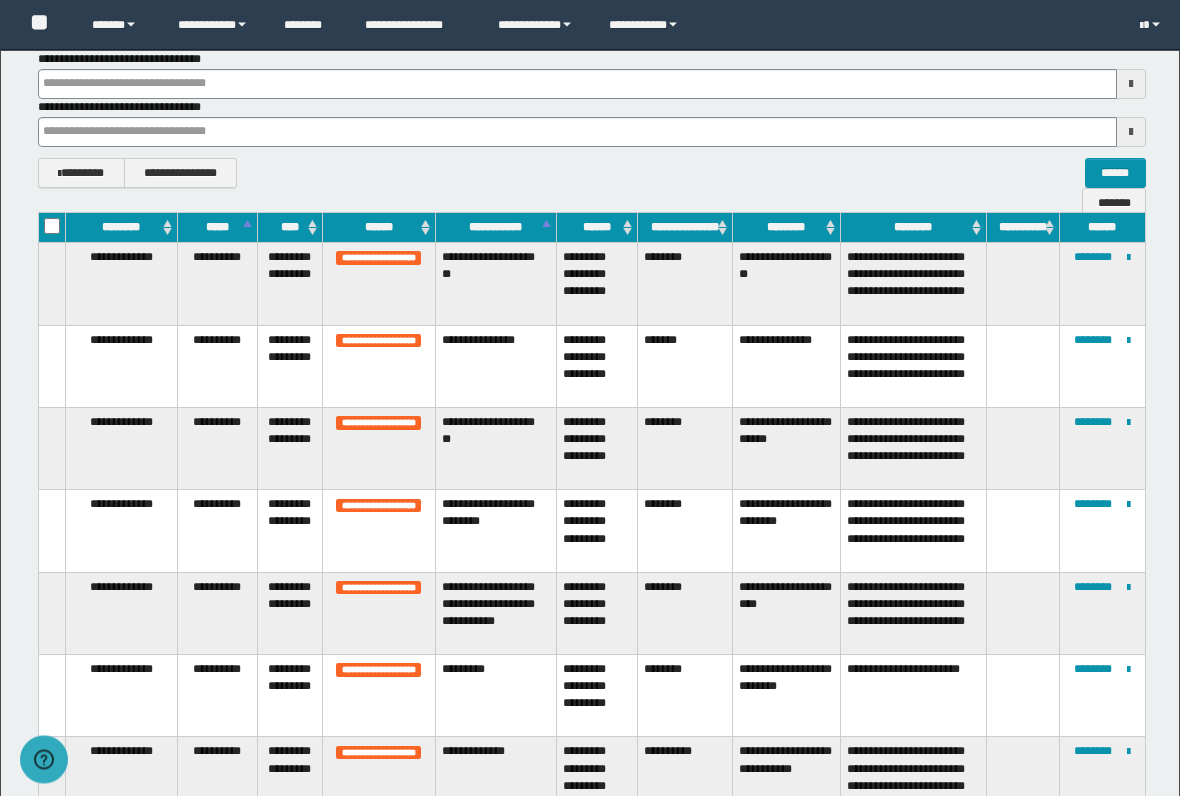 click on "**********" at bounding box center (1102, 367) 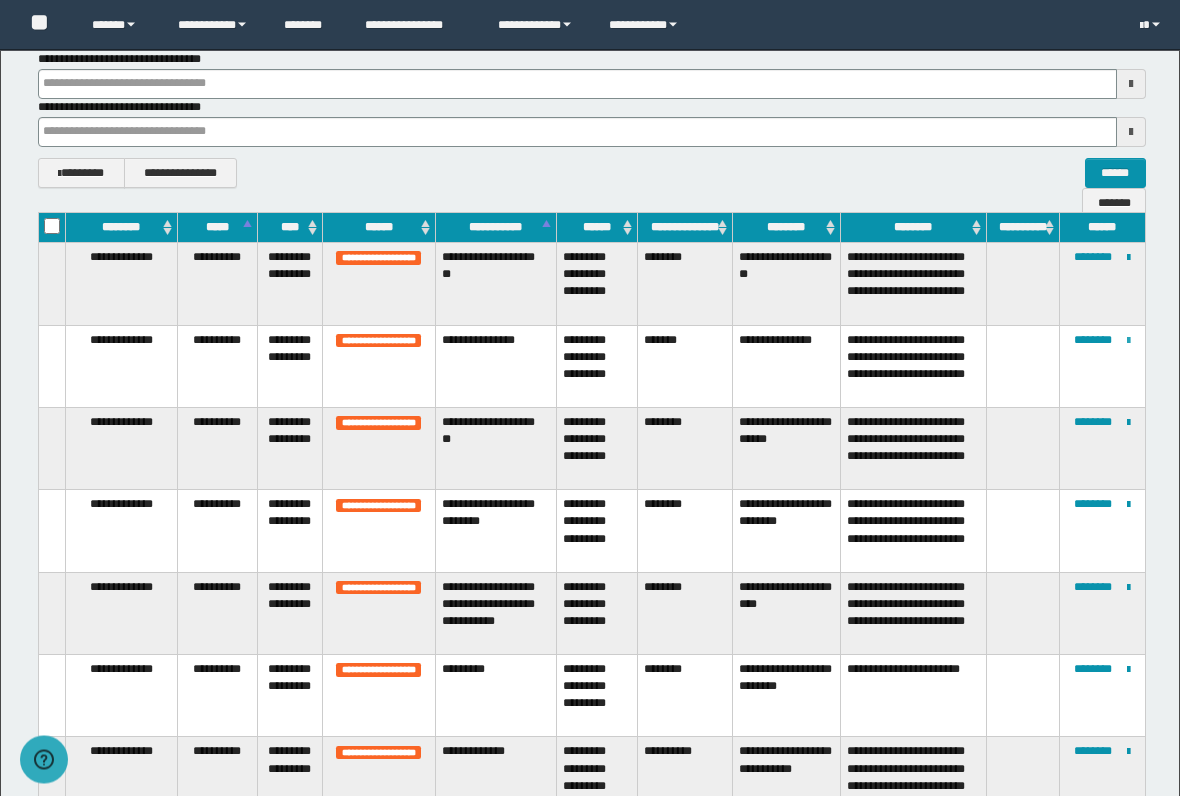 click at bounding box center [1128, 342] 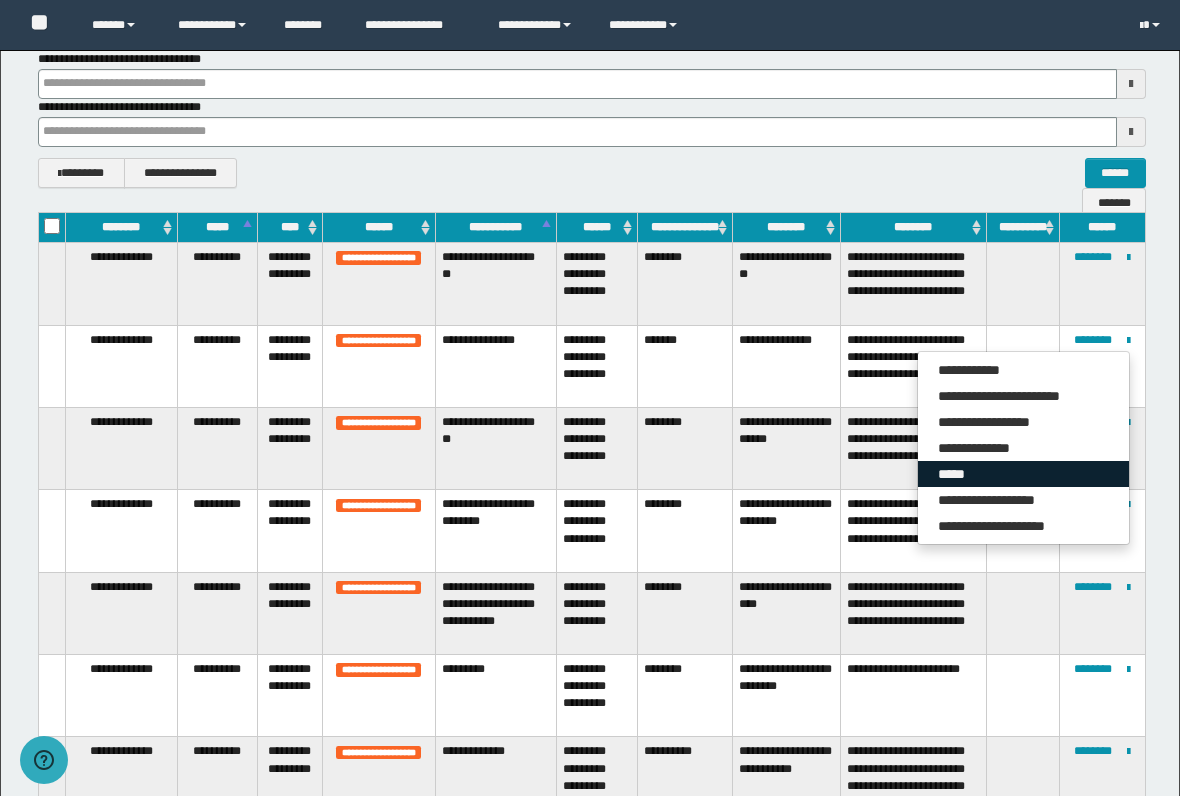 click on "*****" at bounding box center (1023, 474) 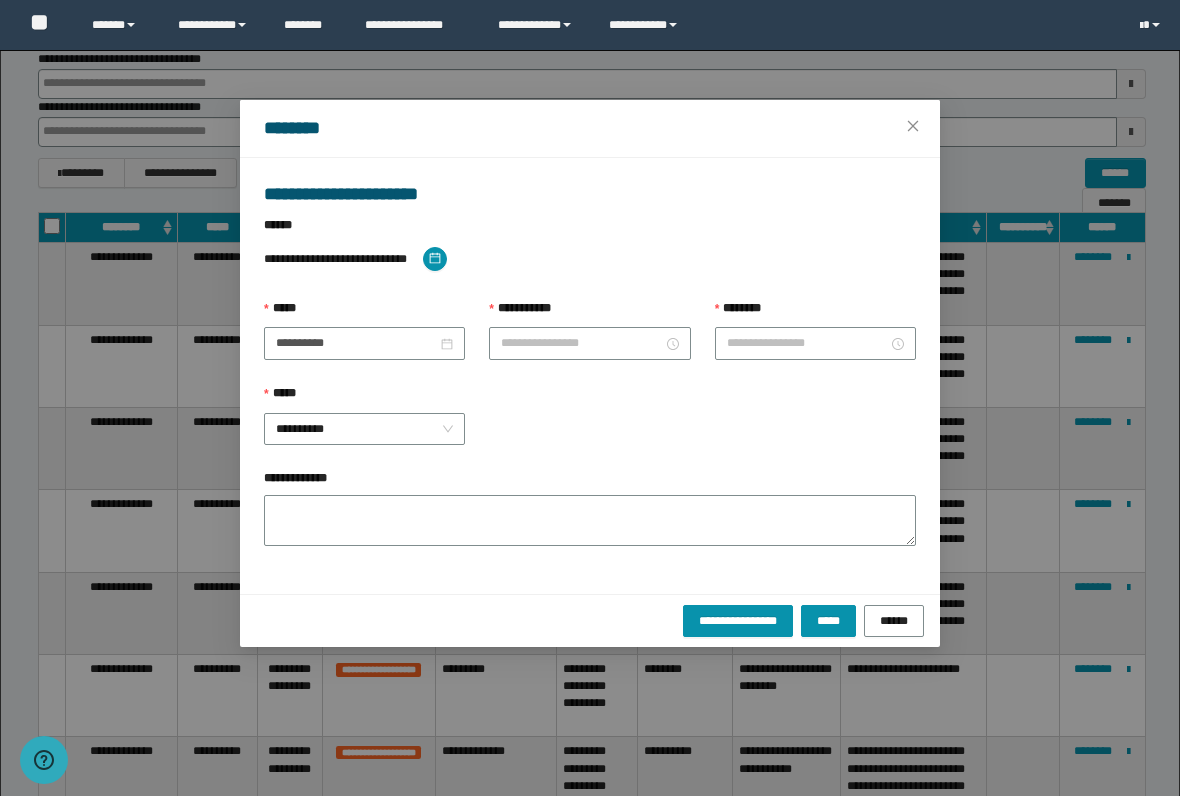 type on "*******" 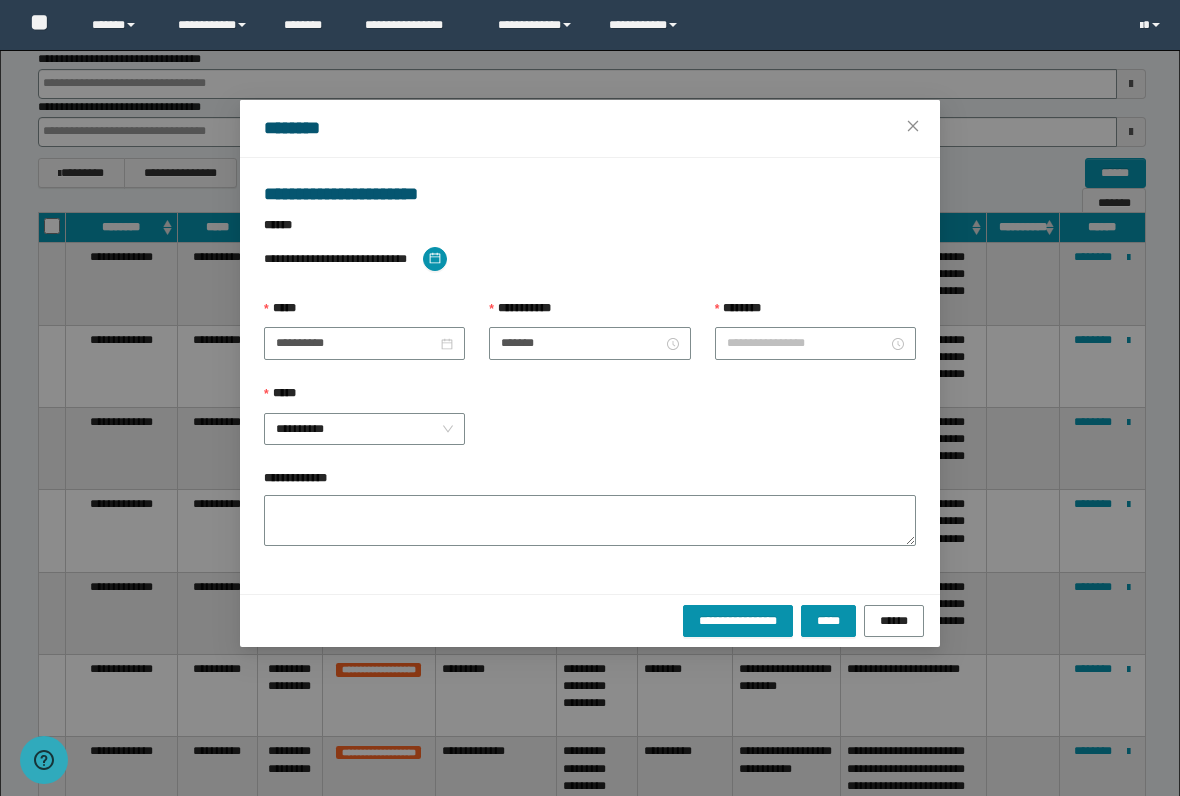 type on "*******" 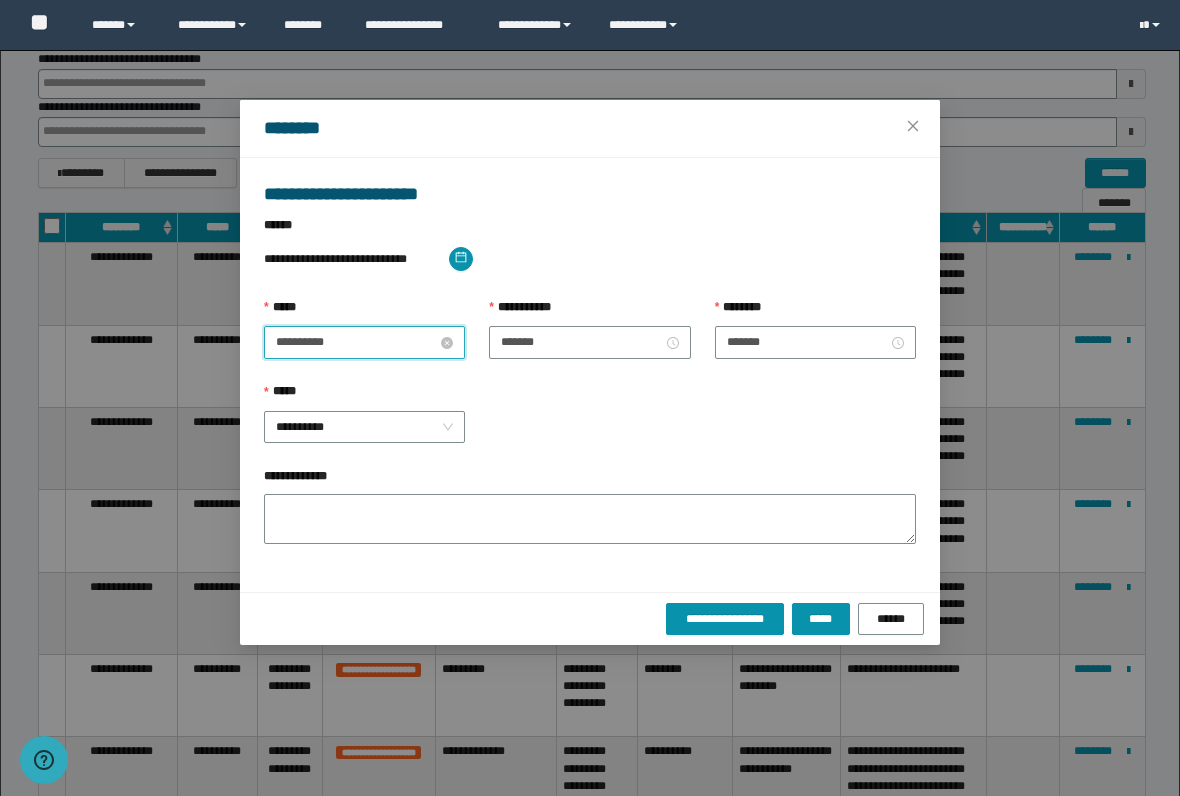 click on "**********" at bounding box center (356, 342) 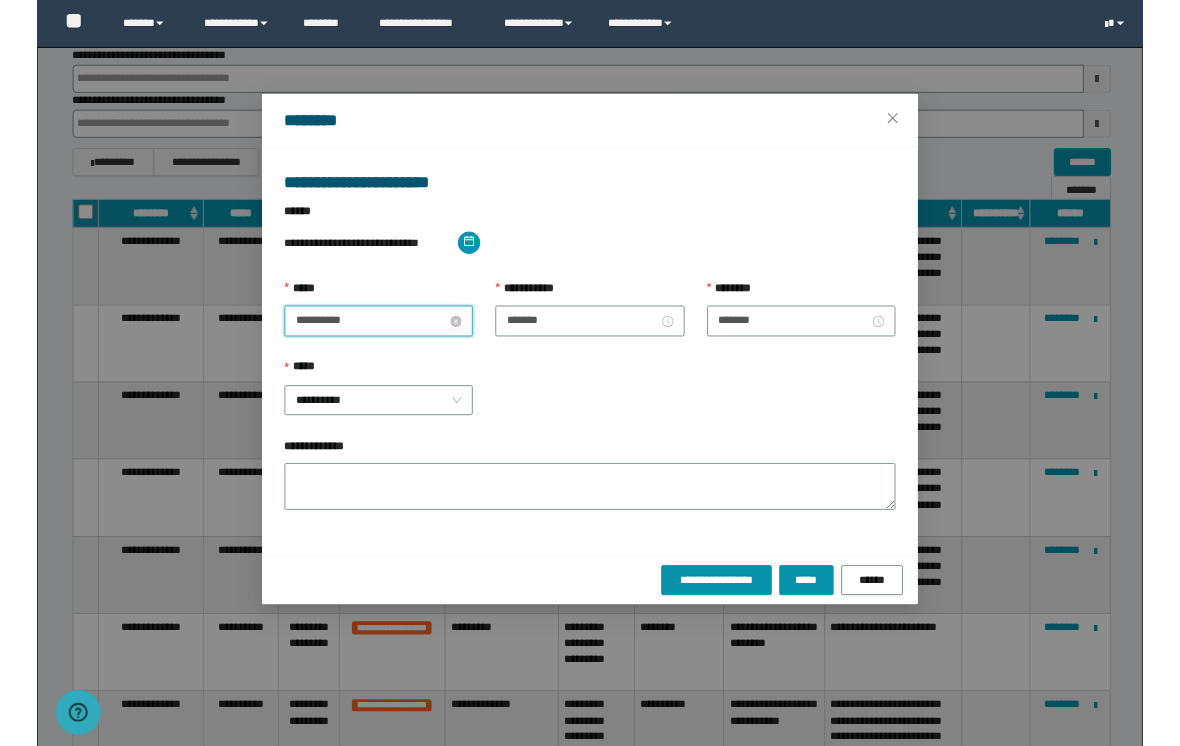 scroll, scrollTop: 381, scrollLeft: 0, axis: vertical 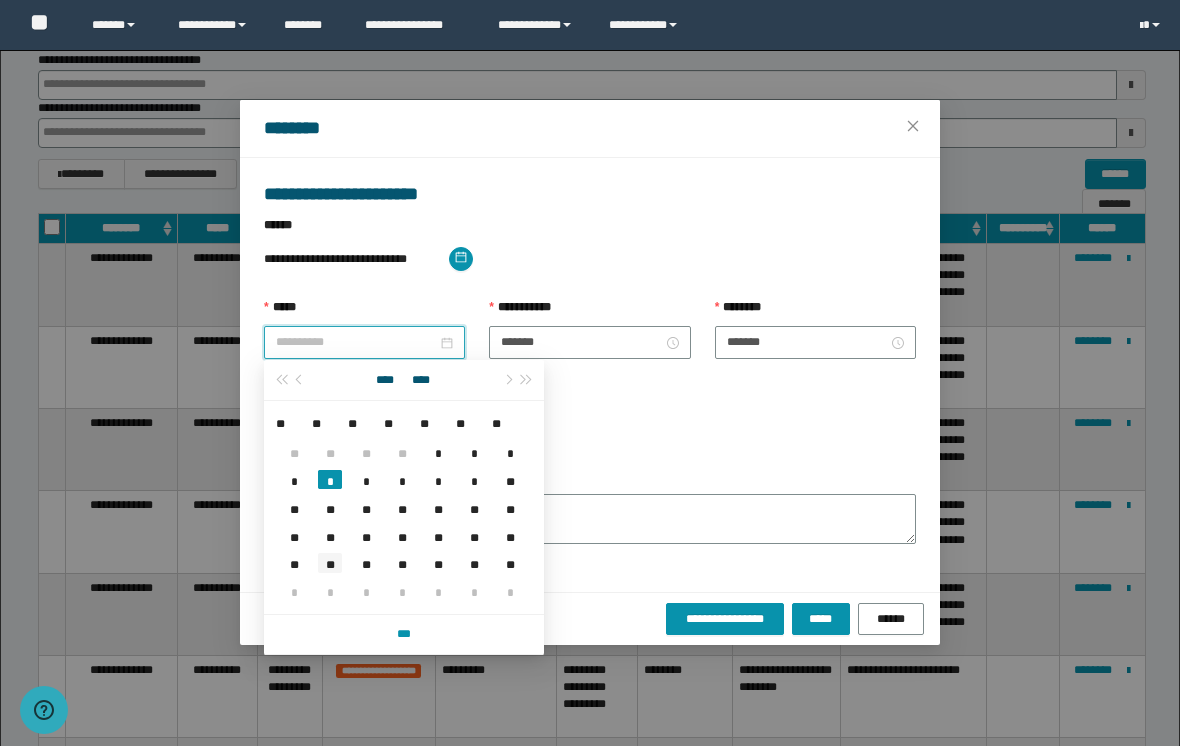 type on "**********" 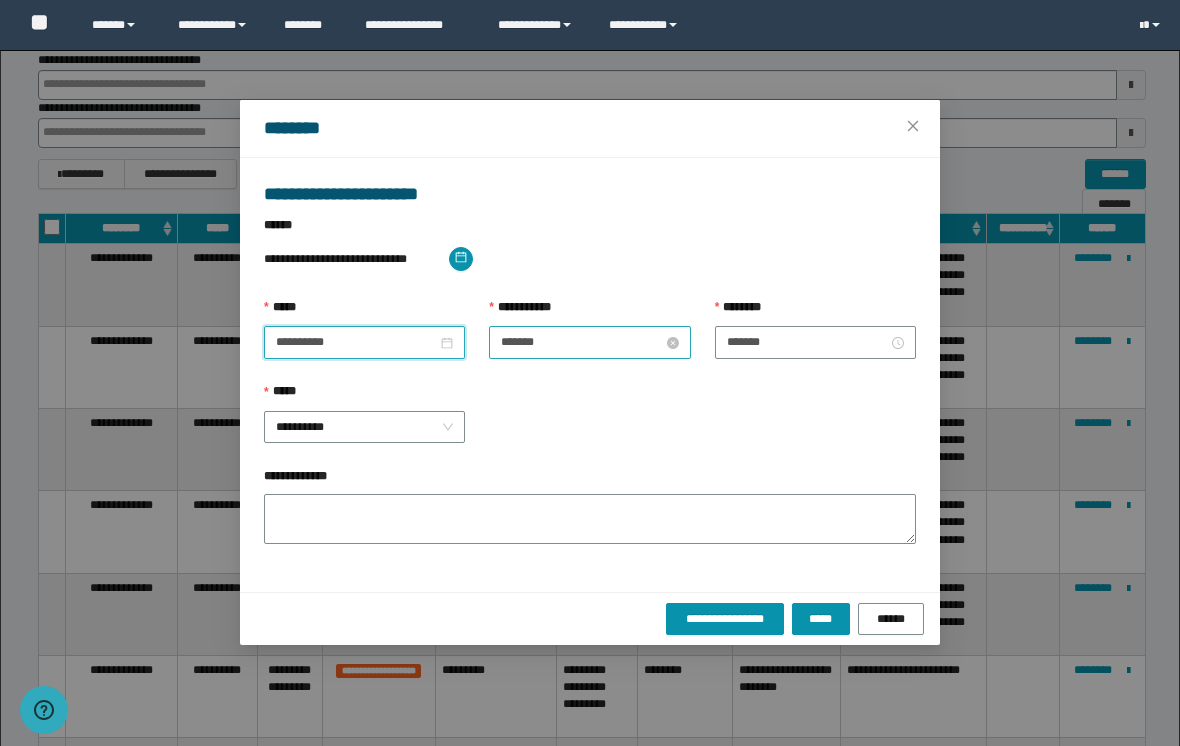 click on "*******" at bounding box center (581, 342) 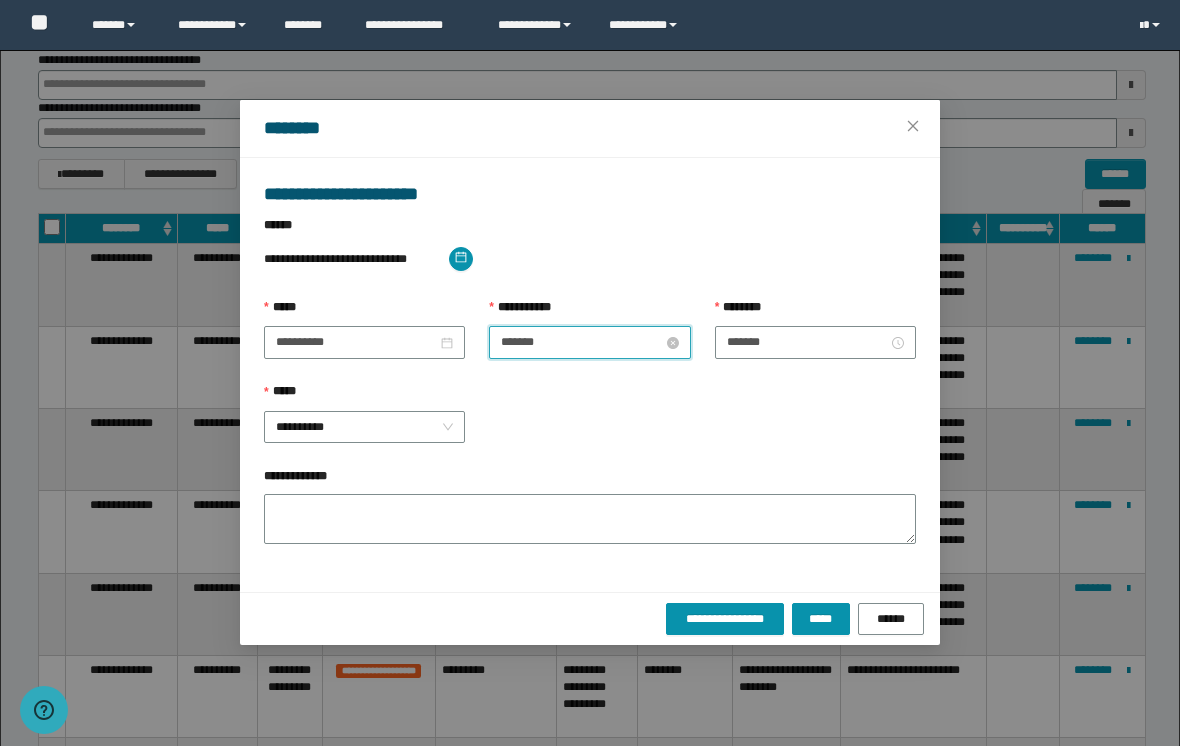 scroll, scrollTop: 56, scrollLeft: 0, axis: vertical 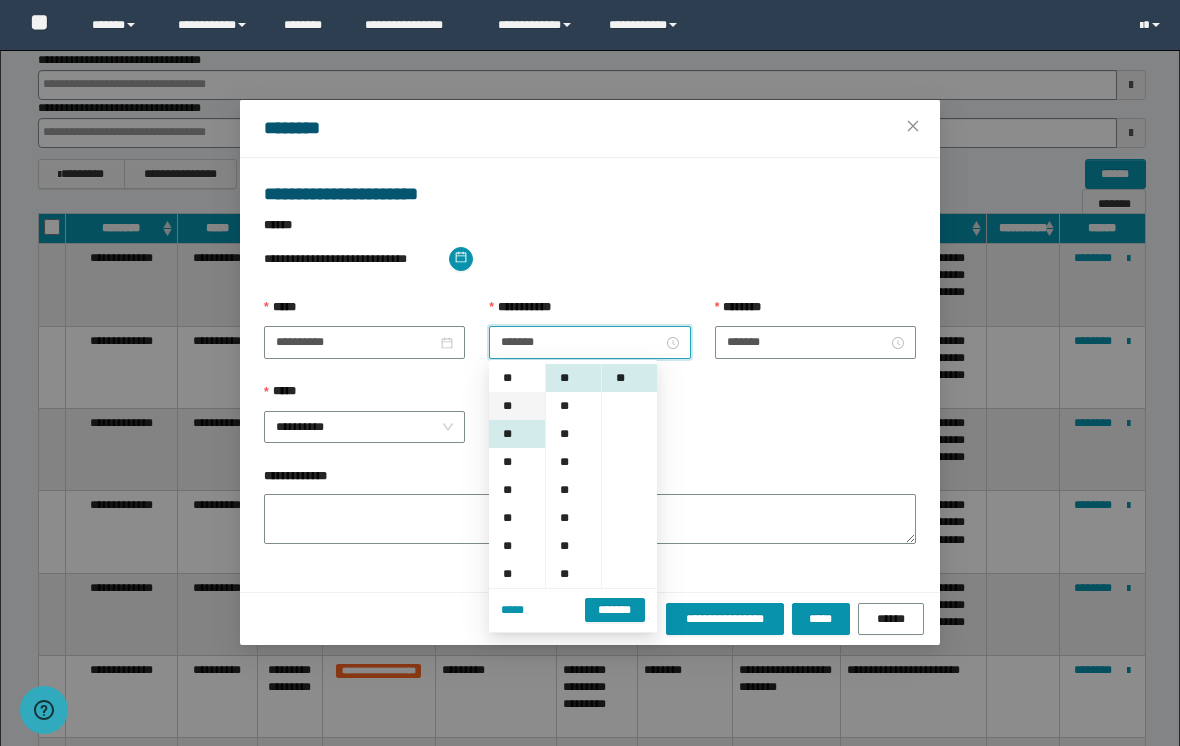 click on "**" at bounding box center [517, 406] 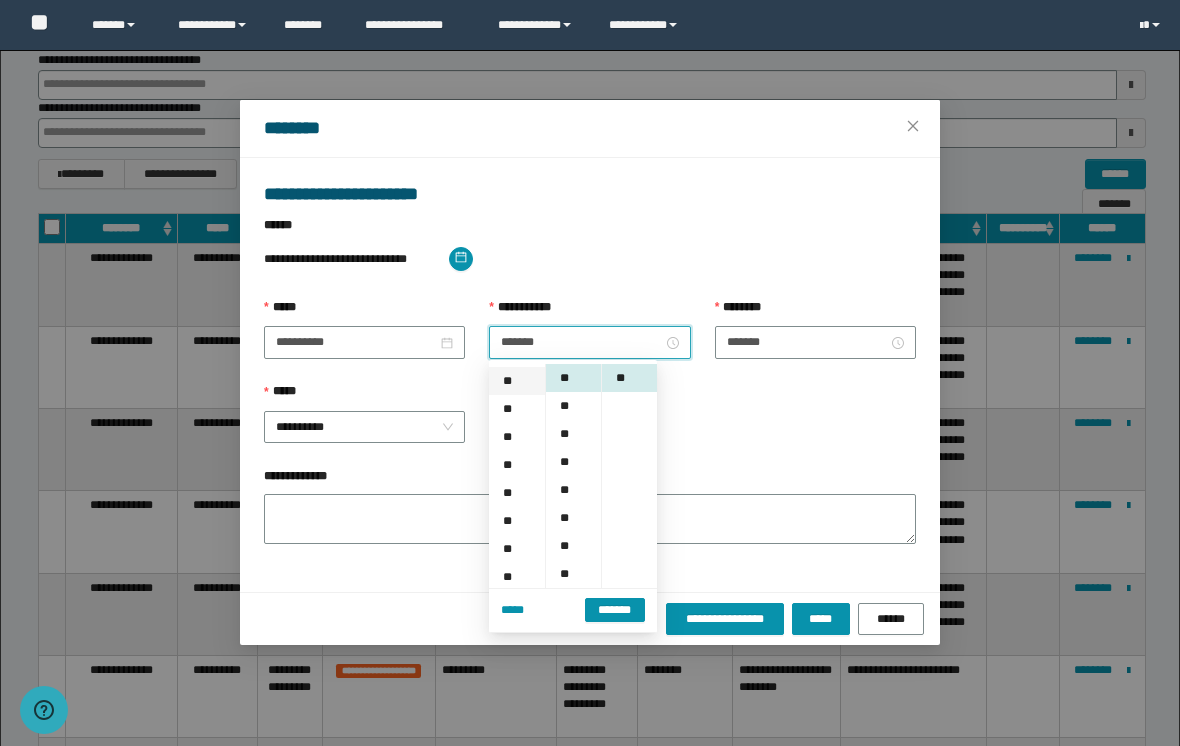 scroll, scrollTop: 28, scrollLeft: 0, axis: vertical 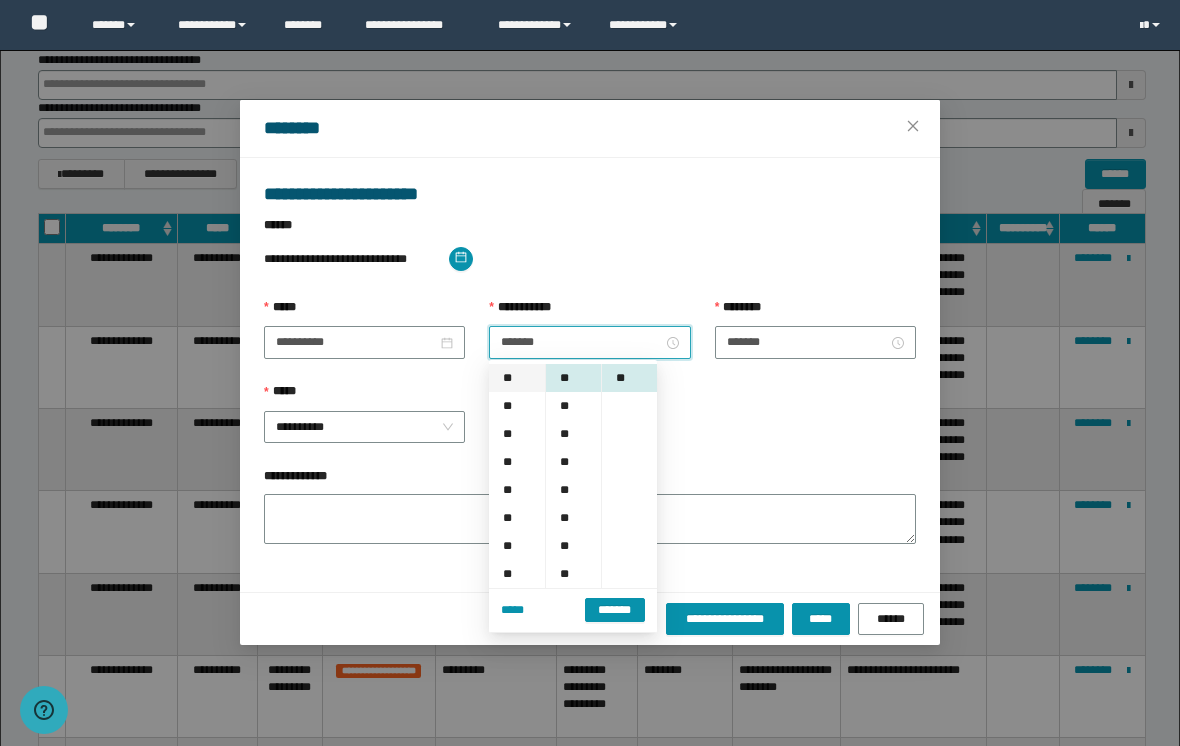 click on "**" at bounding box center [517, 378] 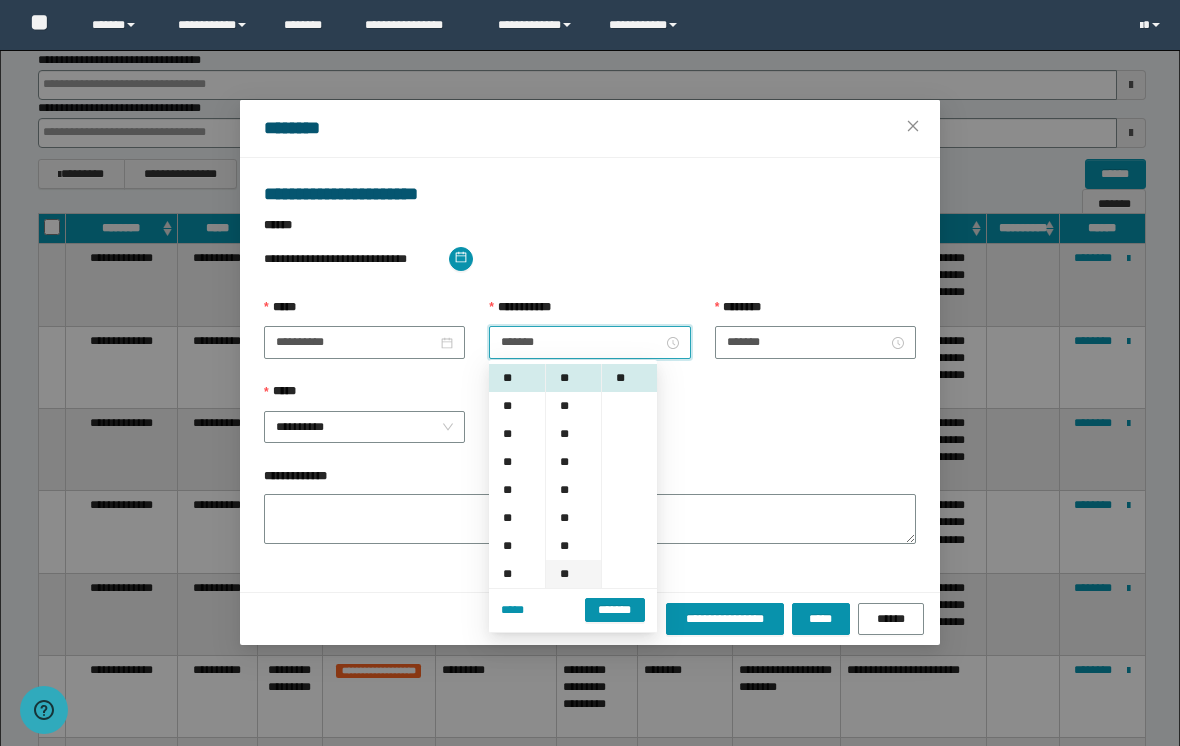 click on "**" at bounding box center (573, 574) 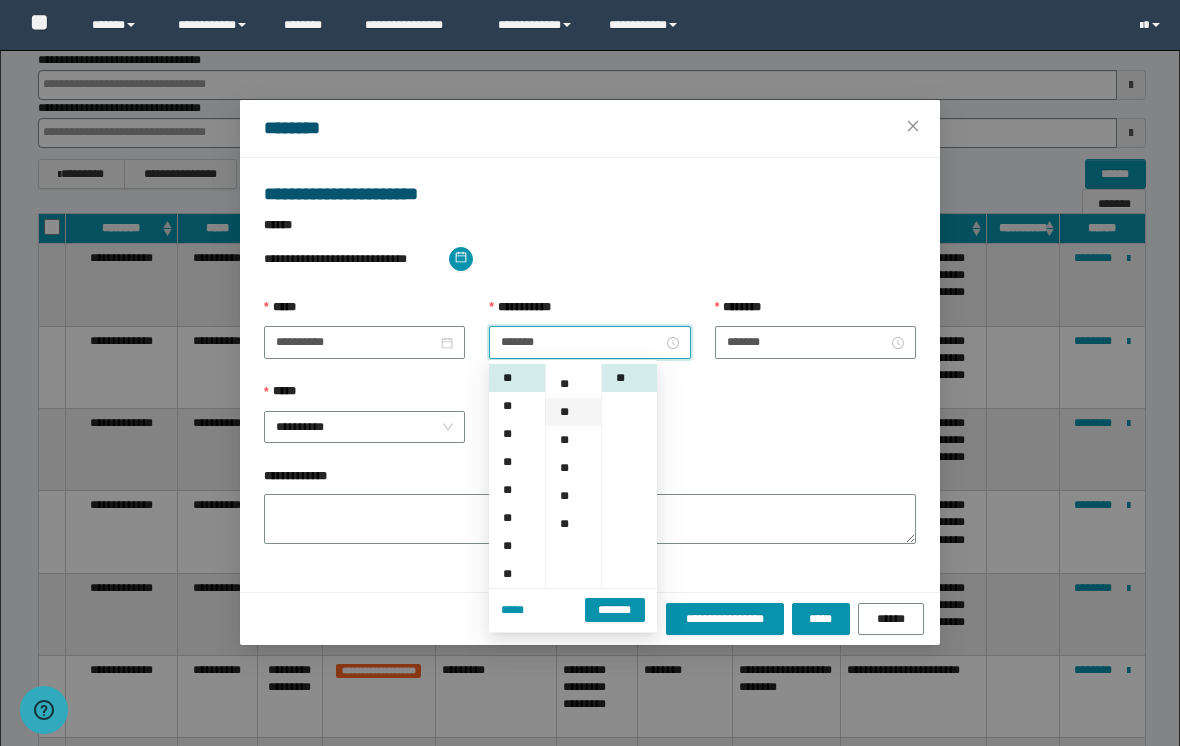 scroll, scrollTop: 196, scrollLeft: 0, axis: vertical 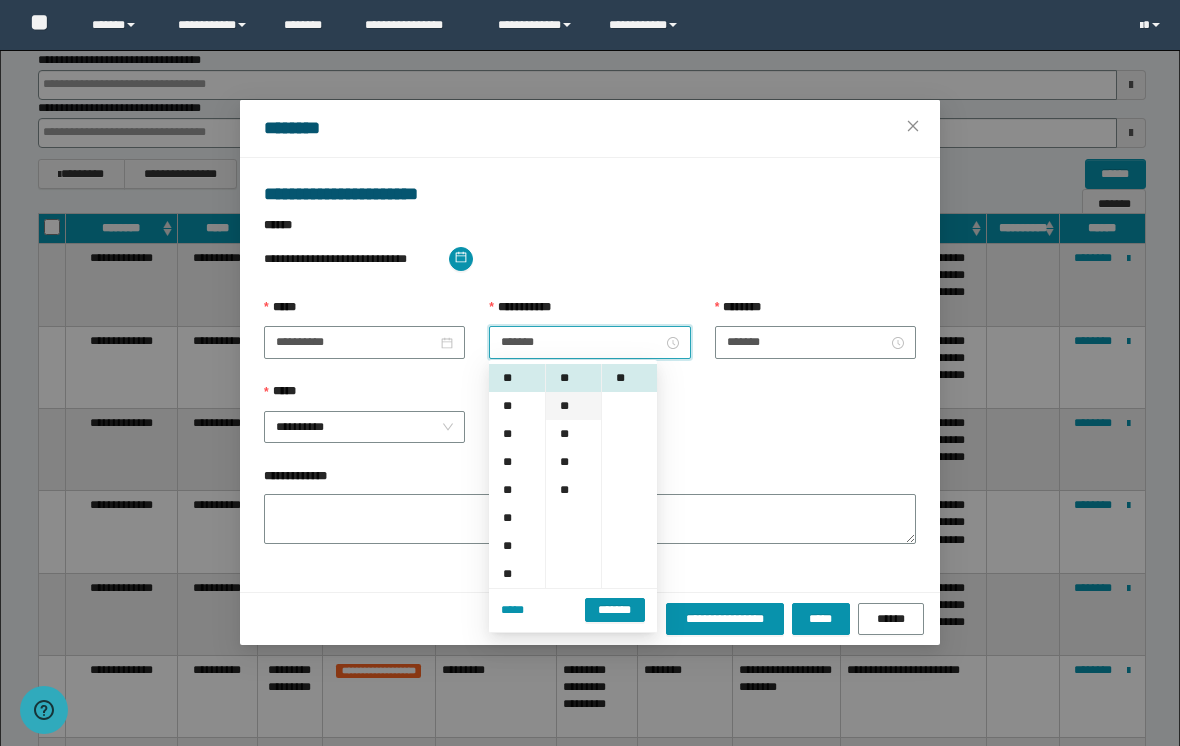click on "**" at bounding box center (573, 406) 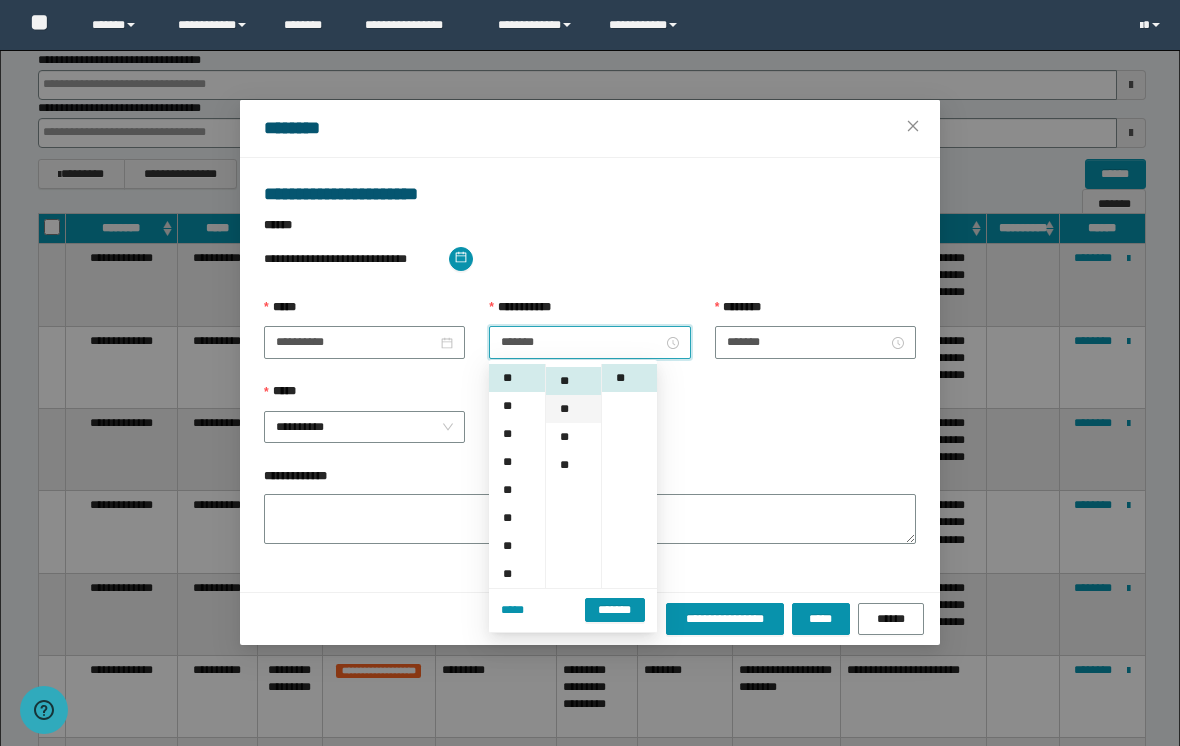 scroll, scrollTop: 224, scrollLeft: 0, axis: vertical 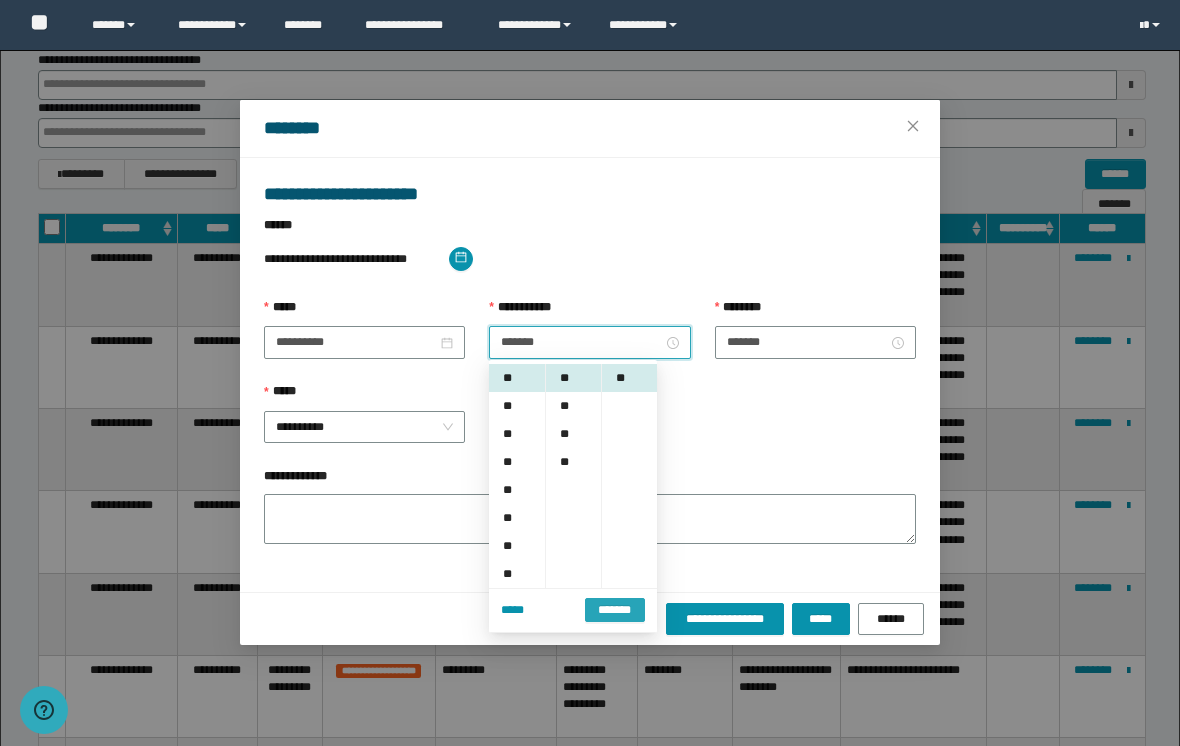click on "*******" at bounding box center (615, 610) 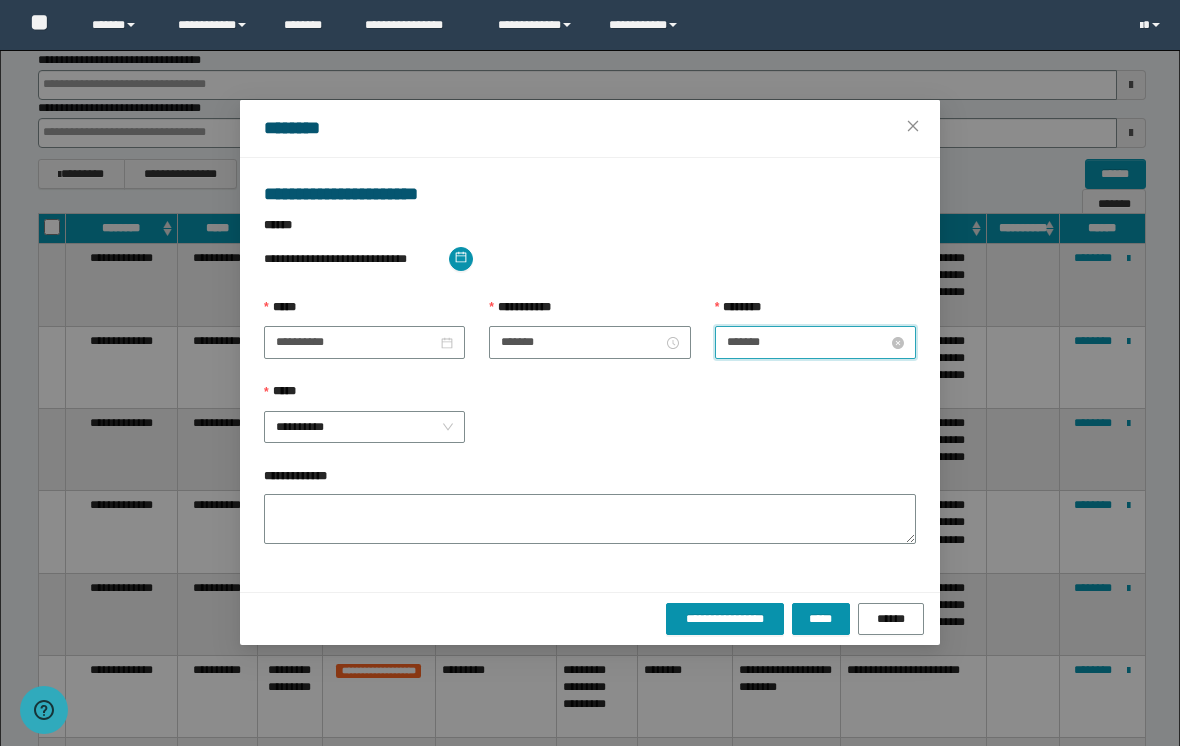 click on "*******" at bounding box center [807, 342] 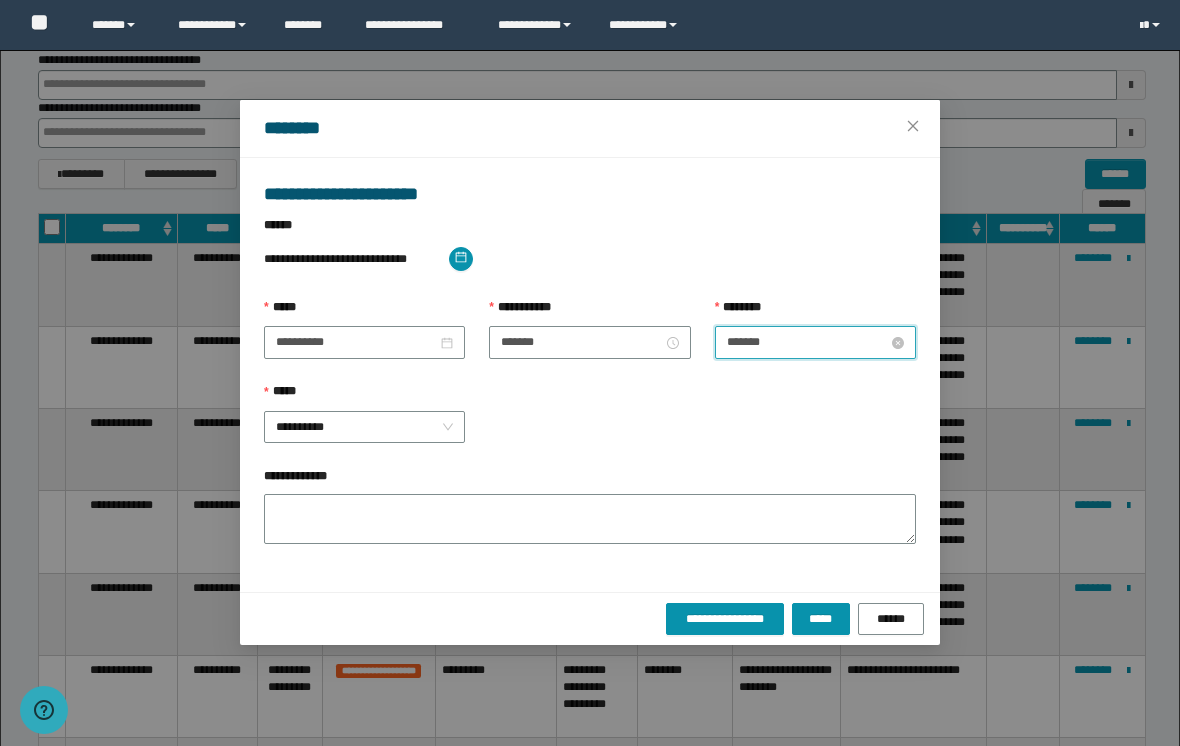 scroll, scrollTop: 28, scrollLeft: 0, axis: vertical 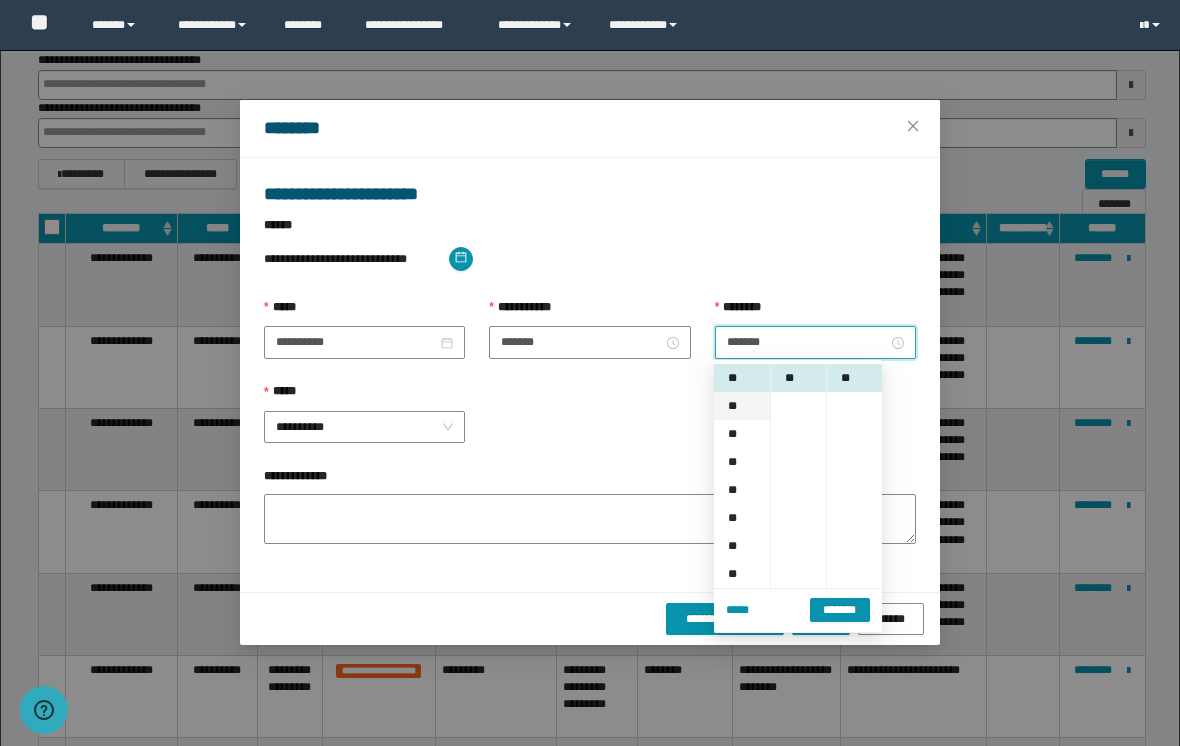 click on "**" at bounding box center [742, 406] 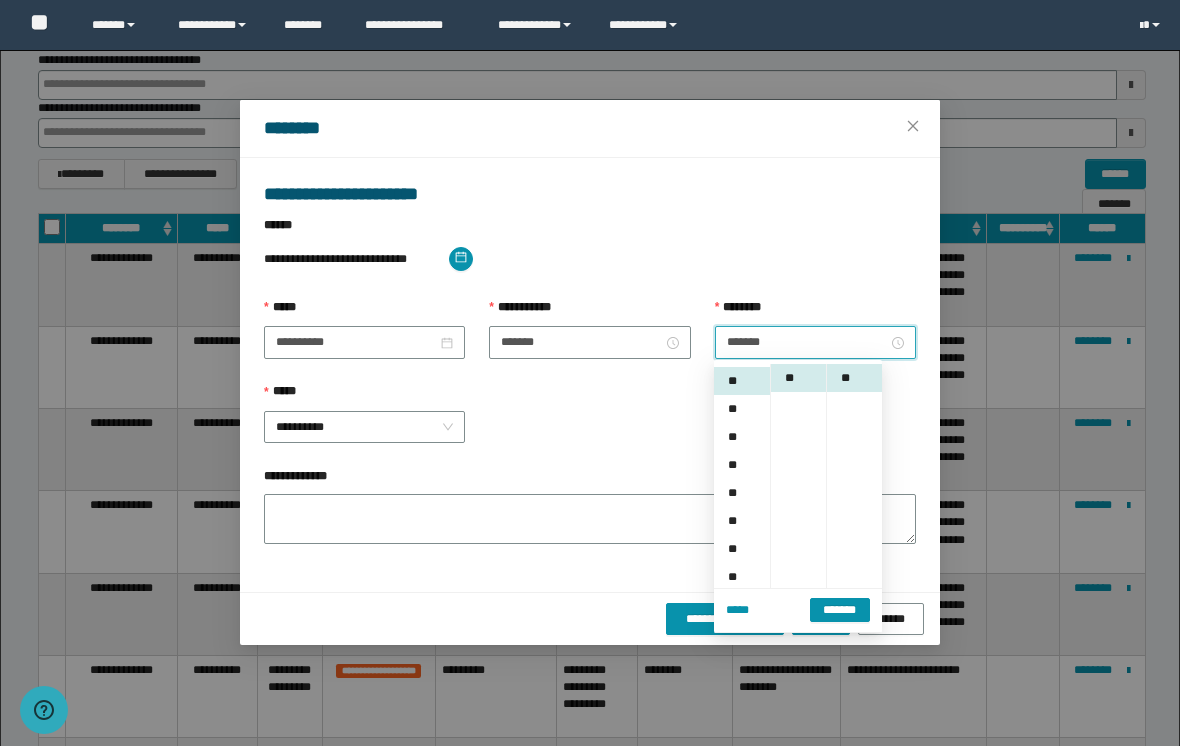 scroll, scrollTop: 56, scrollLeft: 0, axis: vertical 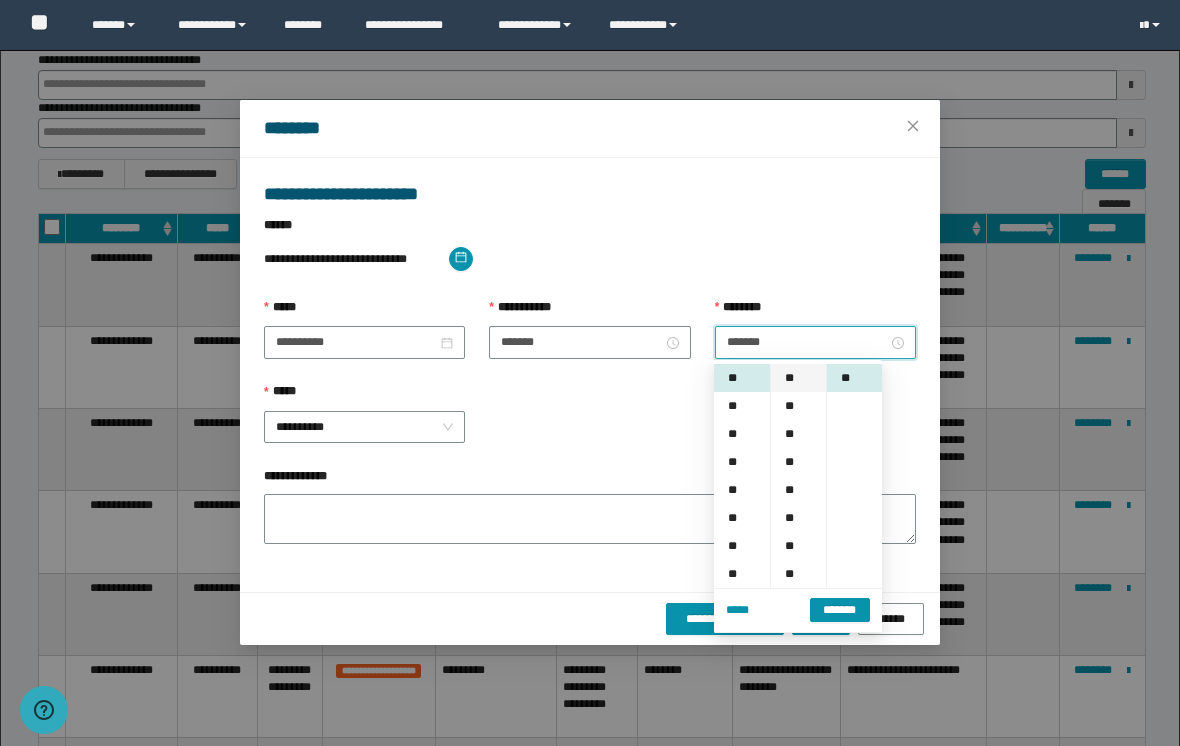 click on "**" at bounding box center [798, 378] 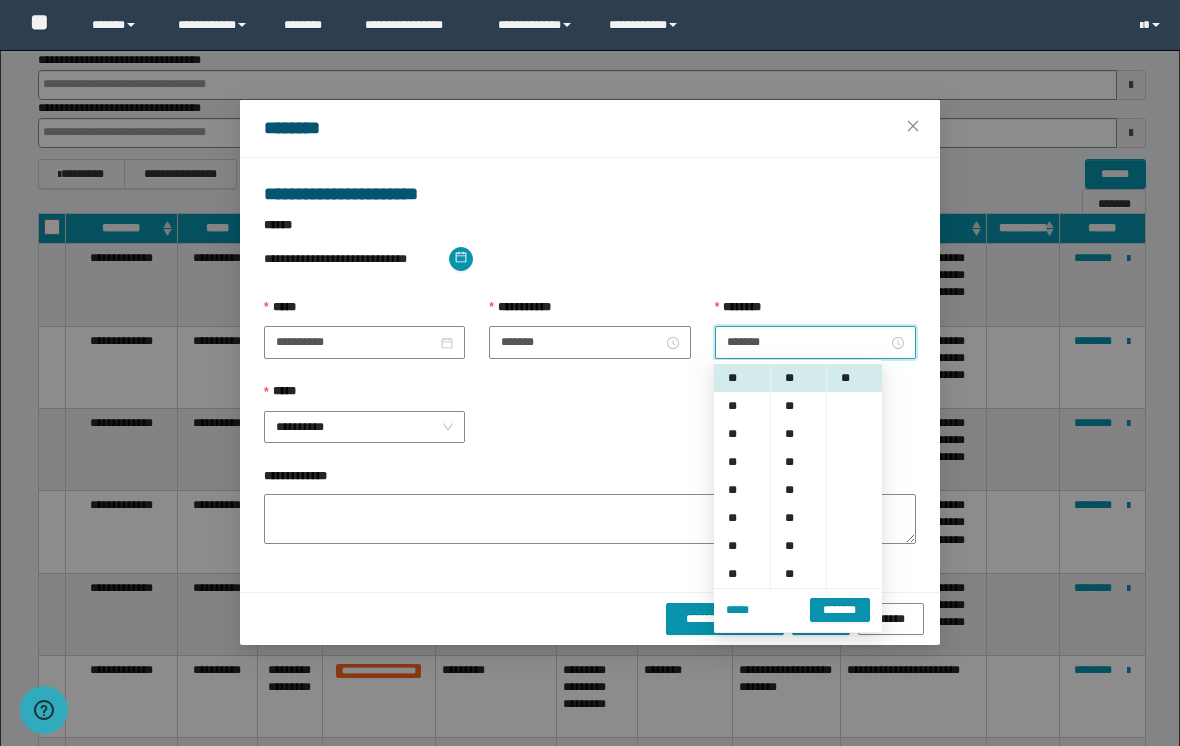 click on "**********" at bounding box center [590, 424] 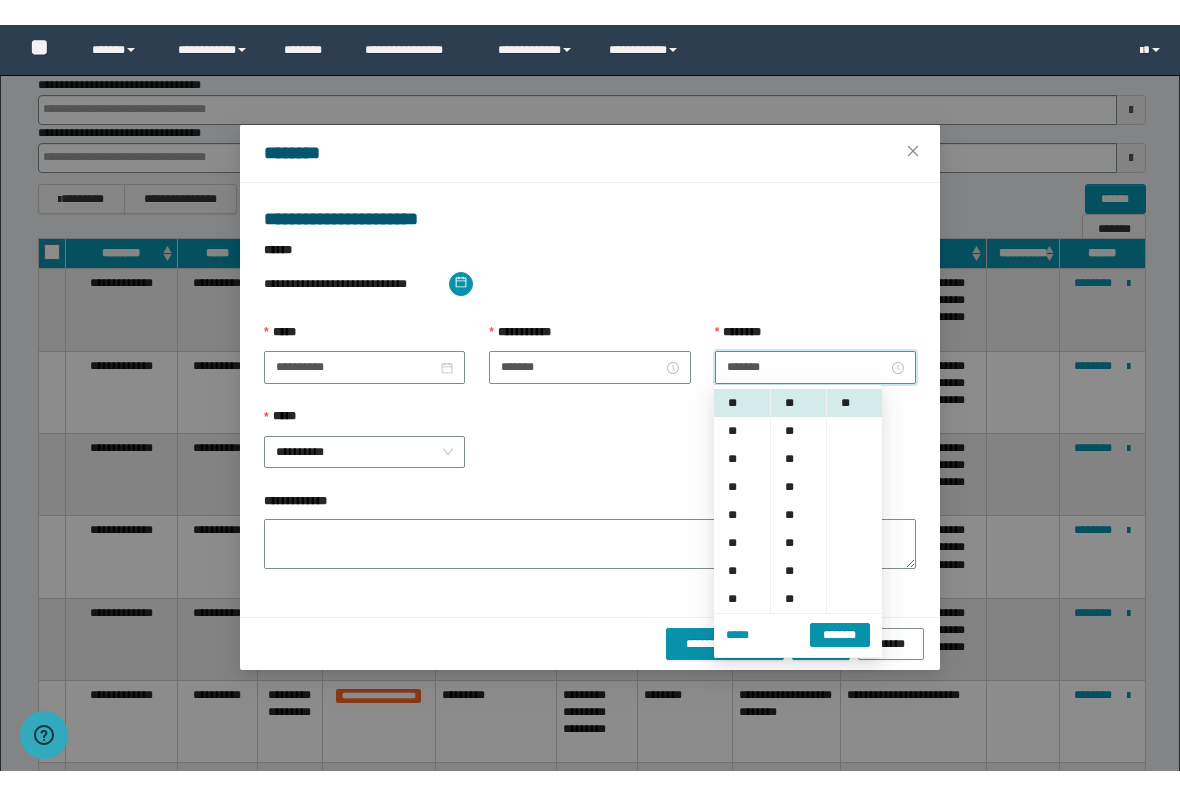 scroll, scrollTop: 382, scrollLeft: 0, axis: vertical 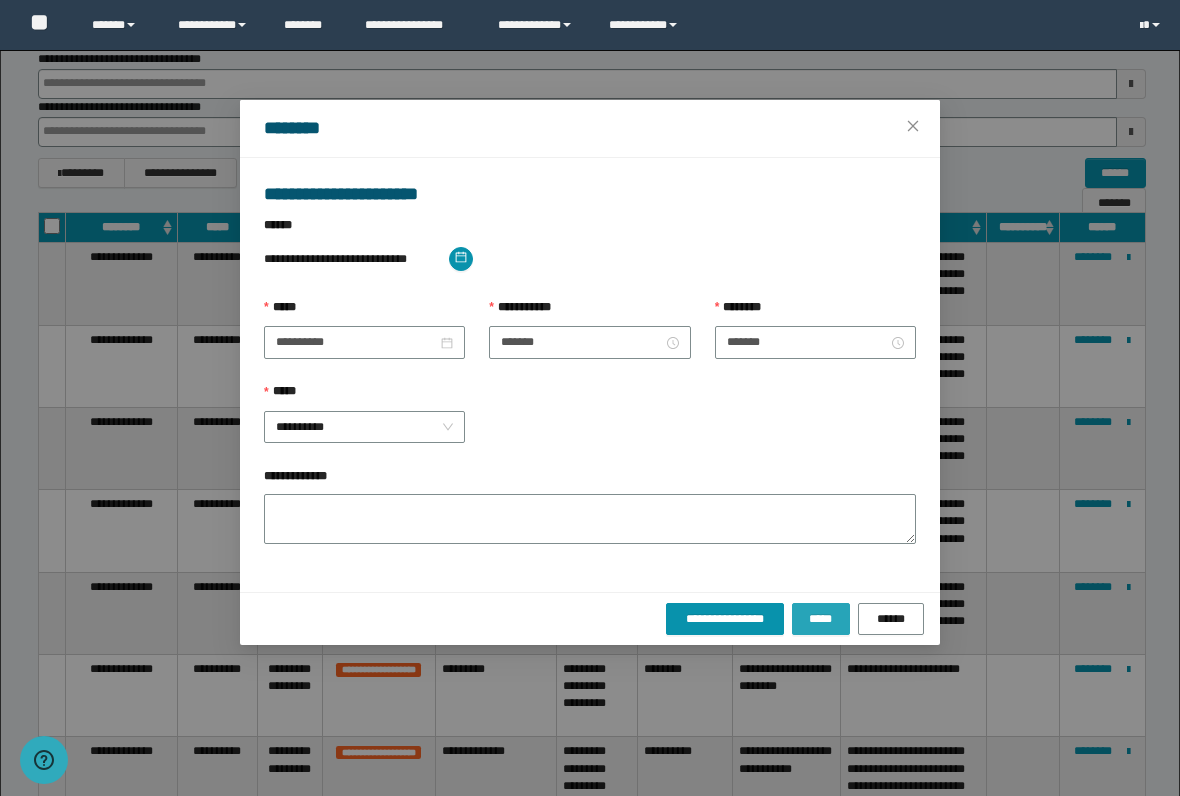 click on "*****" at bounding box center [821, 618] 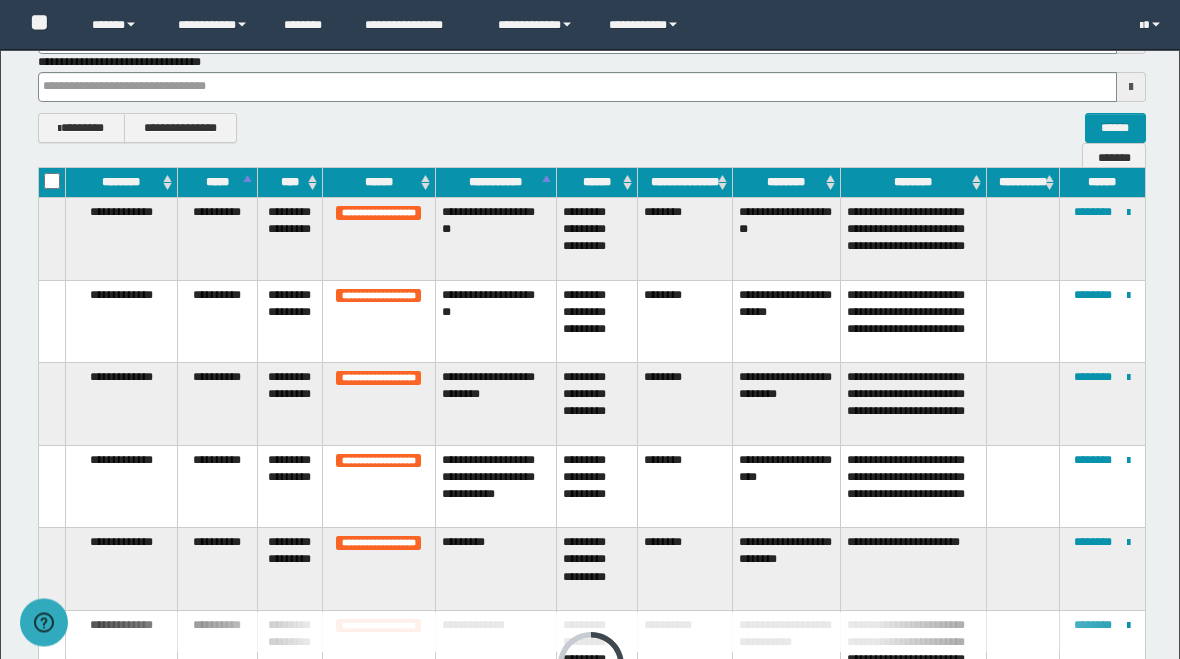scroll, scrollTop: 427, scrollLeft: 0, axis: vertical 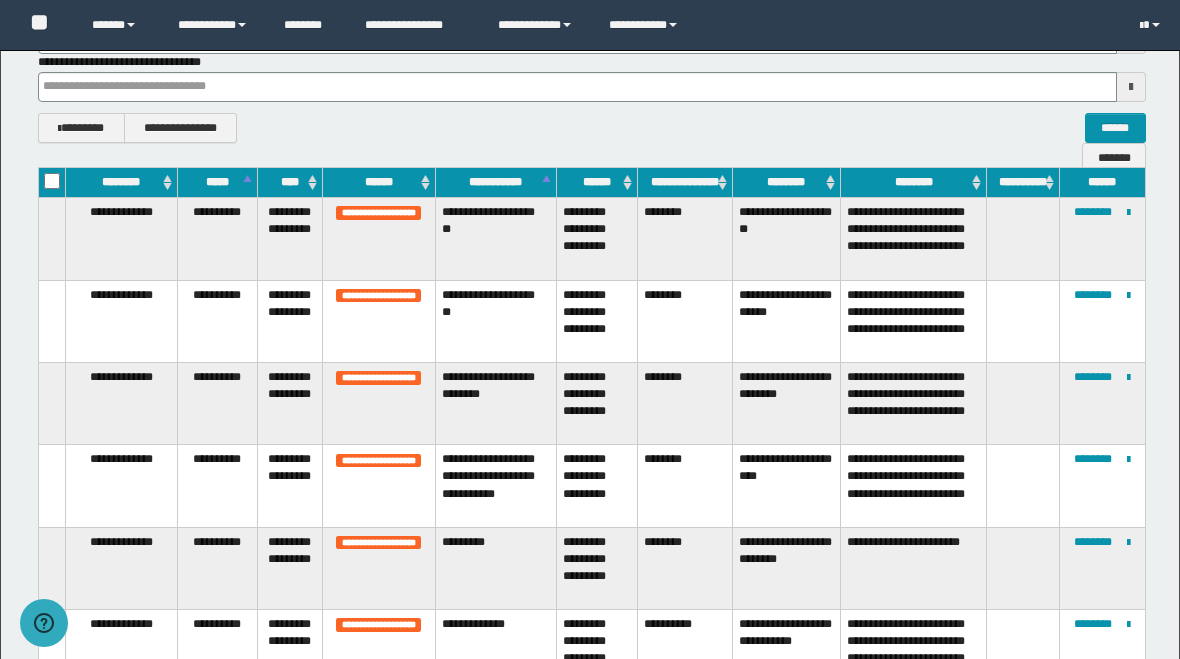 click on "**********" at bounding box center [1102, 568] 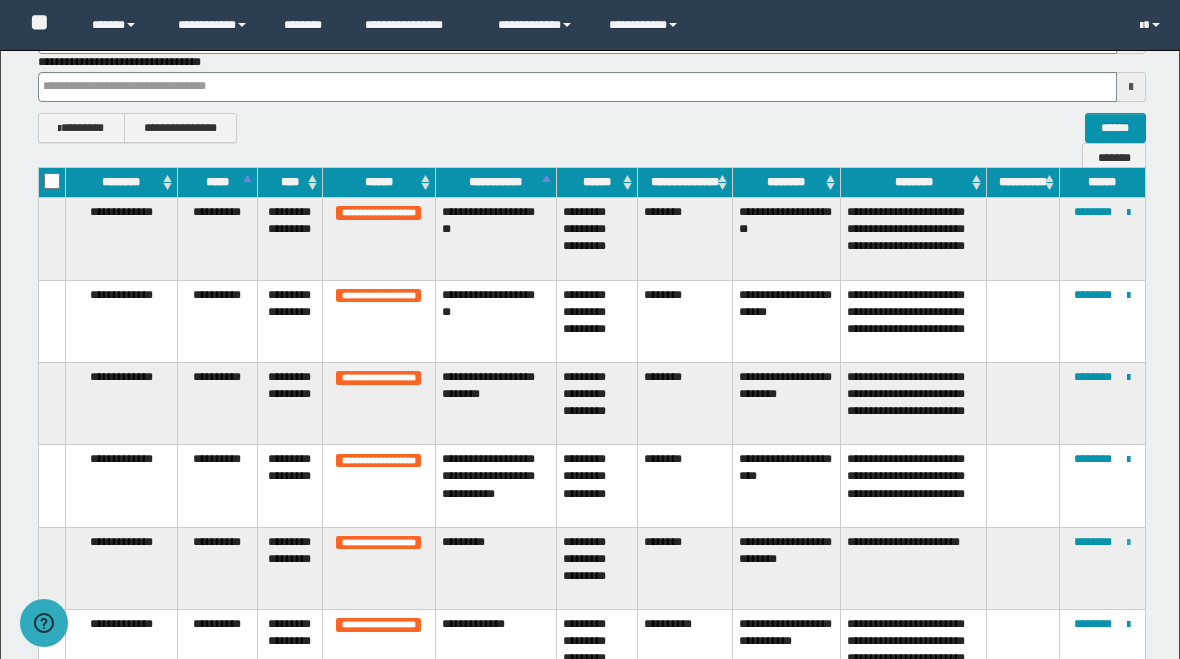 click at bounding box center [1128, 543] 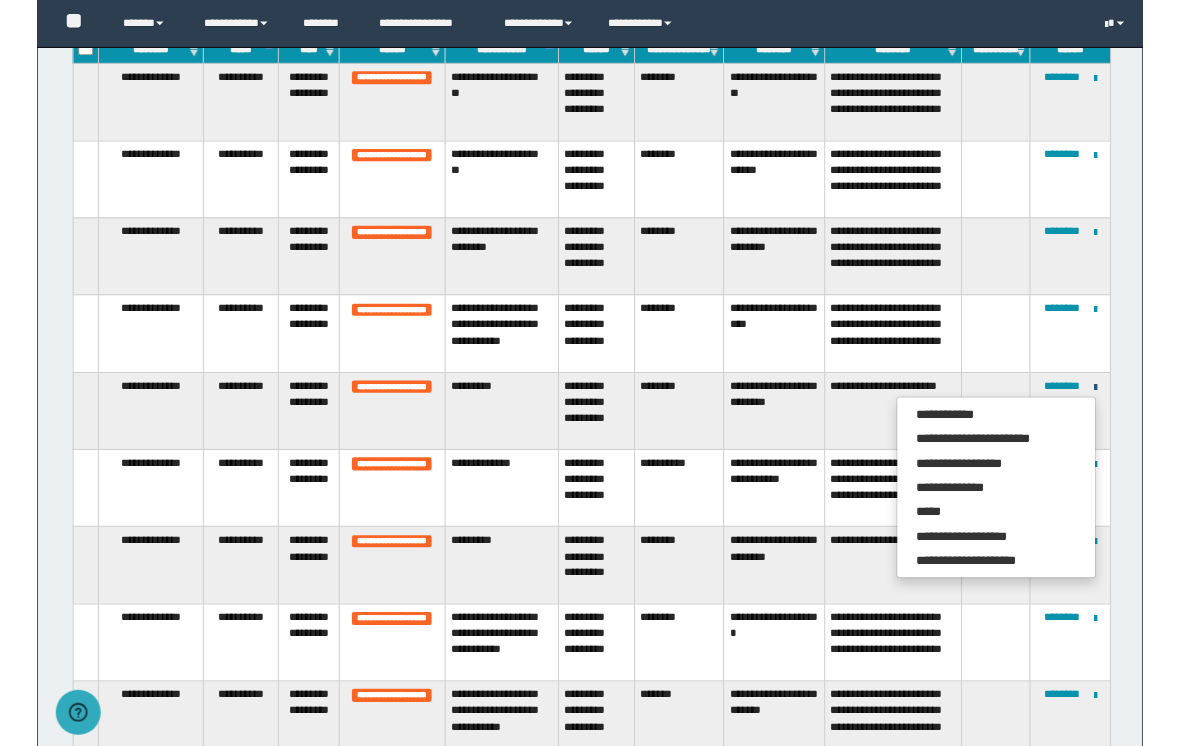 scroll, scrollTop: 623, scrollLeft: 0, axis: vertical 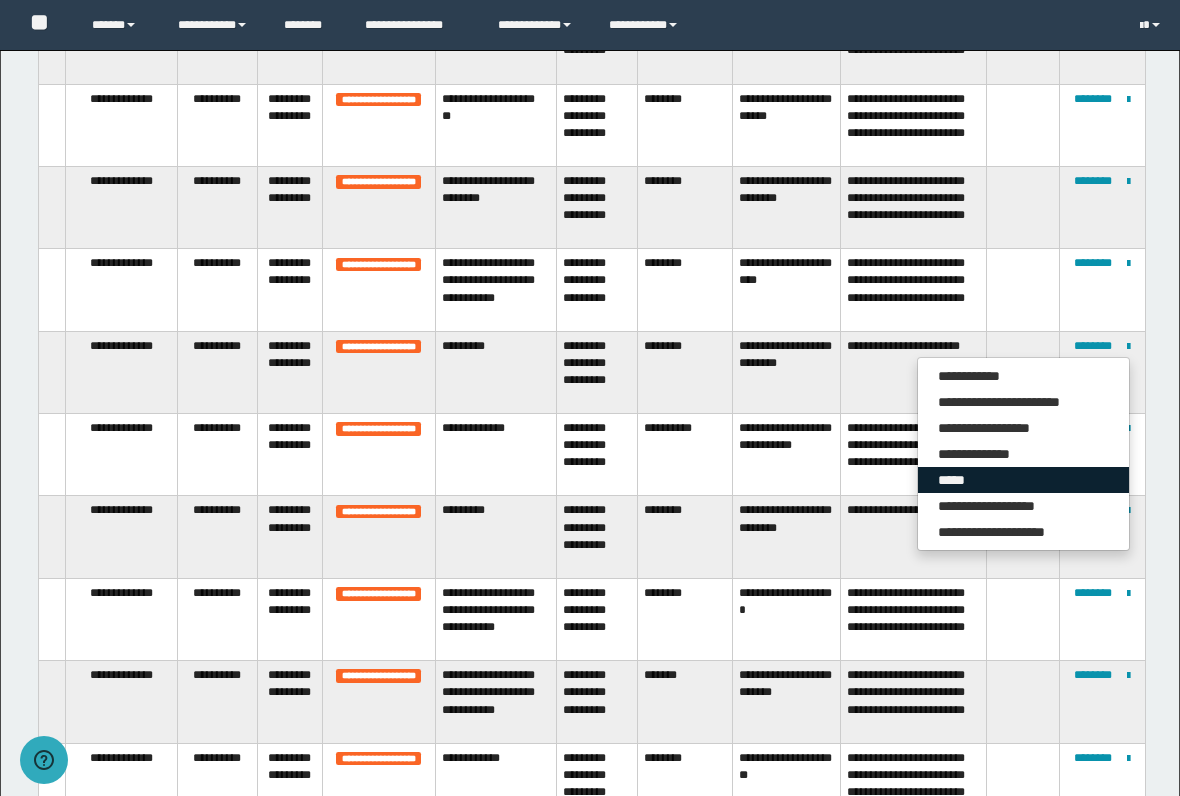 click on "*****" at bounding box center (1023, 480) 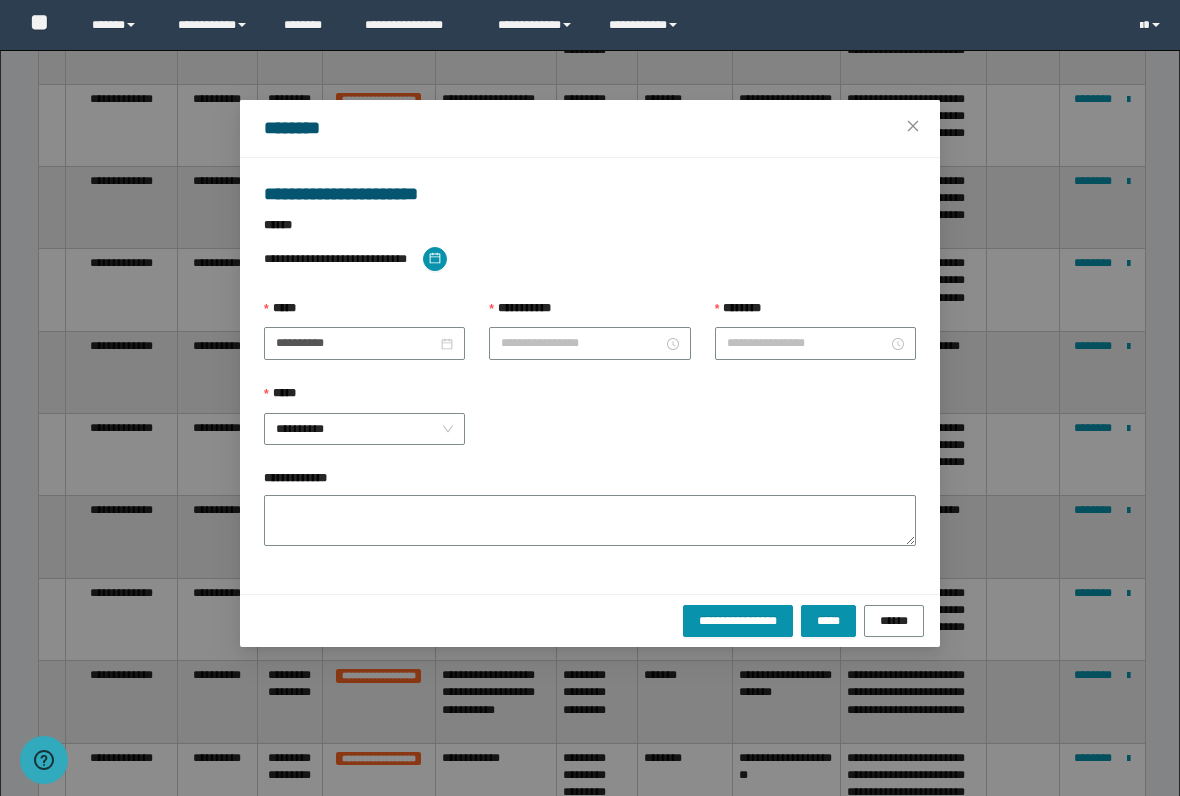 type on "*******" 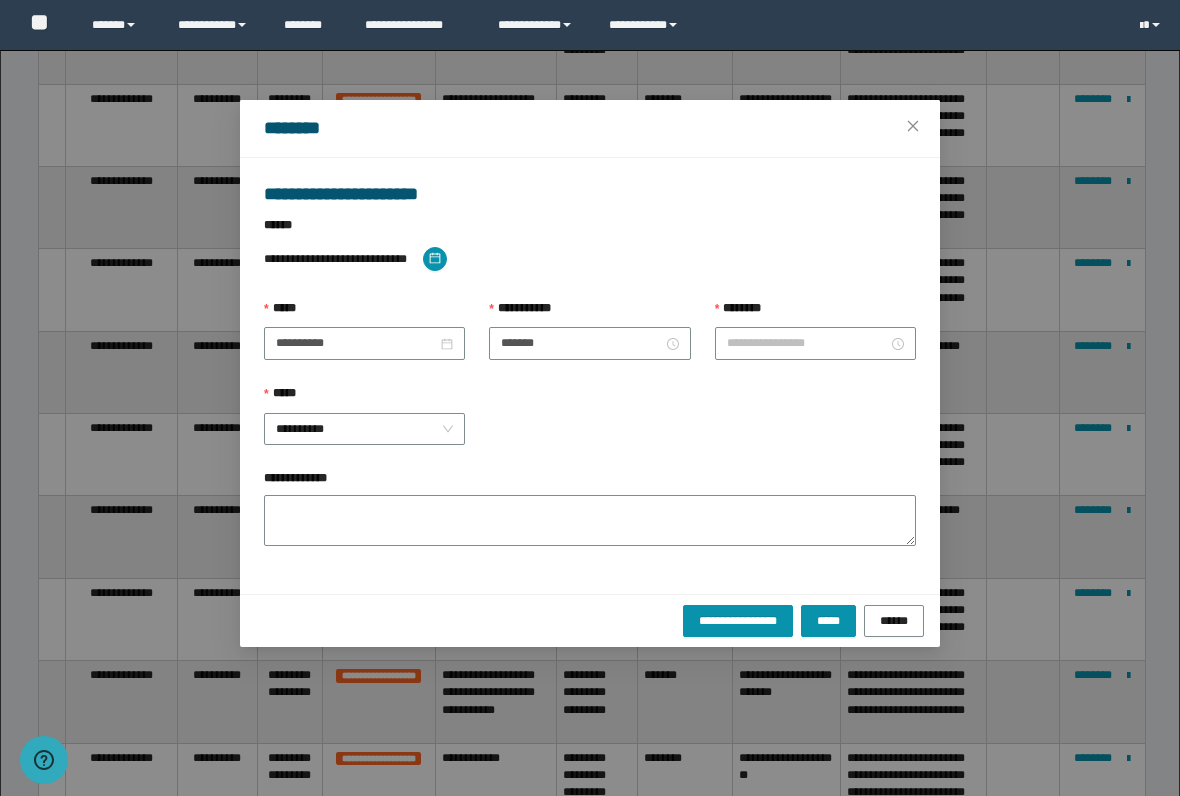 type on "*******" 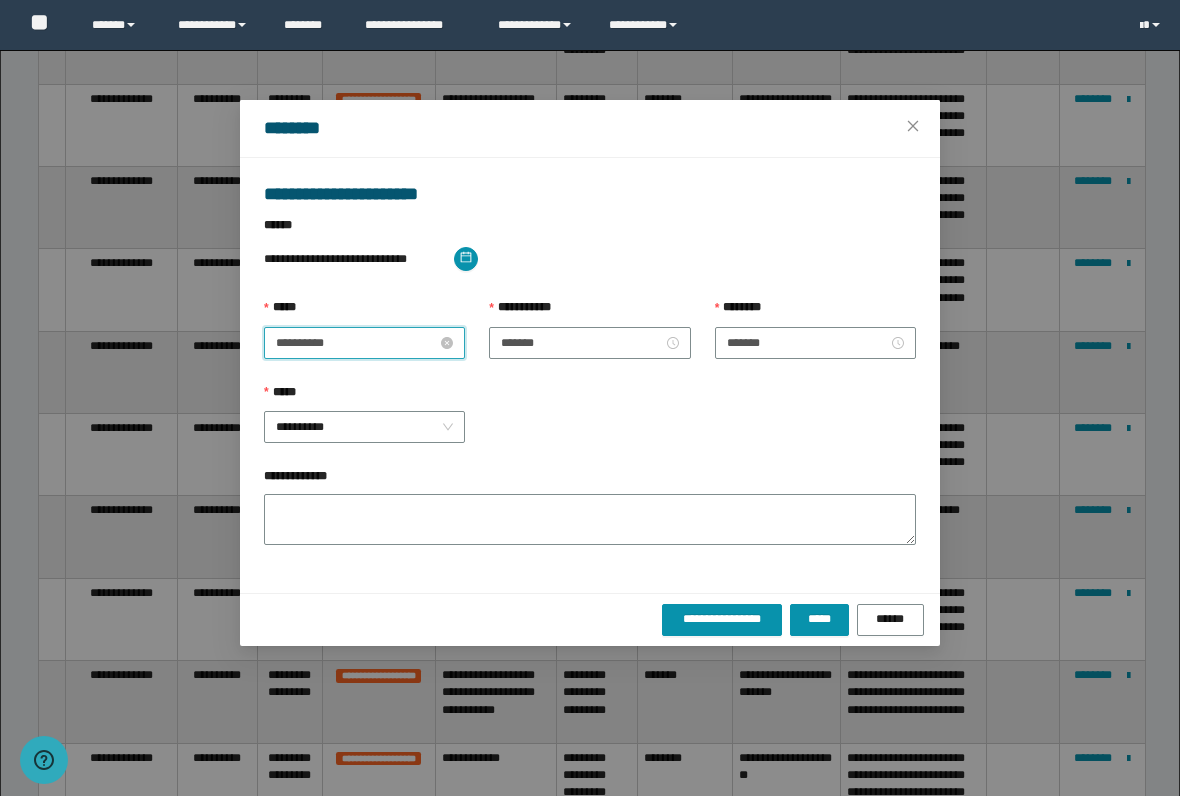 click on "**********" at bounding box center [356, 343] 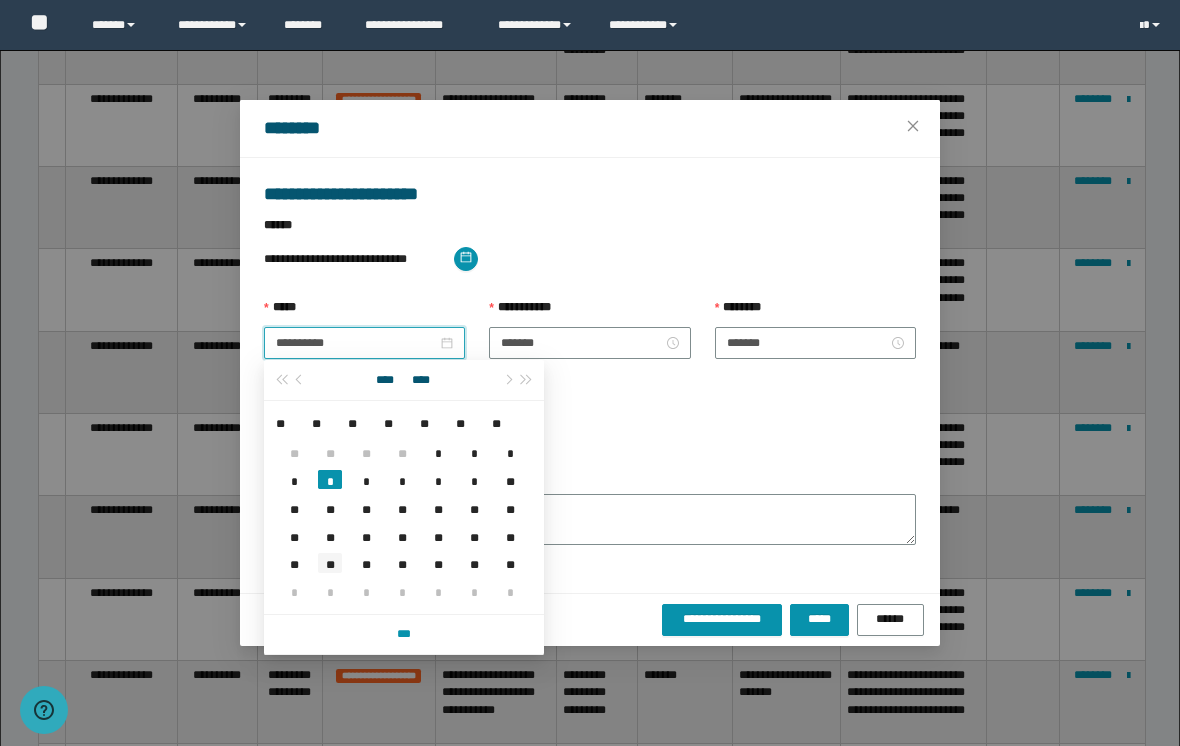 type on "**********" 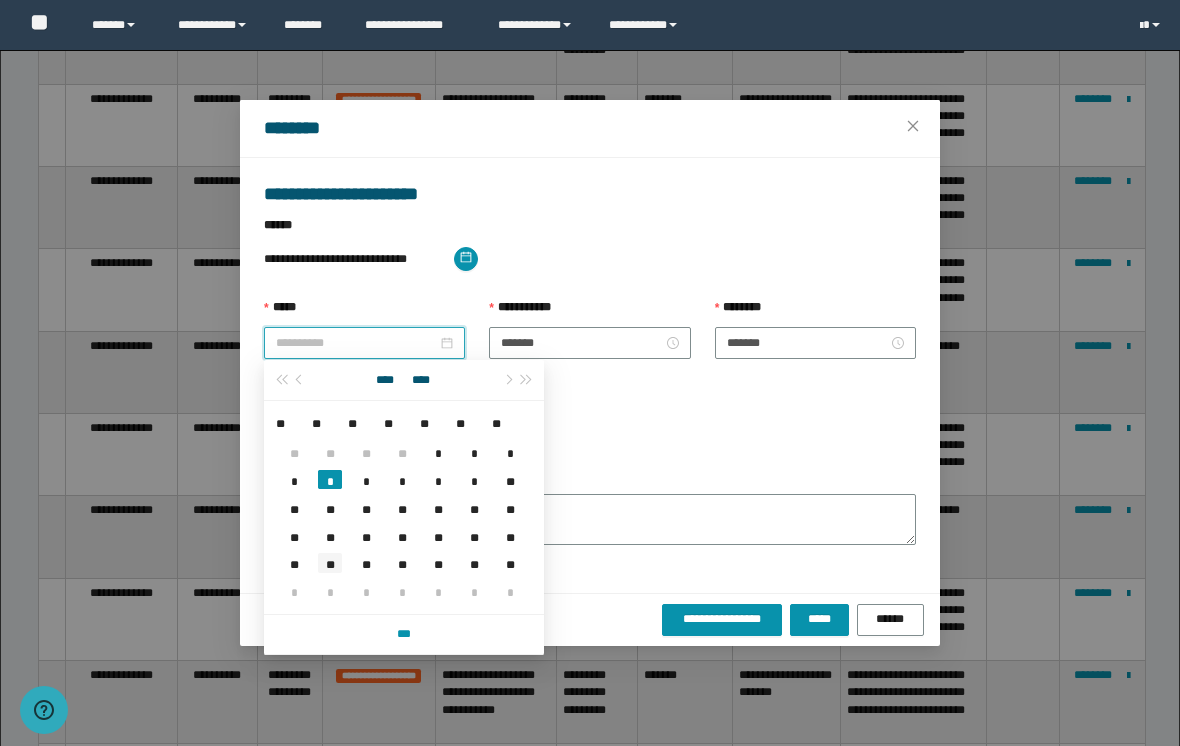 click on "**" at bounding box center [330, 562] 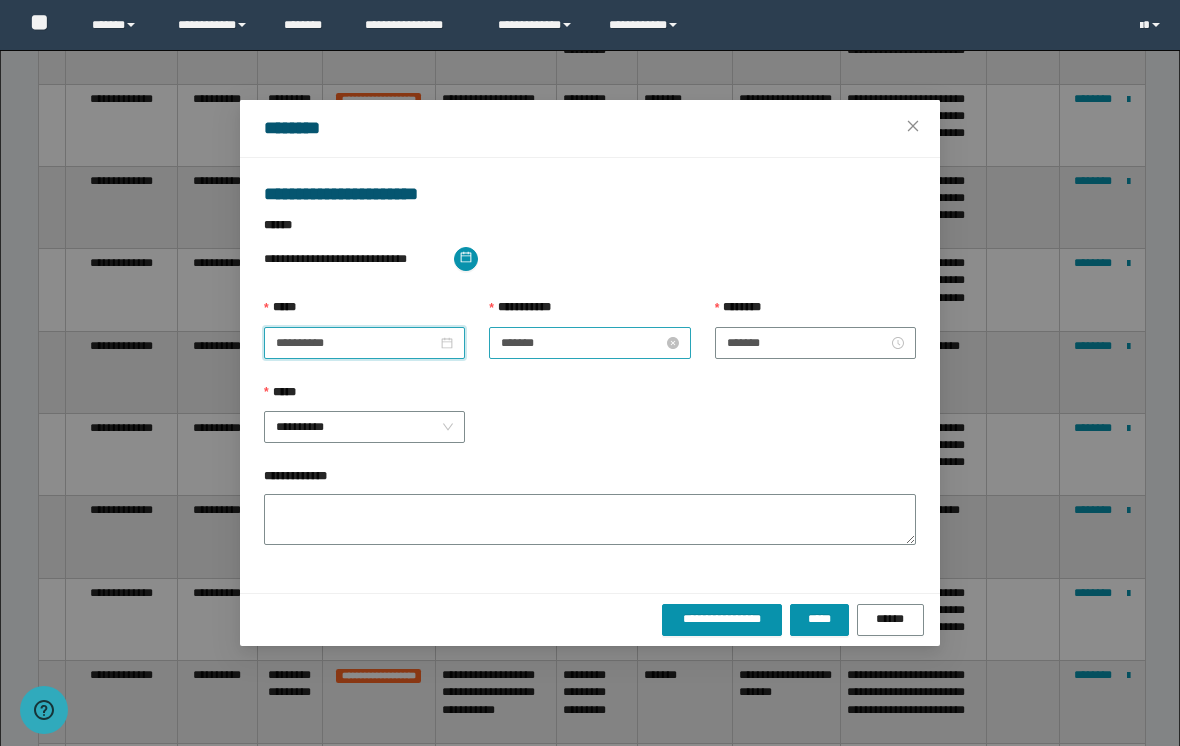 click on "*******" at bounding box center (581, 343) 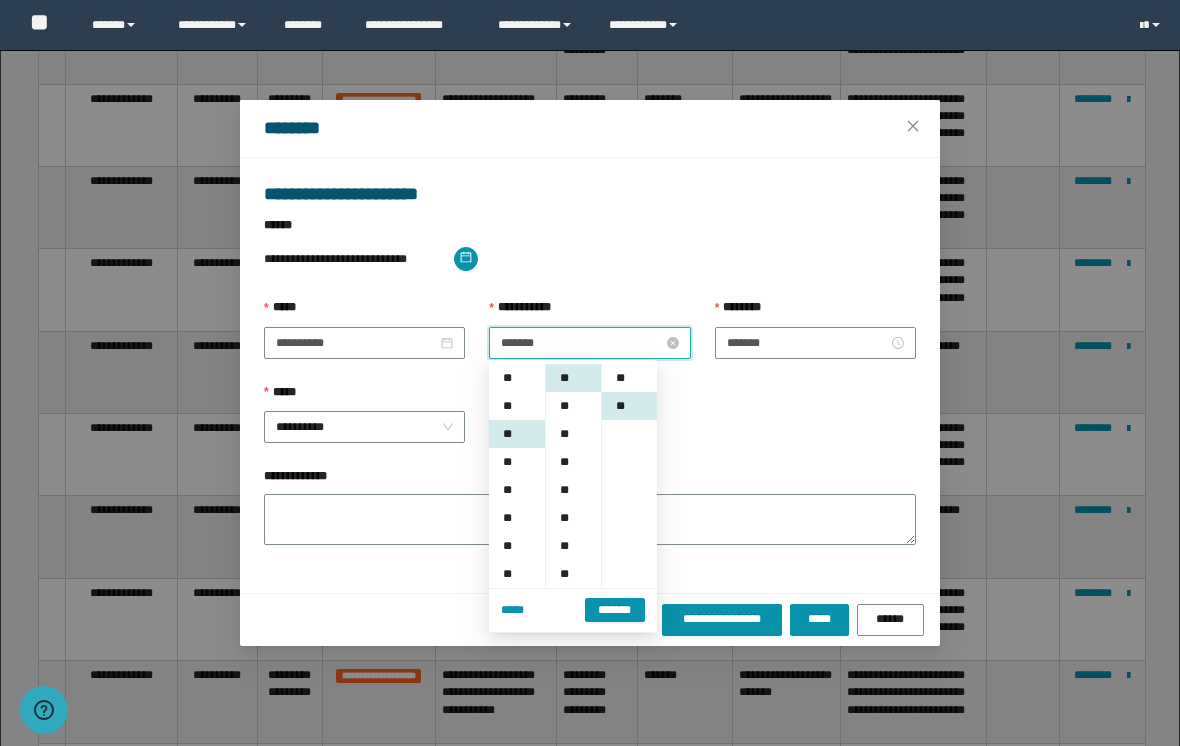 scroll, scrollTop: 56, scrollLeft: 0, axis: vertical 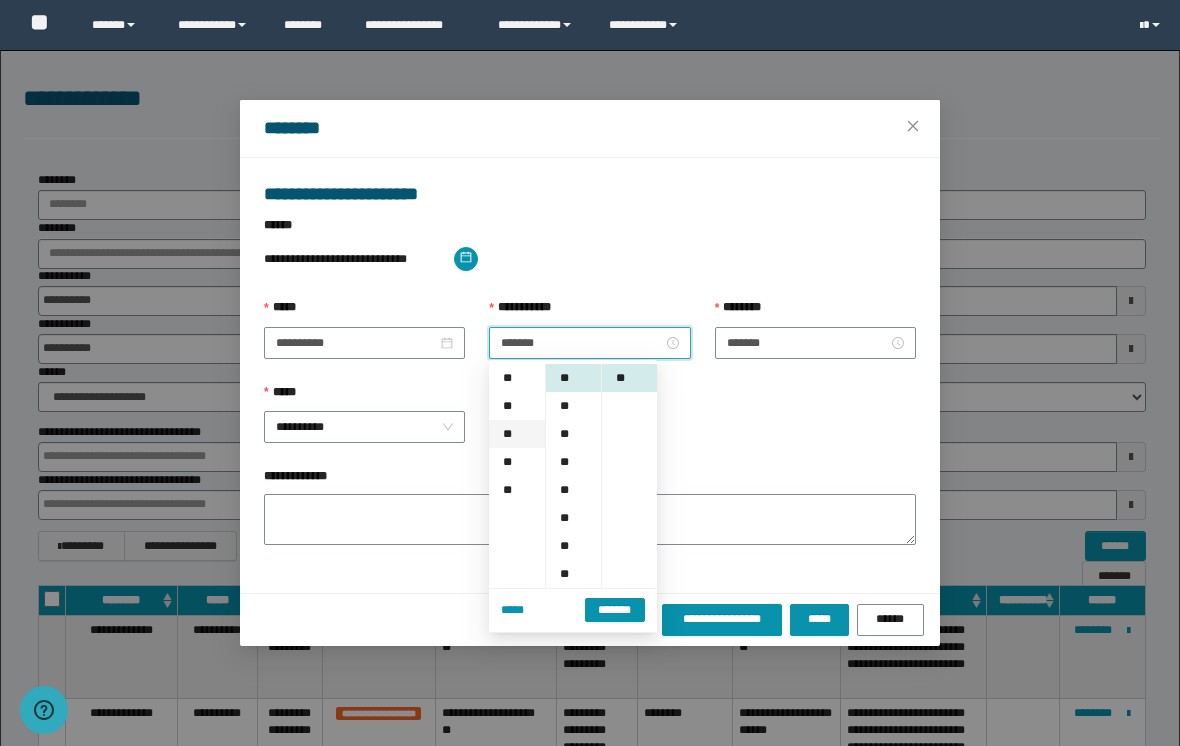 click on "**" at bounding box center (517, 434) 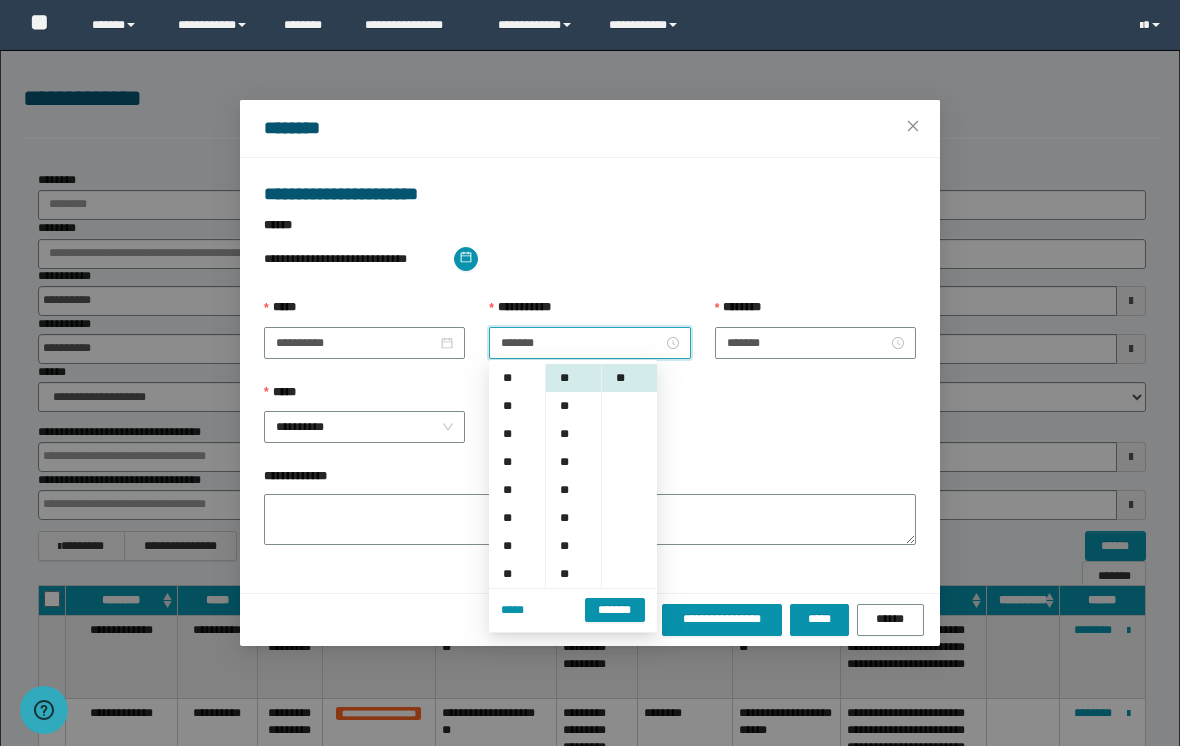 scroll, scrollTop: 0, scrollLeft: 0, axis: both 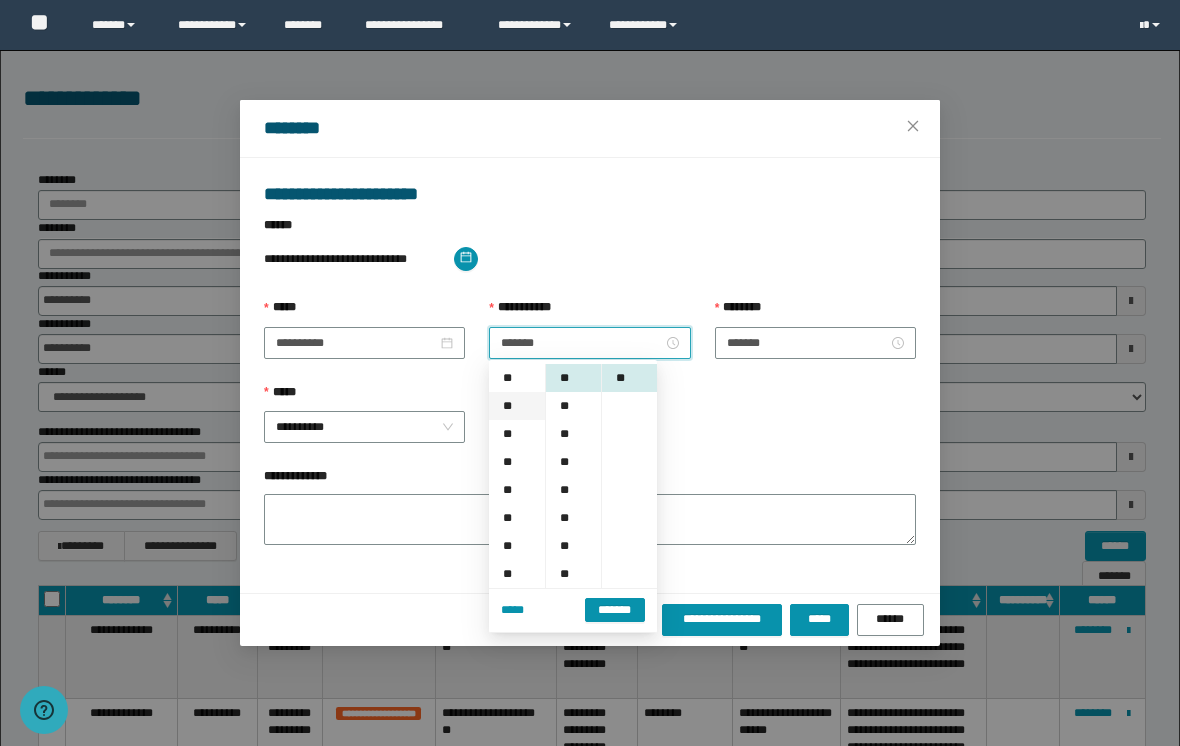 click on "**" at bounding box center (517, 406) 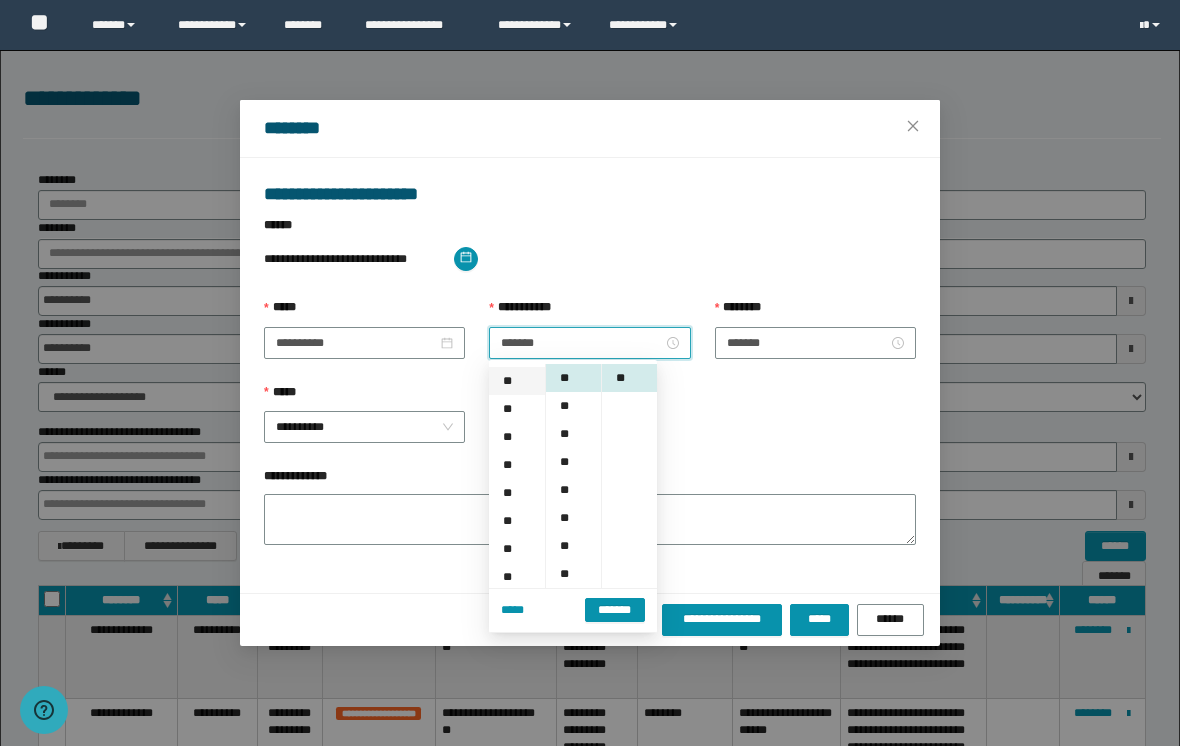 scroll, scrollTop: 28, scrollLeft: 0, axis: vertical 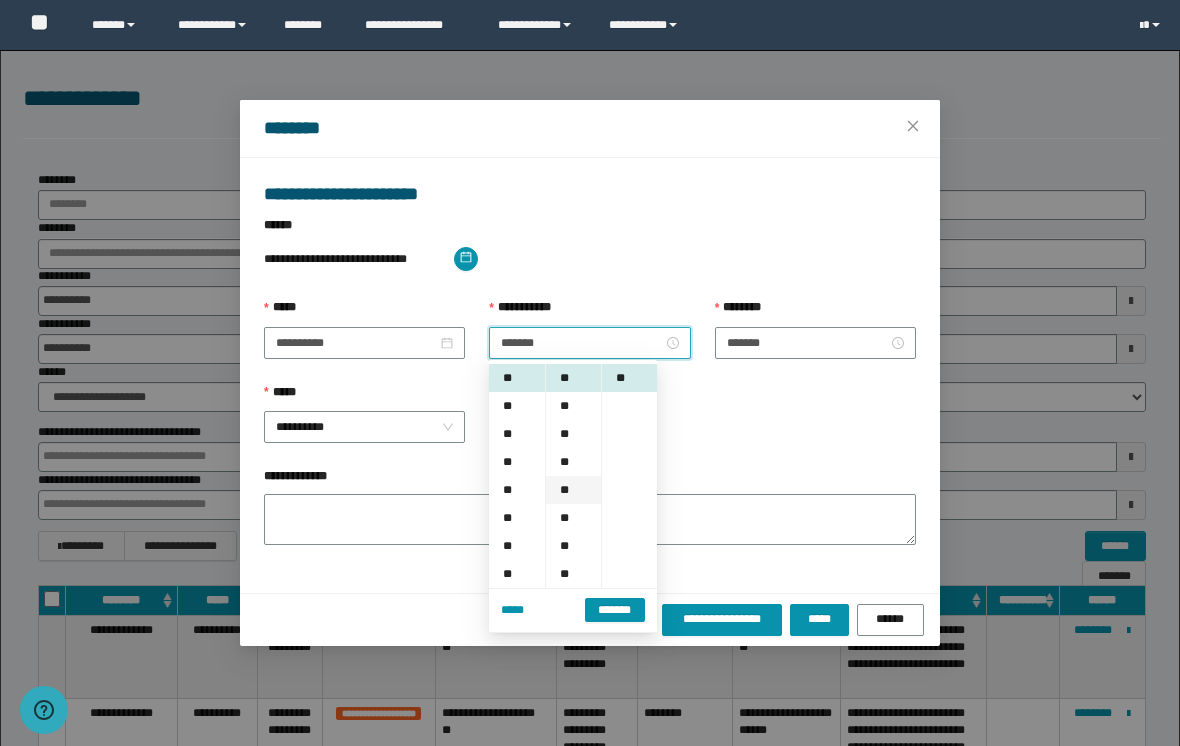 click on "**" at bounding box center [573, 490] 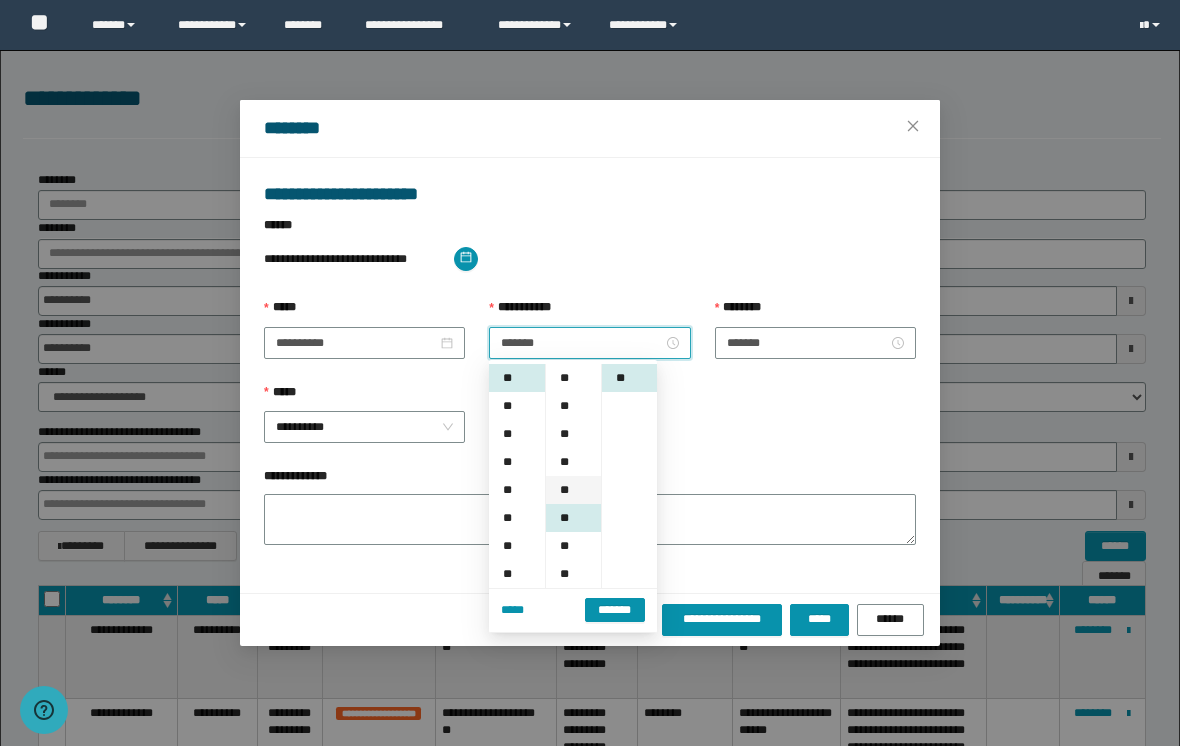 type on "*******" 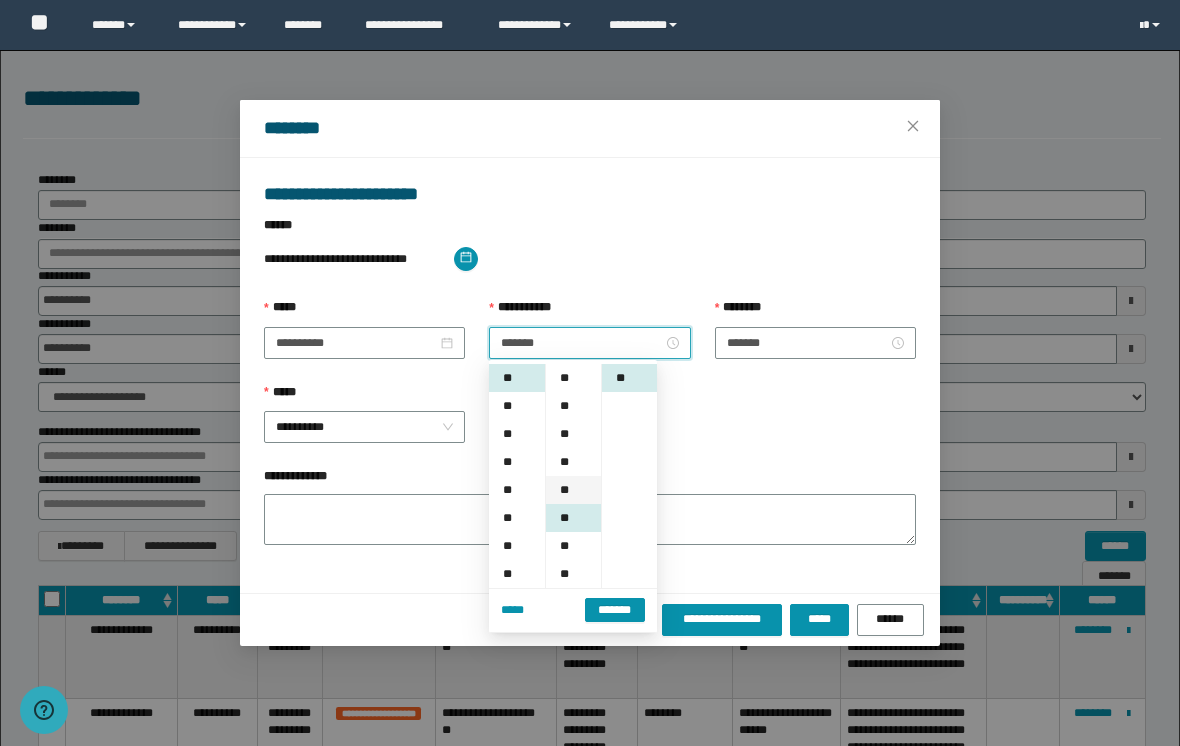 type on "*******" 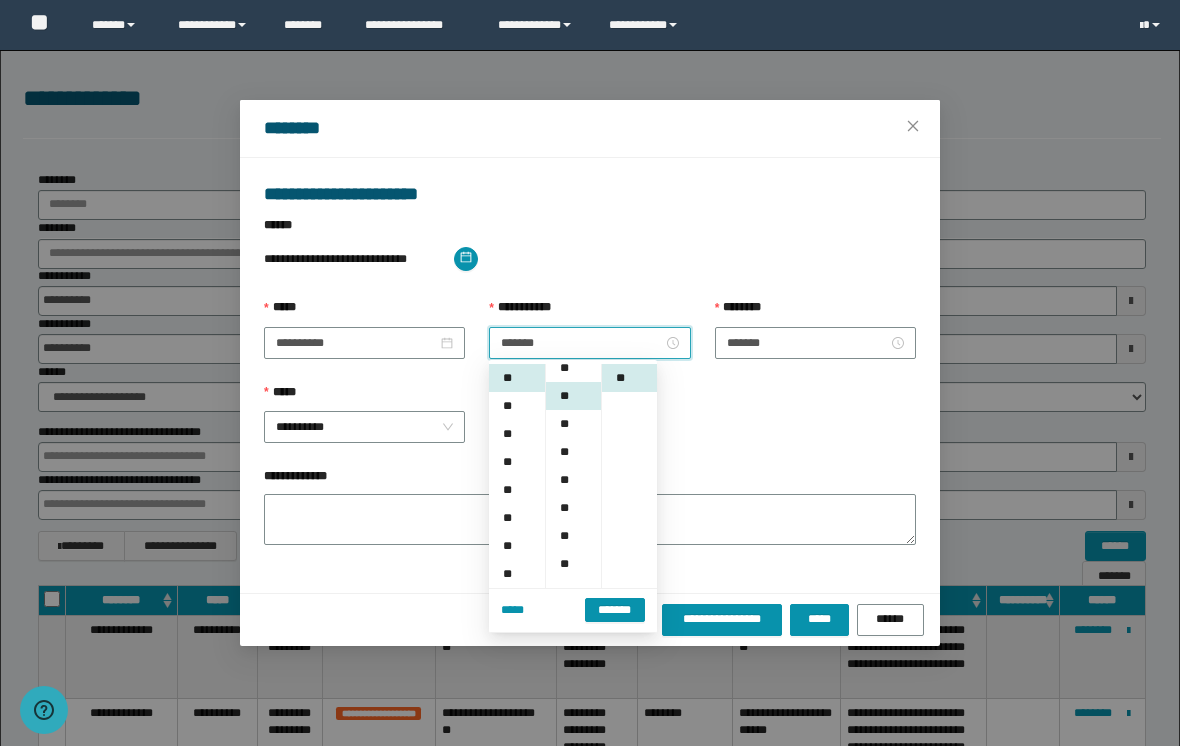 scroll, scrollTop: 140, scrollLeft: 0, axis: vertical 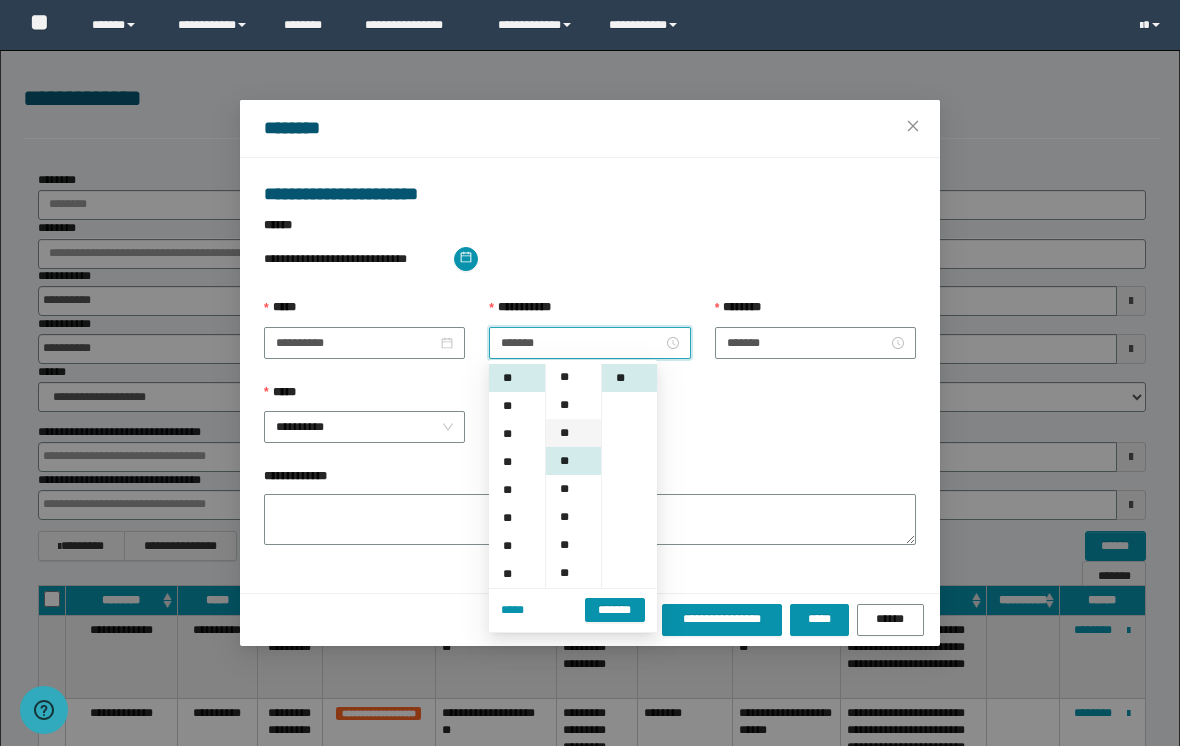 click on "**" at bounding box center [573, 433] 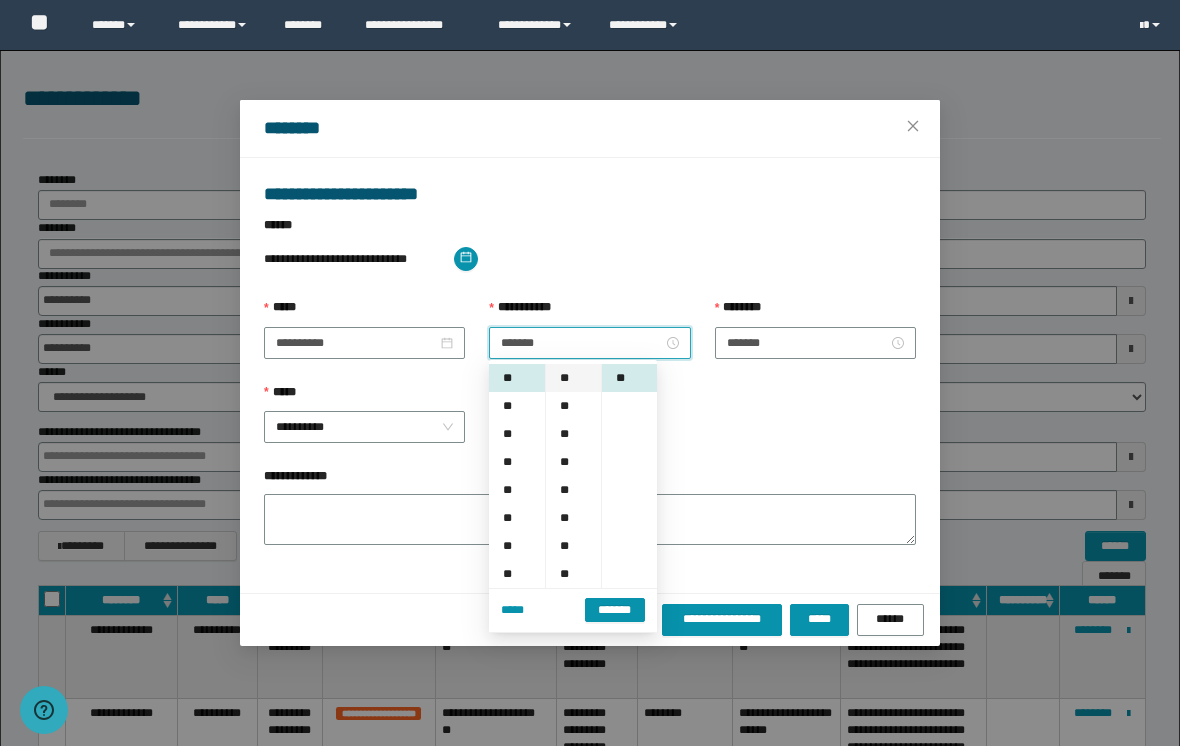 scroll, scrollTop: 112, scrollLeft: 0, axis: vertical 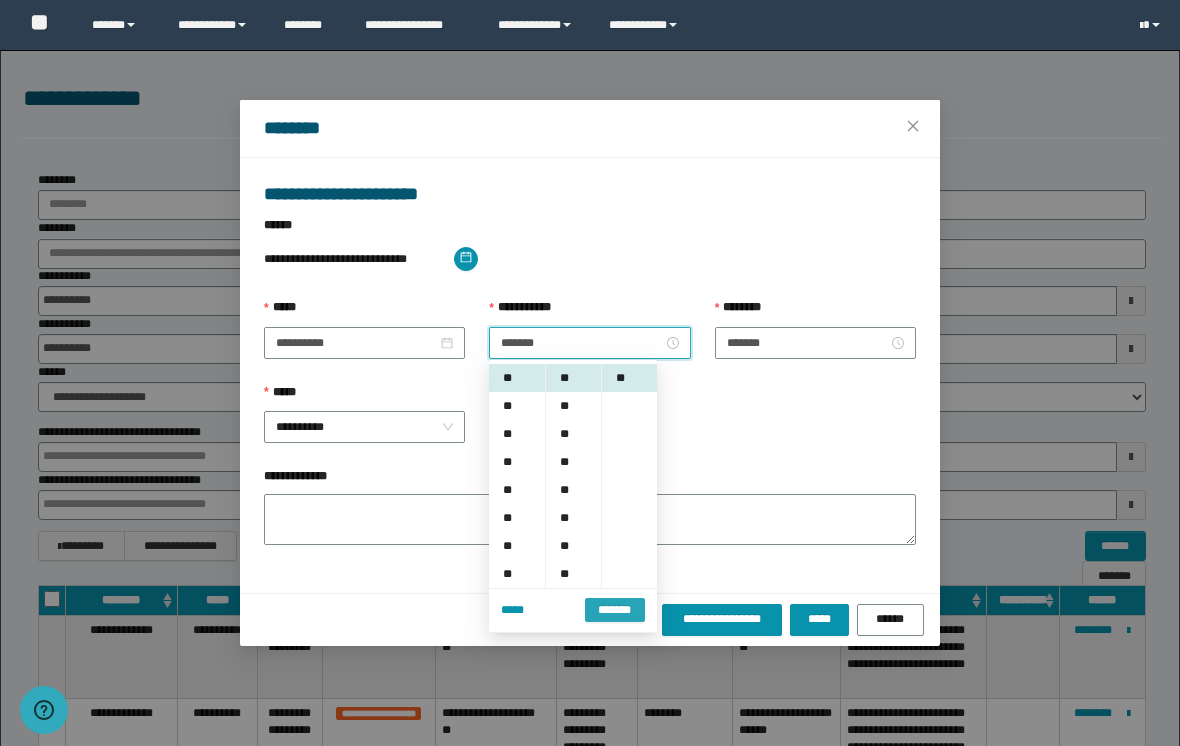 click on "*******" at bounding box center (615, 610) 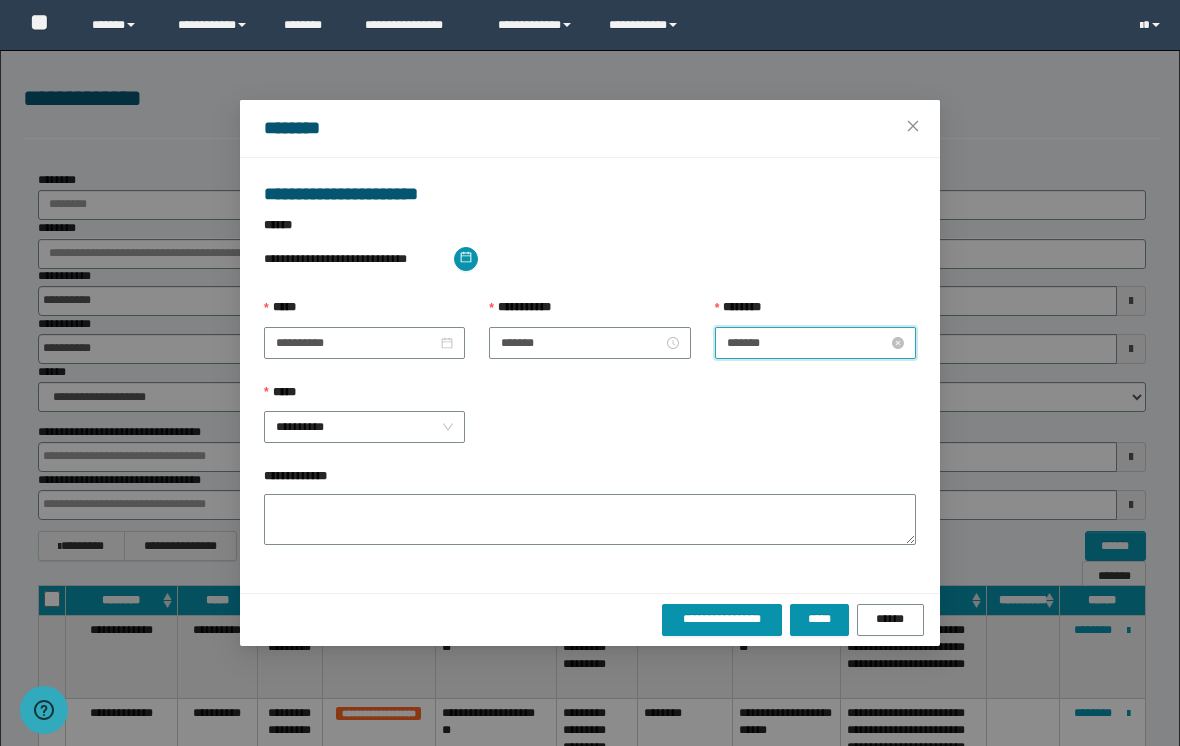click on "*******" at bounding box center (807, 343) 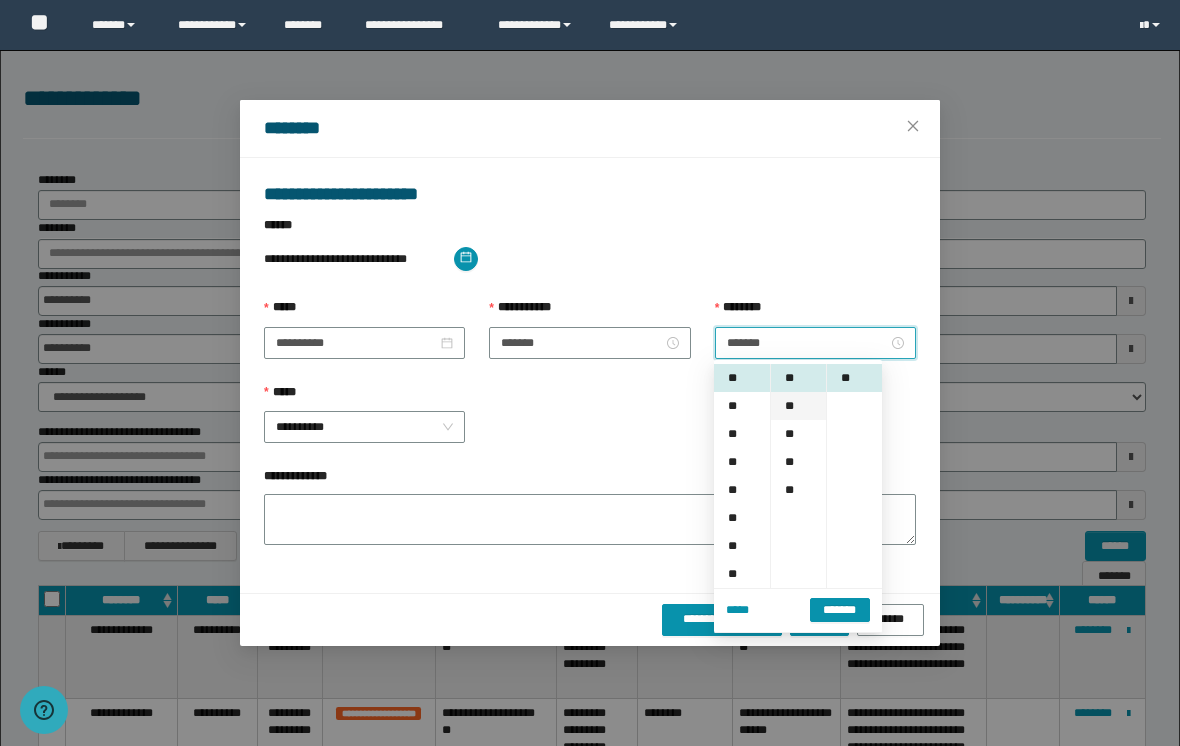 click on "**" at bounding box center (798, 406) 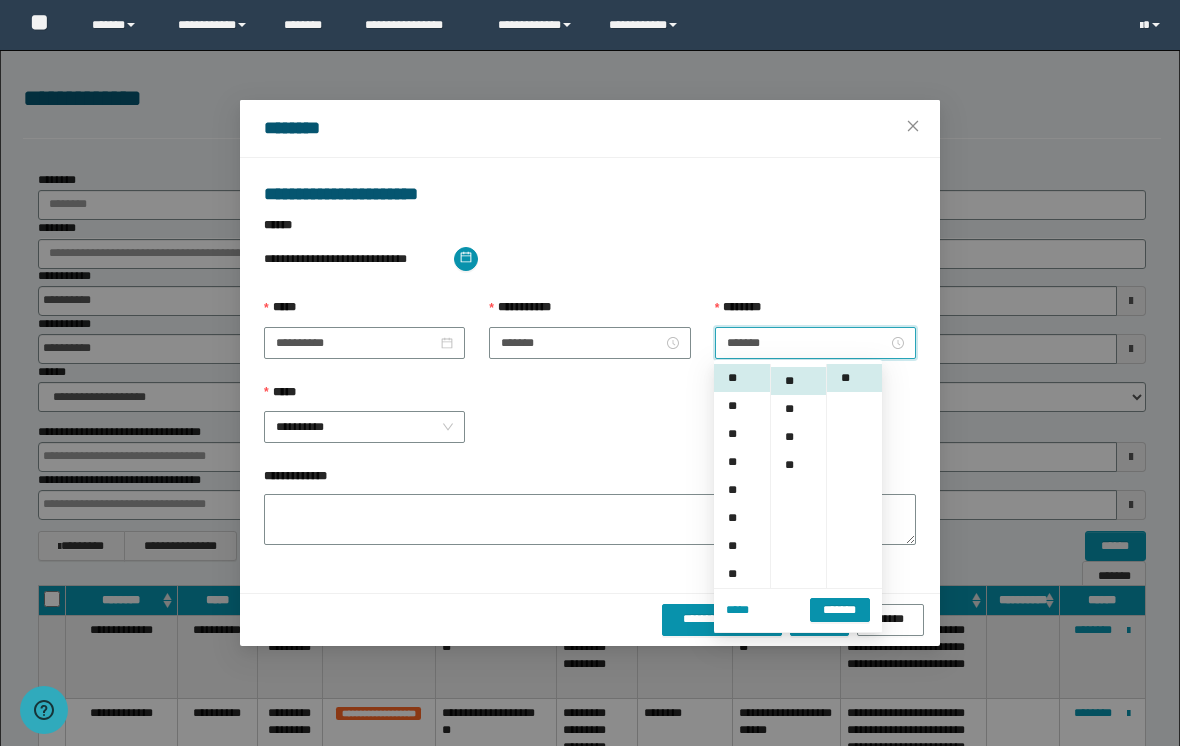 scroll, scrollTop: 224, scrollLeft: 0, axis: vertical 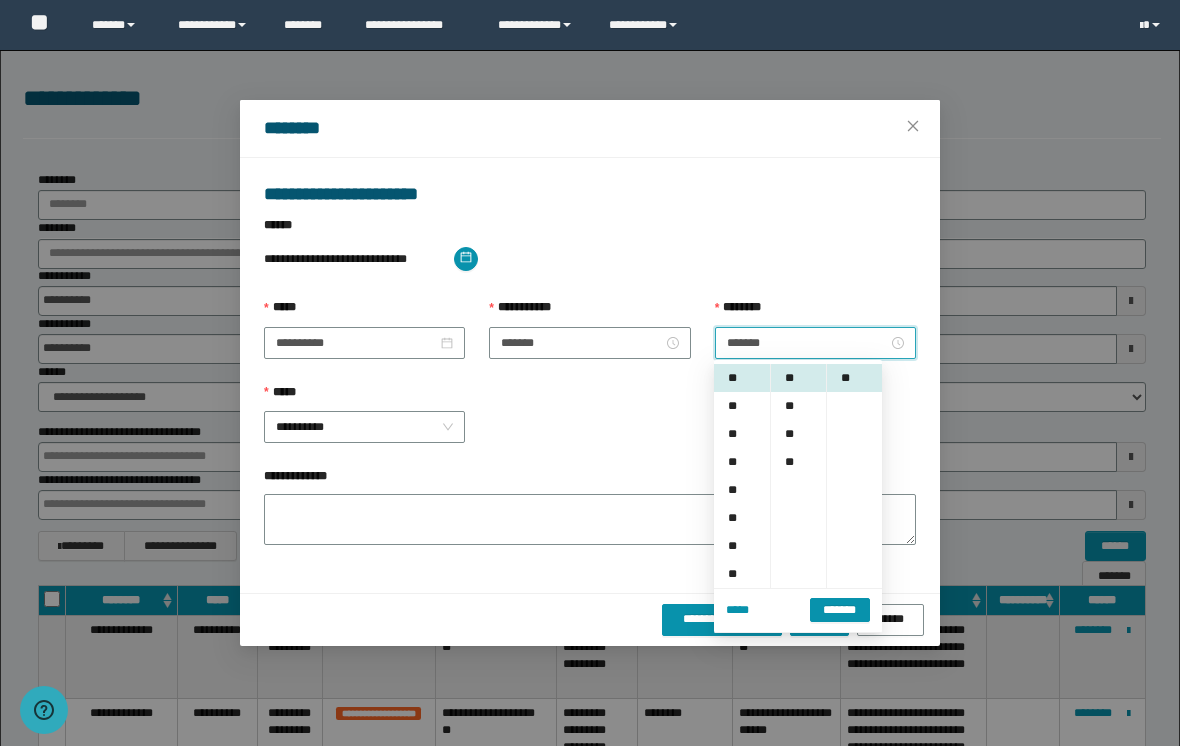 click on "**********" at bounding box center (590, 425) 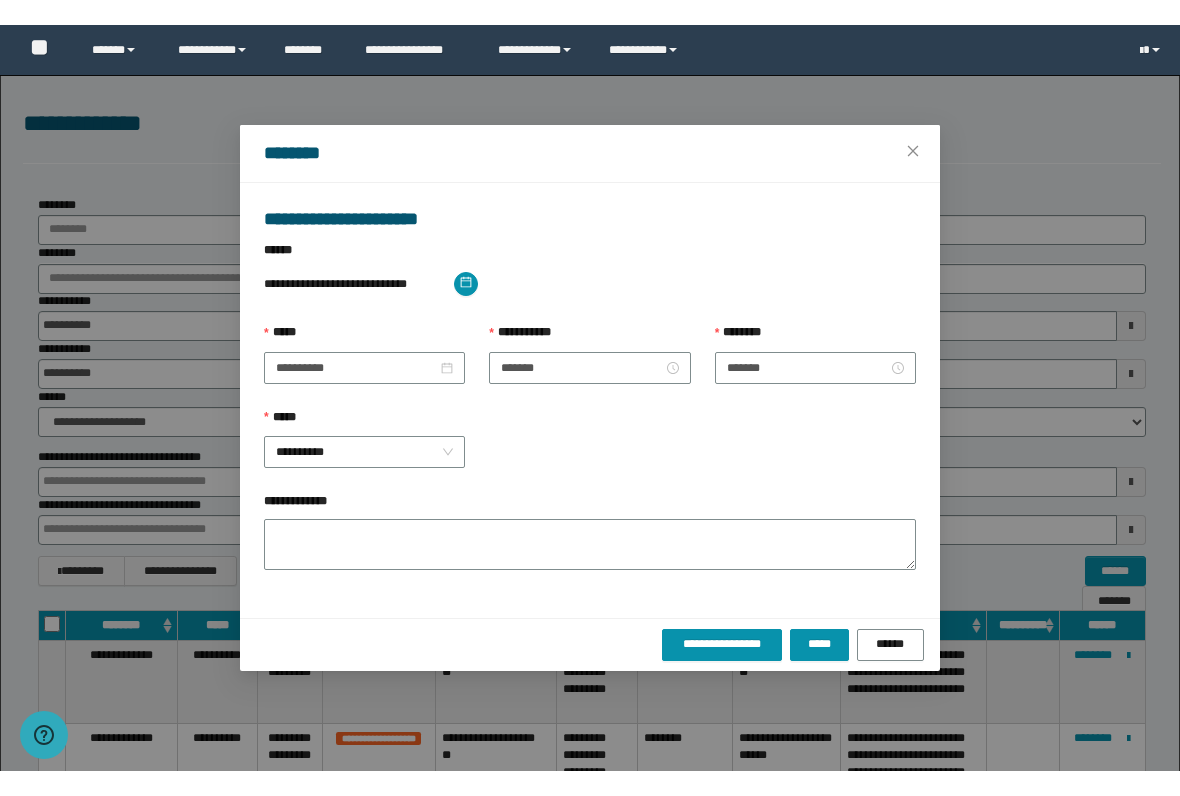 scroll, scrollTop: 10, scrollLeft: 0, axis: vertical 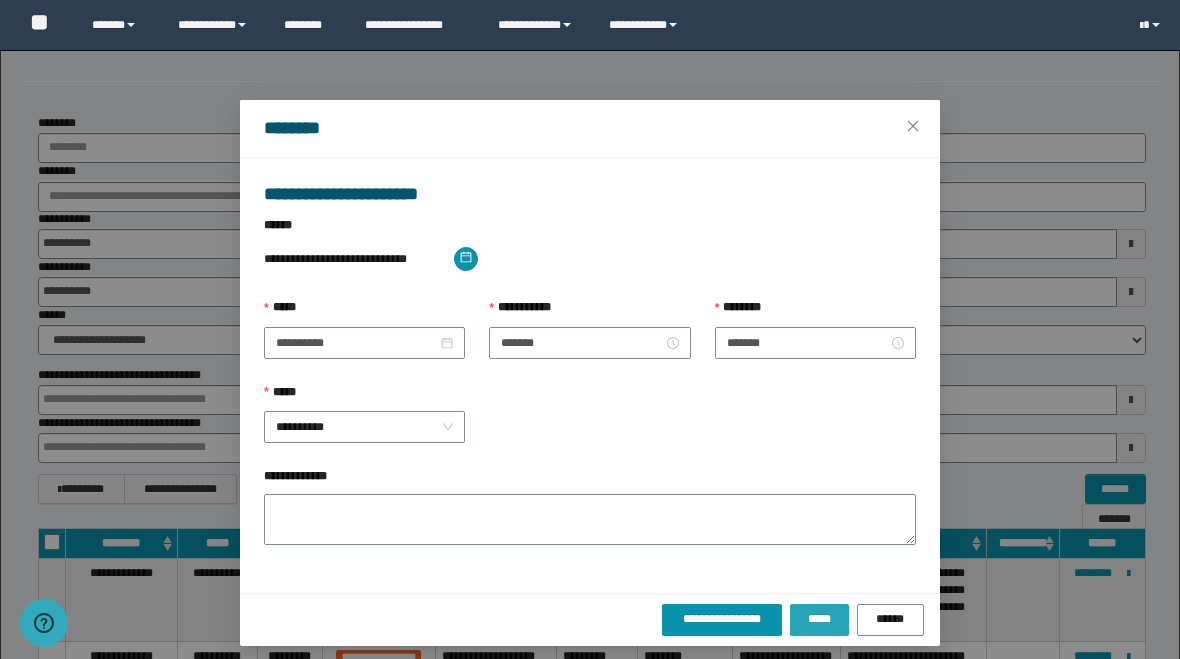 click on "*****" at bounding box center (819, 619) 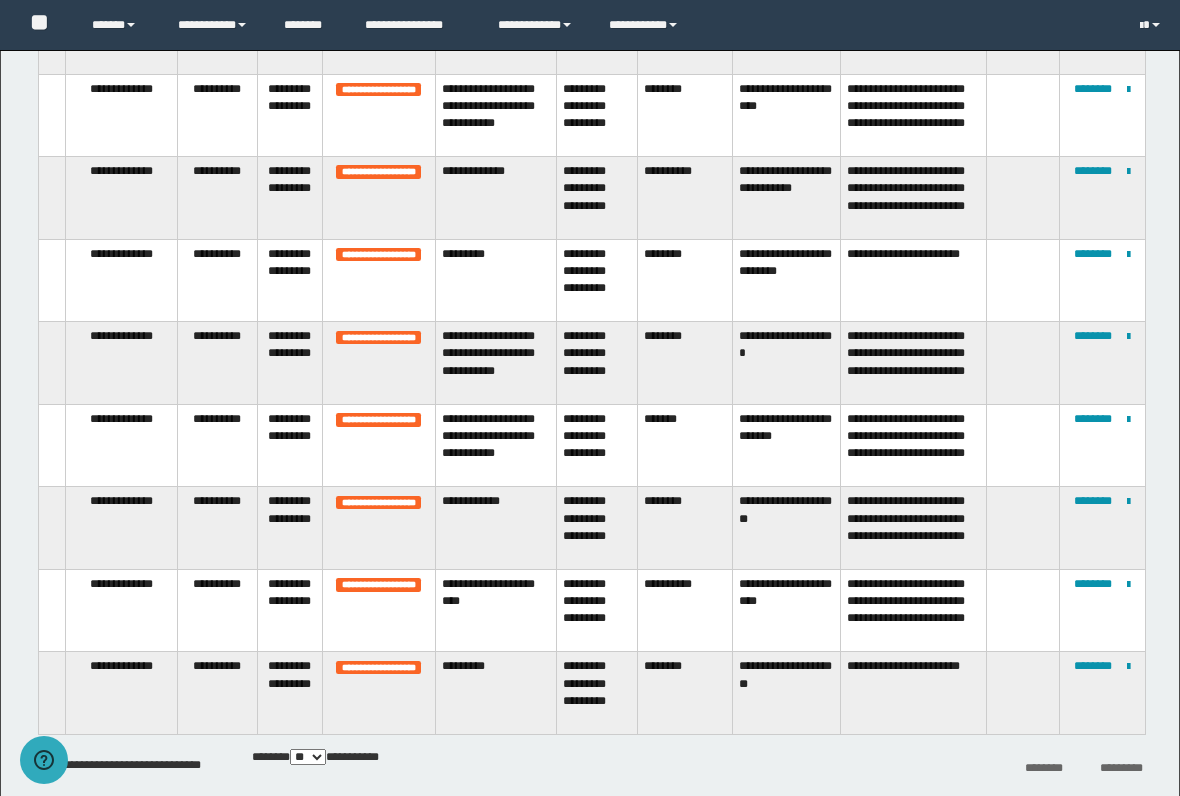 scroll, scrollTop: 797, scrollLeft: 0, axis: vertical 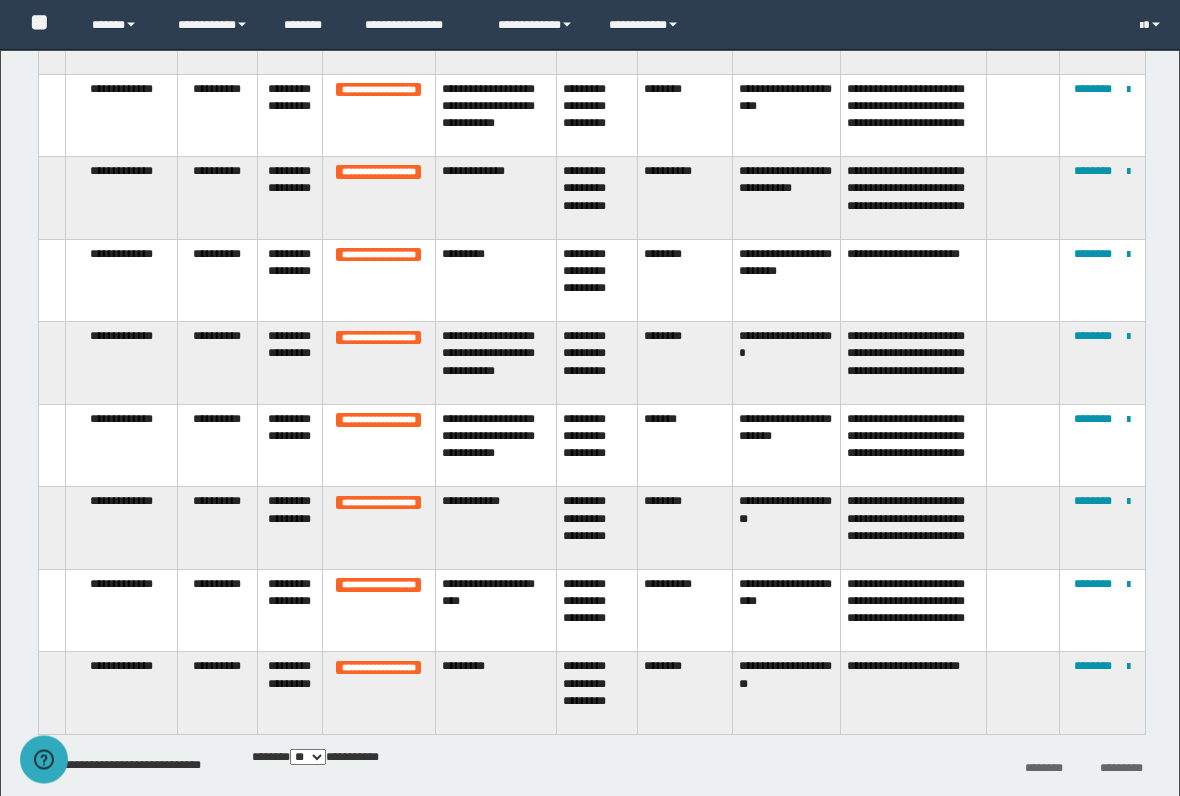 click on "**********" at bounding box center (1102, 529) 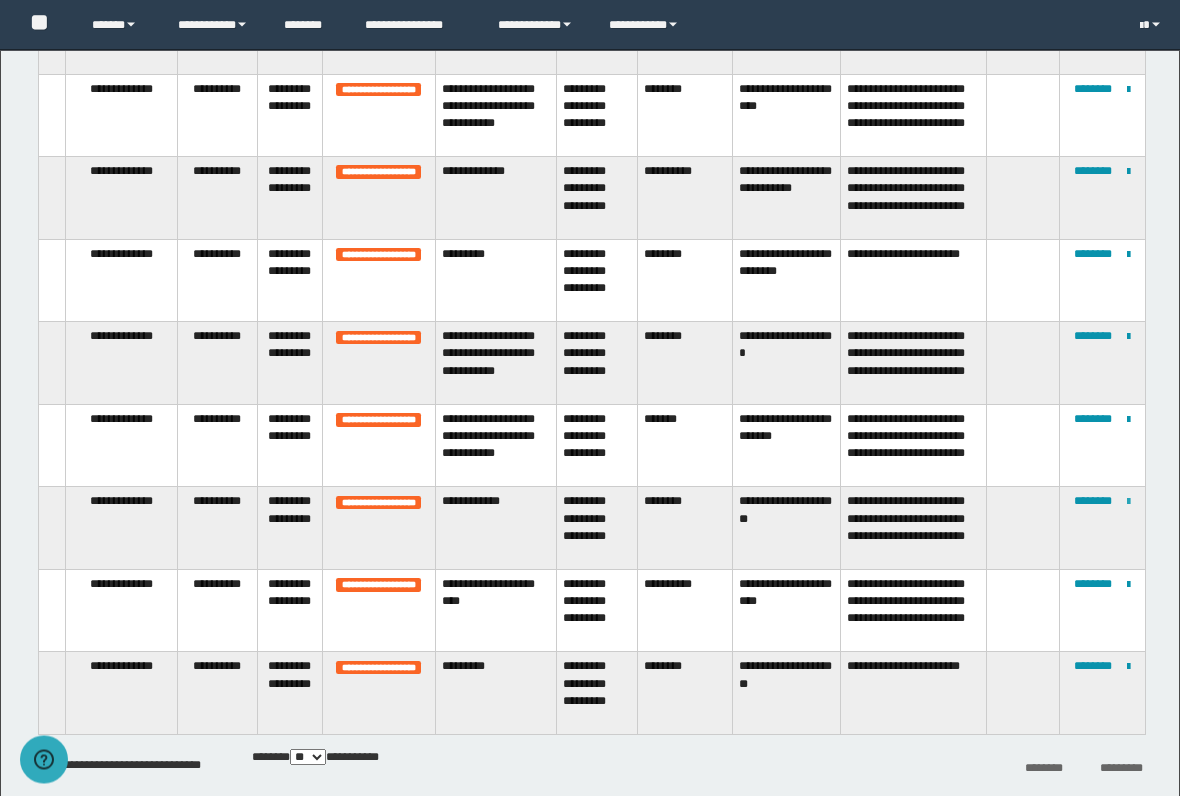 click at bounding box center [1128, 503] 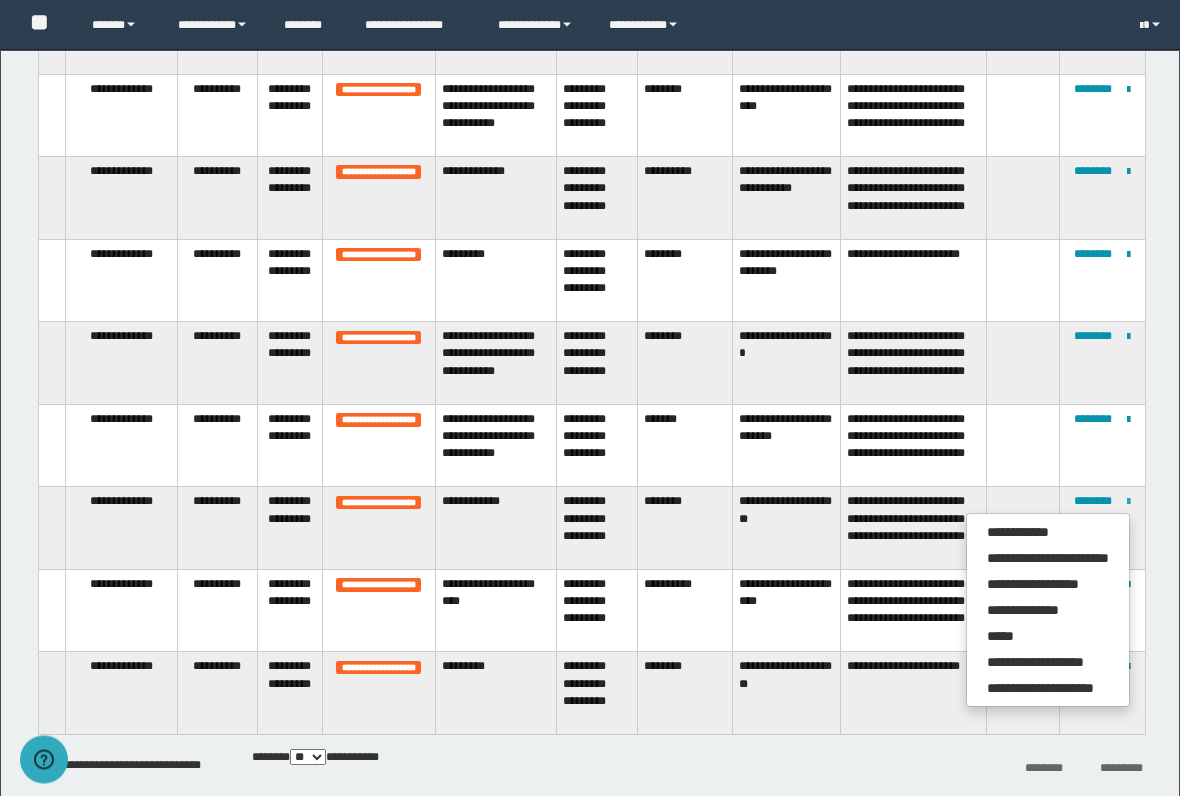 scroll, scrollTop: 798, scrollLeft: 0, axis: vertical 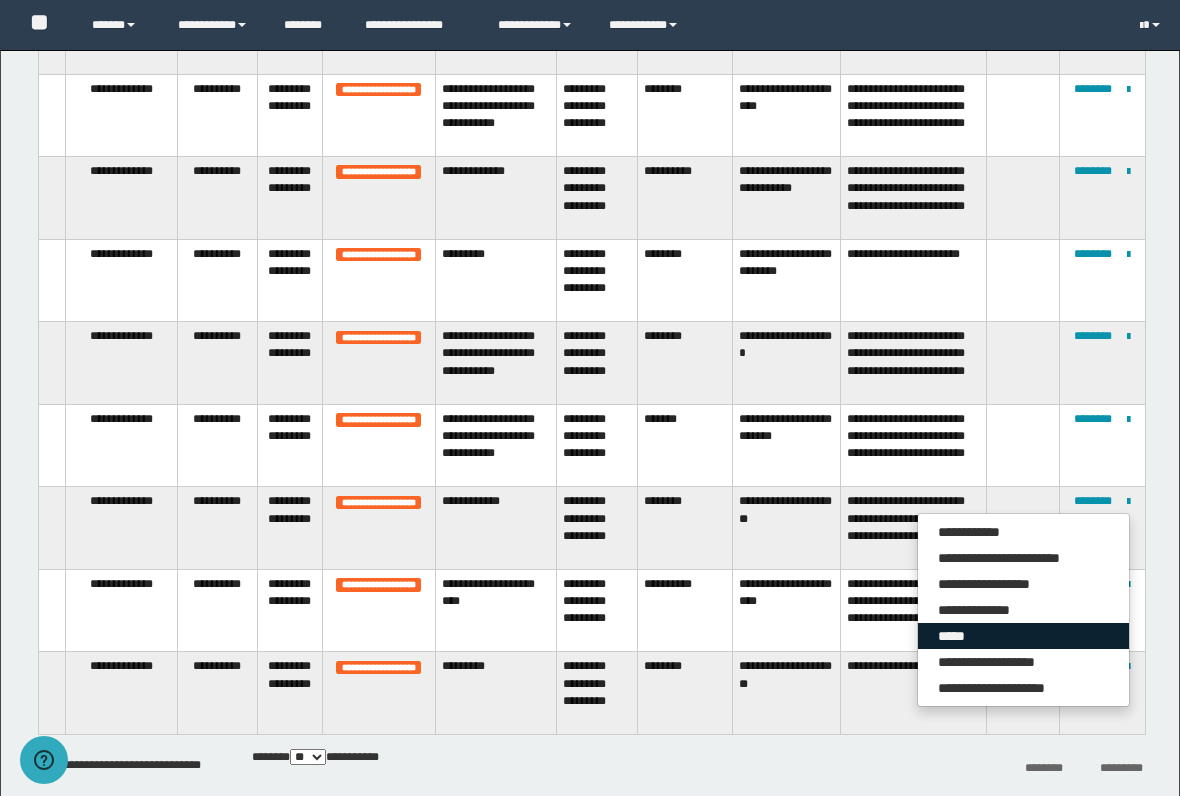 click on "*****" at bounding box center (1023, 636) 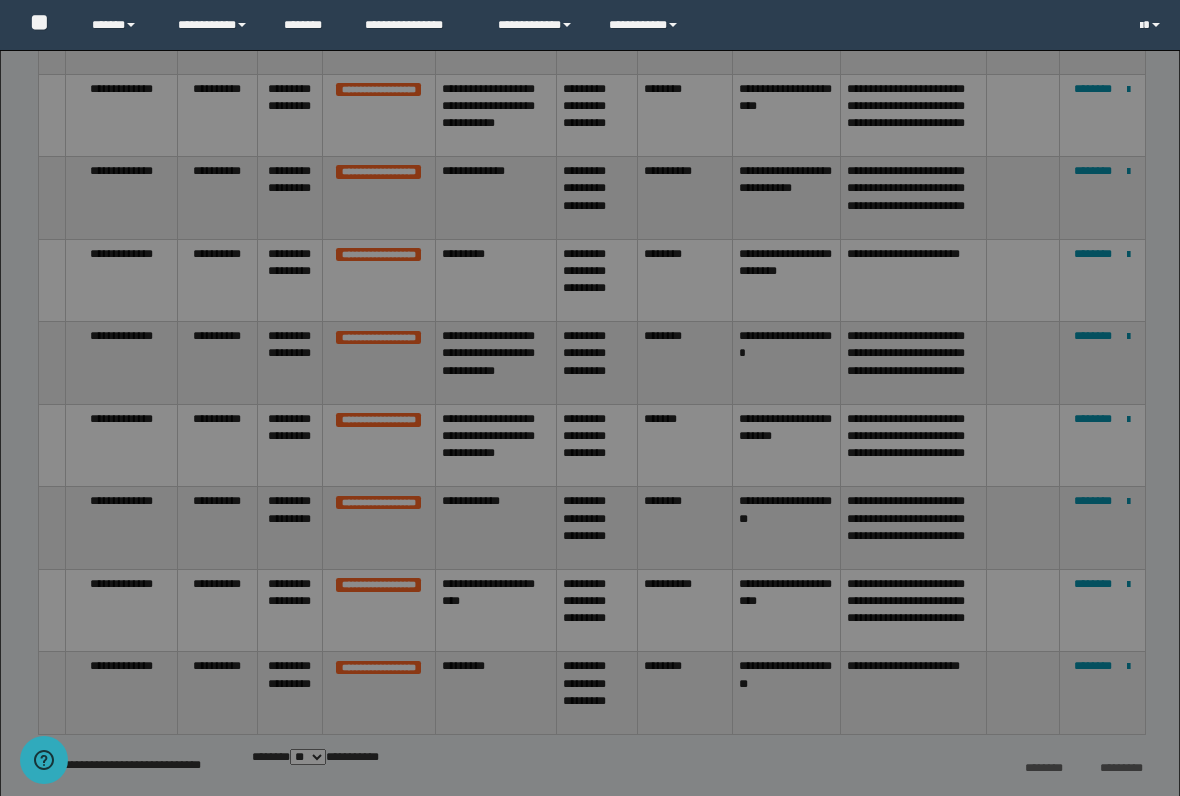 type on "*******" 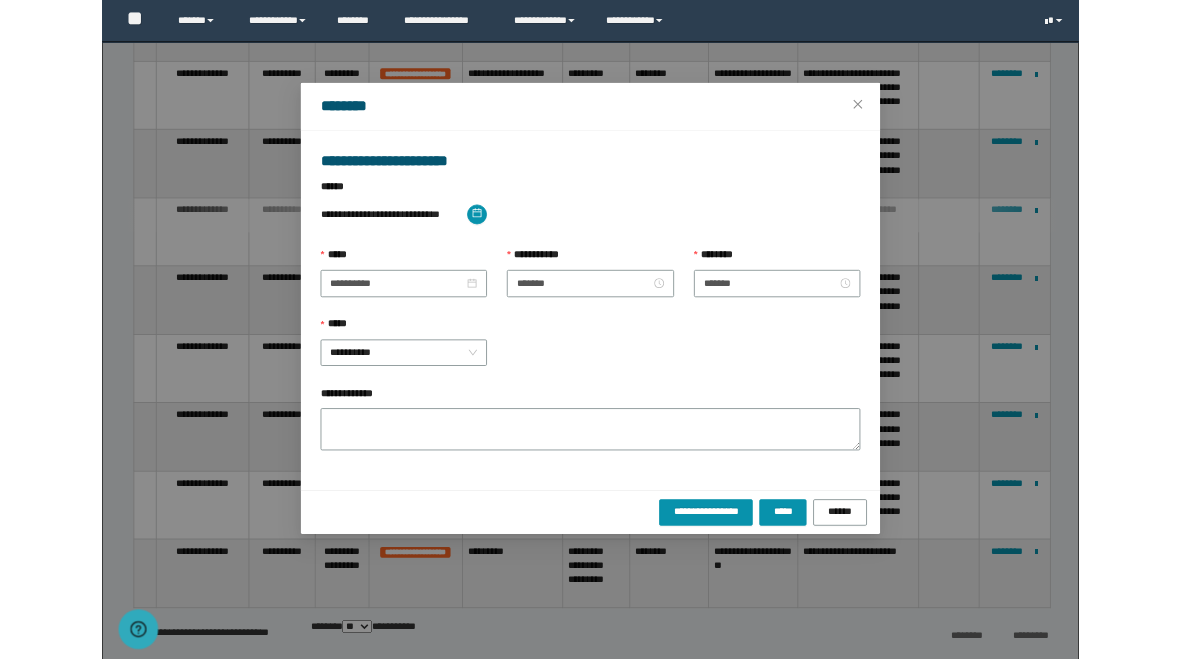 scroll, scrollTop: 854, scrollLeft: 0, axis: vertical 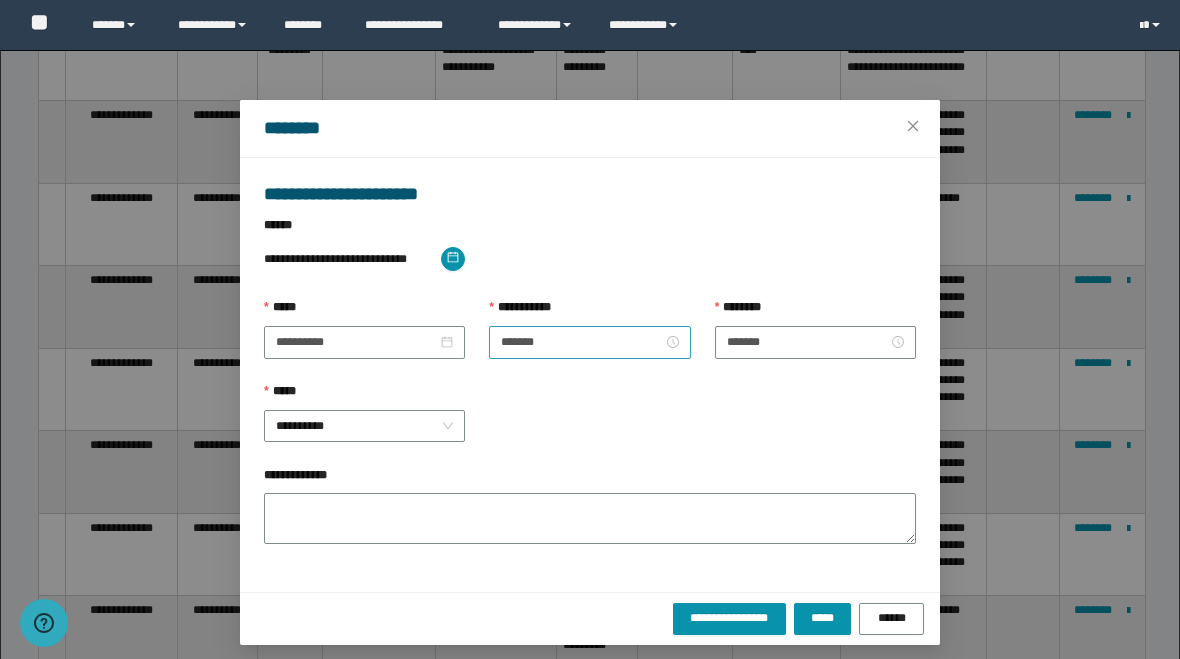 click on "*******" at bounding box center (589, 342) 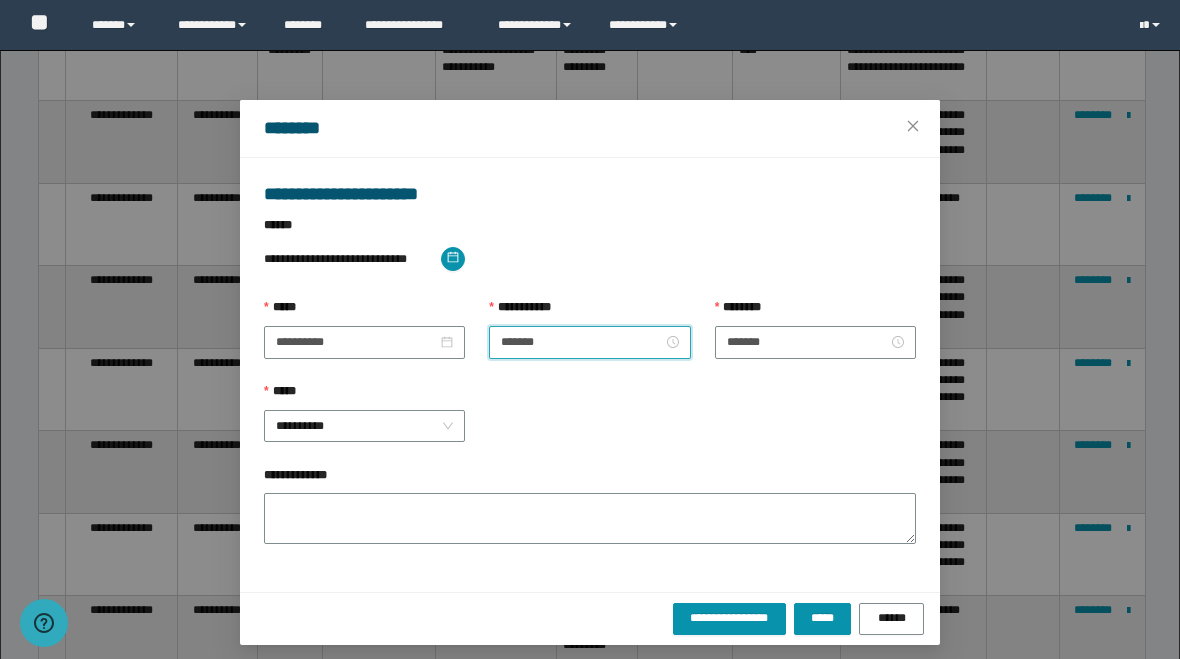 scroll, scrollTop: 56, scrollLeft: 0, axis: vertical 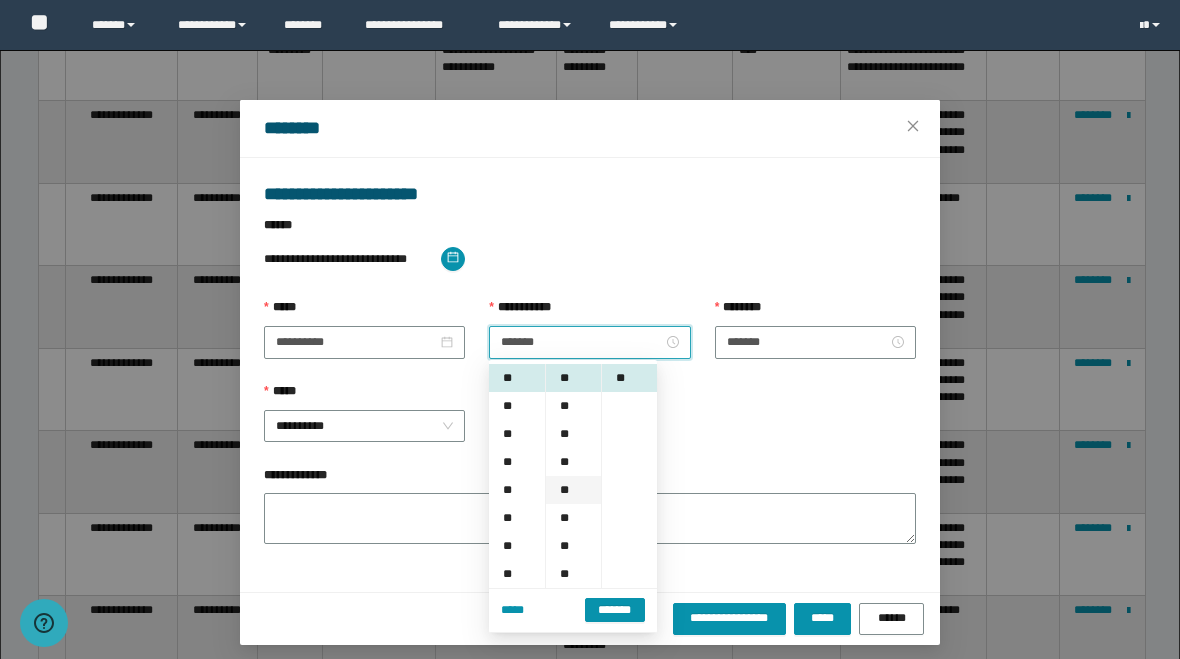 click on "**" at bounding box center (573, 490) 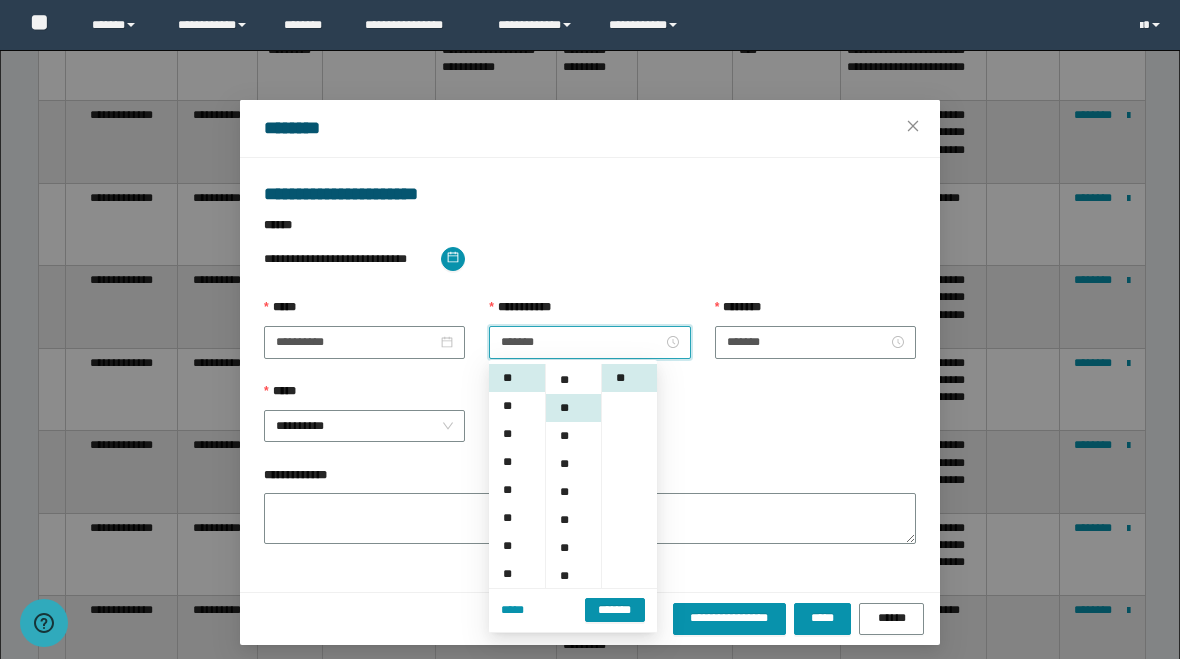 scroll, scrollTop: 112, scrollLeft: 0, axis: vertical 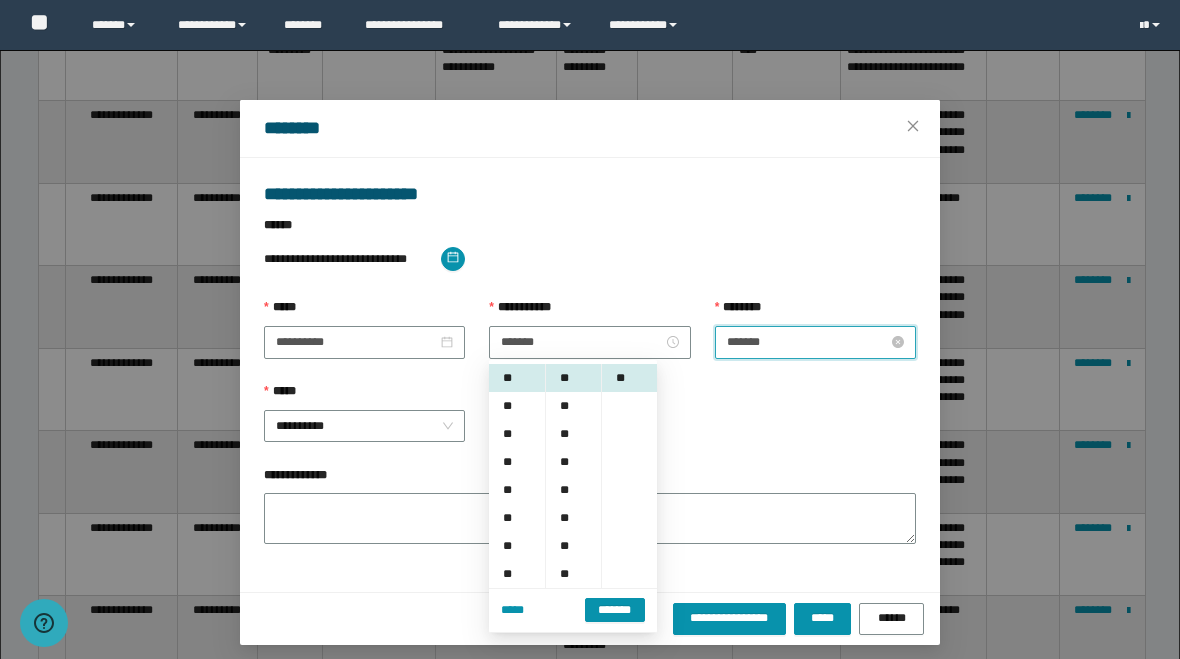 click on "*******" at bounding box center [807, 342] 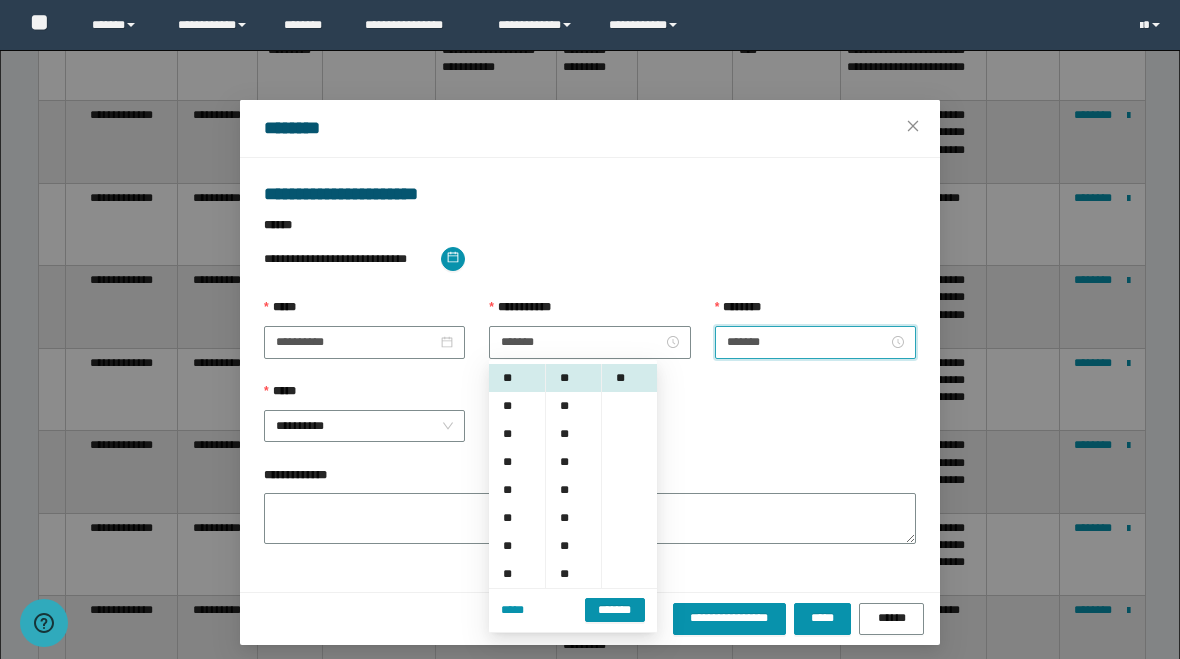 click on "*******" at bounding box center [807, 342] 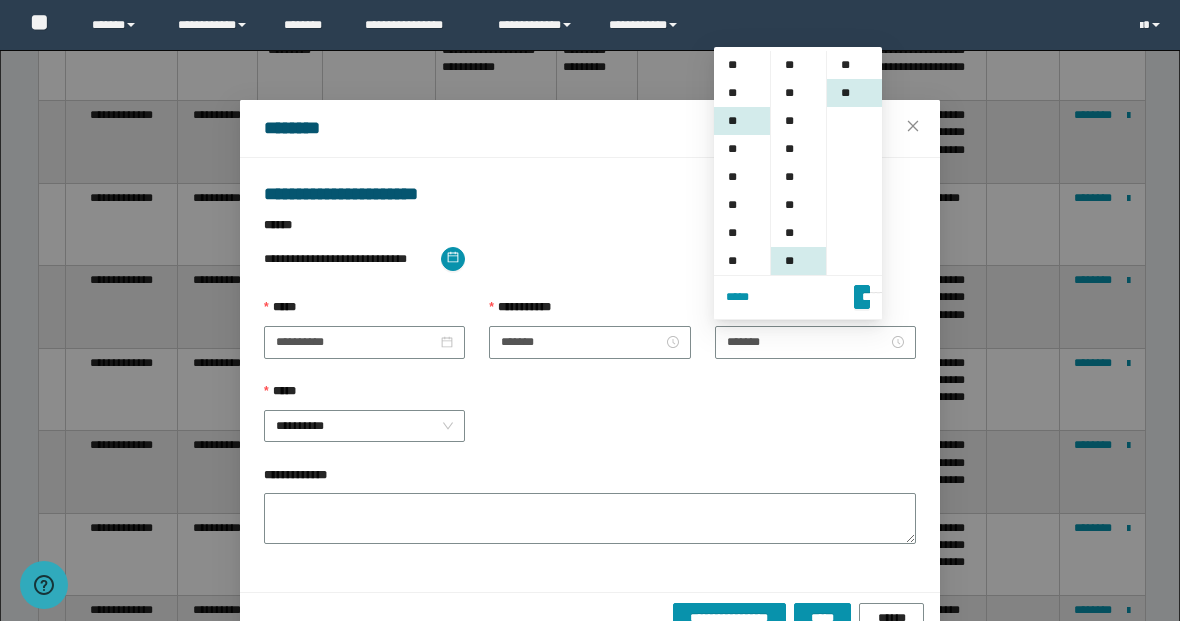 click on "**********" at bounding box center (590, 618) 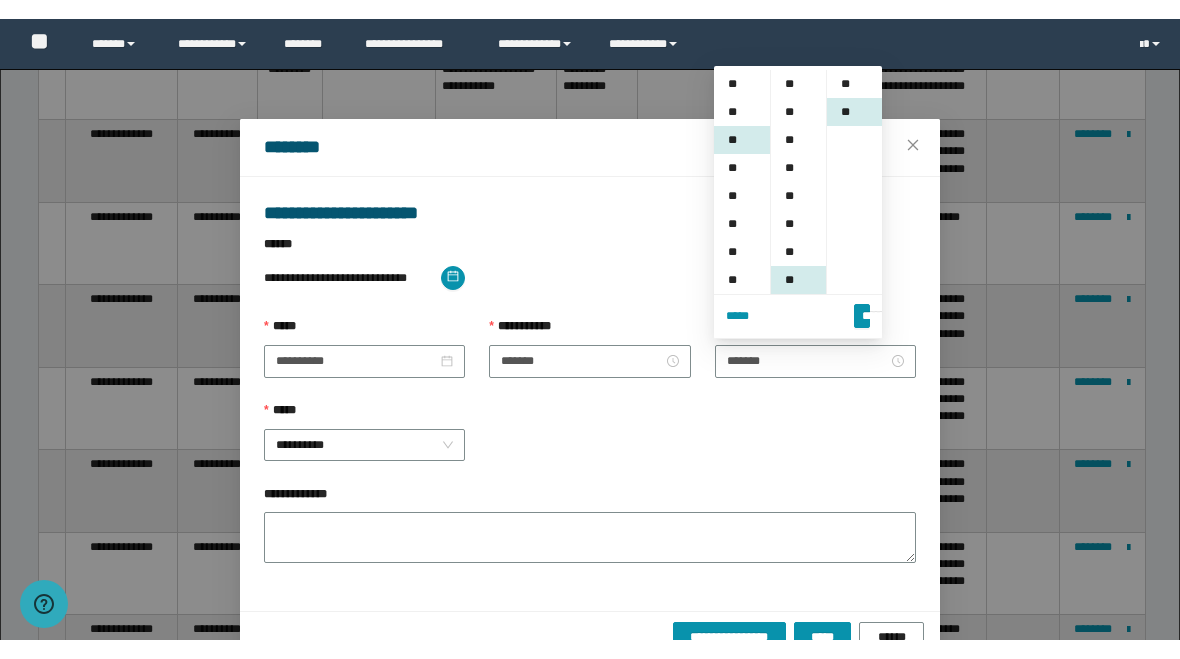 scroll, scrollTop: 56, scrollLeft: 0, axis: vertical 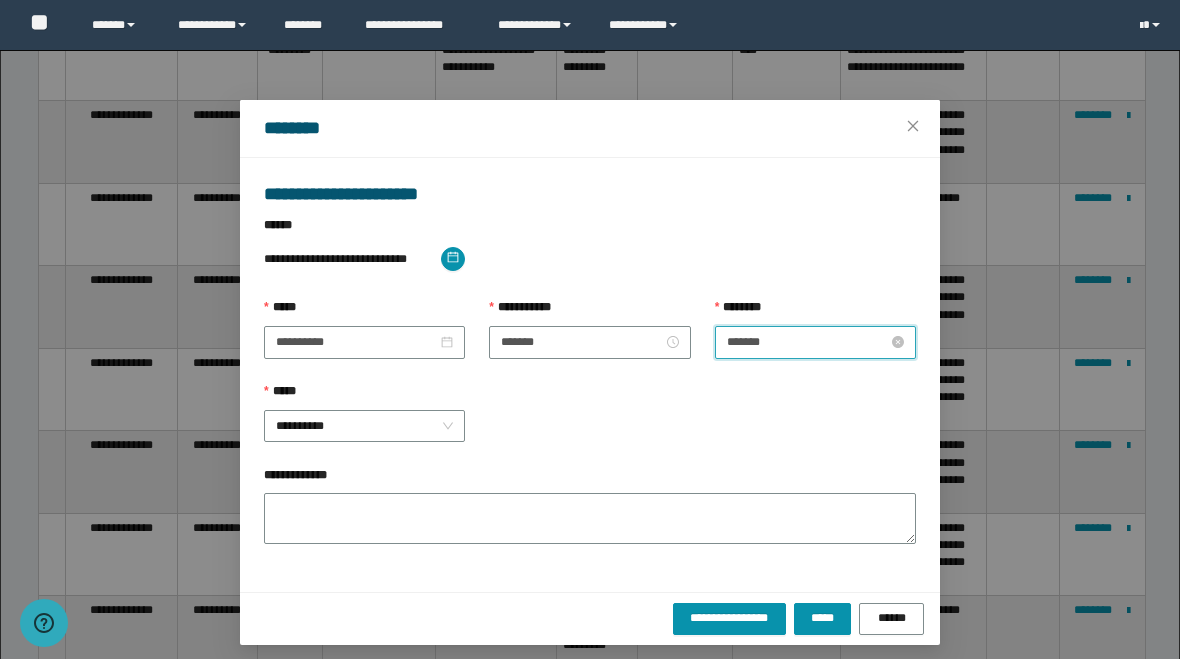 click on "*******" at bounding box center (807, 342) 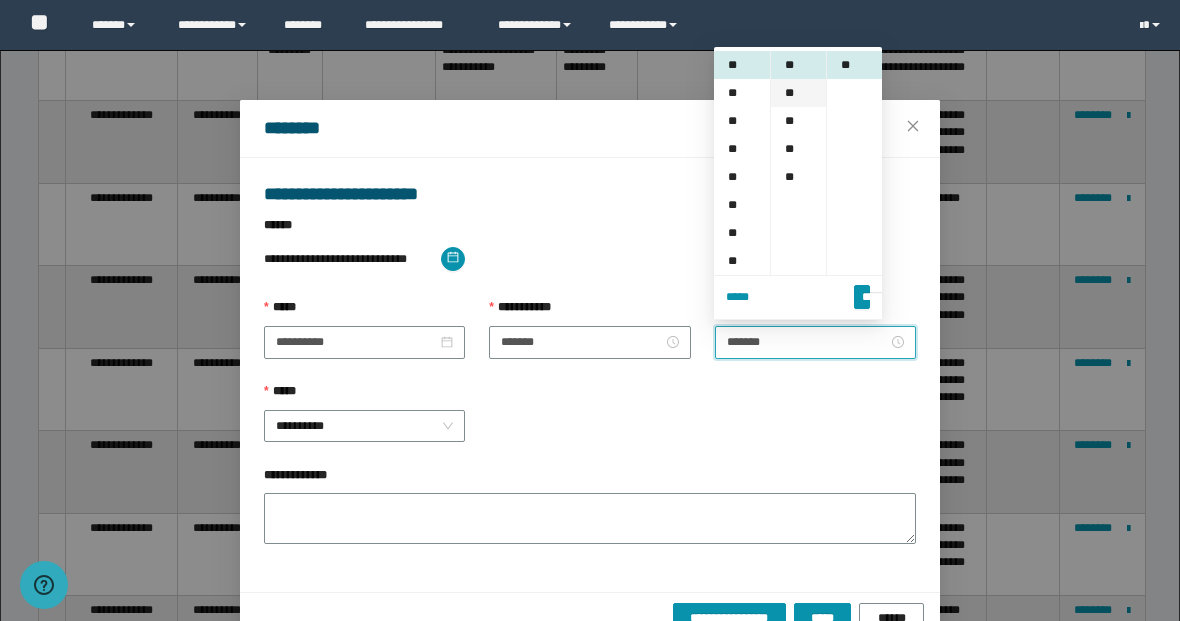 click on "**" at bounding box center [798, 93] 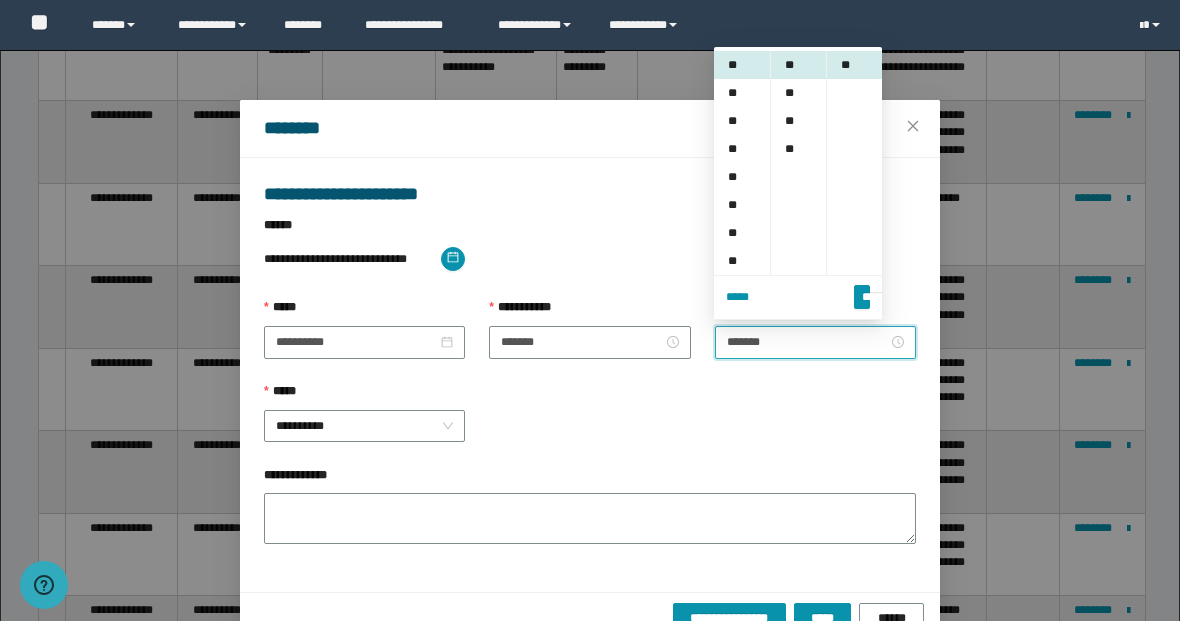 scroll, scrollTop: 224, scrollLeft: 0, axis: vertical 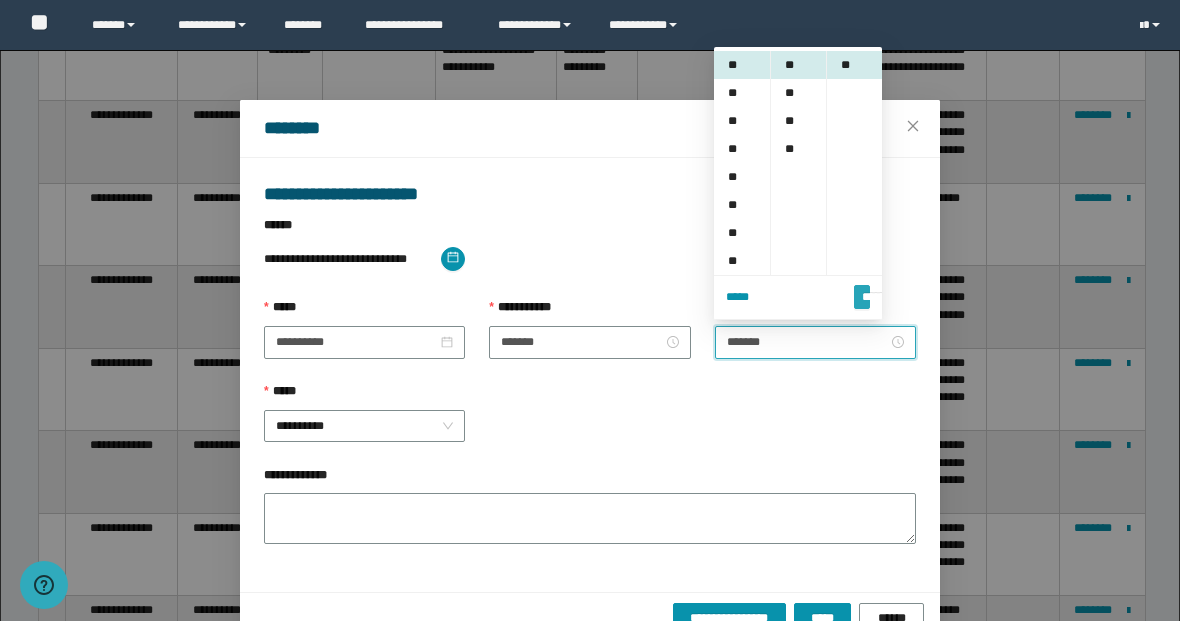 click on "*******" at bounding box center [862, 288] 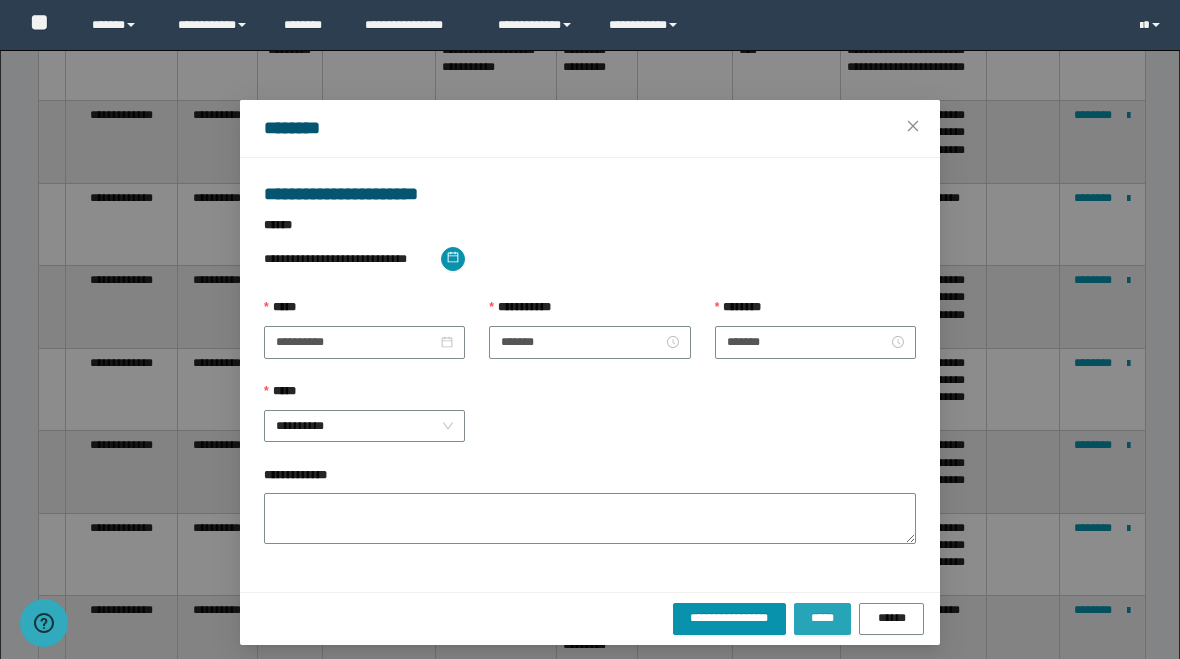 click on "*****" at bounding box center [822, 617] 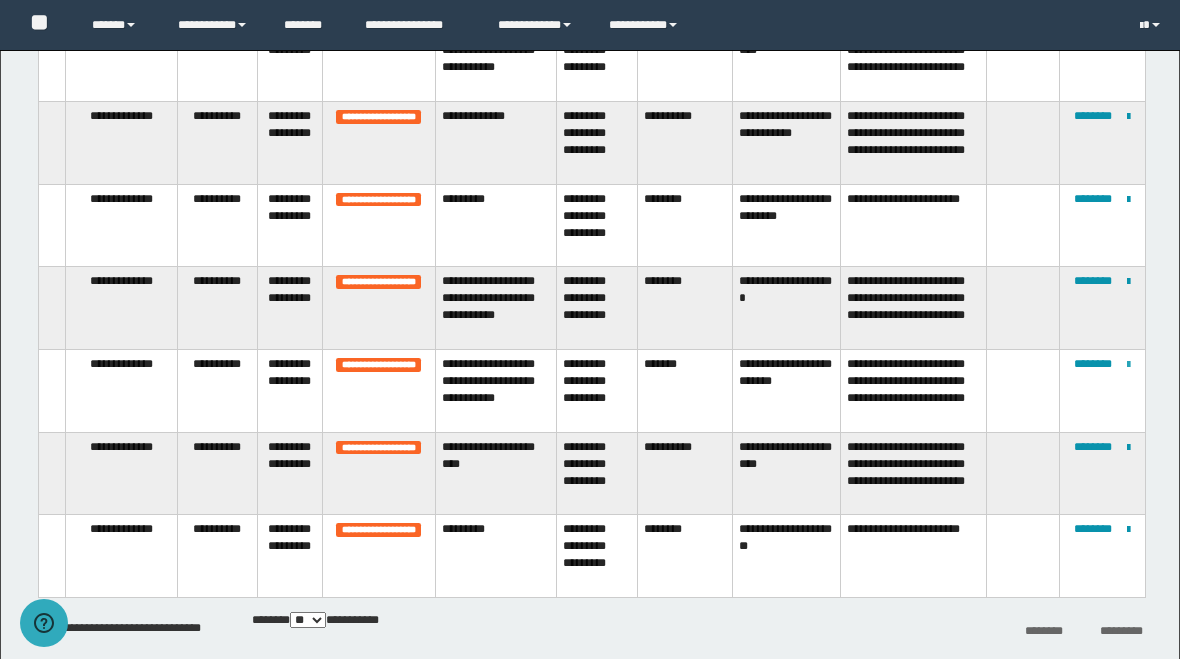 click at bounding box center [1128, 365] 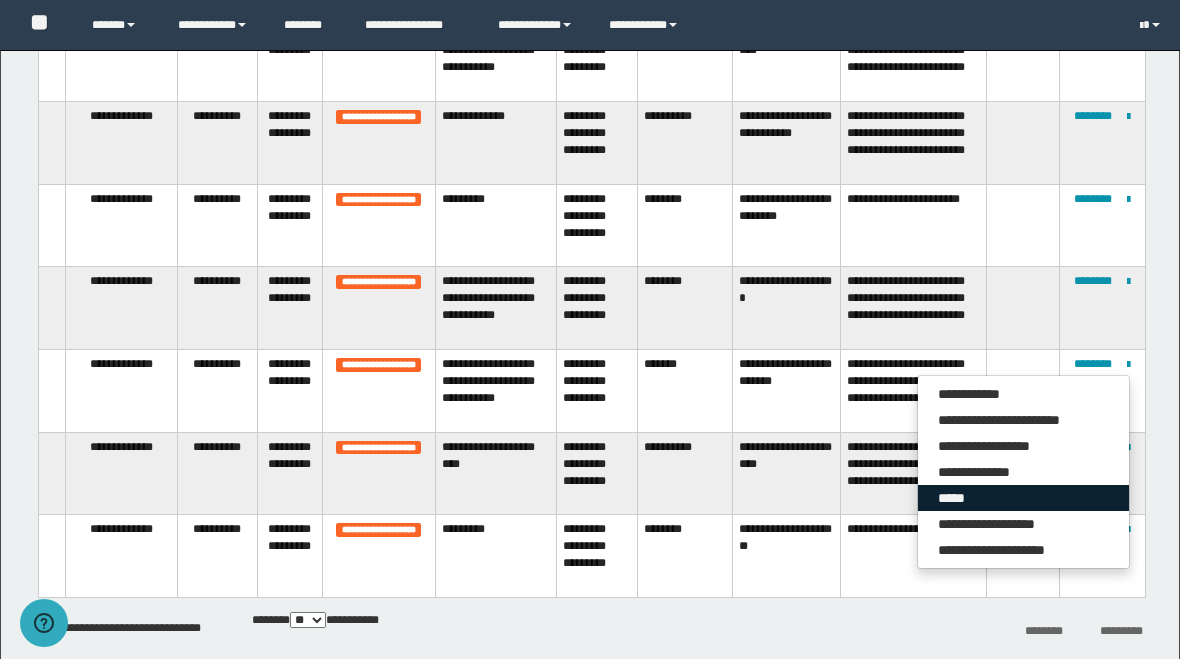 click on "*****" at bounding box center (1023, 498) 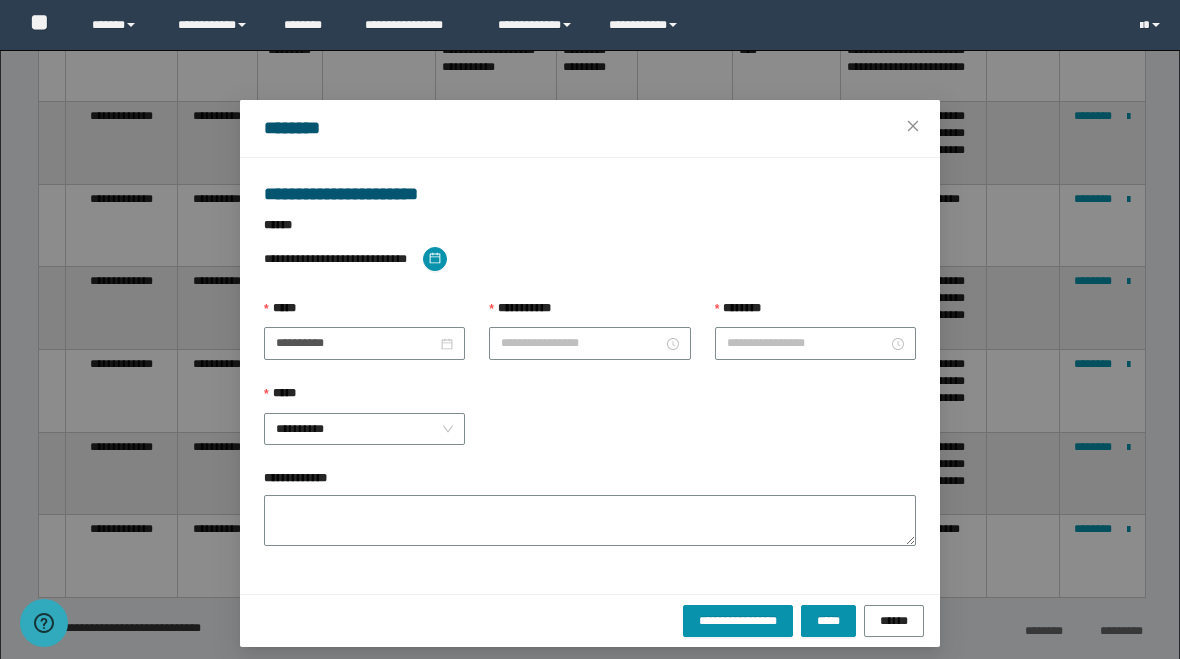type on "*******" 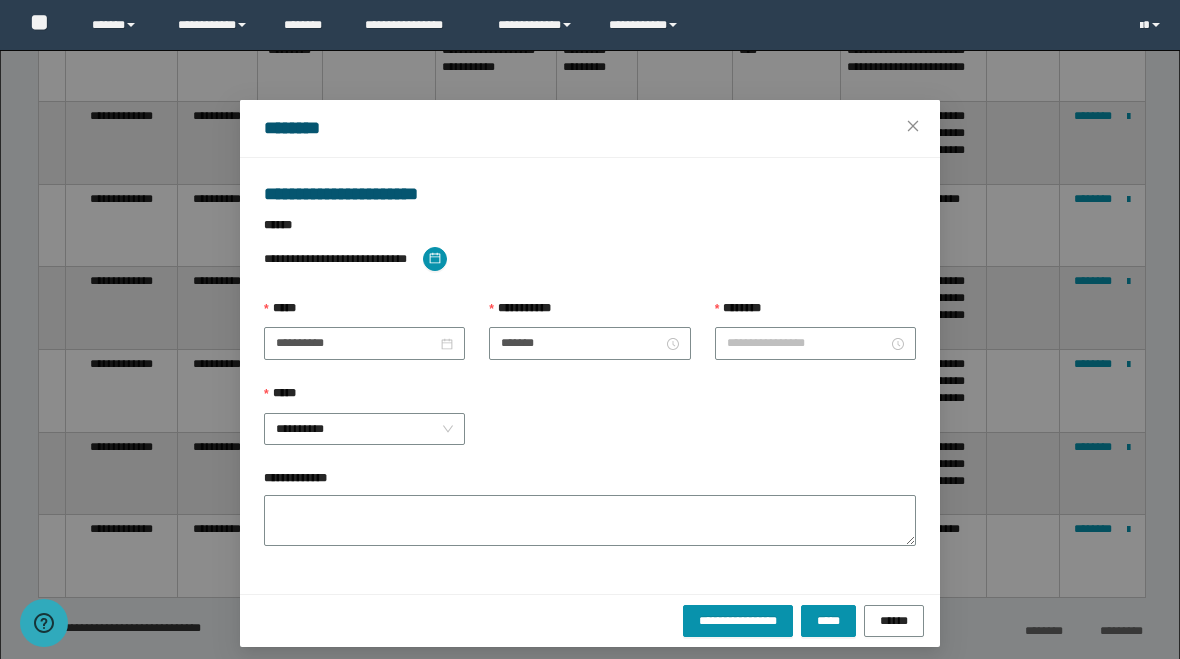 type on "*******" 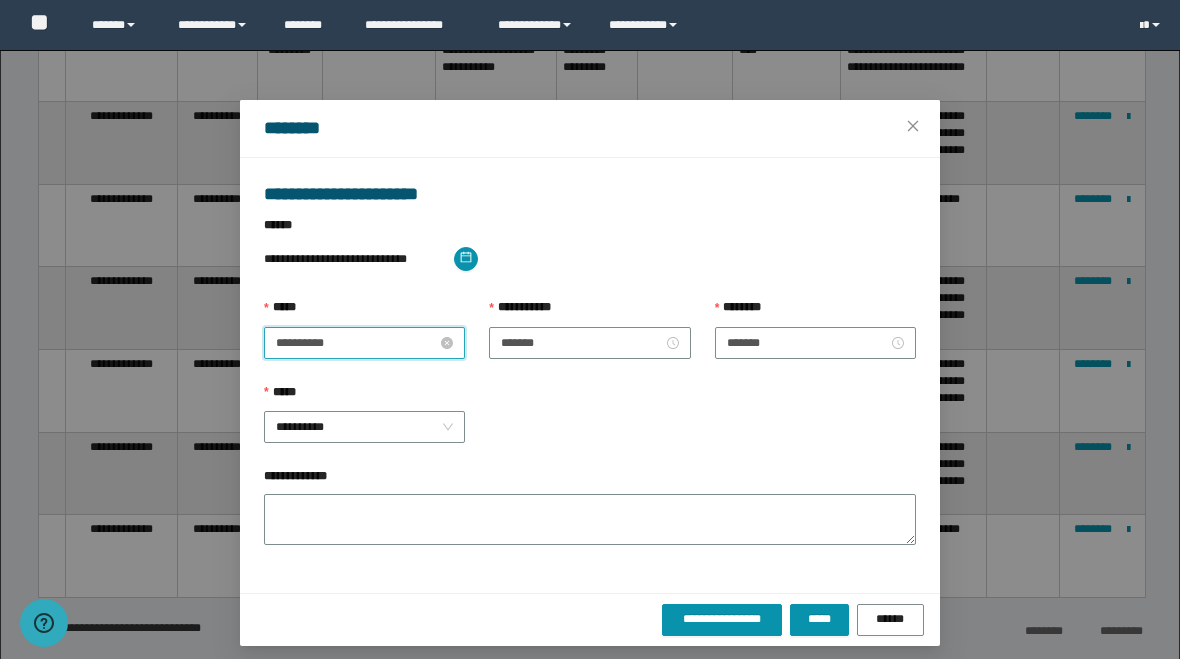 click on "**********" at bounding box center (356, 343) 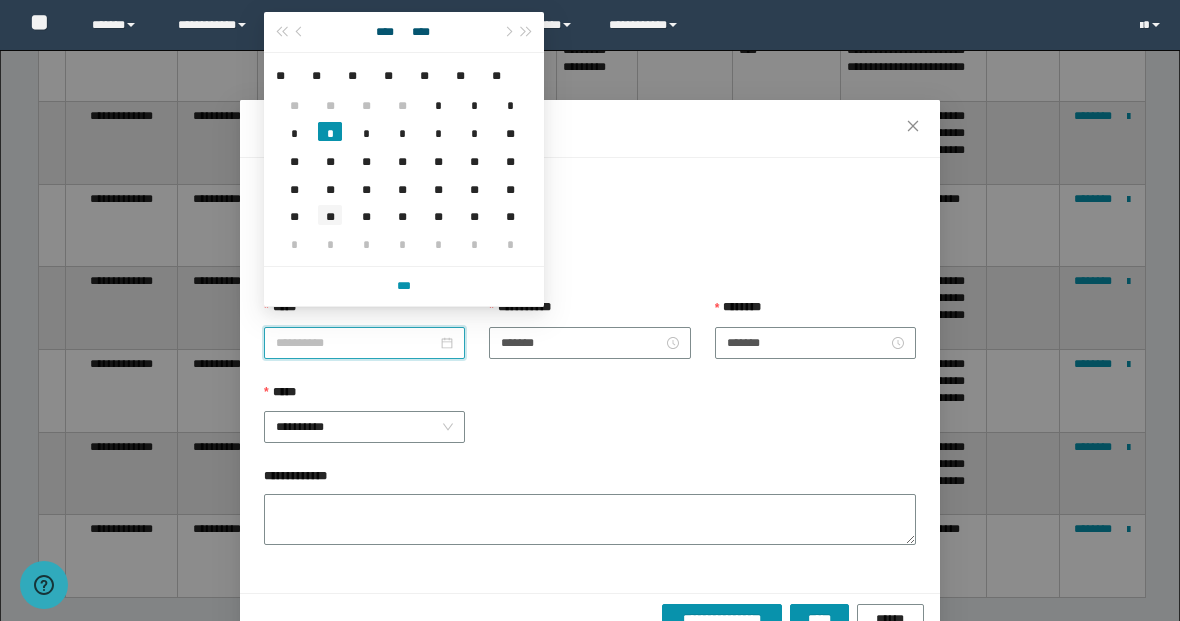 type on "**********" 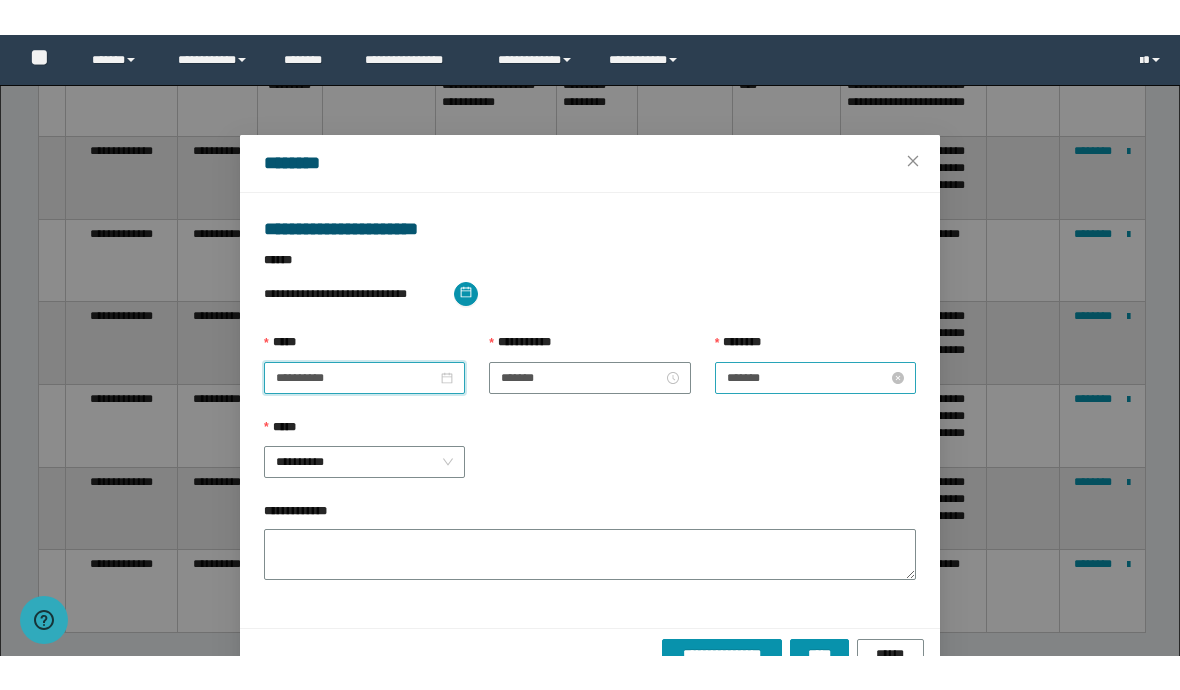scroll, scrollTop: 853, scrollLeft: 0, axis: vertical 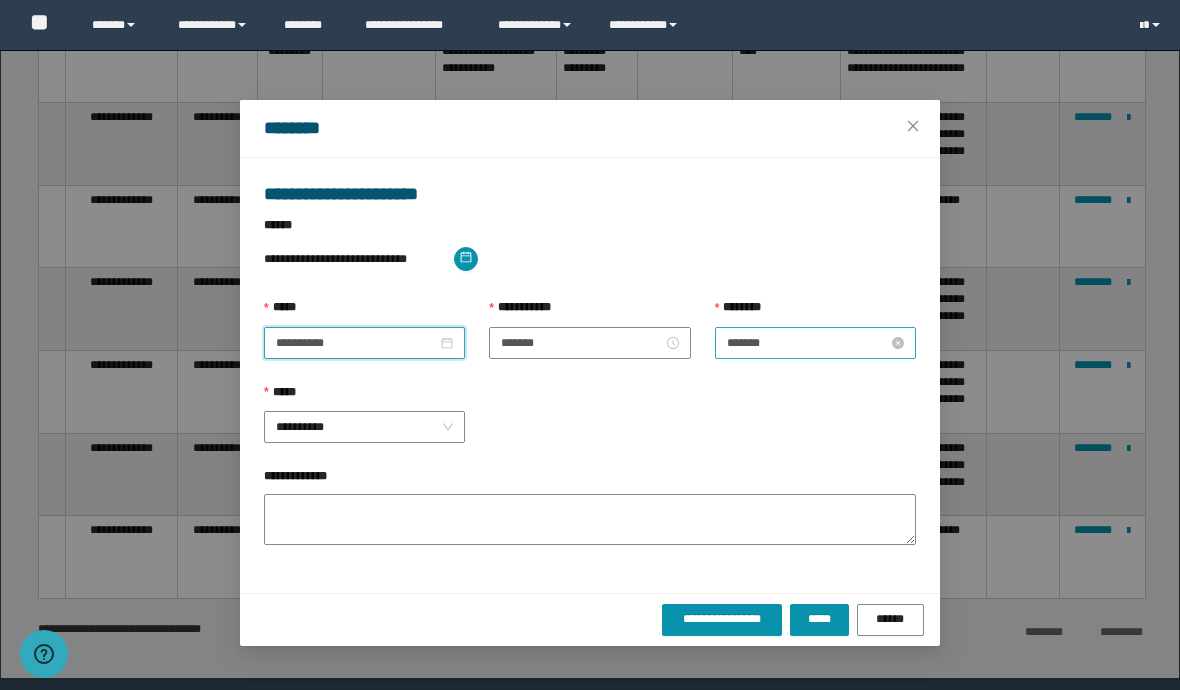 click on "*******" at bounding box center [807, 343] 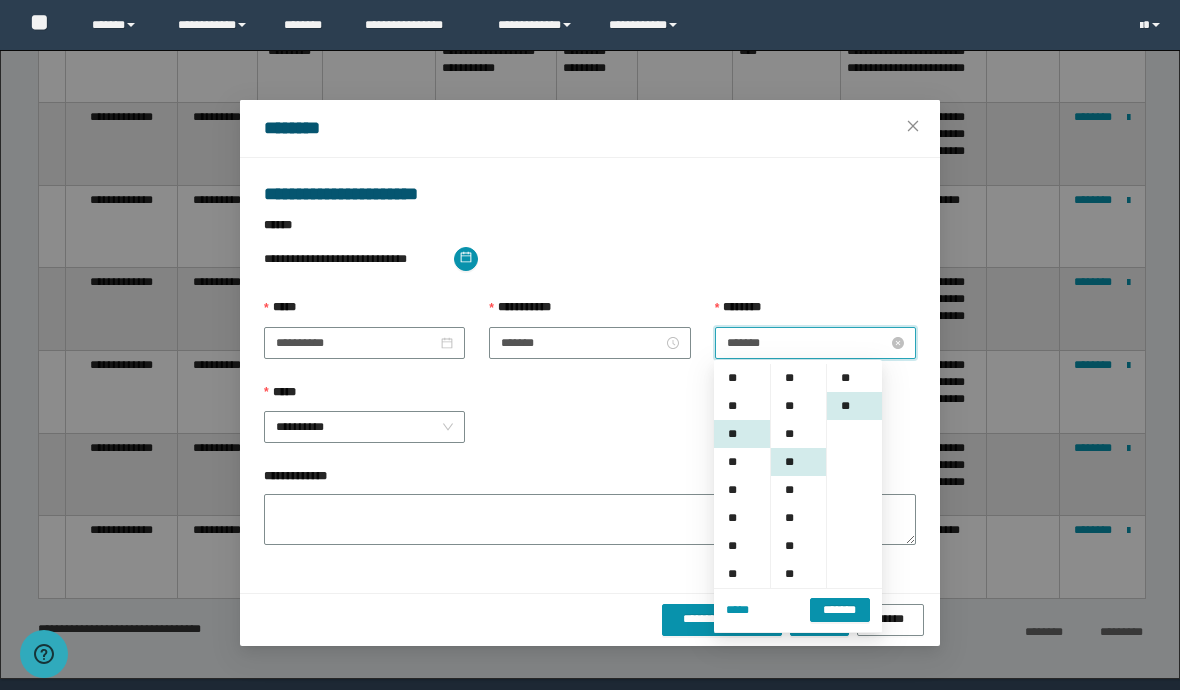 scroll, scrollTop: 56, scrollLeft: 0, axis: vertical 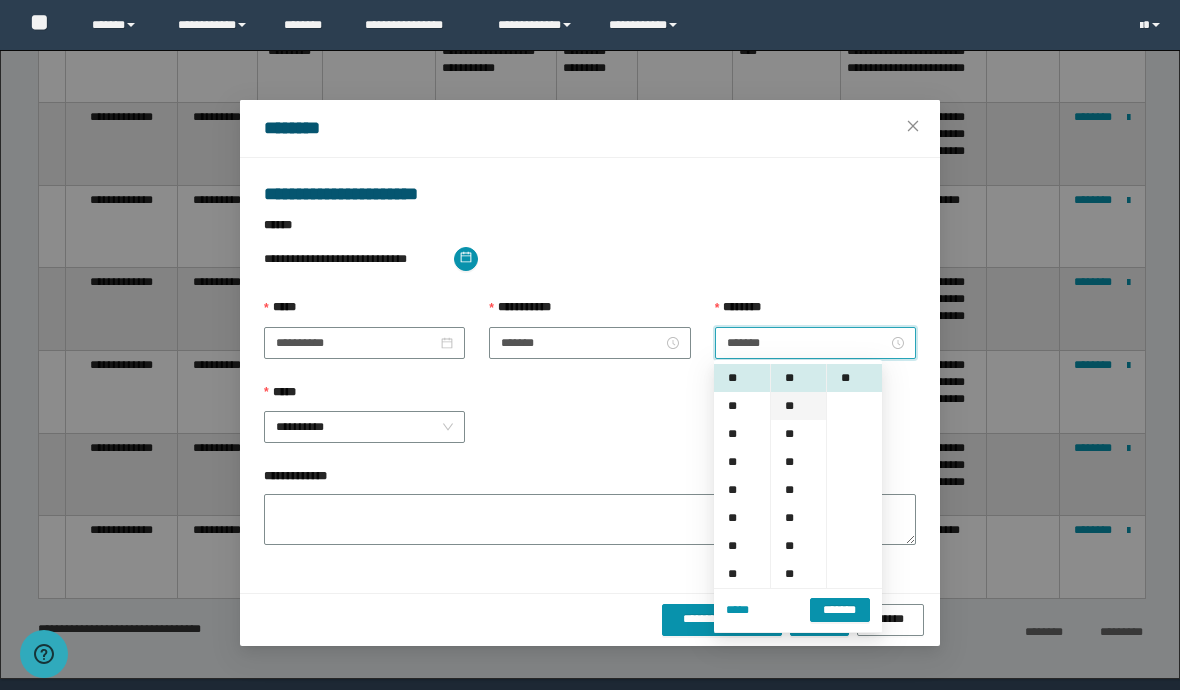 click on "**" at bounding box center (798, 406) 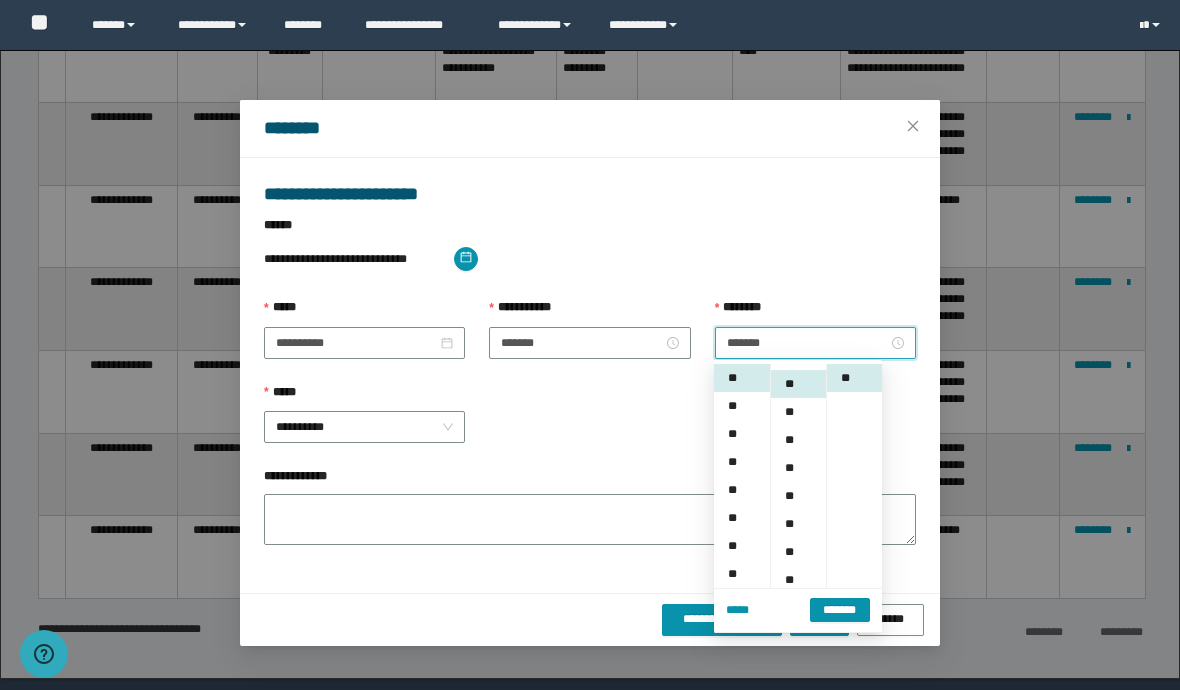 scroll, scrollTop: 112, scrollLeft: 0, axis: vertical 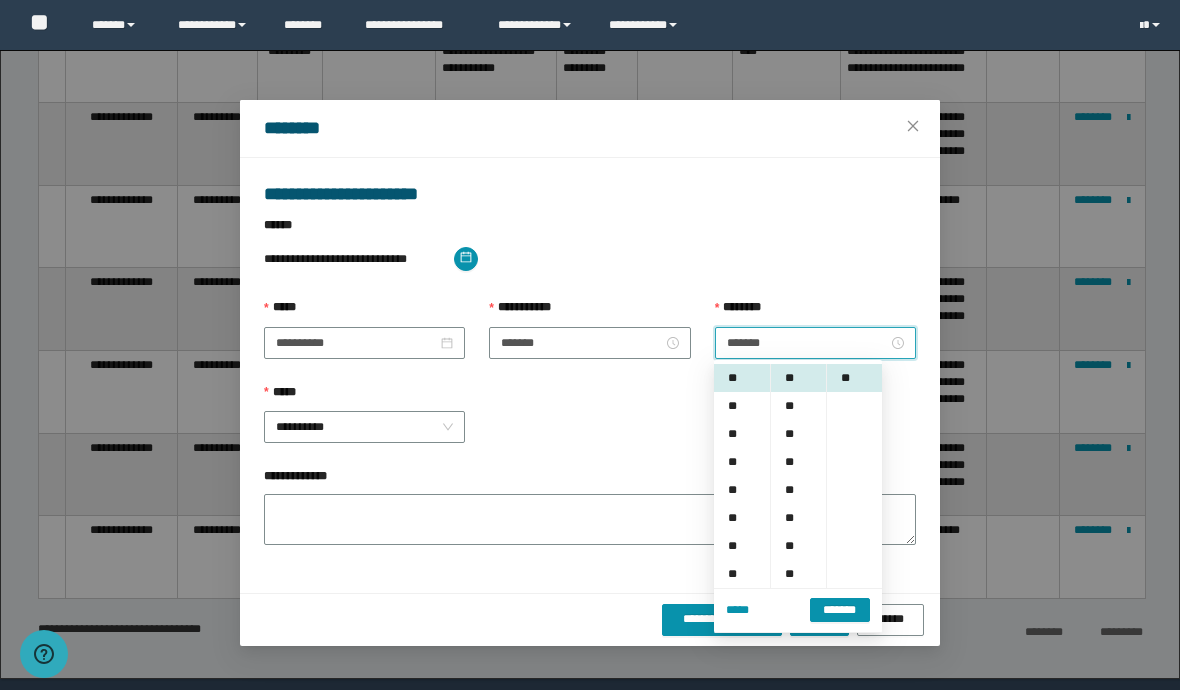 click on "**********" at bounding box center [590, 425] 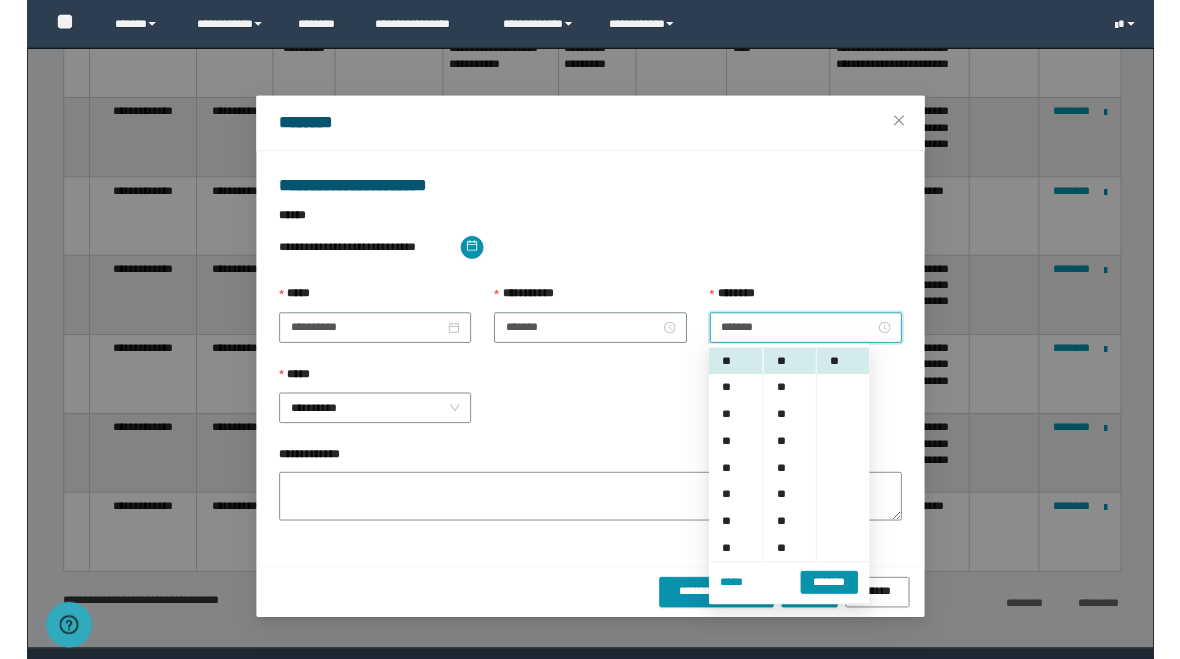 scroll, scrollTop: 854, scrollLeft: 0, axis: vertical 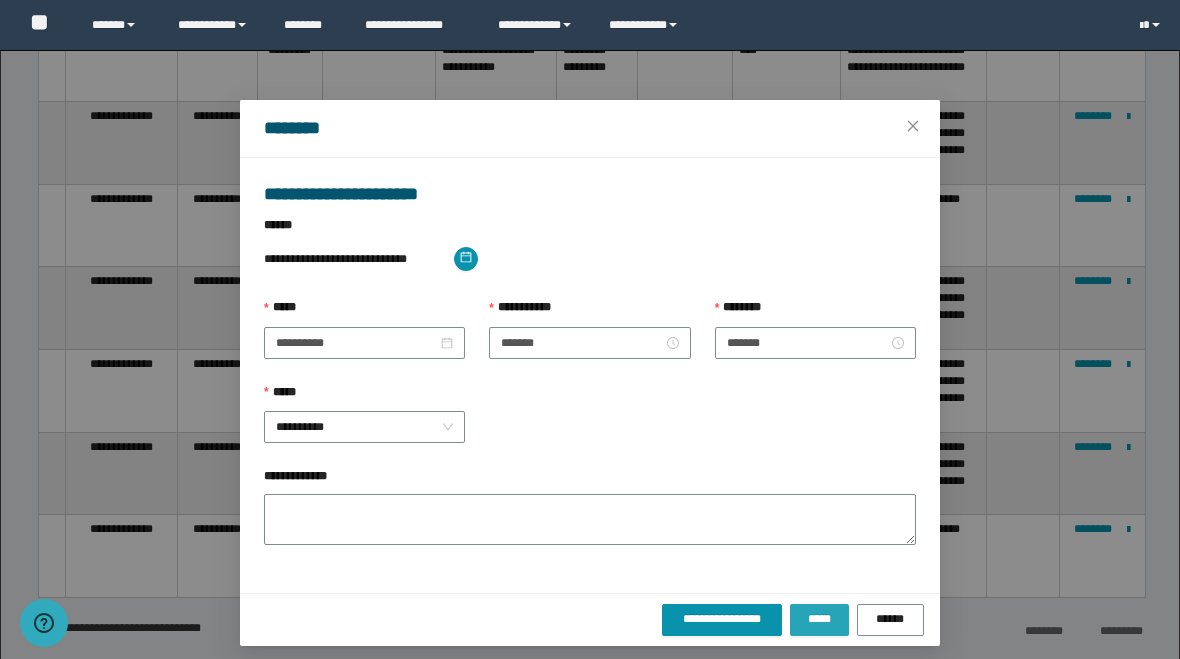 click on "*****" at bounding box center [819, 619] 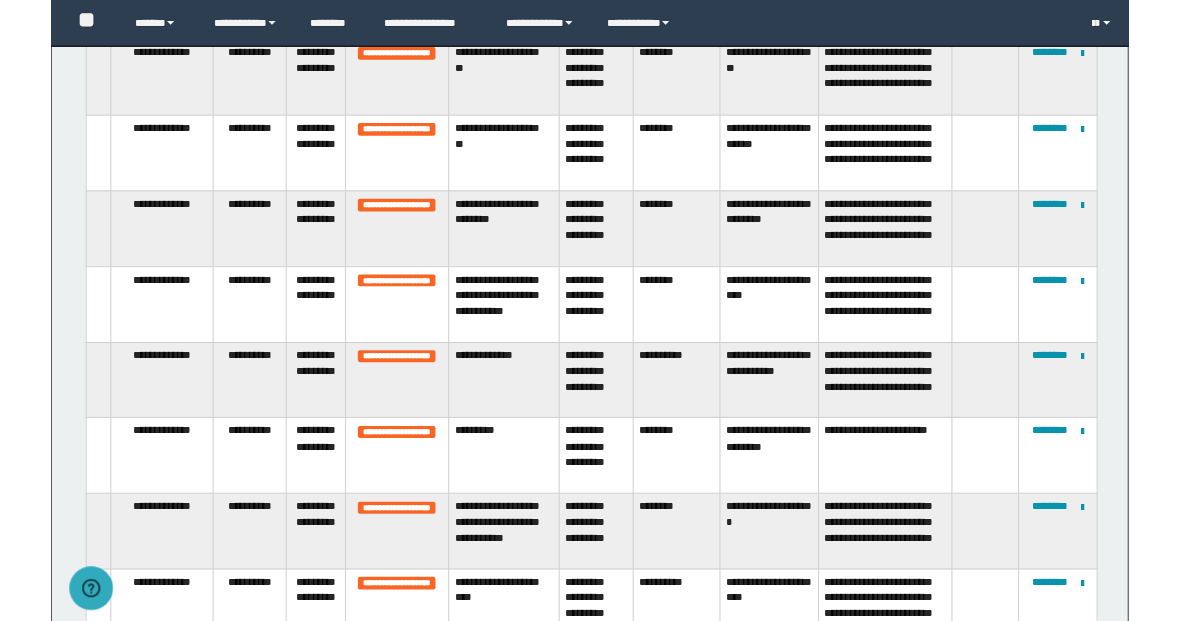 scroll, scrollTop: 590, scrollLeft: 0, axis: vertical 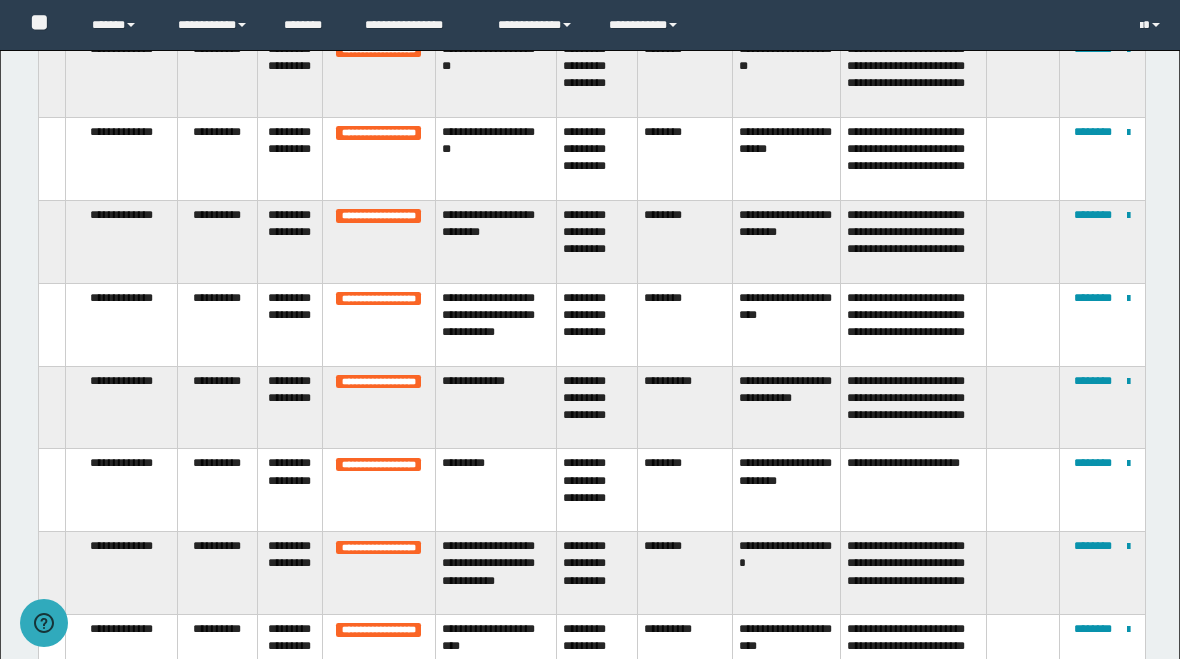 click on "**********" at bounding box center (1102, 490) 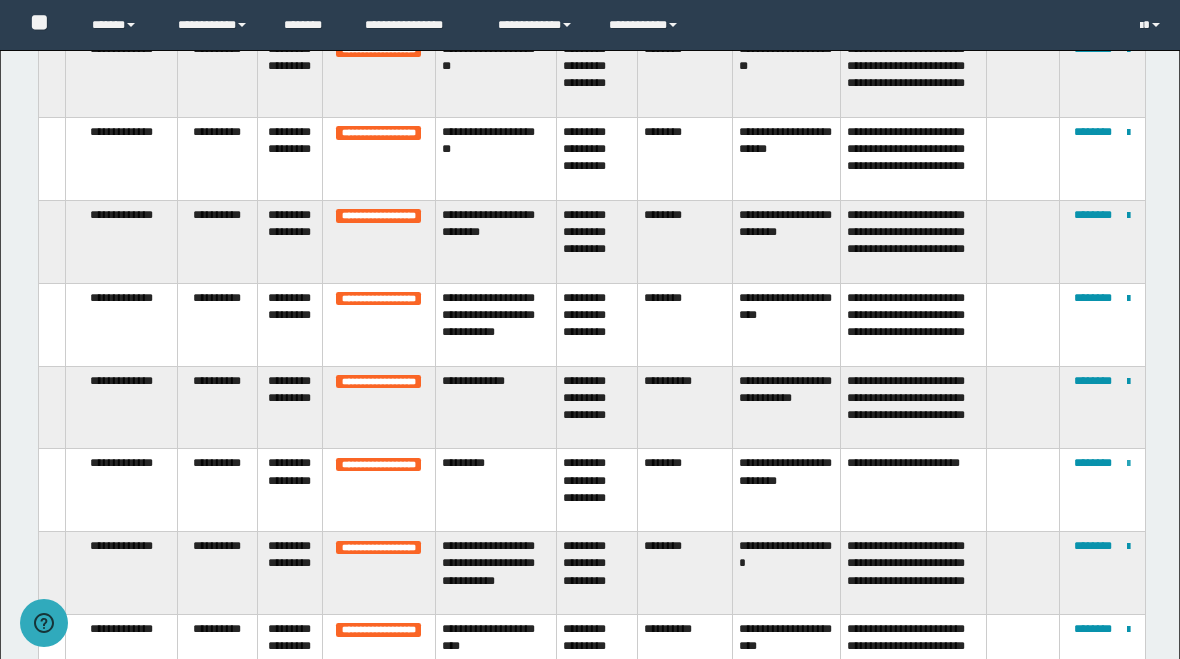 click at bounding box center [1128, 464] 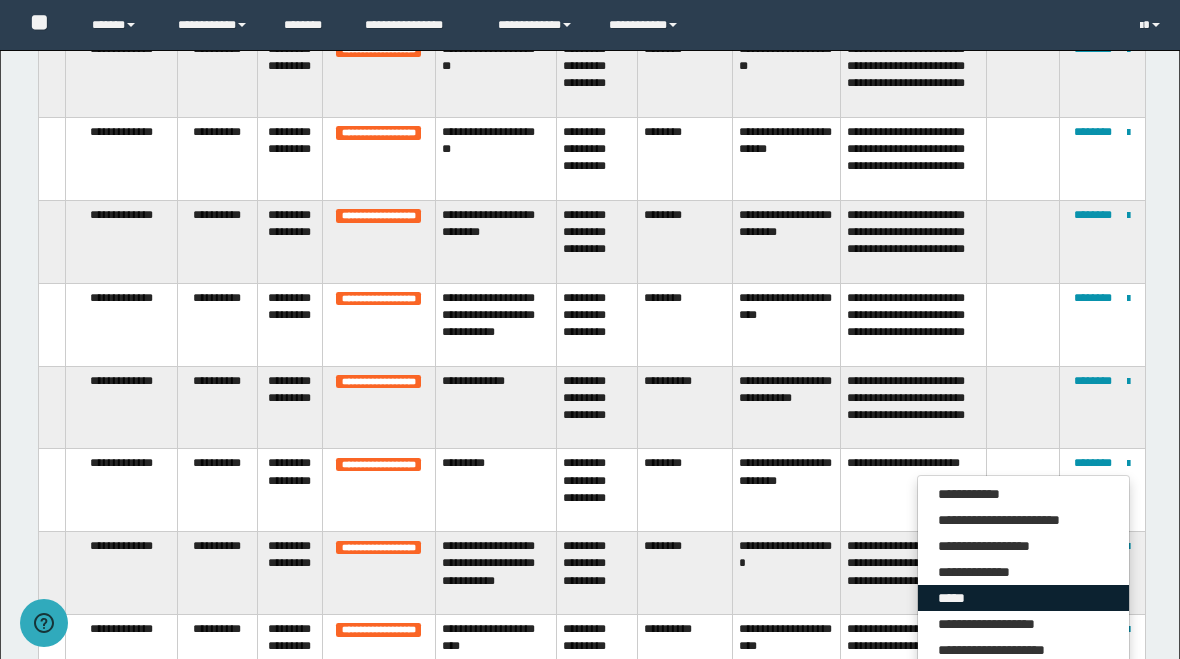 click on "*****" at bounding box center (1023, 598) 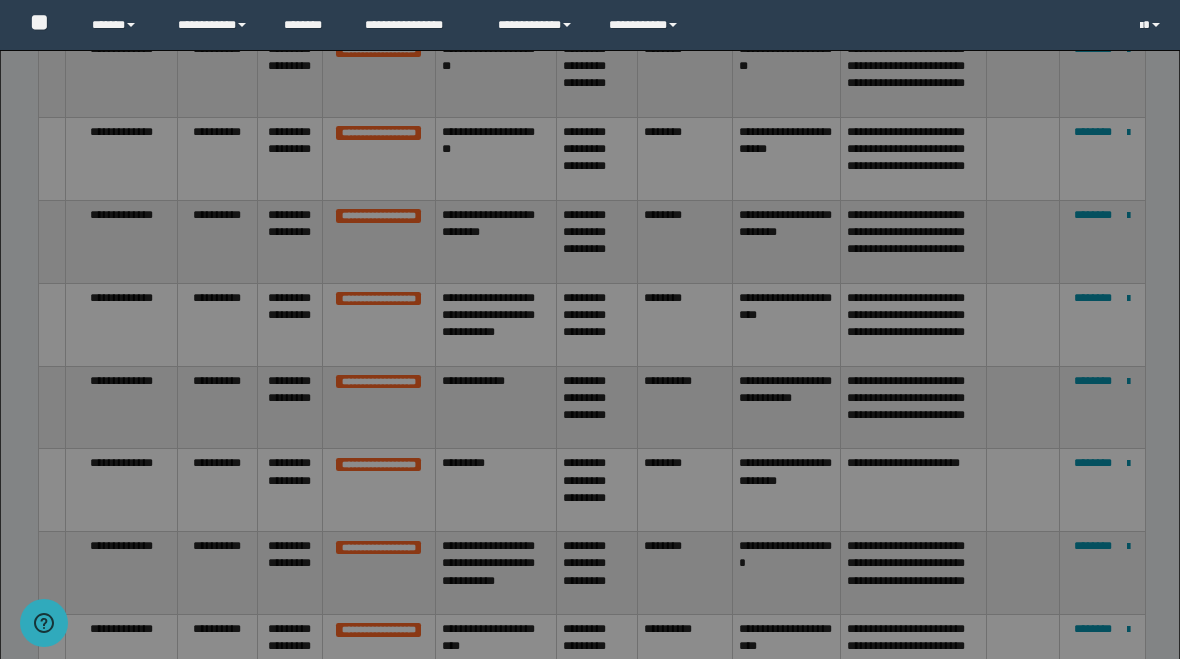 type on "*******" 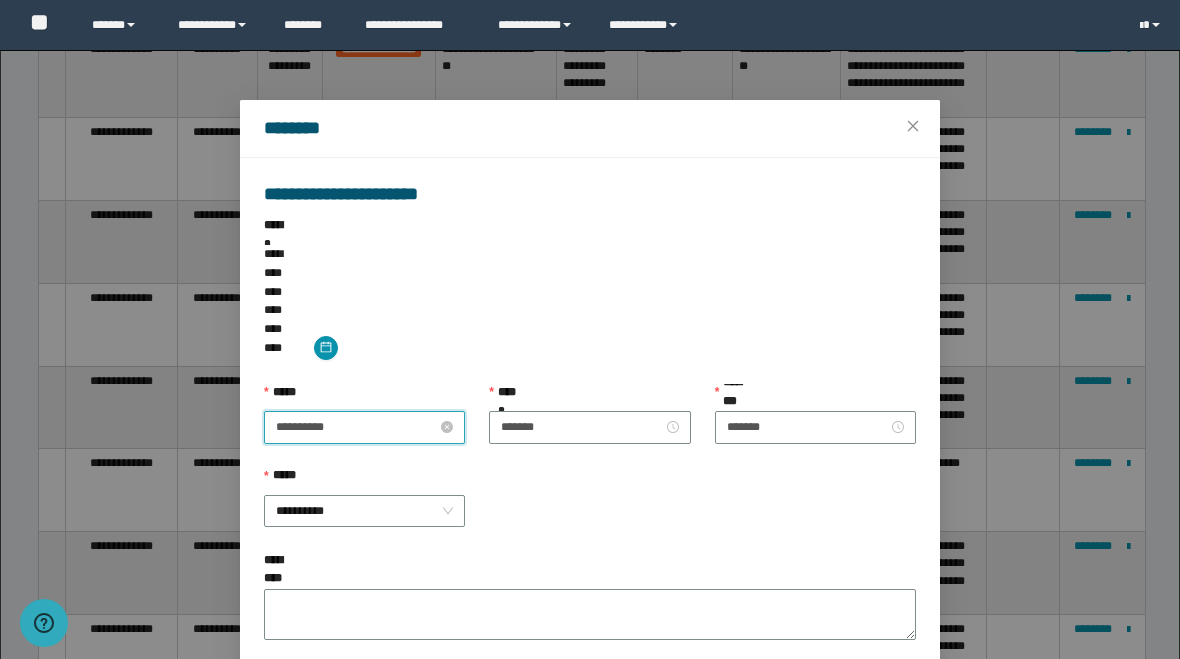click on "**********" at bounding box center [356, 427] 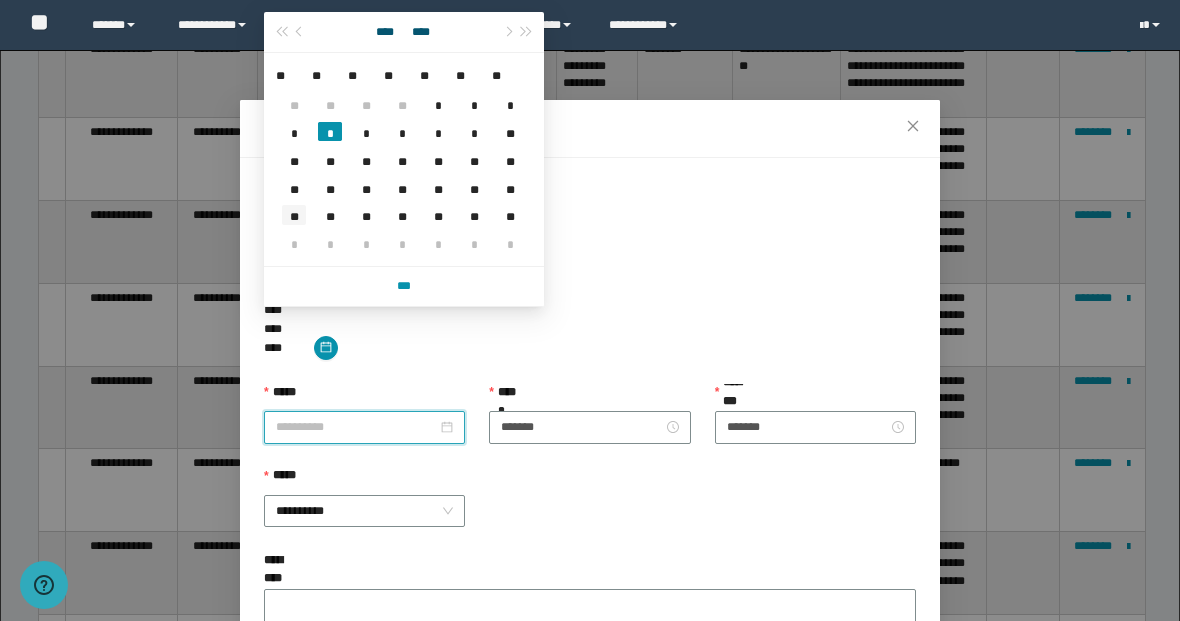 type on "**********" 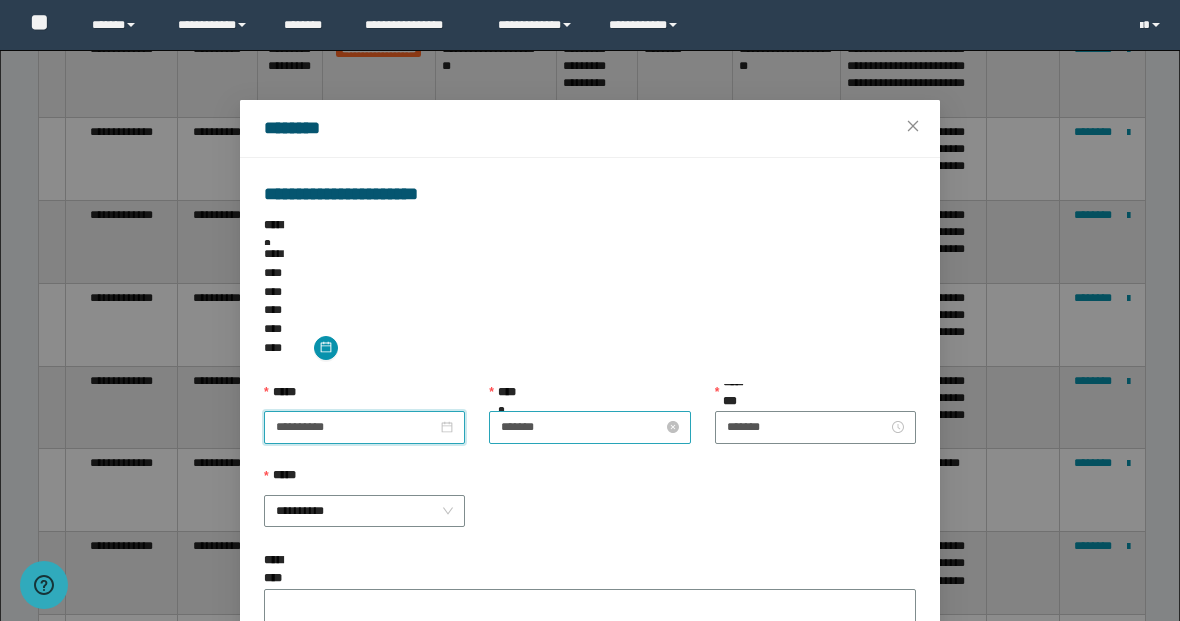 click on "*******" at bounding box center (581, 427) 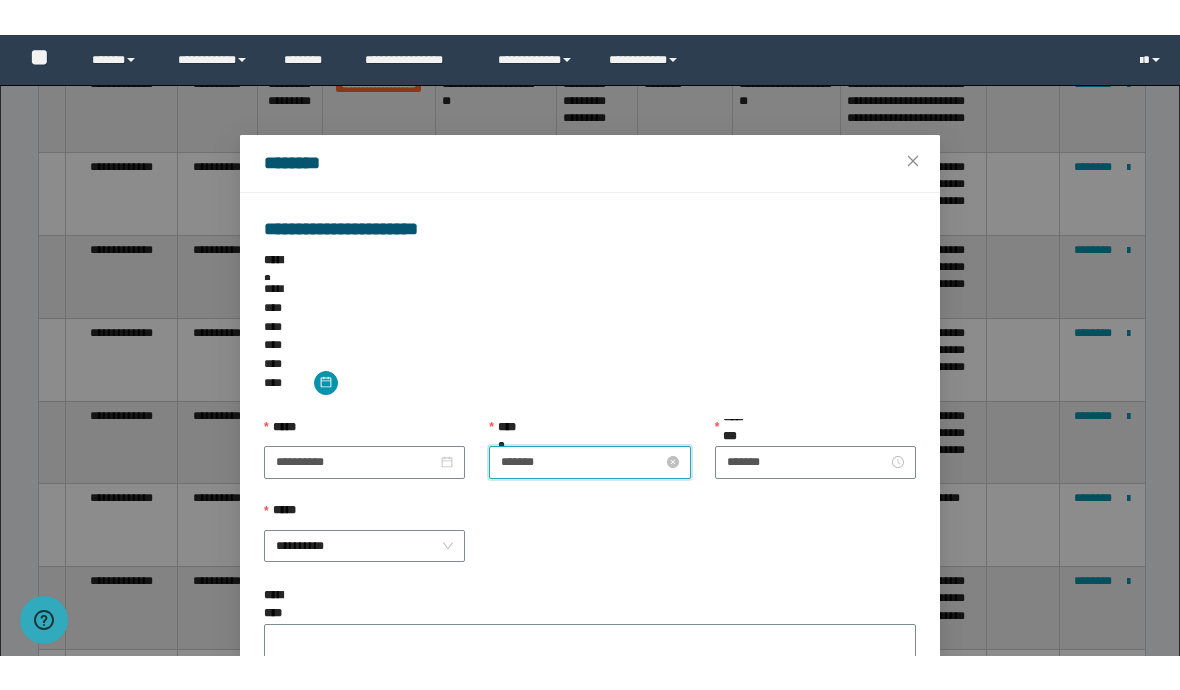 scroll, scrollTop: 589, scrollLeft: 0, axis: vertical 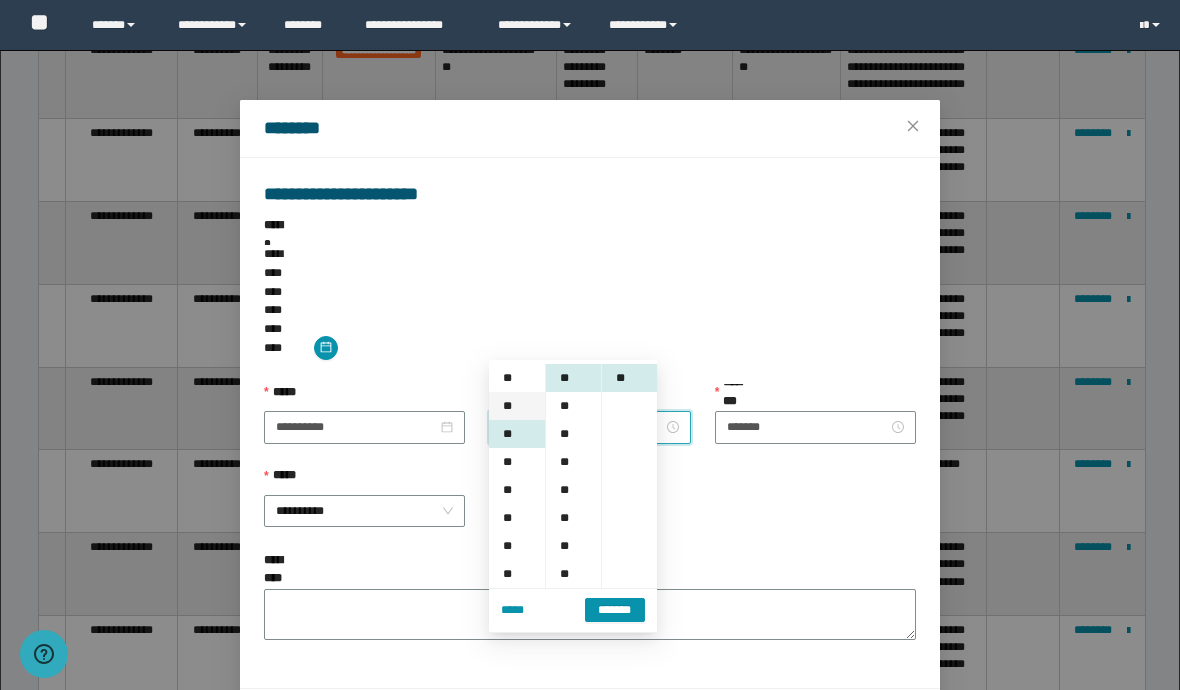 click on "**" at bounding box center (517, 406) 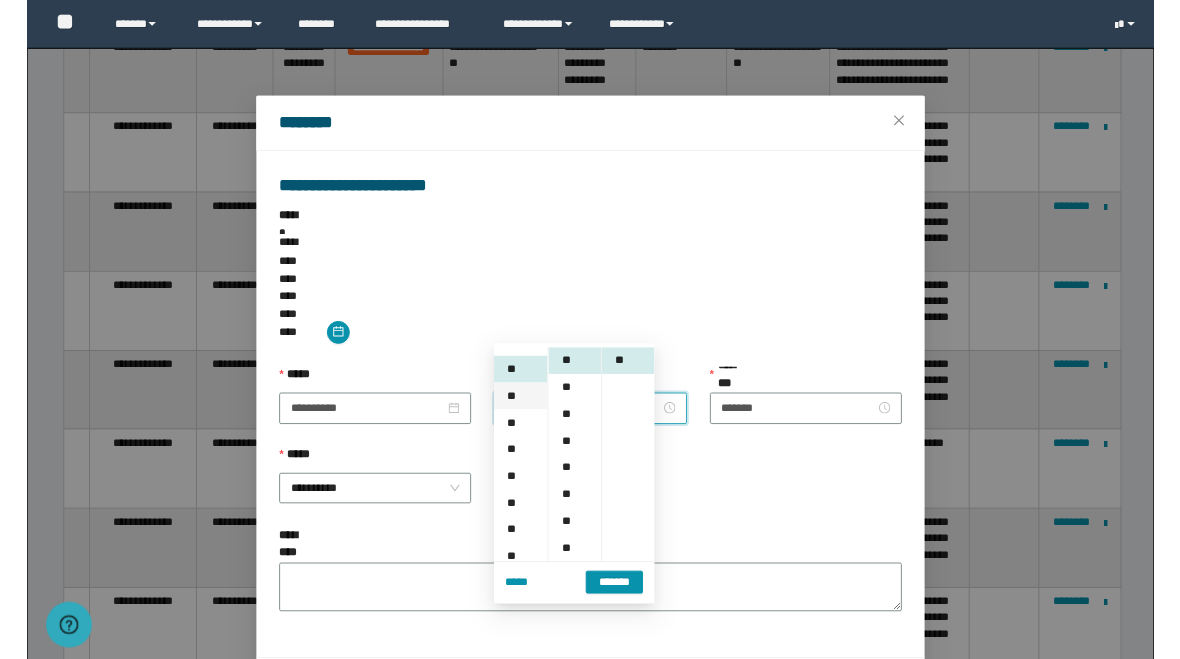 scroll, scrollTop: 28, scrollLeft: 0, axis: vertical 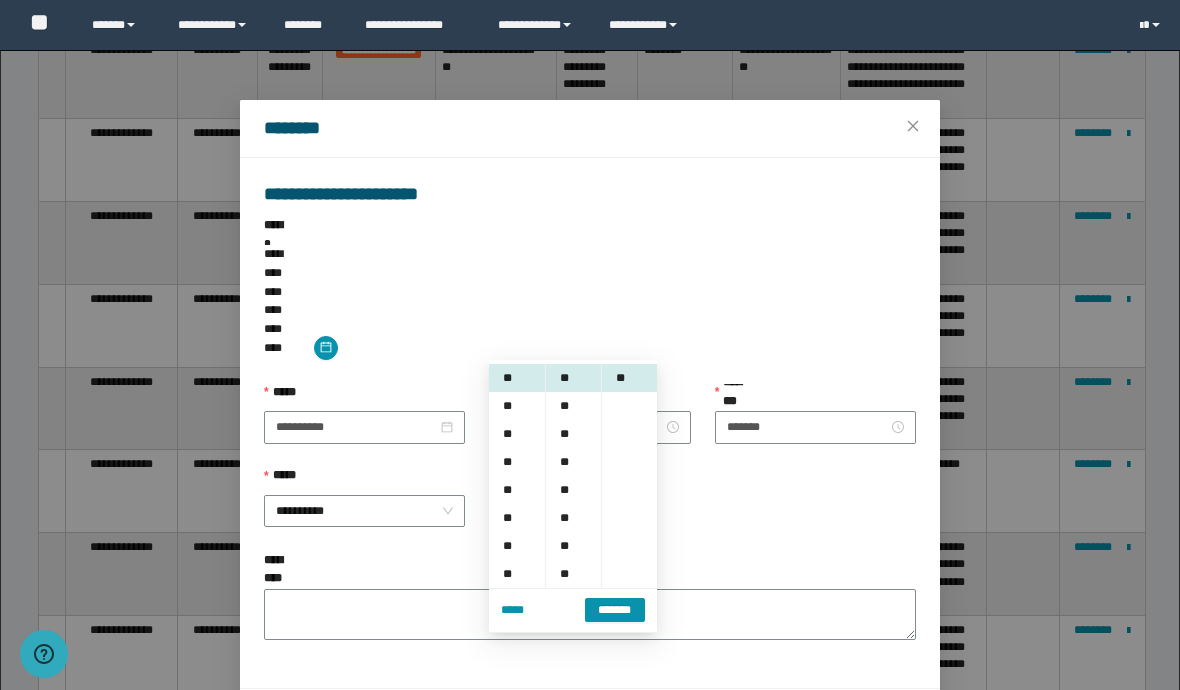 click on "******** *******" at bounding box center (815, 426) 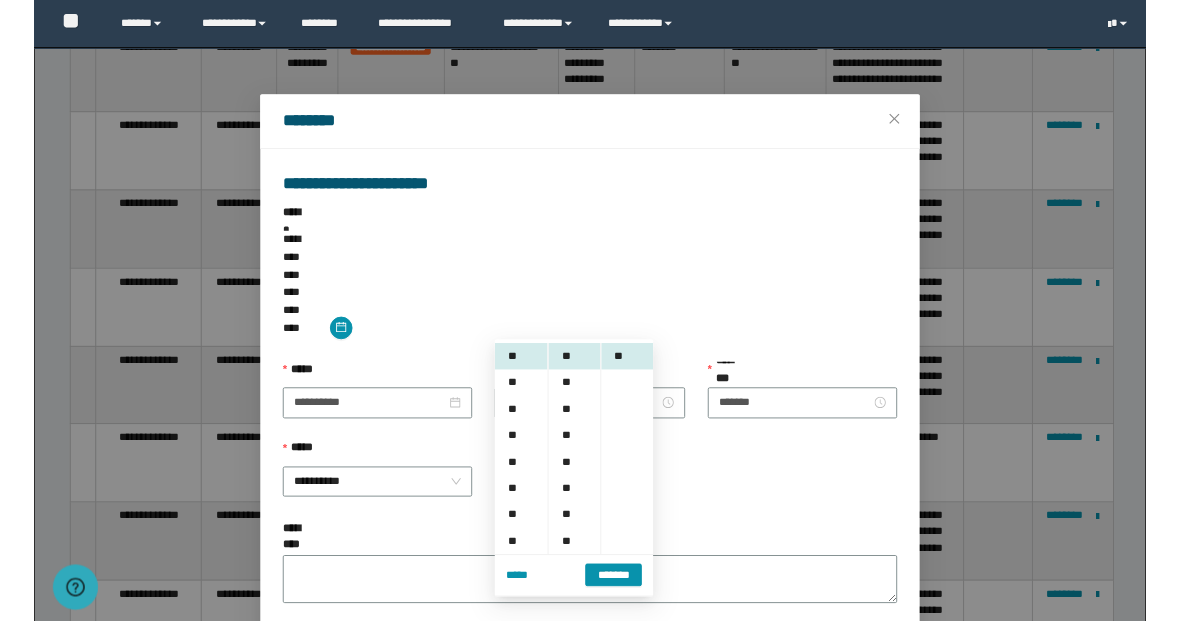 scroll, scrollTop: 590, scrollLeft: 0, axis: vertical 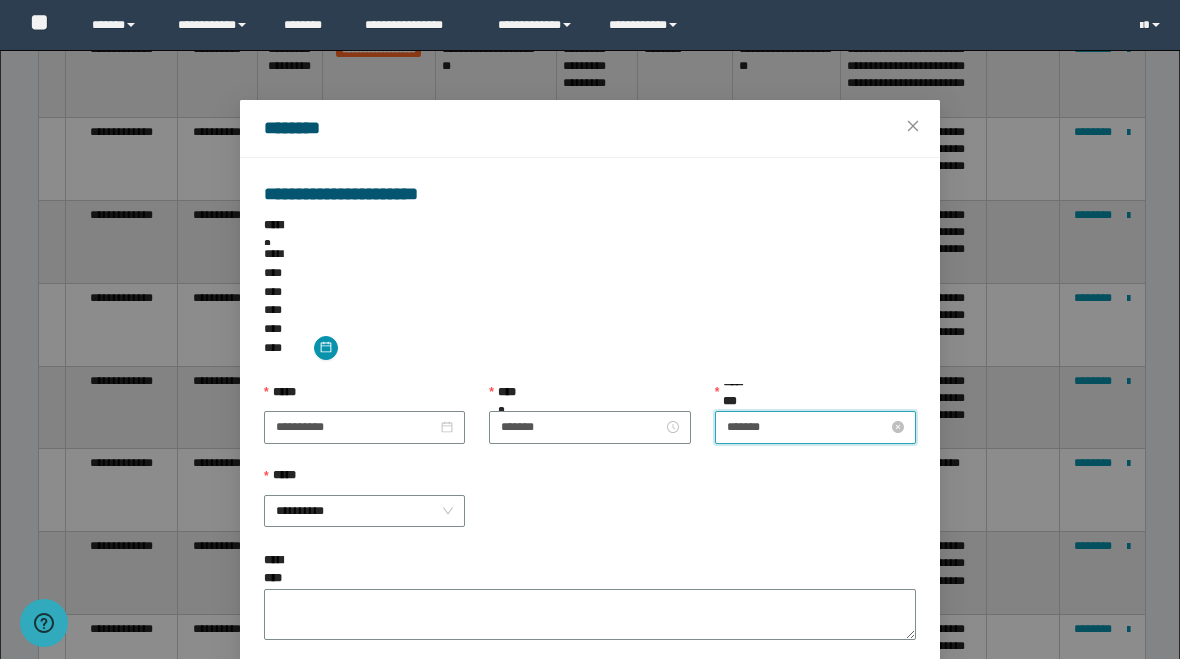 click on "*******" at bounding box center (807, 427) 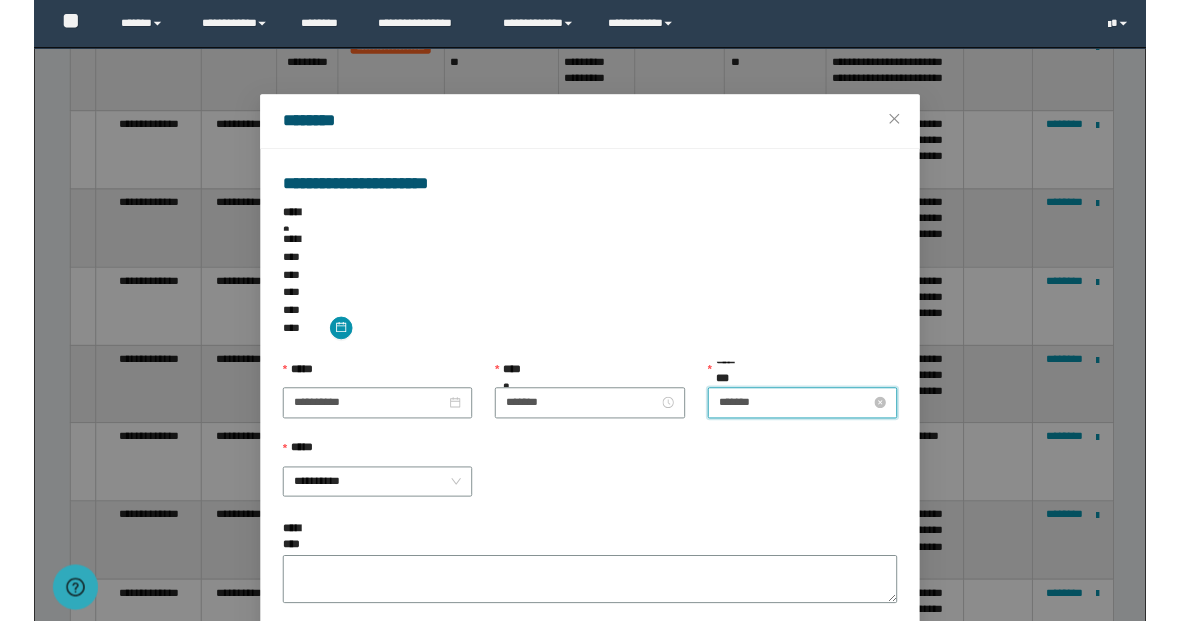 scroll, scrollTop: 28, scrollLeft: 0, axis: vertical 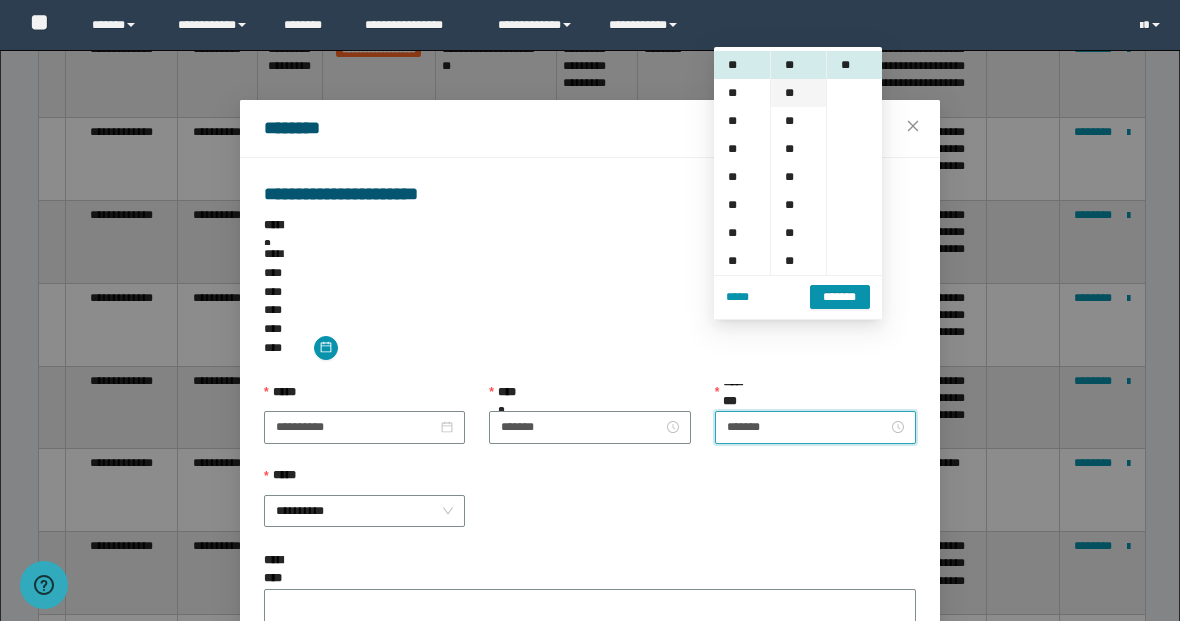 click on "**" at bounding box center (798, 93) 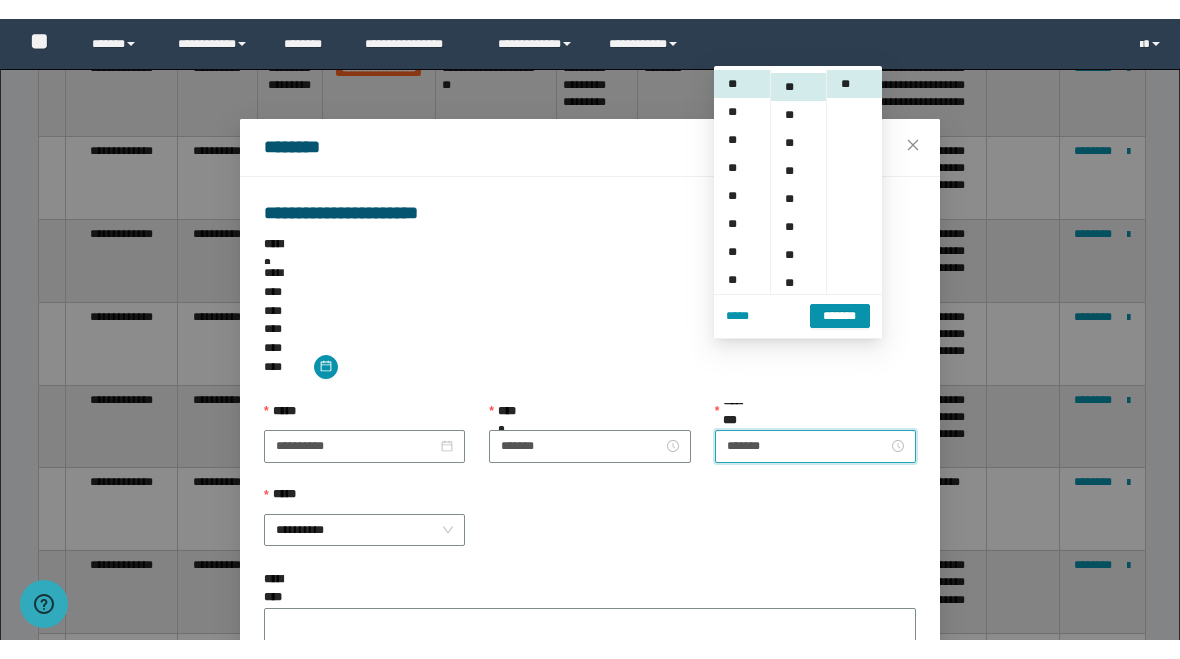 scroll, scrollTop: 112, scrollLeft: 0, axis: vertical 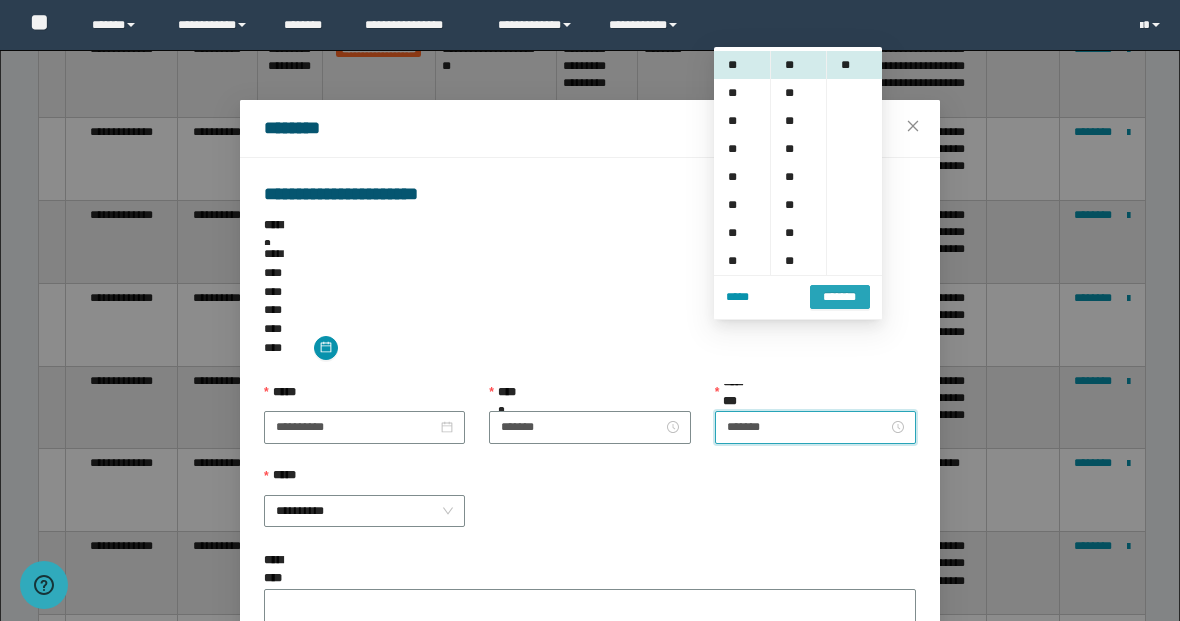 click on "*******" at bounding box center (840, 295) 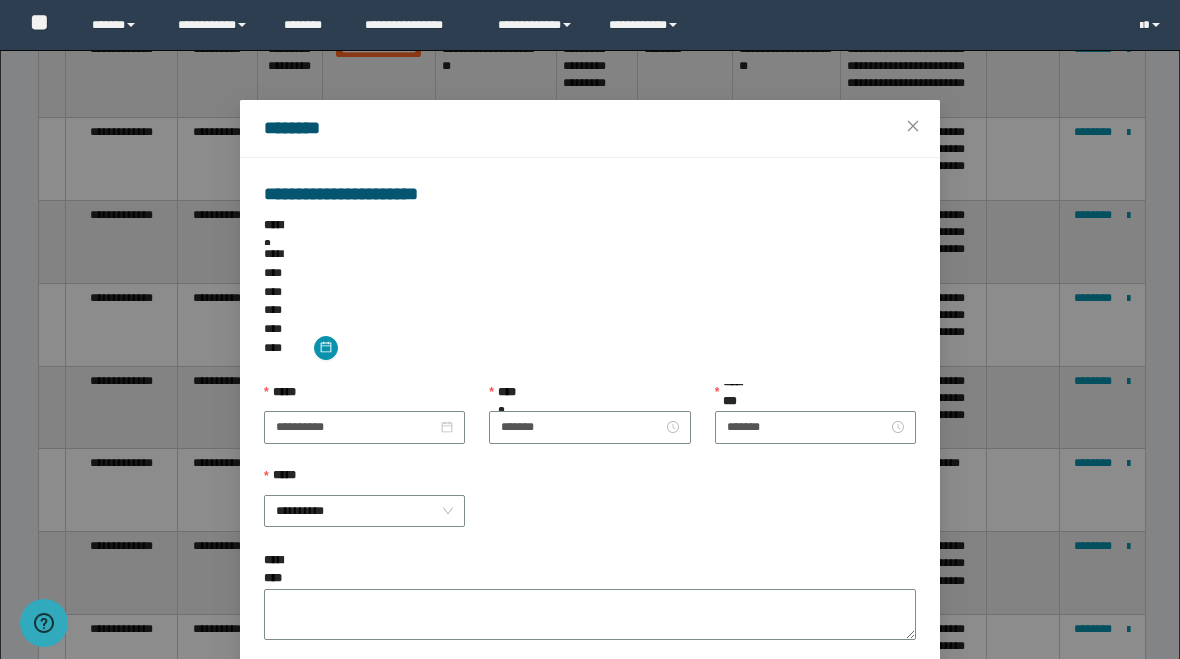 click on "*****" at bounding box center (857, 707) 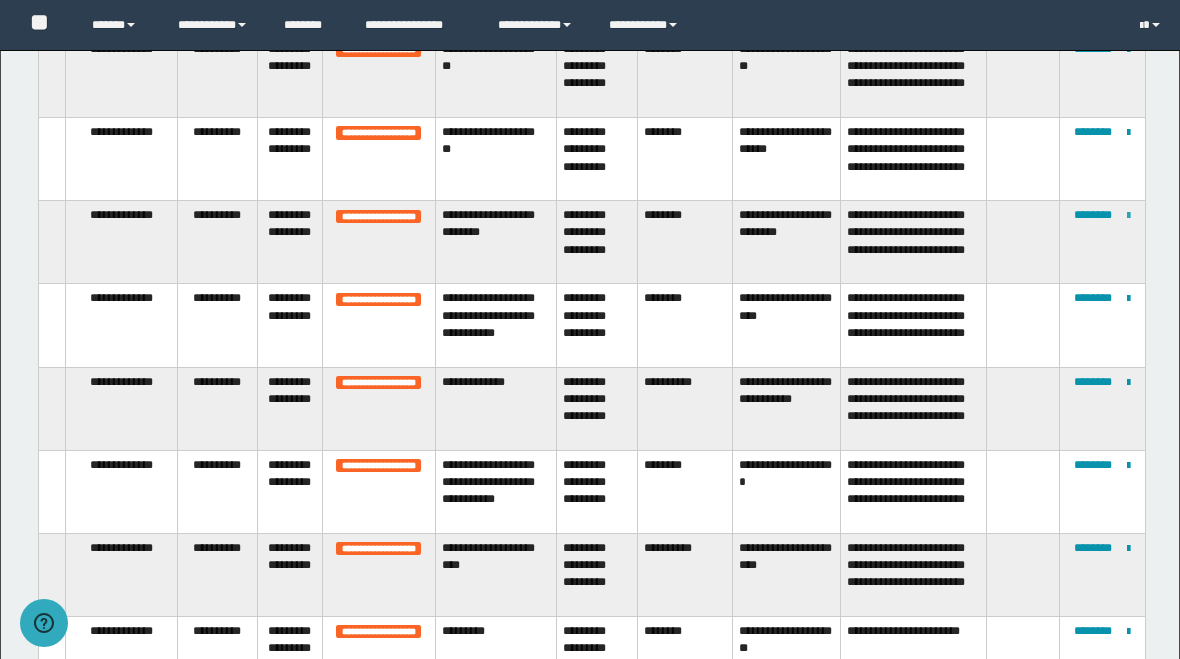 click at bounding box center [1128, 216] 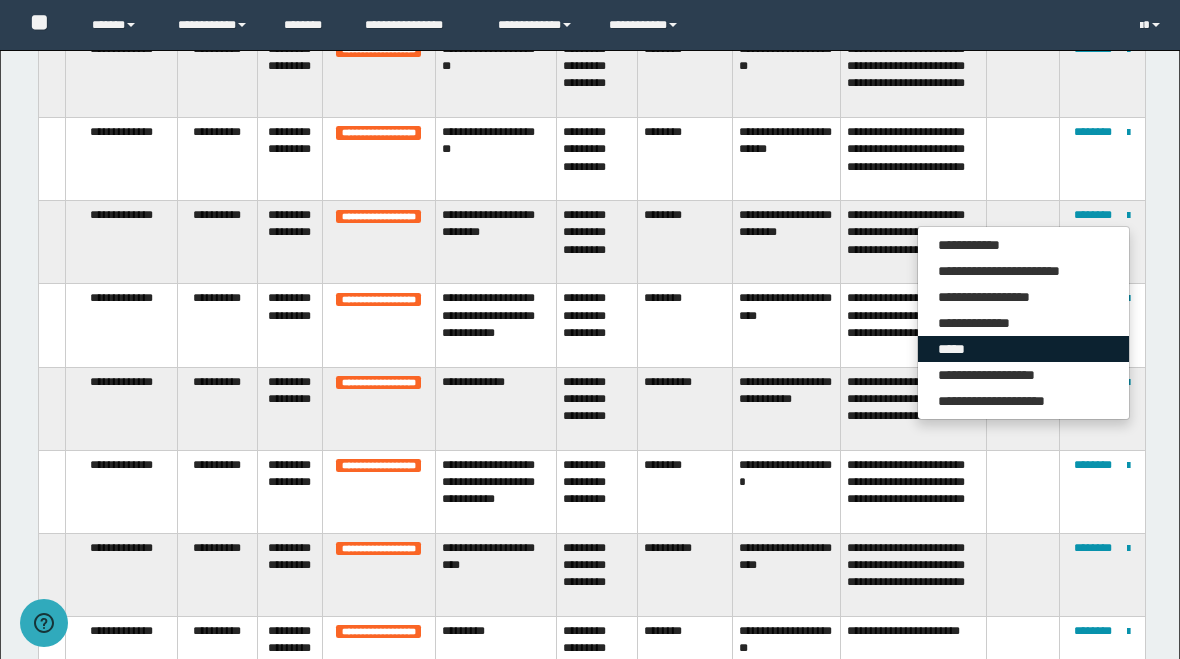 click on "*****" at bounding box center (1023, 349) 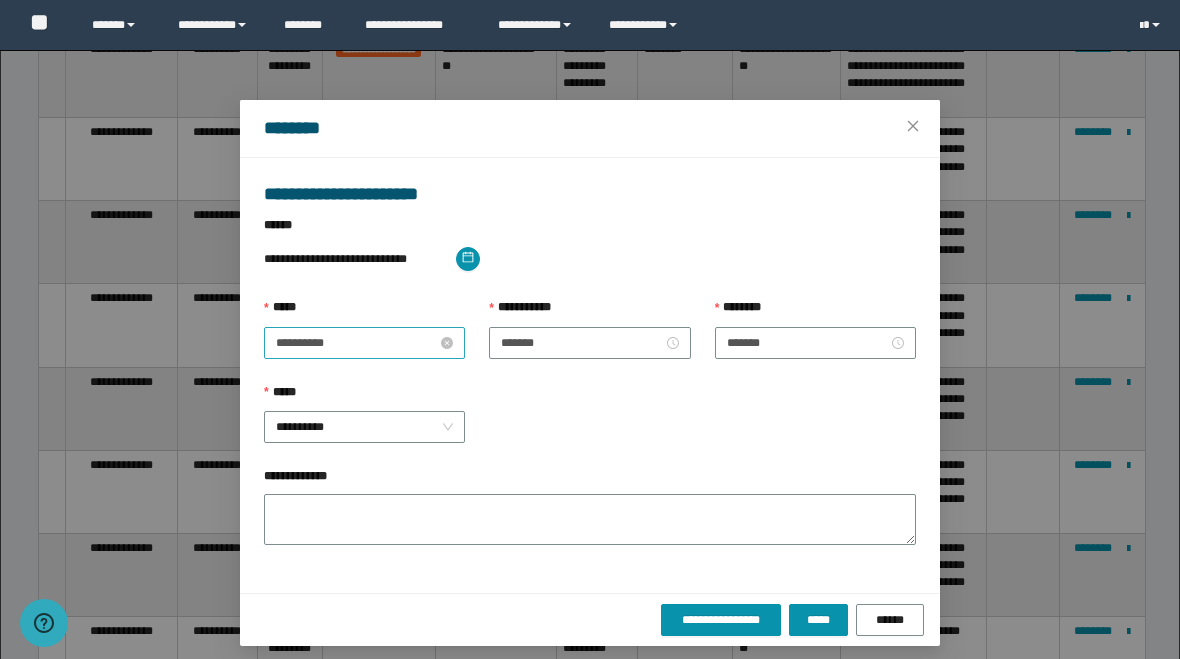 click on "**********" at bounding box center (356, 343) 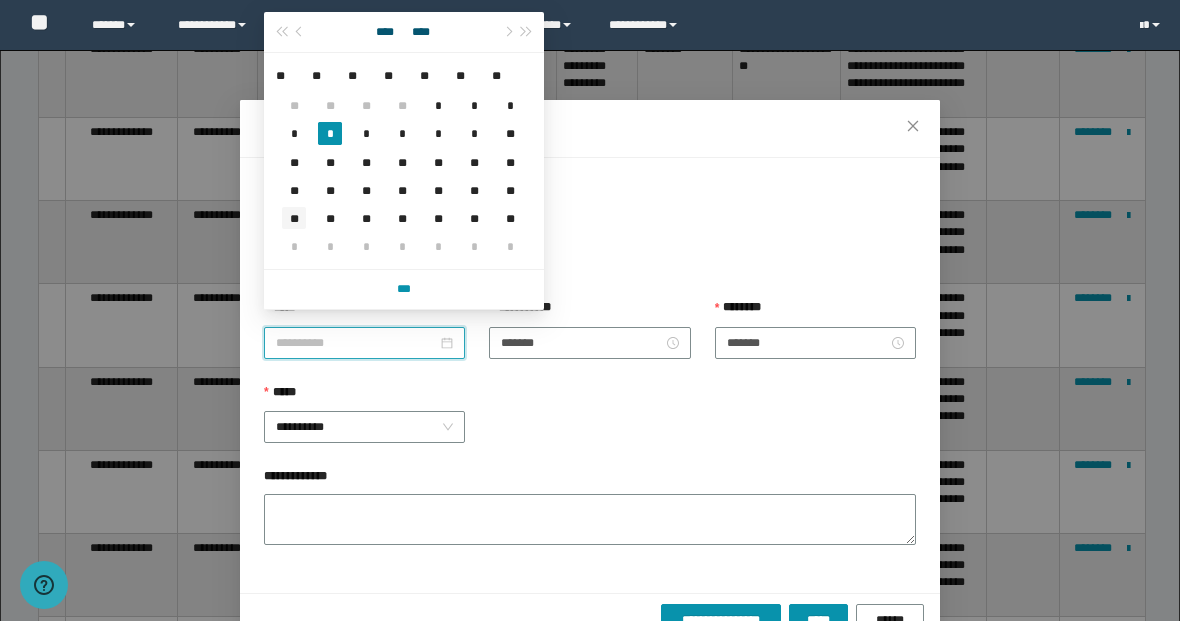 type on "**********" 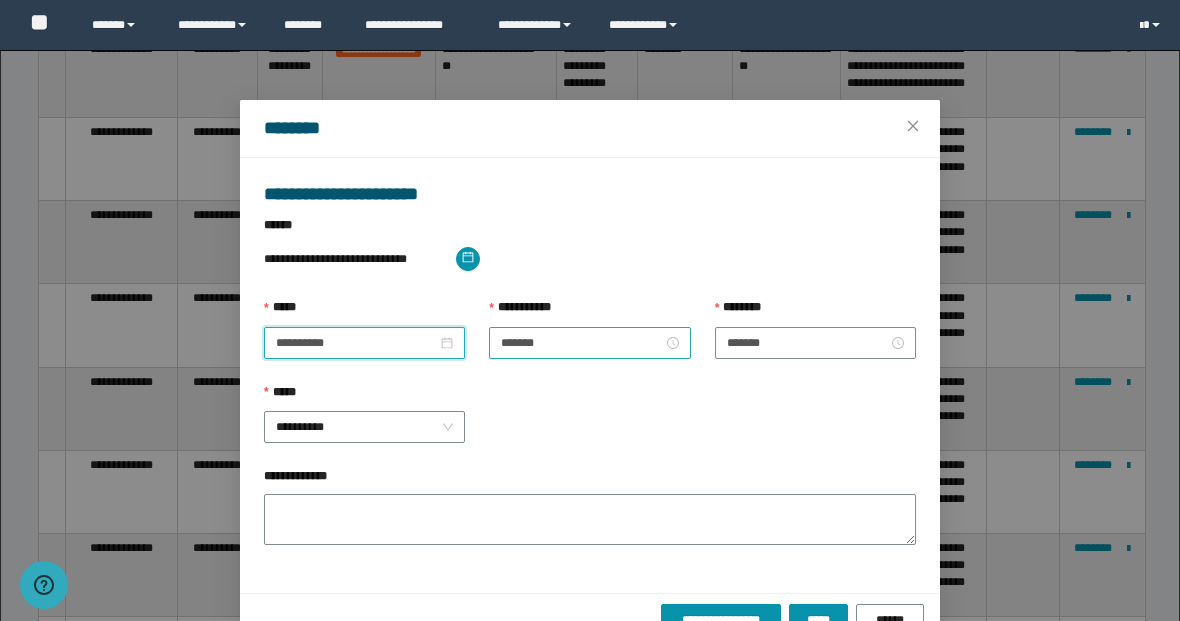 click on "*******" at bounding box center [589, 343] 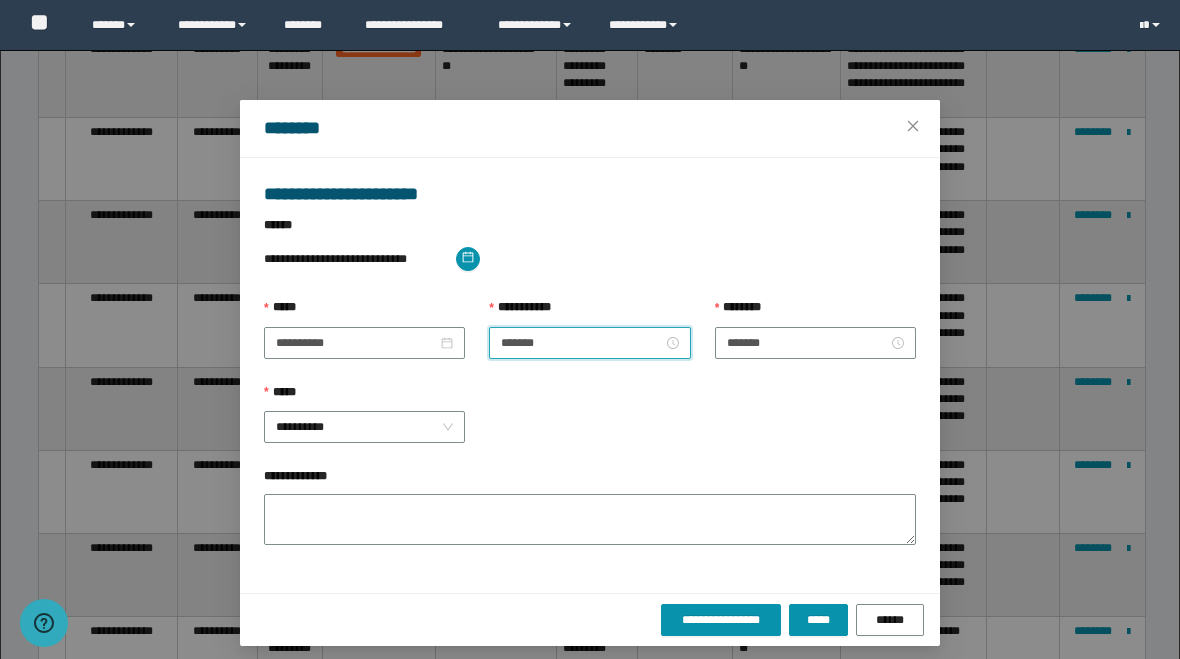 scroll, scrollTop: 56, scrollLeft: 0, axis: vertical 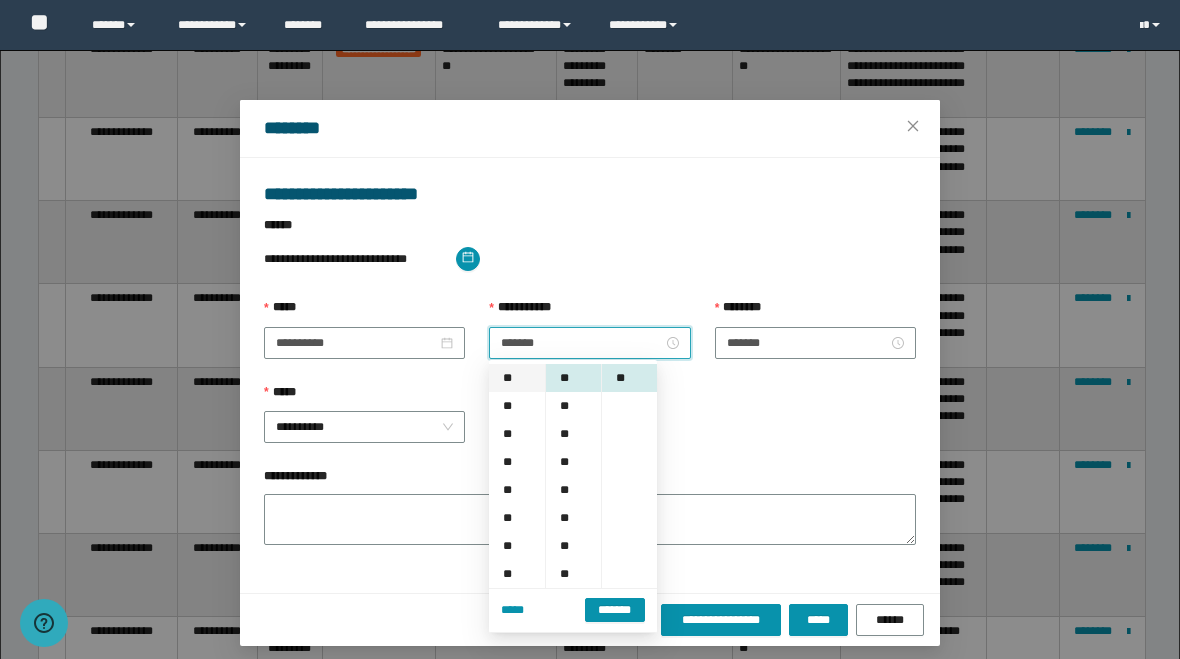 click on "**" at bounding box center [517, 378] 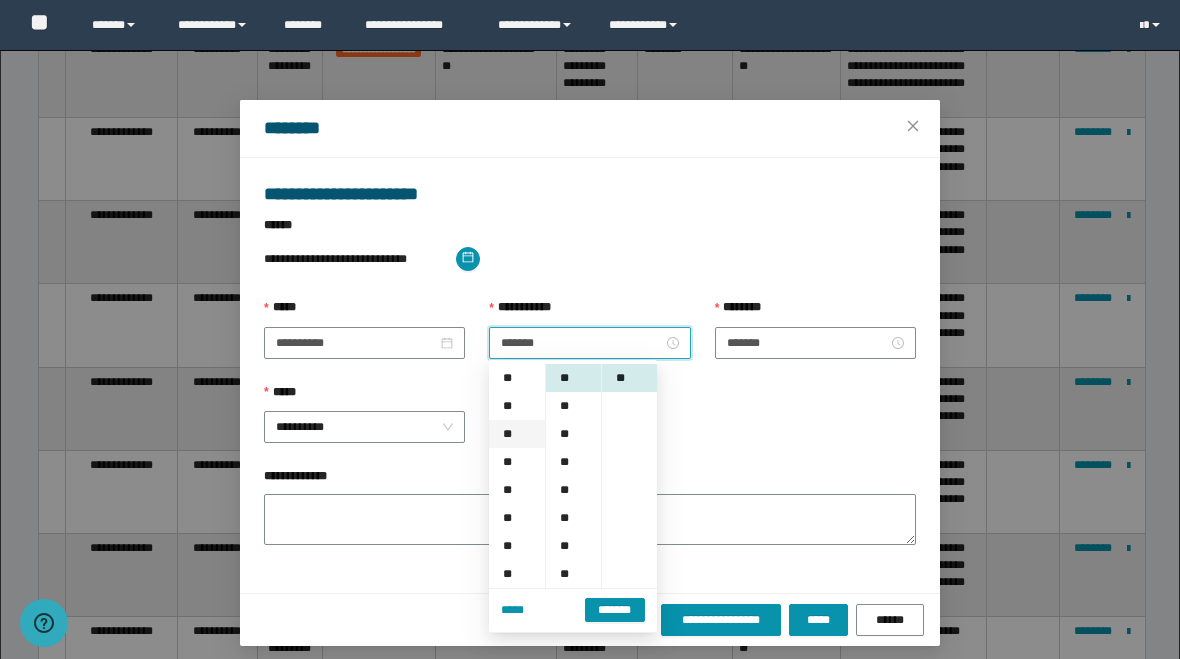 scroll, scrollTop: 0, scrollLeft: 0, axis: both 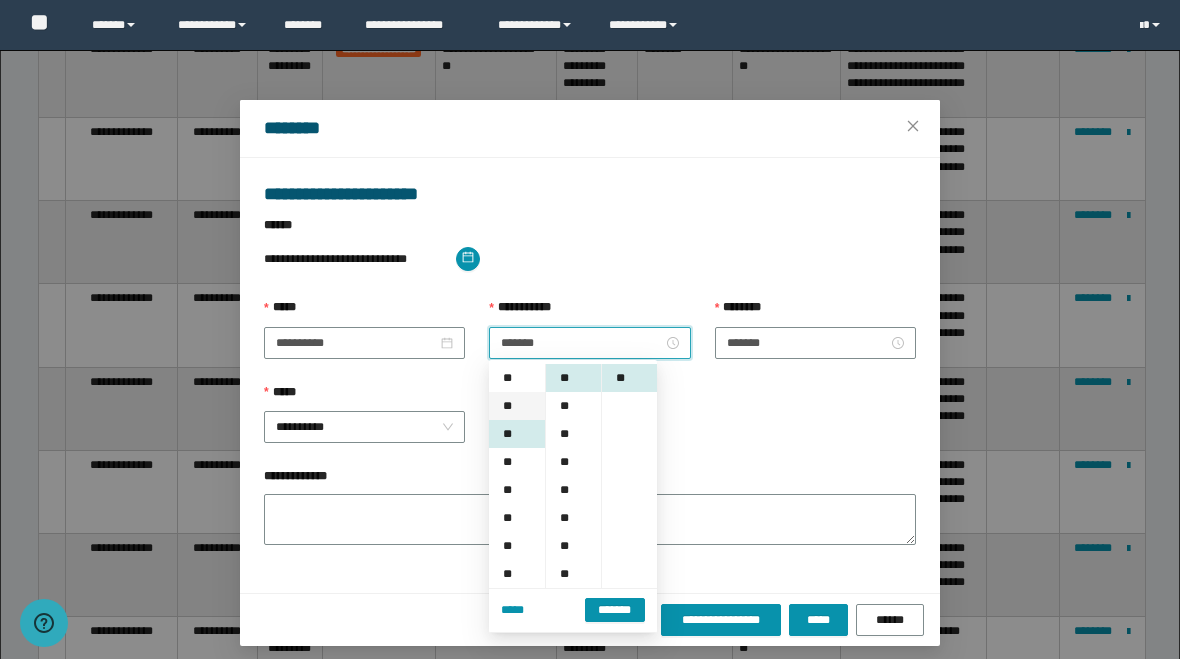 click on "**" at bounding box center (517, 406) 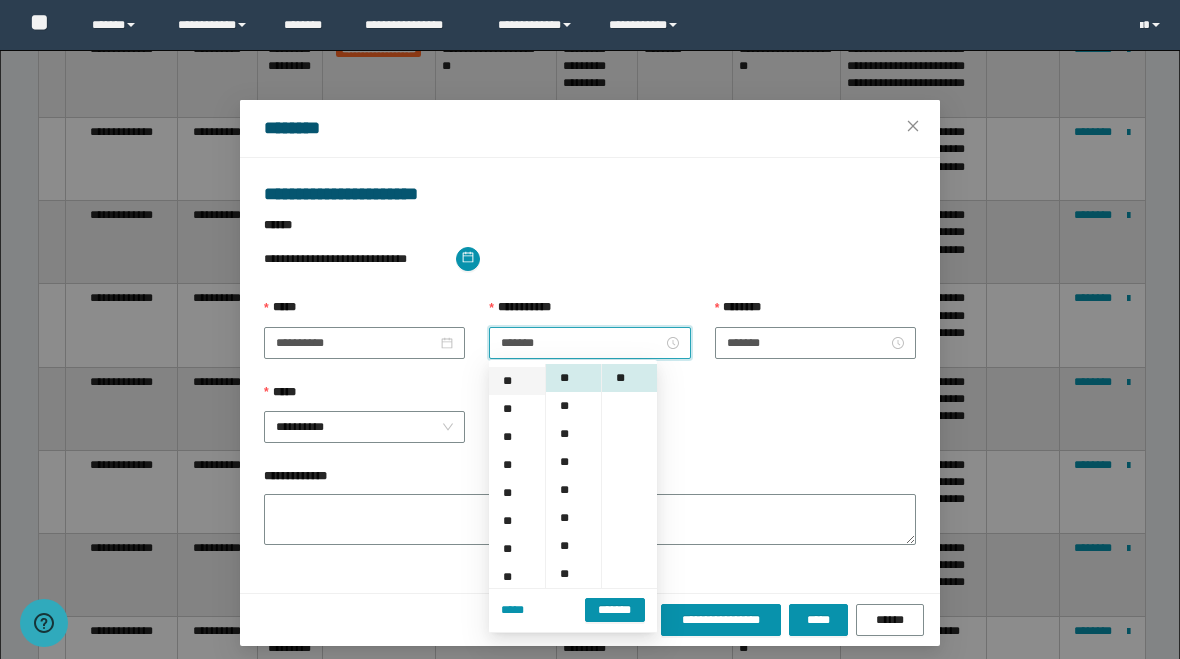 scroll, scrollTop: 28, scrollLeft: 0, axis: vertical 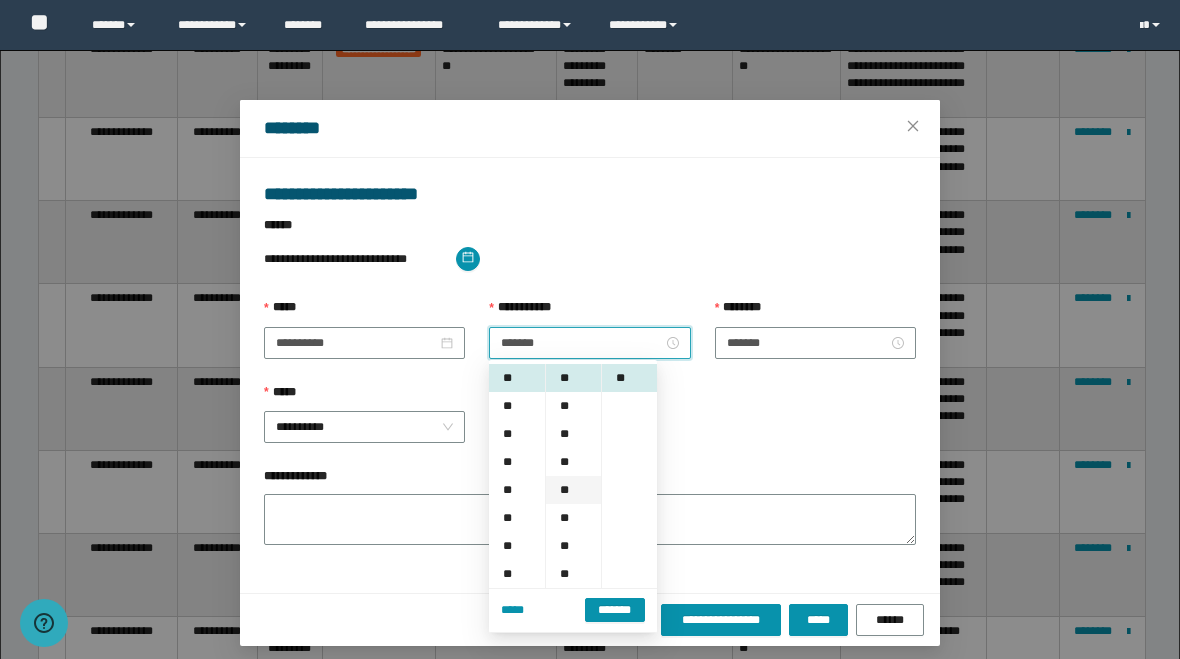 click on "**" at bounding box center (573, 490) 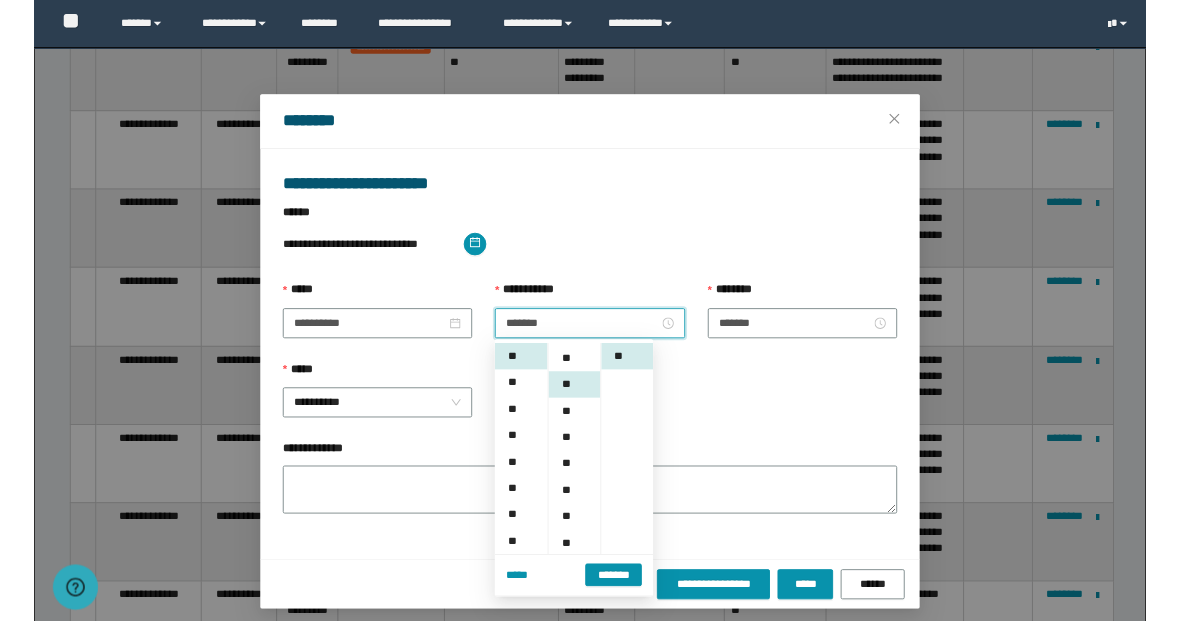 scroll, scrollTop: 112, scrollLeft: 0, axis: vertical 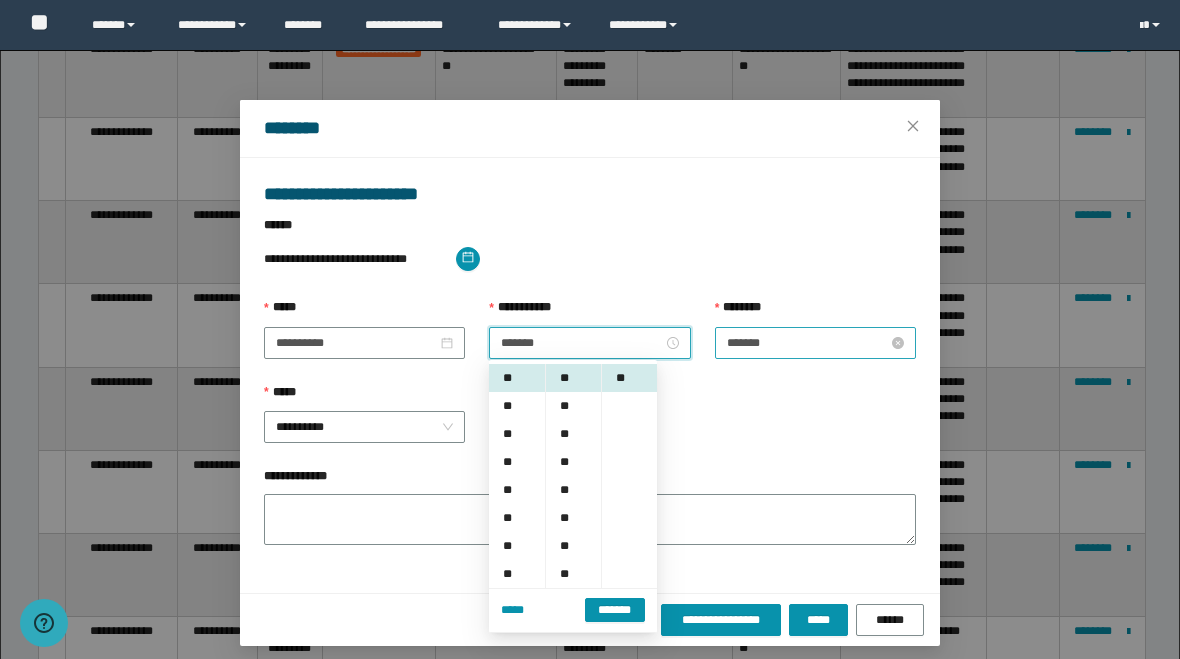 click on "*******" at bounding box center [807, 343] 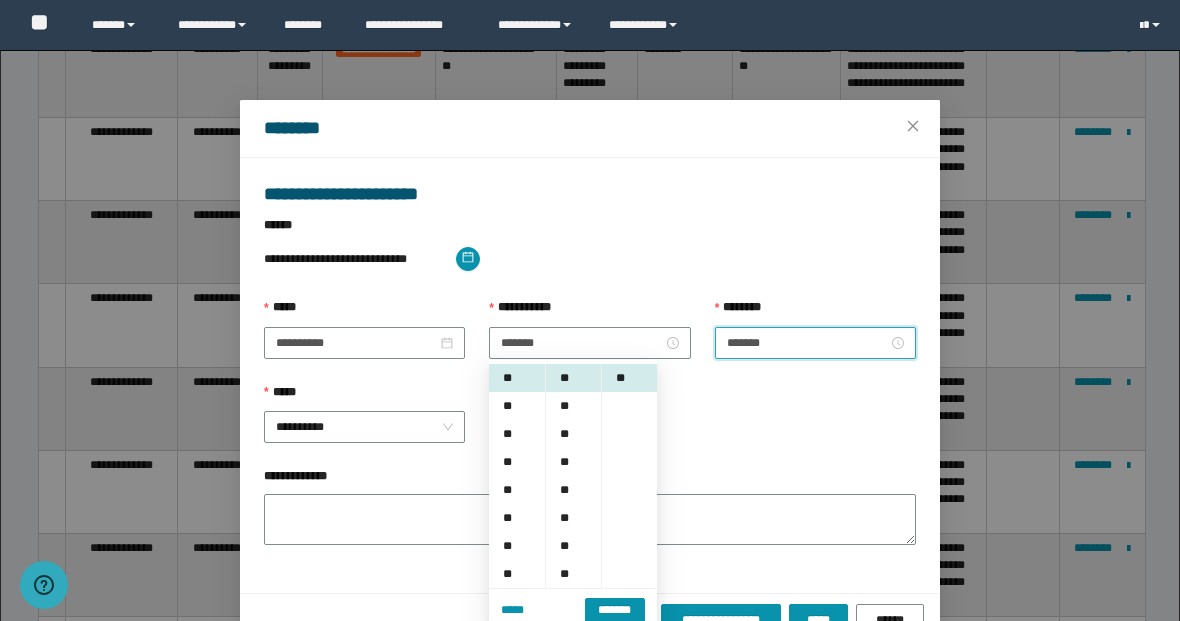 click on "*******" at bounding box center [815, 343] 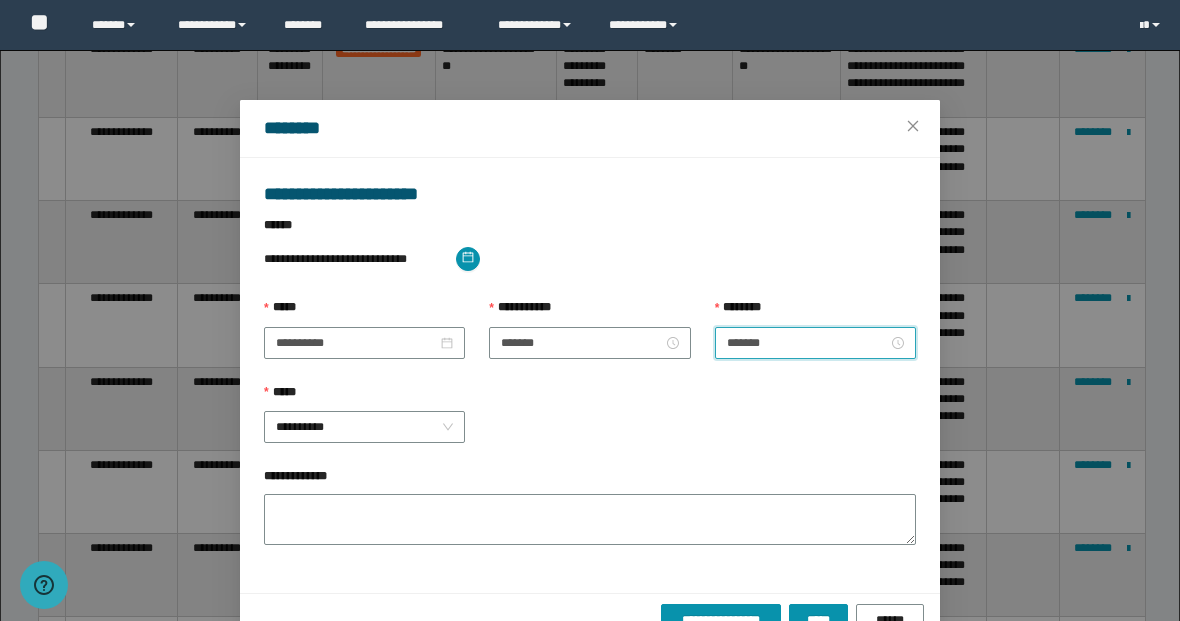scroll, scrollTop: 28, scrollLeft: 0, axis: vertical 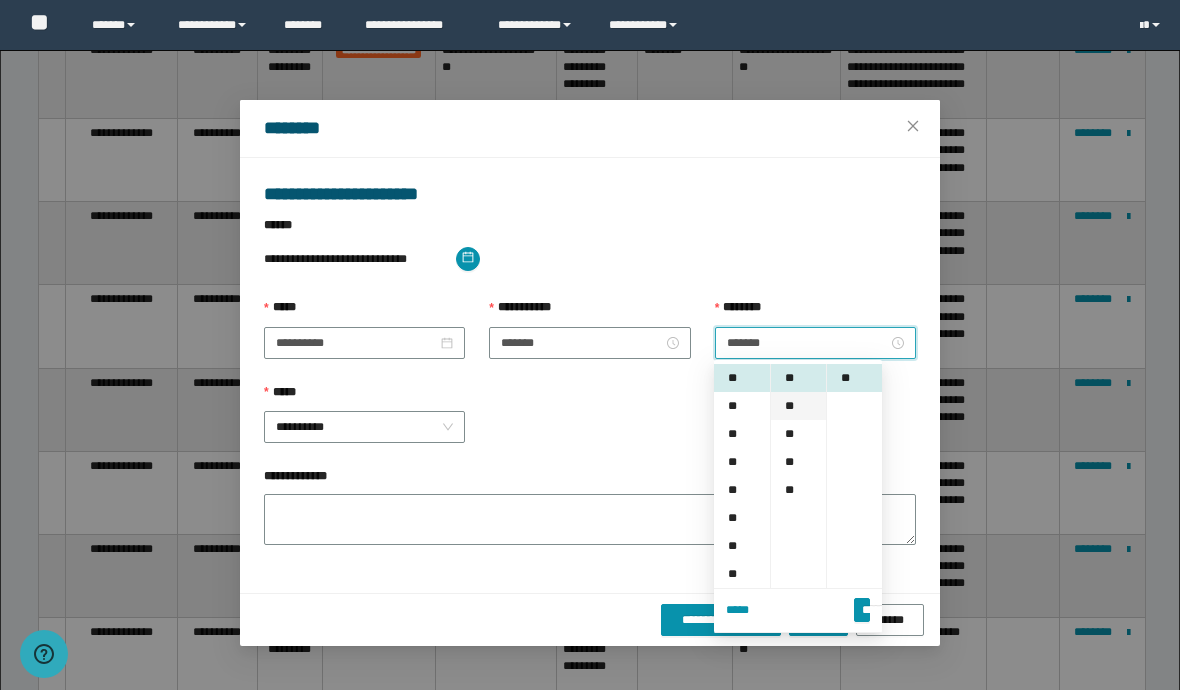 click on "**" at bounding box center [798, 406] 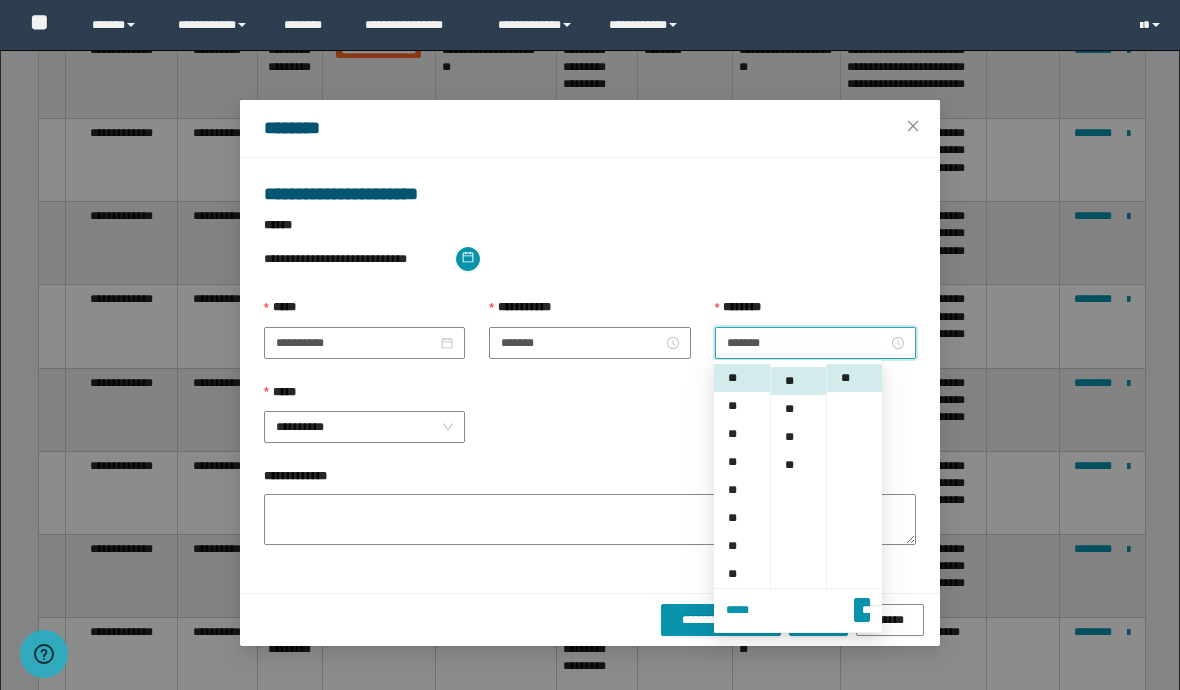 scroll, scrollTop: 224, scrollLeft: 0, axis: vertical 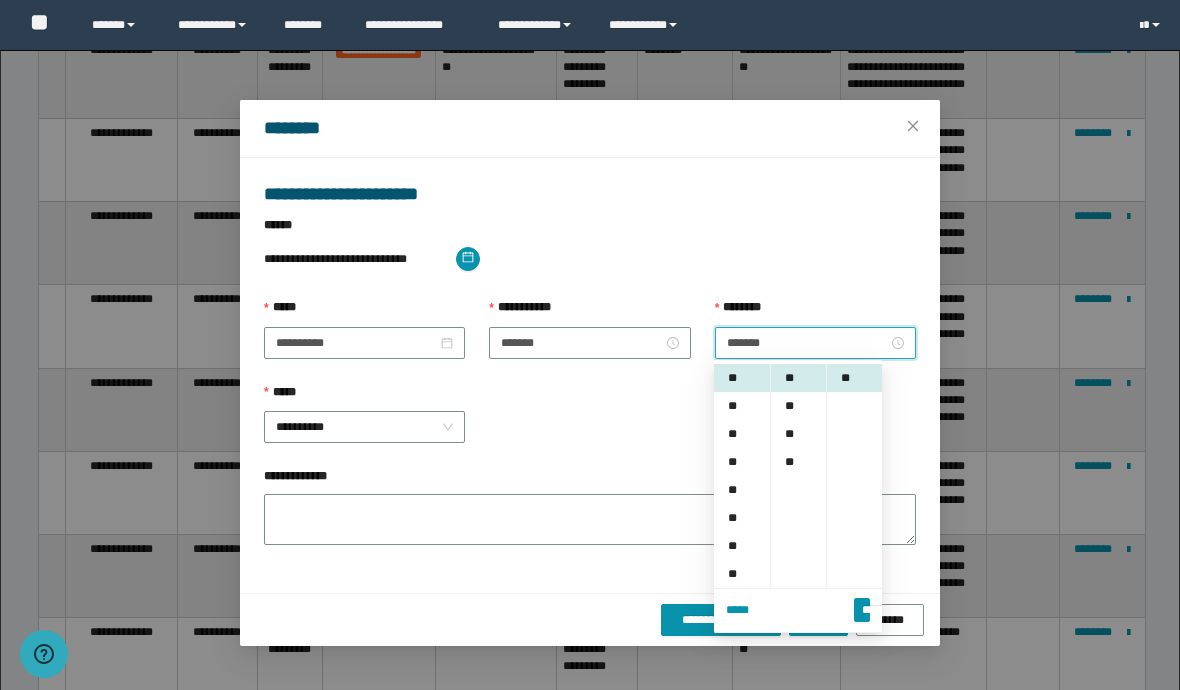 click on "**********" at bounding box center (590, 425) 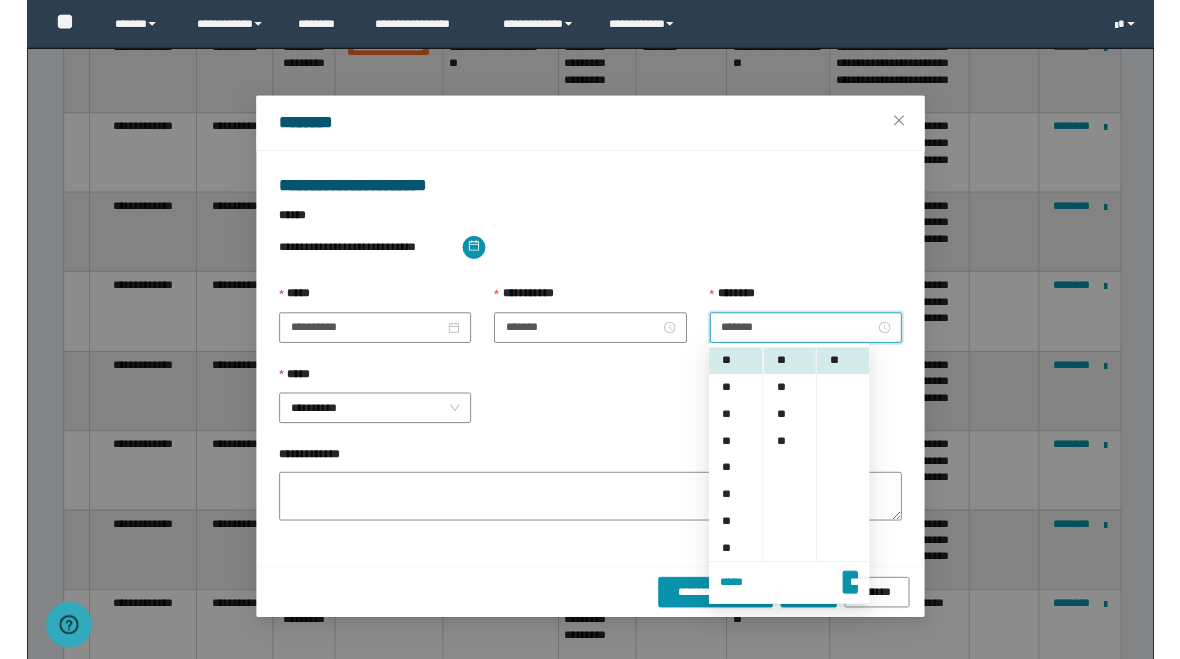 scroll, scrollTop: 590, scrollLeft: 0, axis: vertical 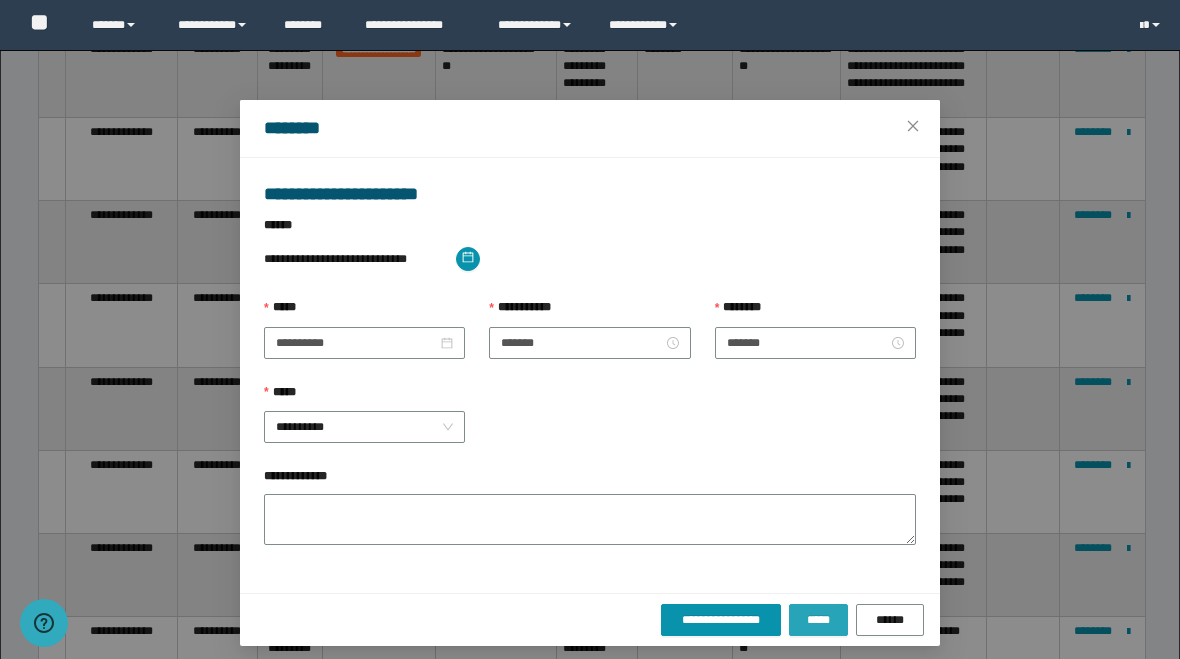 click on "*****" at bounding box center [818, 620] 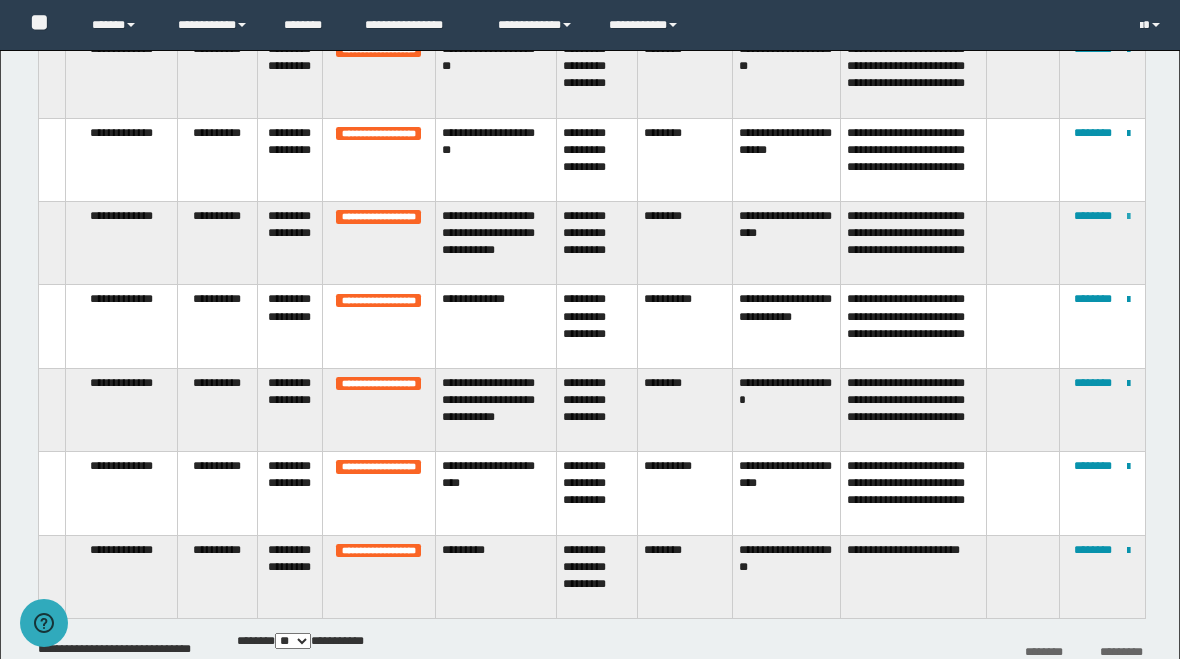 click at bounding box center [1128, 217] 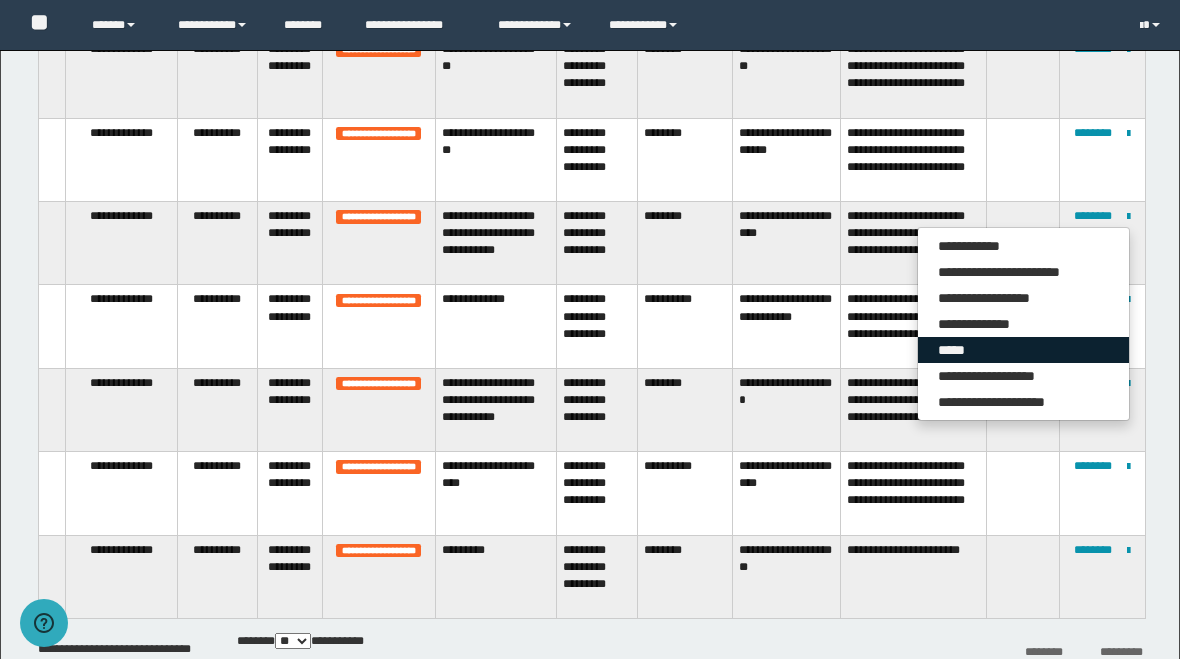 click on "*****" at bounding box center (1023, 350) 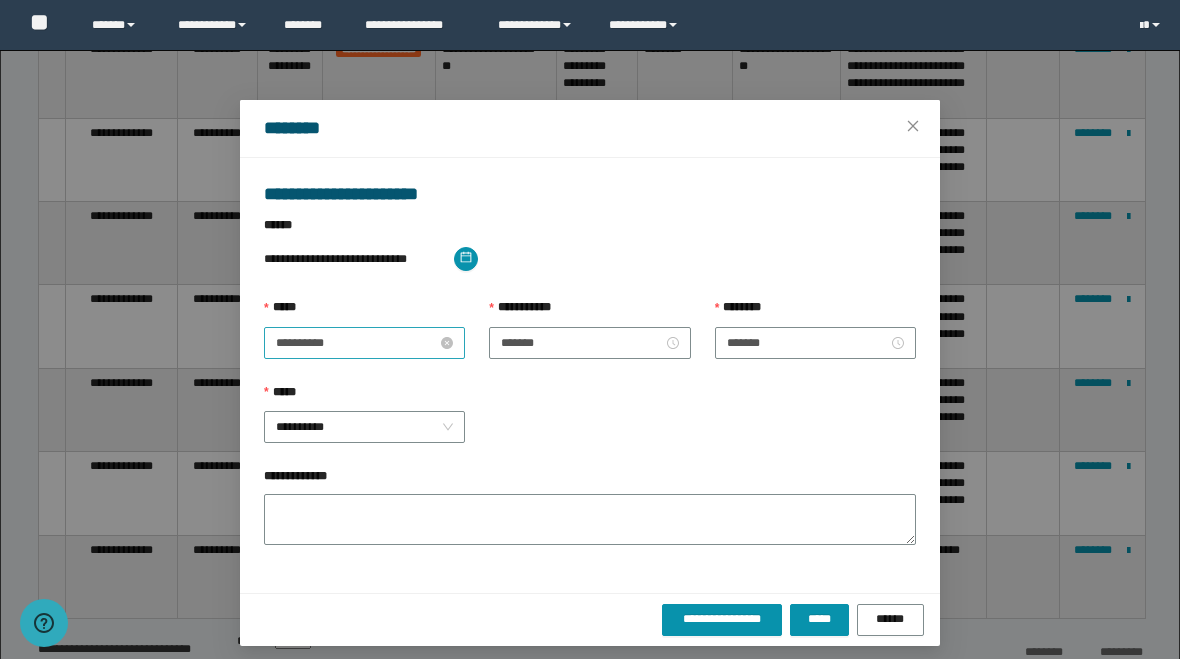 click on "**********" at bounding box center [356, 343] 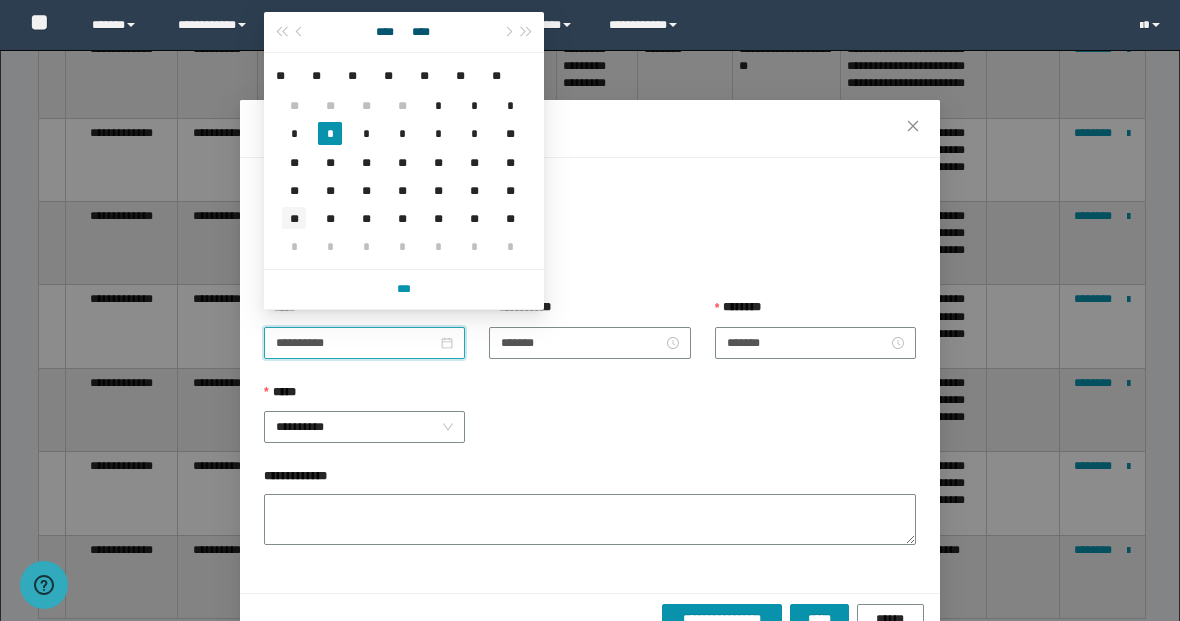 type on "**********" 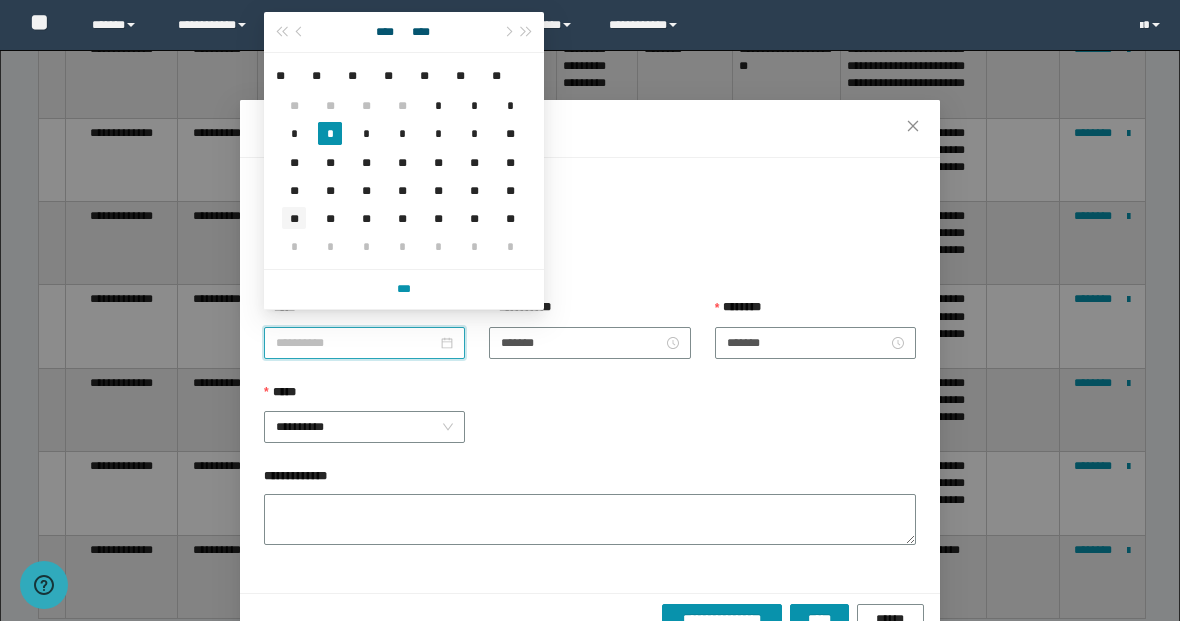 click on "**" at bounding box center (294, 218) 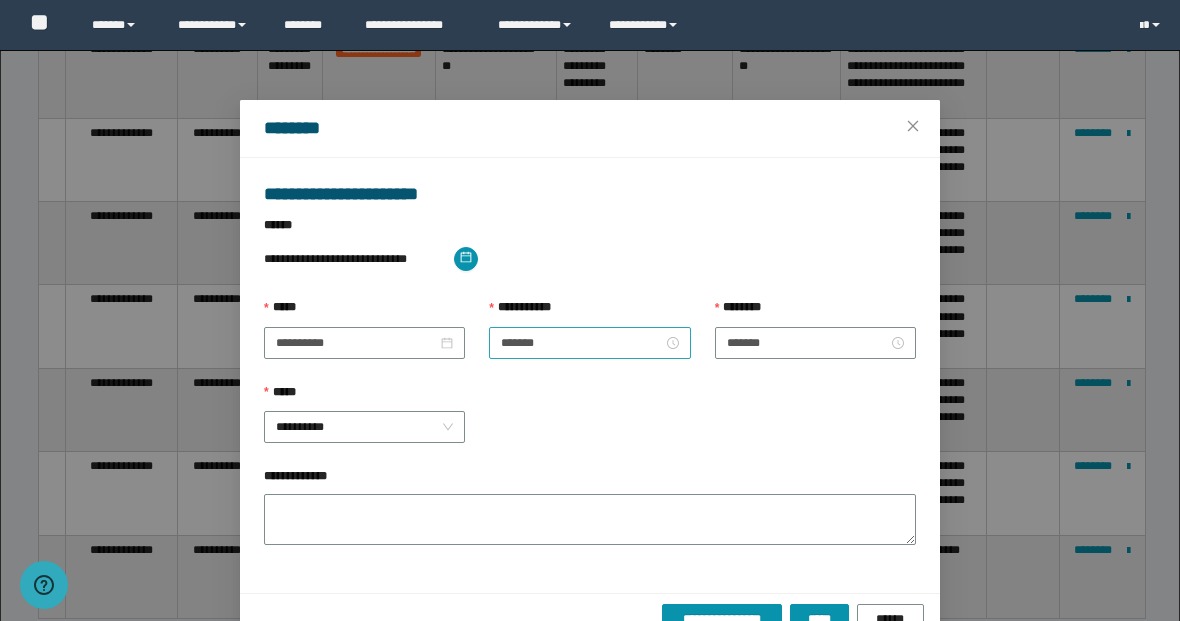 click on "*******" at bounding box center [589, 343] 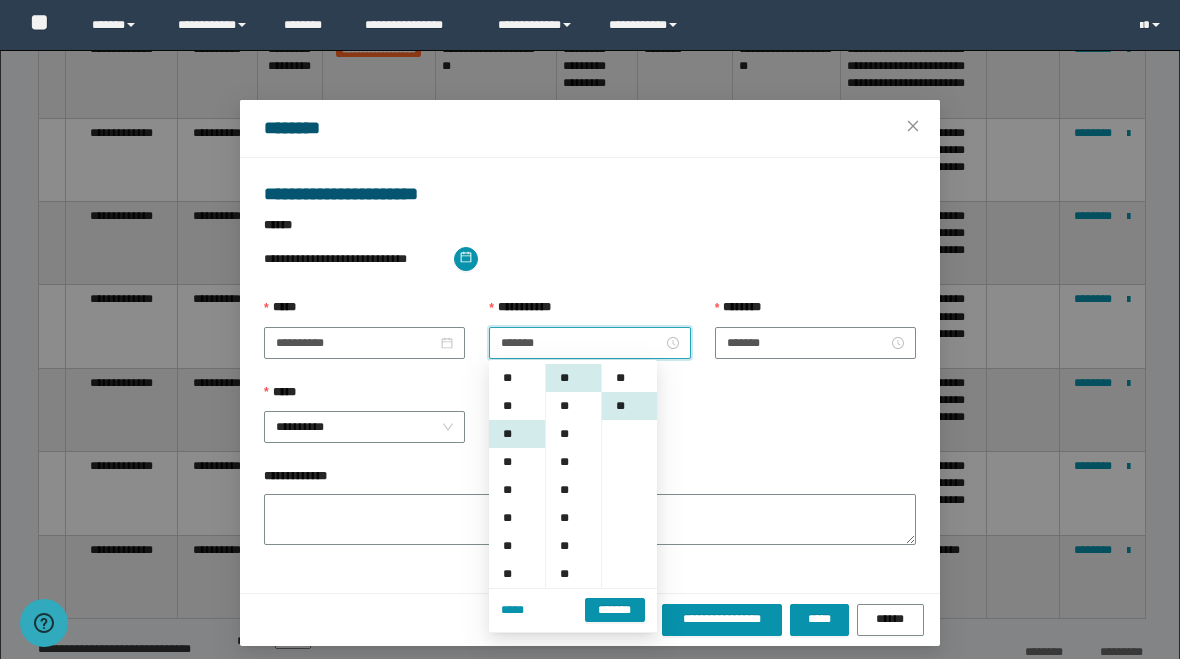 scroll, scrollTop: 56, scrollLeft: 0, axis: vertical 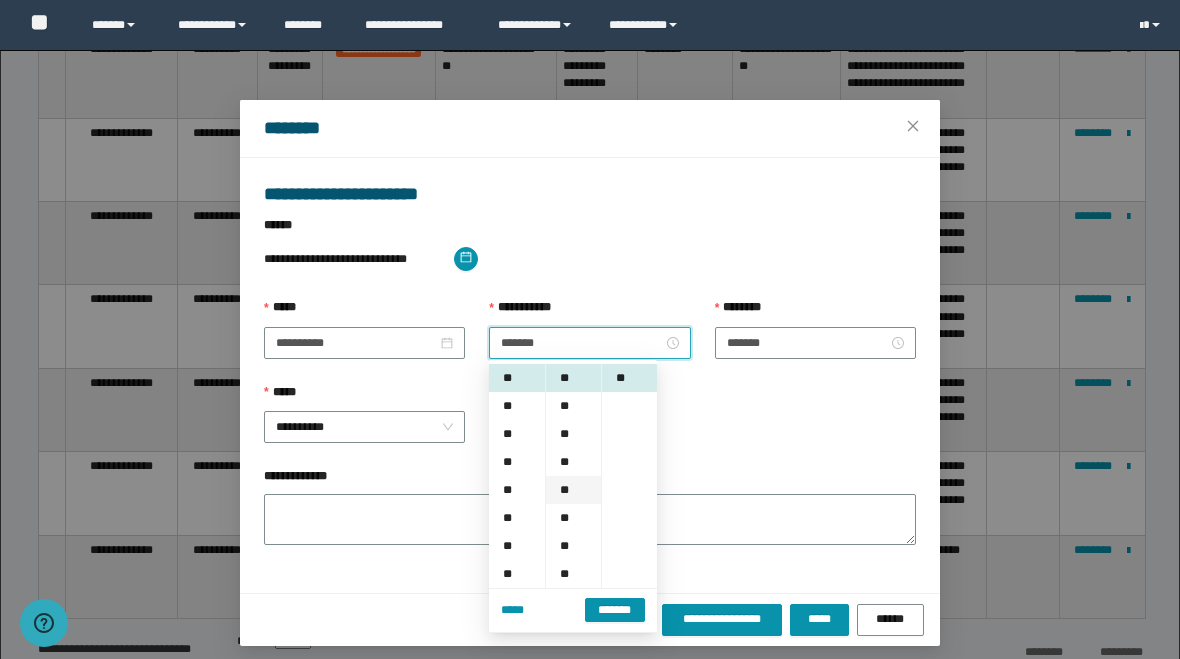 click on "**" at bounding box center (573, 490) 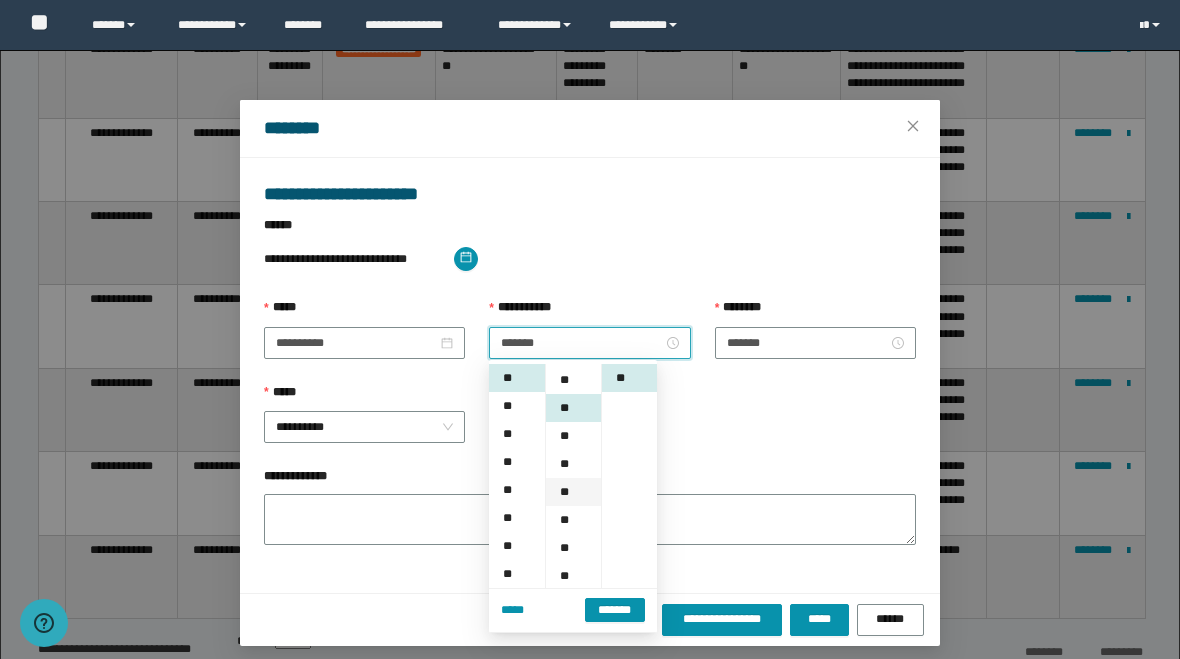 scroll, scrollTop: 112, scrollLeft: 0, axis: vertical 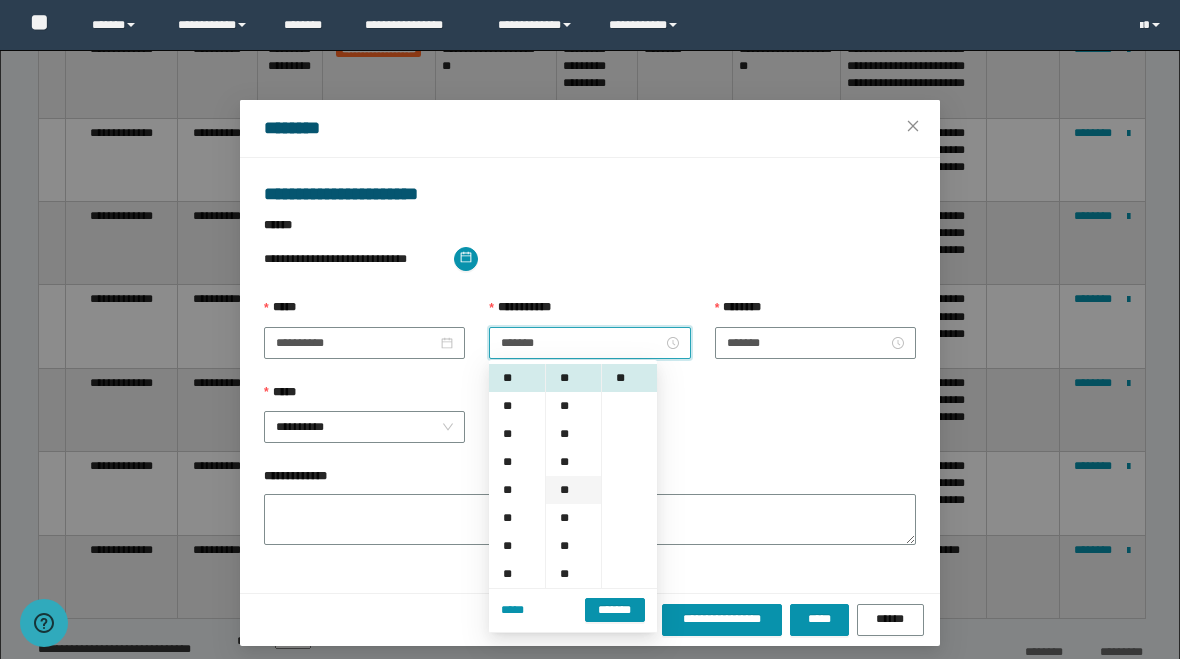 click on "**" at bounding box center (573, 490) 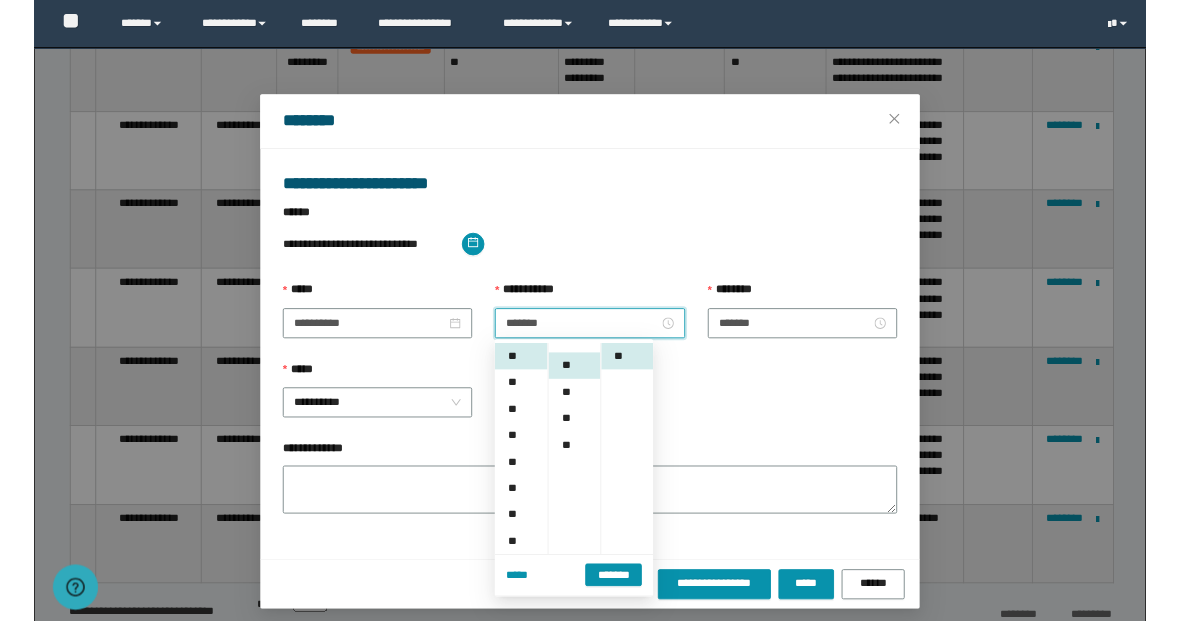 scroll, scrollTop: 224, scrollLeft: 0, axis: vertical 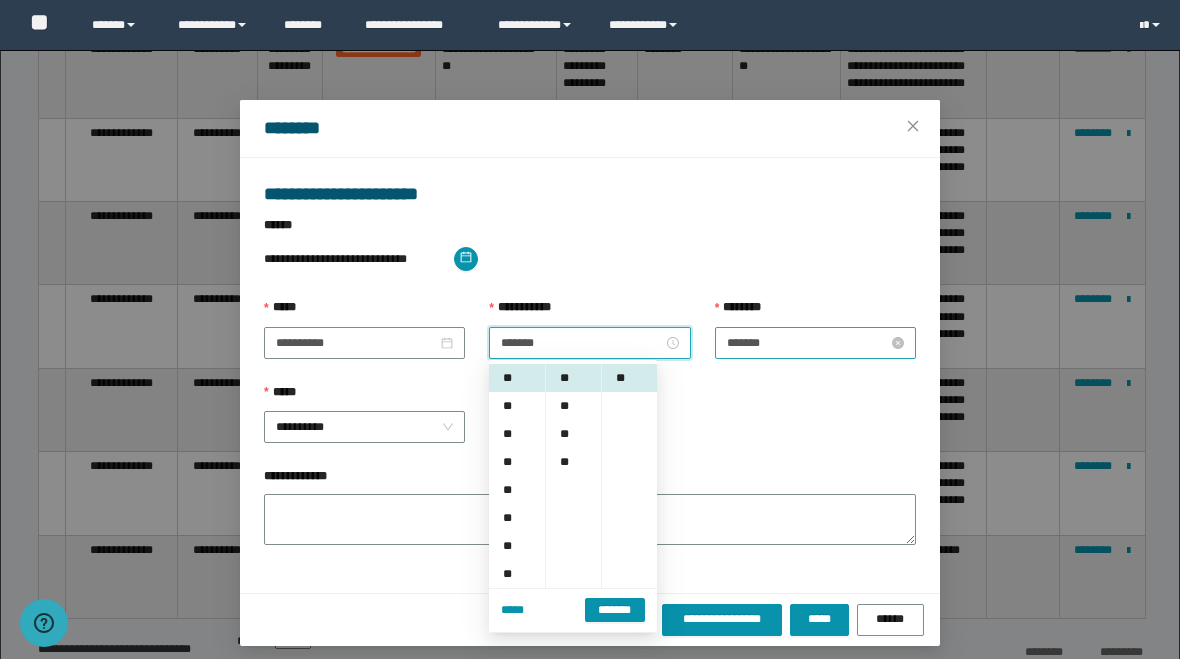click on "*******" at bounding box center [807, 343] 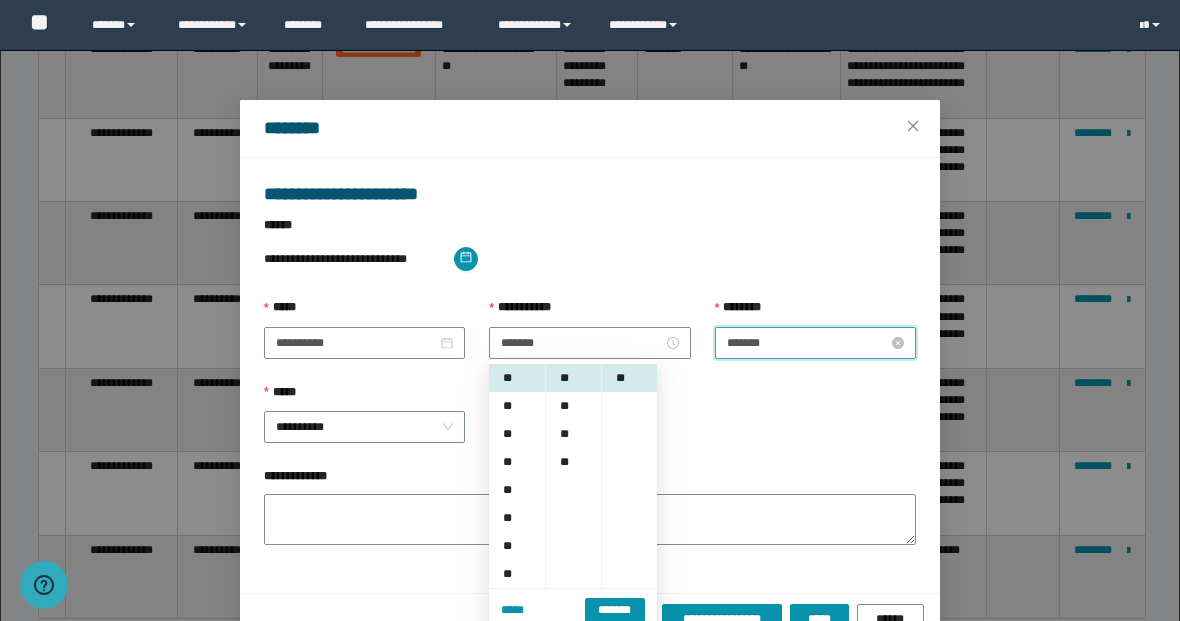 scroll, scrollTop: 56, scrollLeft: 0, axis: vertical 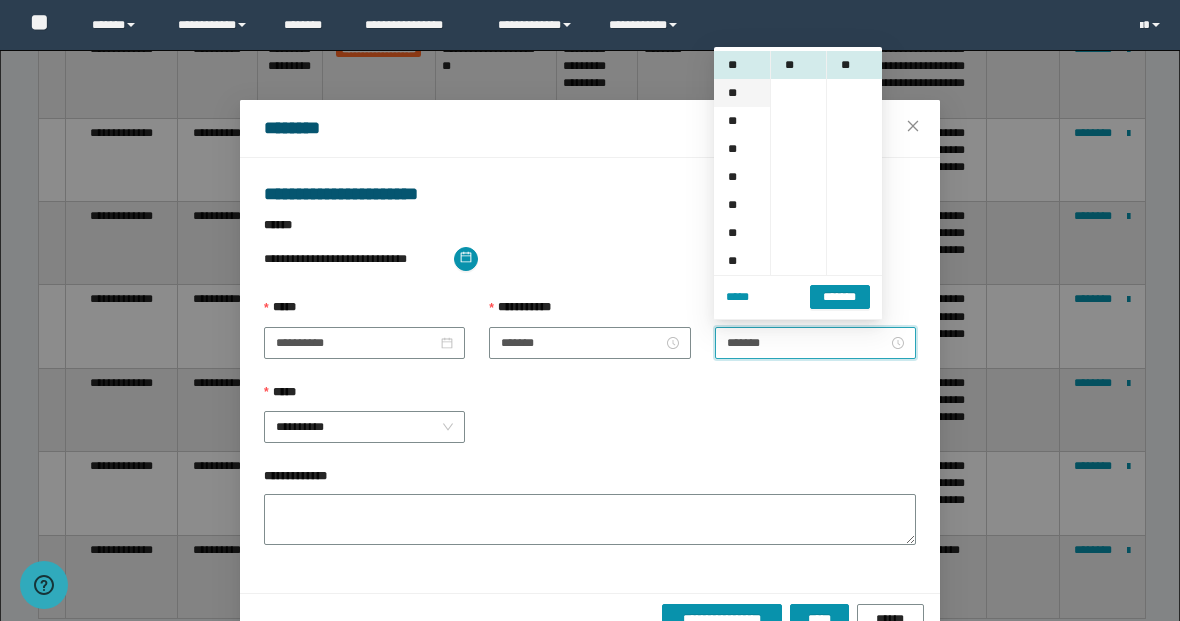 click on "**" at bounding box center [742, 93] 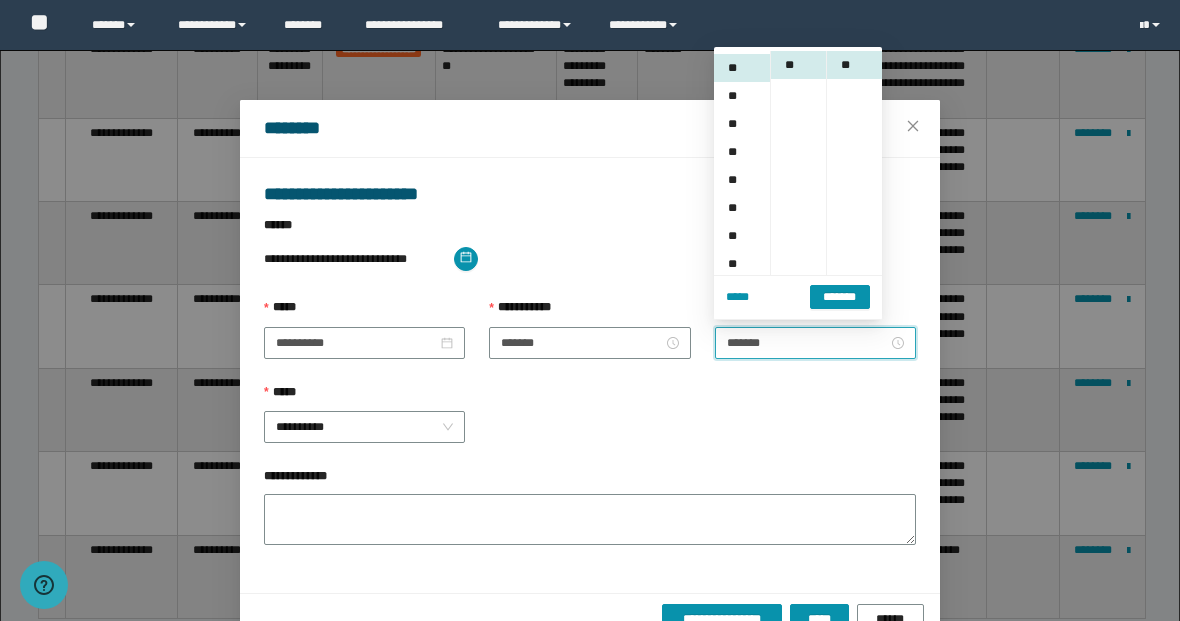 scroll, scrollTop: 84, scrollLeft: 0, axis: vertical 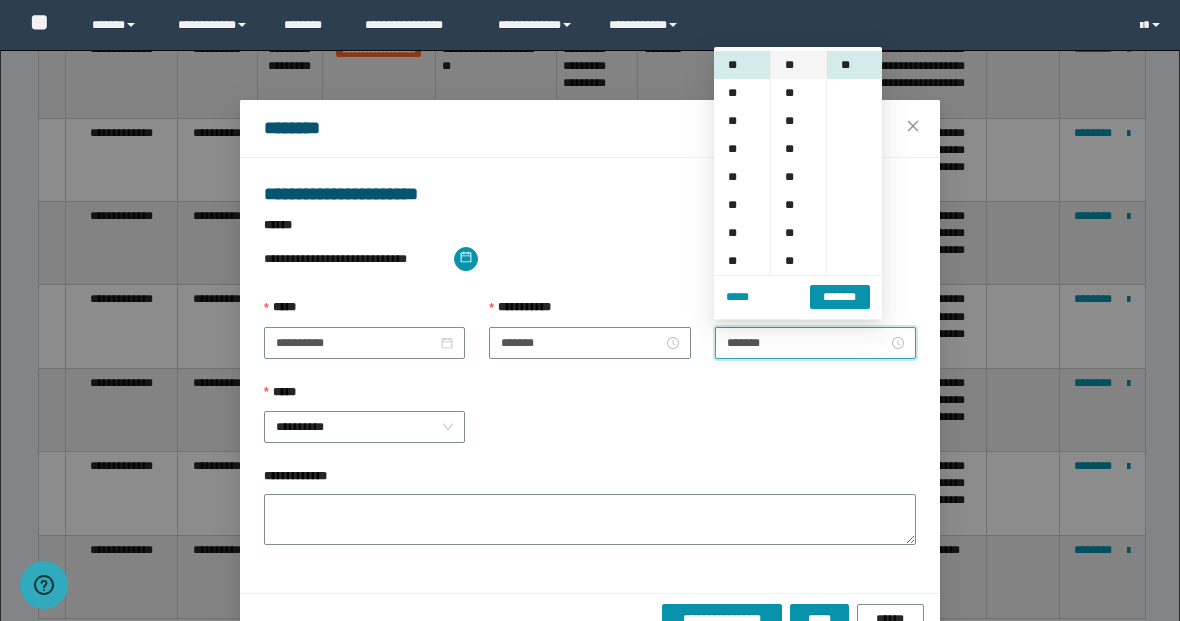 click on "**" at bounding box center [798, 65] 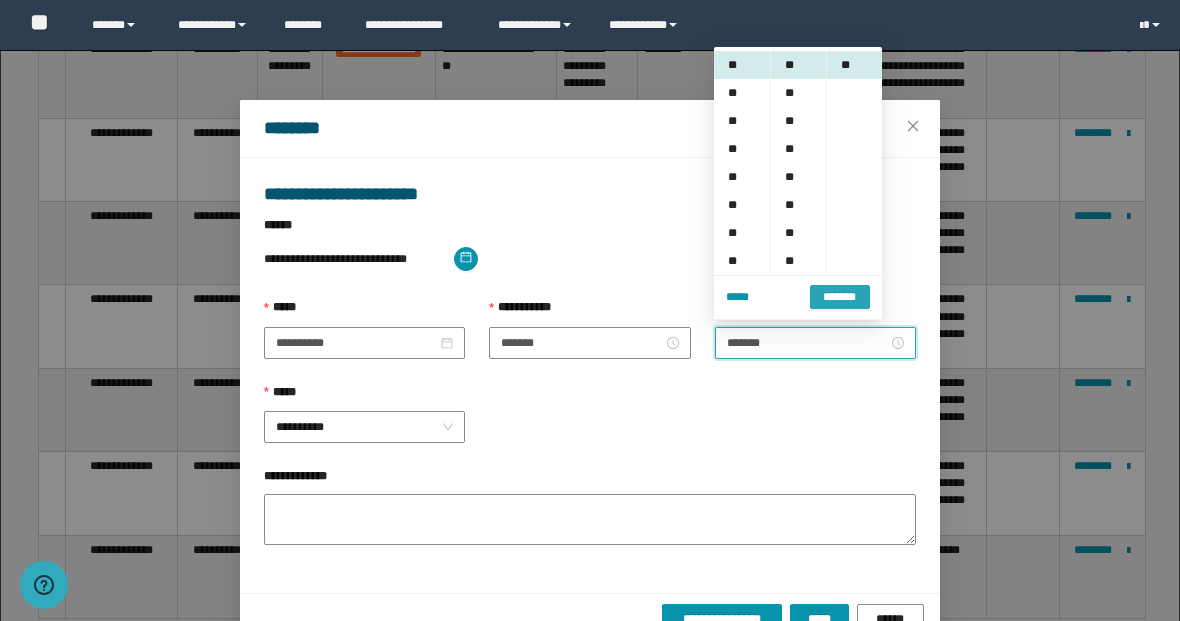 click on "*******" at bounding box center [840, 295] 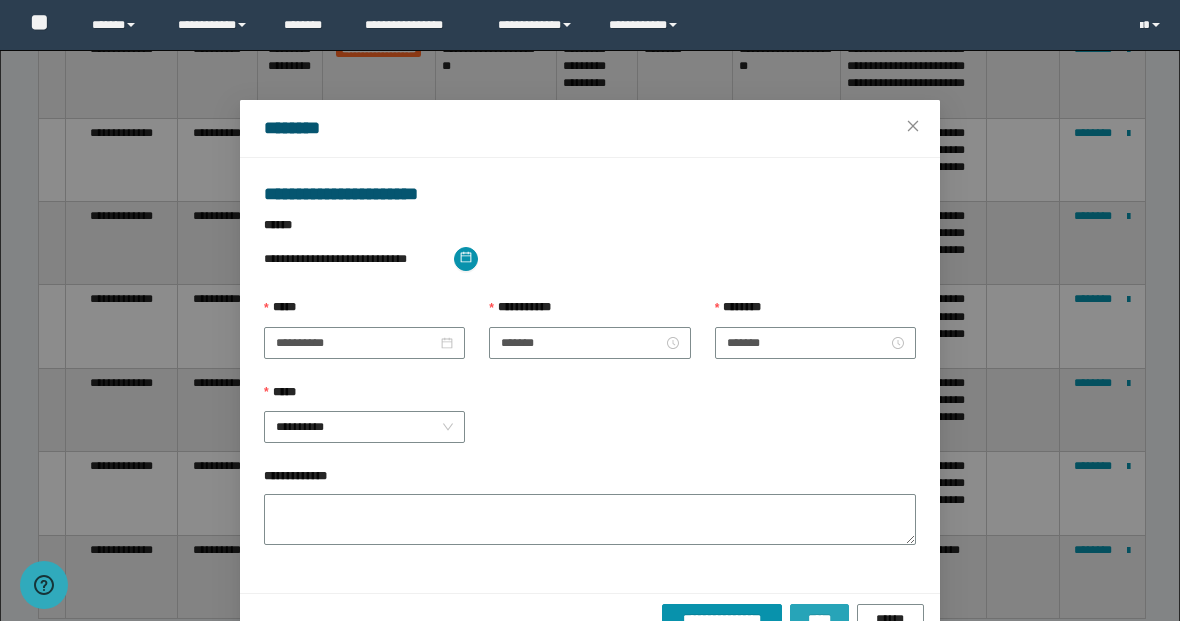 click on "*****" at bounding box center (819, 619) 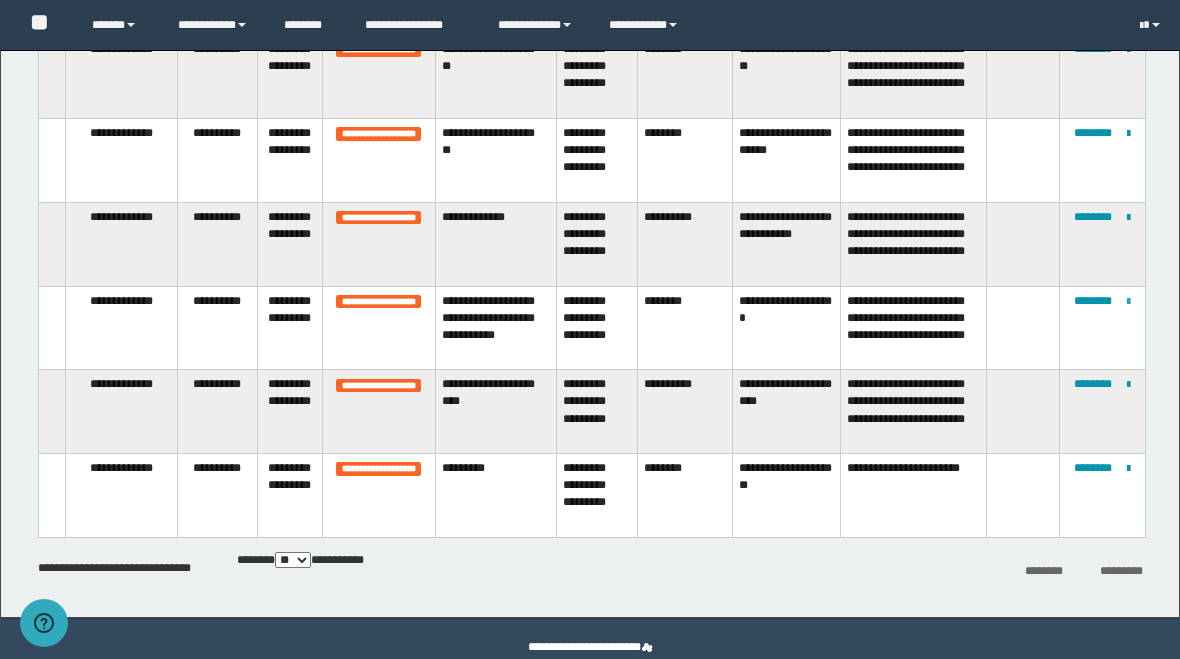 click at bounding box center (1128, 302) 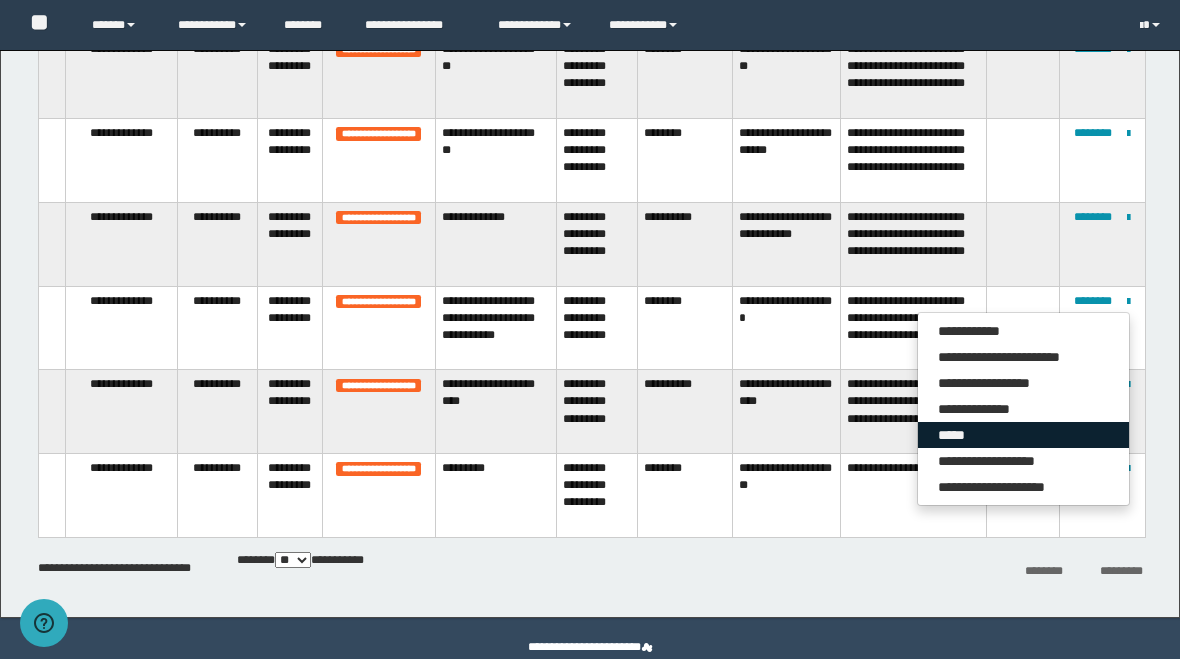 click on "*****" at bounding box center [1023, 435] 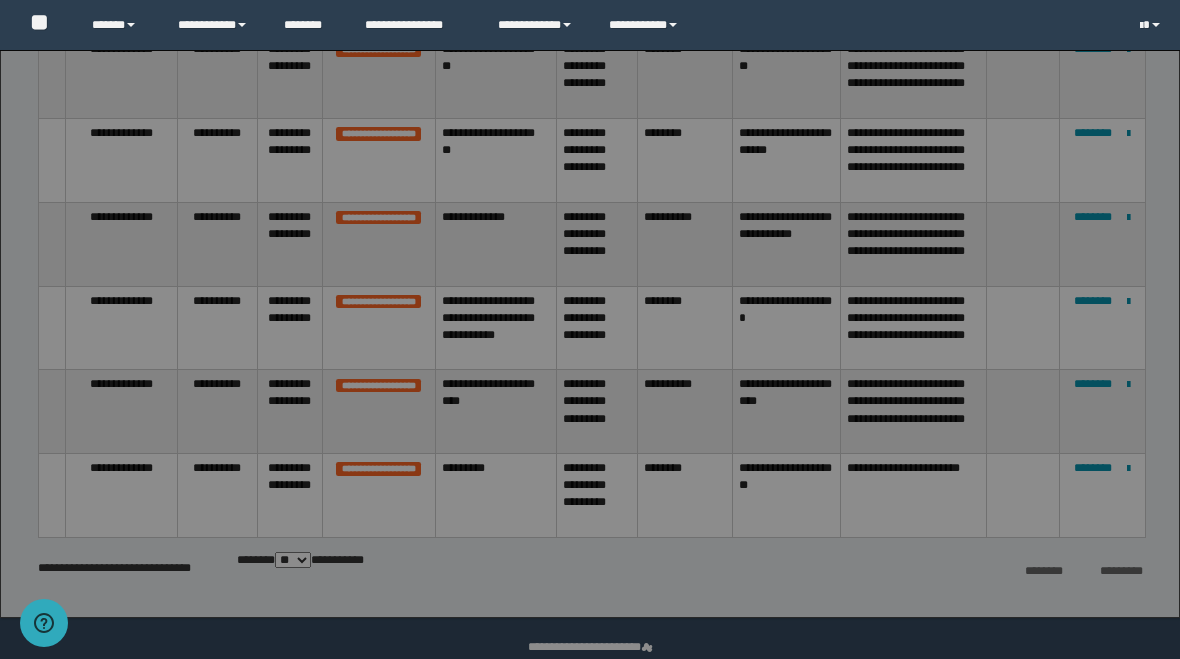 type on "*******" 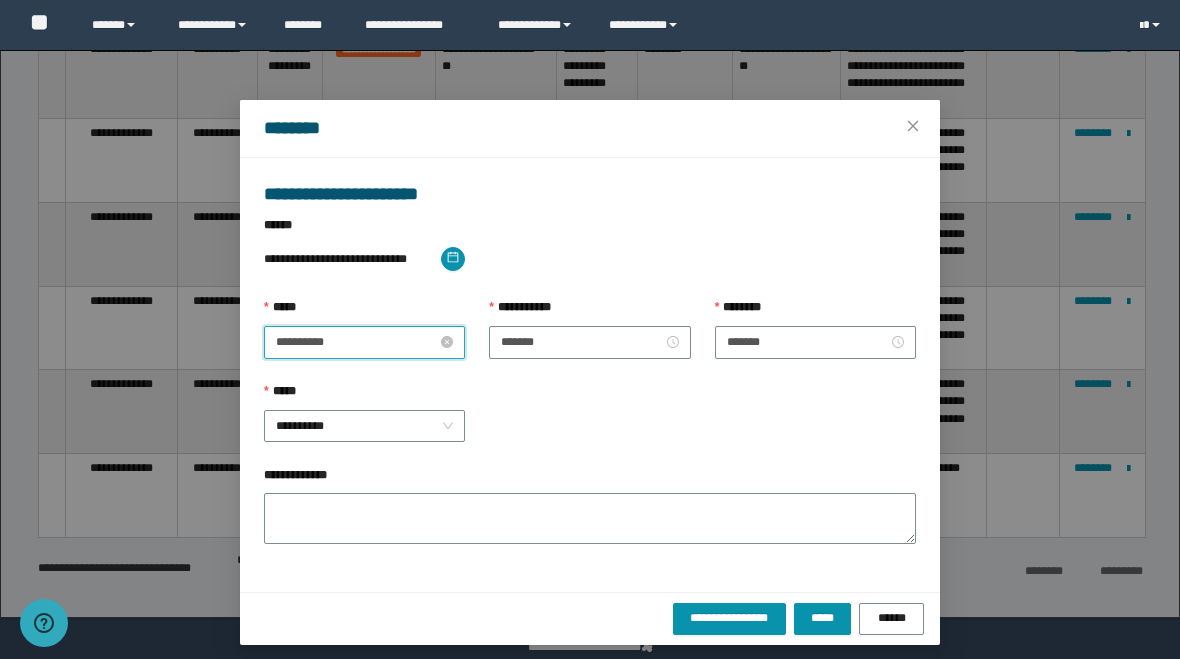click on "**********" at bounding box center [356, 342] 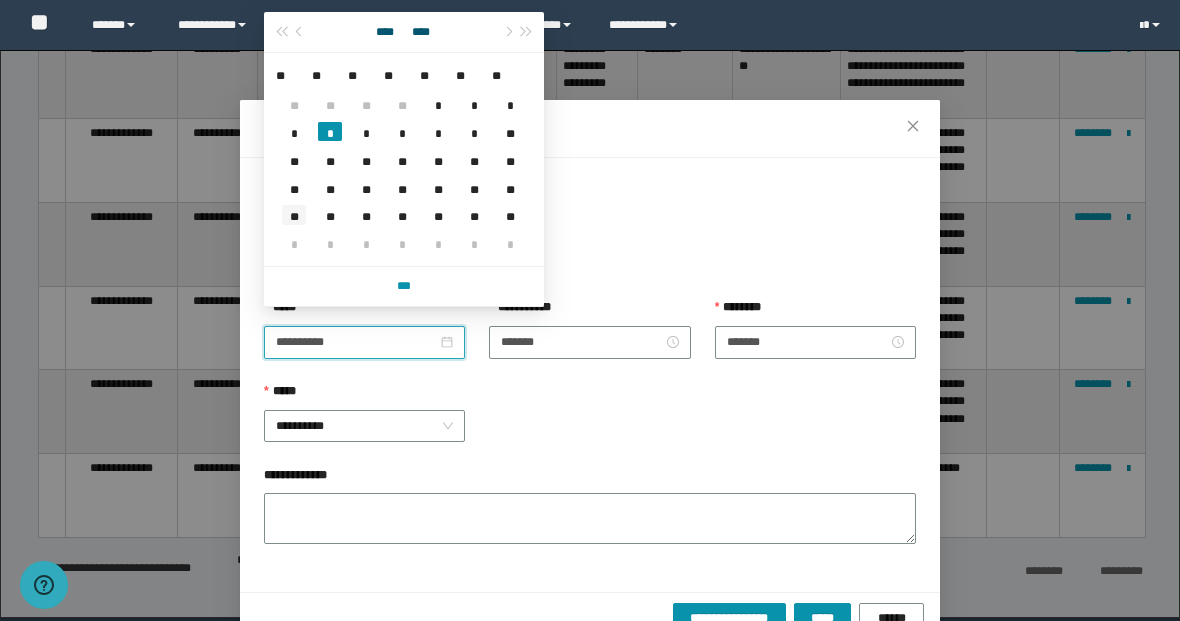 type on "**********" 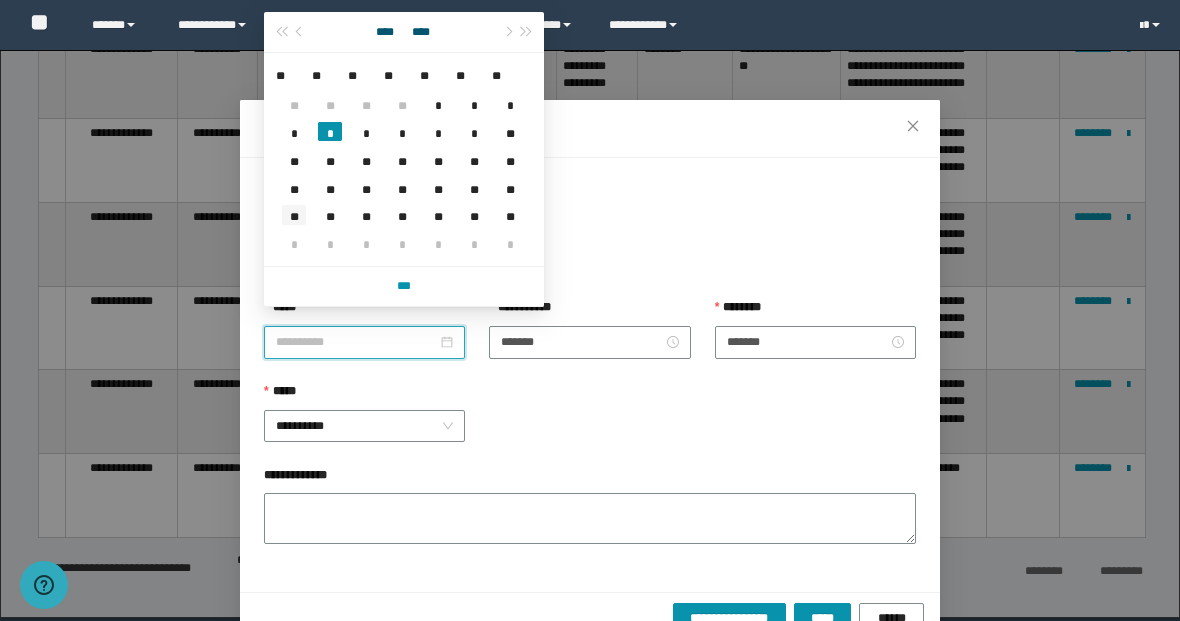 click on "**" at bounding box center (294, 214) 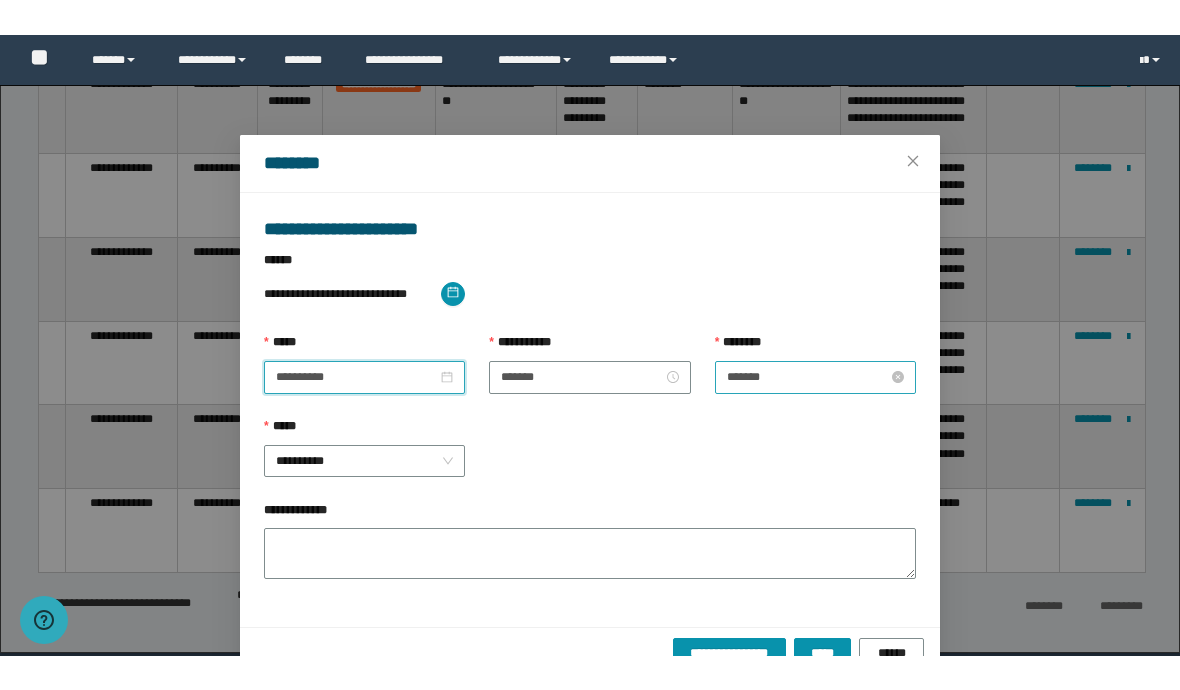 scroll, scrollTop: 589, scrollLeft: 0, axis: vertical 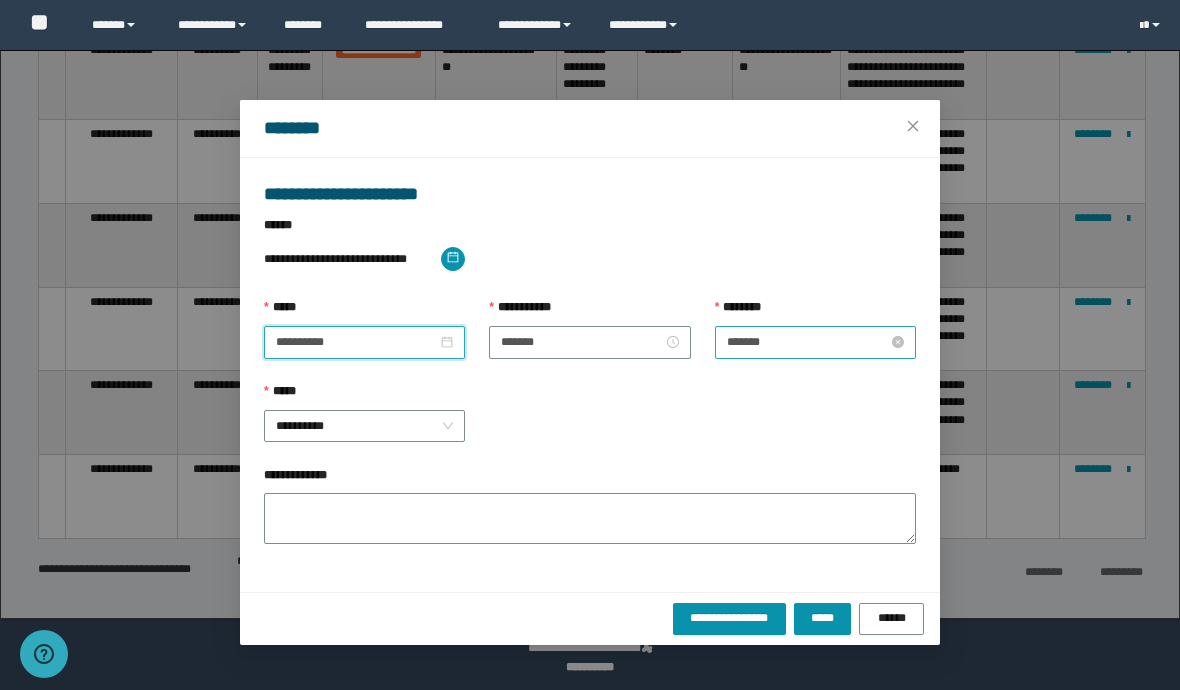 click on "*******" at bounding box center (807, 342) 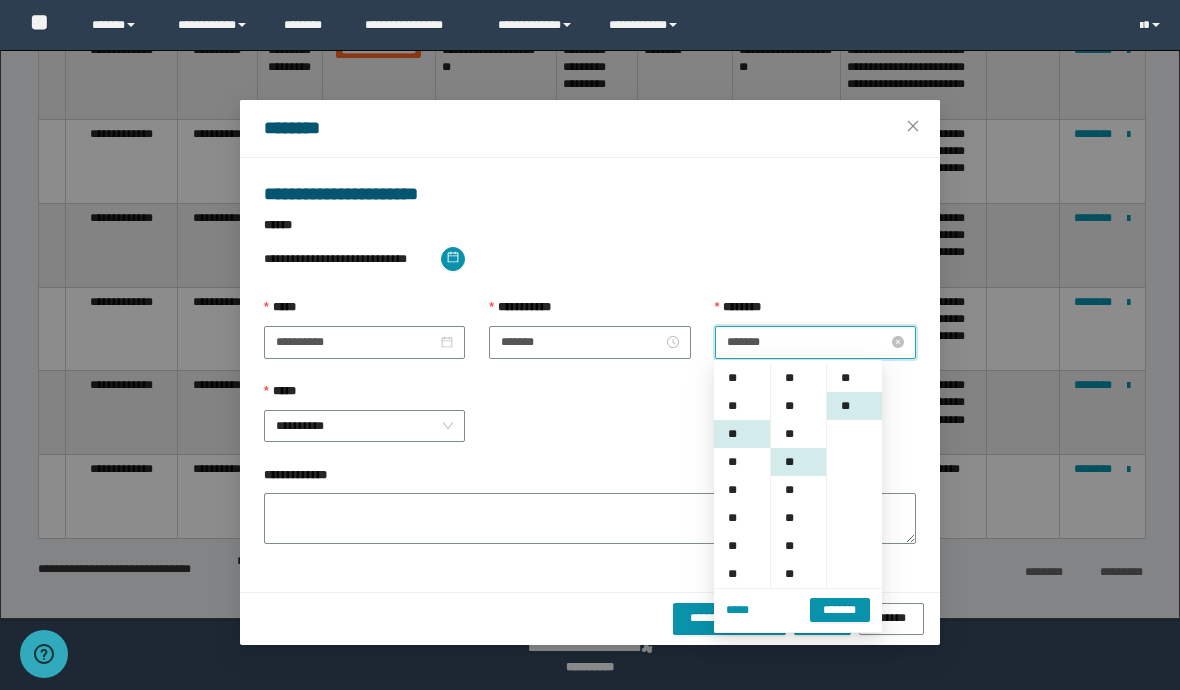 scroll, scrollTop: 56, scrollLeft: 0, axis: vertical 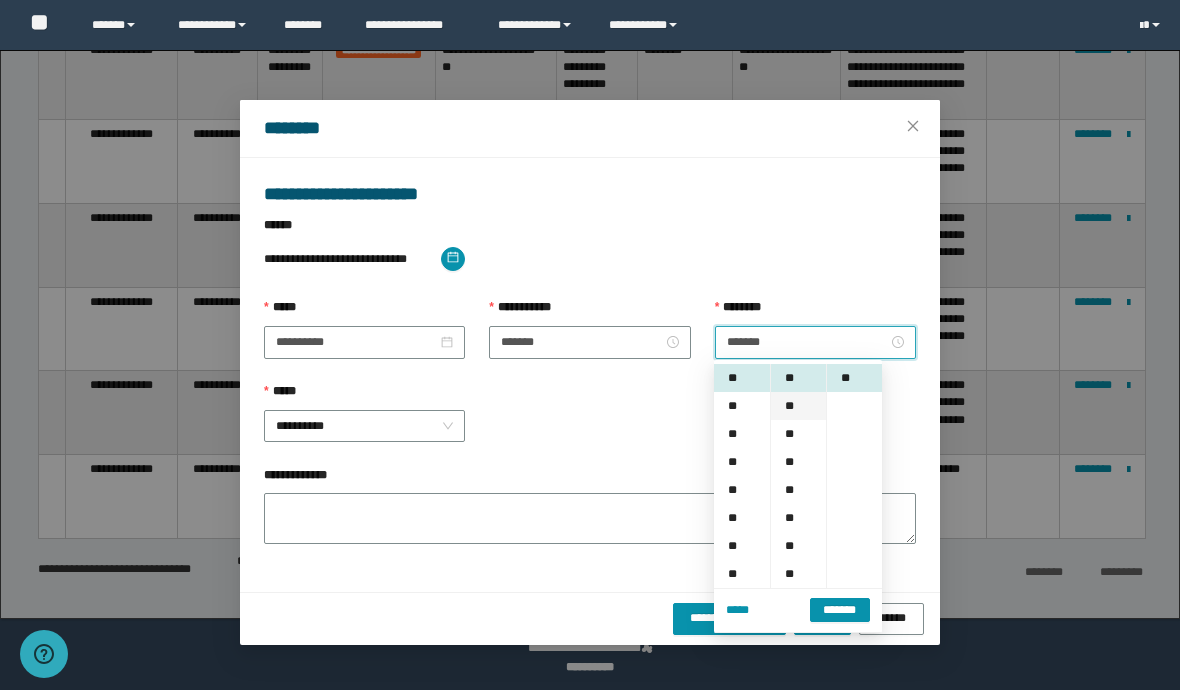 click on "**" at bounding box center (798, 406) 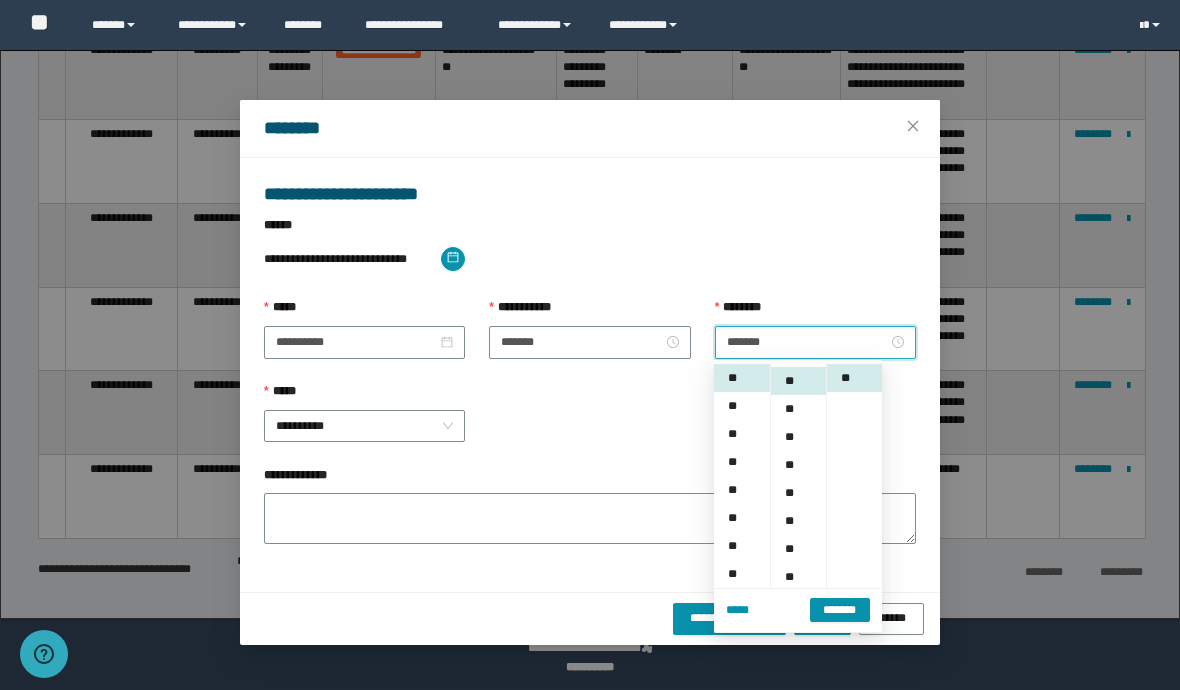 scroll, scrollTop: 112, scrollLeft: 0, axis: vertical 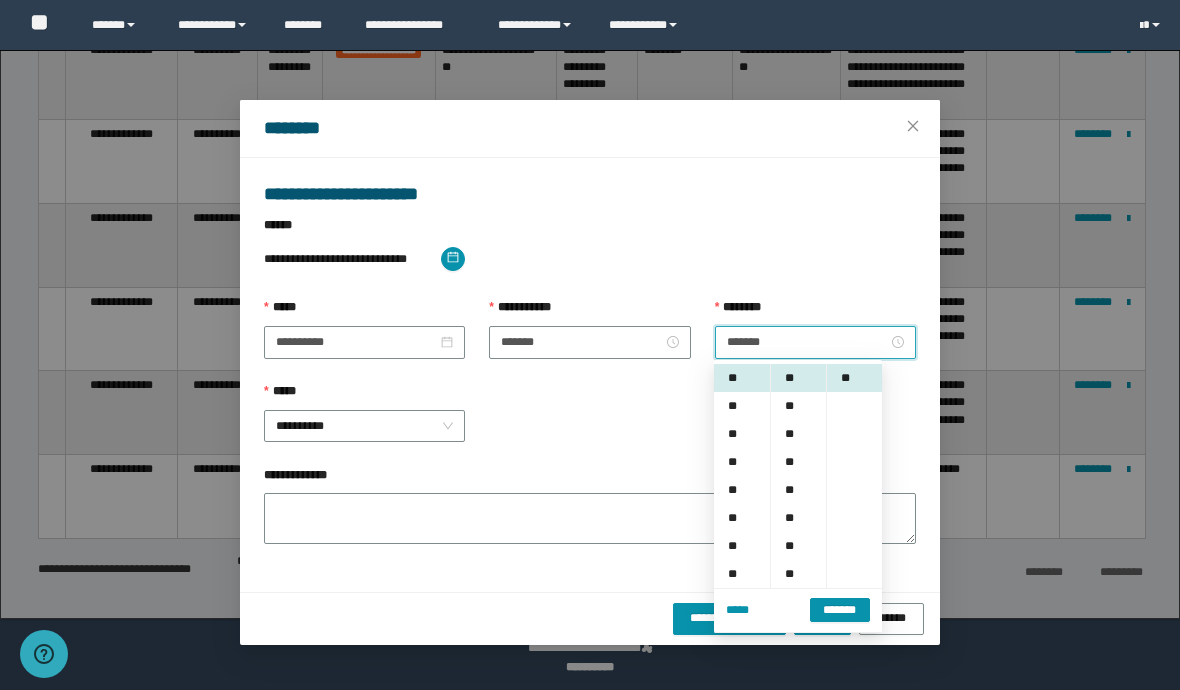 click on "**********" at bounding box center [590, 424] 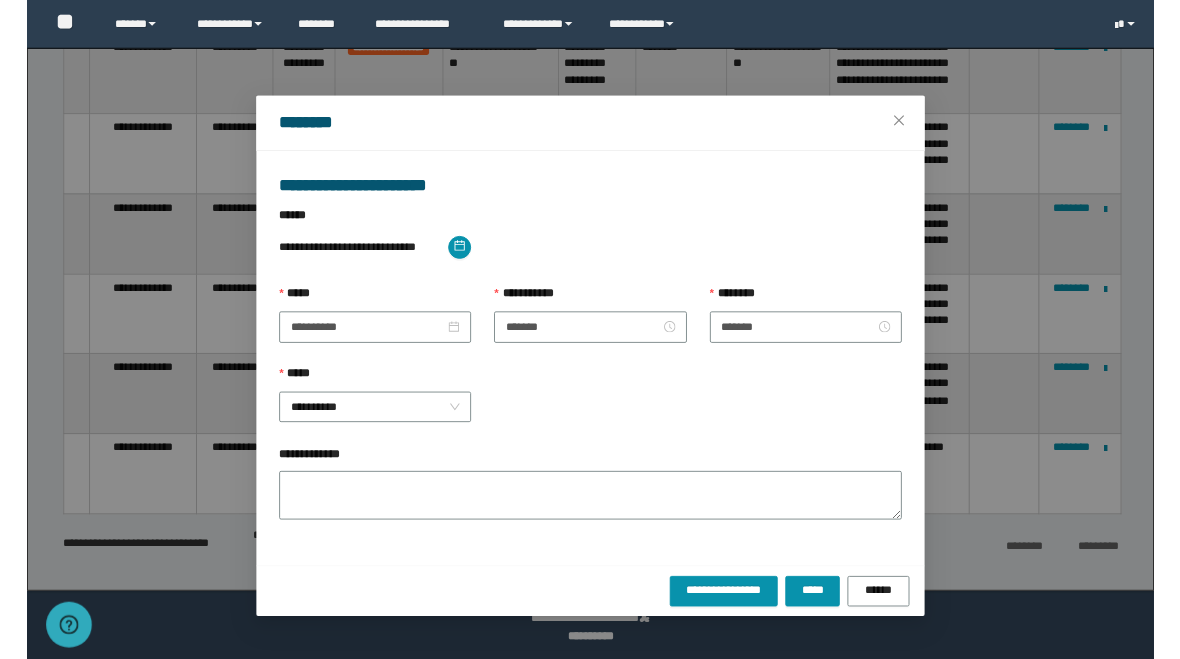 scroll, scrollTop: 590, scrollLeft: 0, axis: vertical 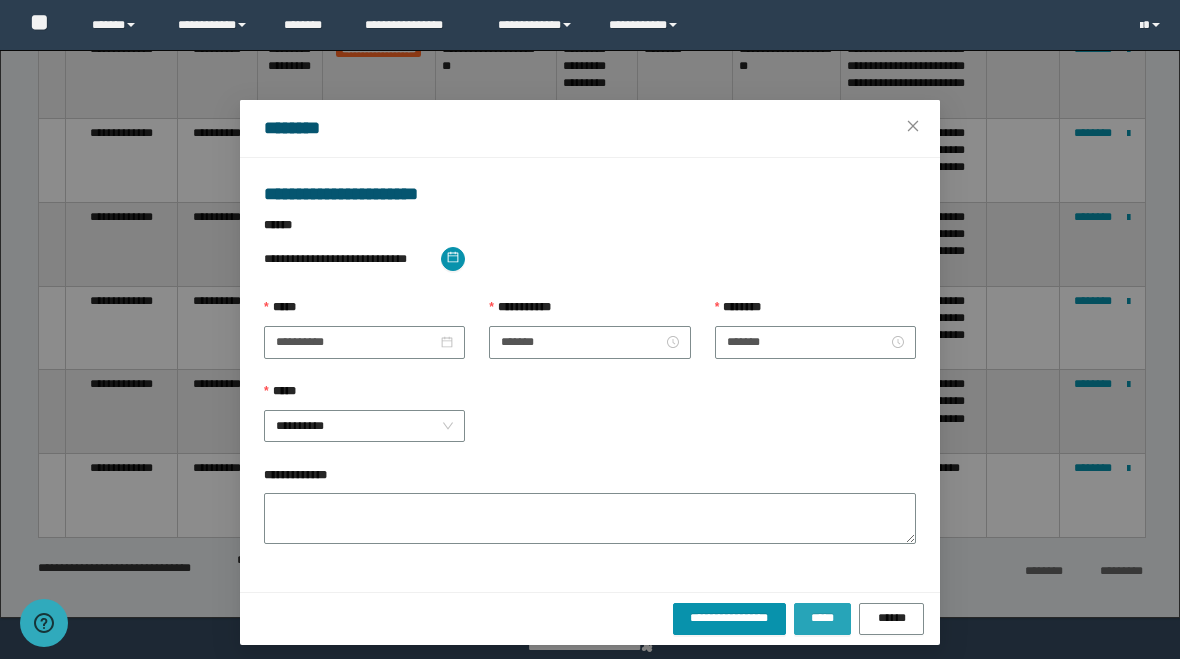 click on "*****" at bounding box center [822, 617] 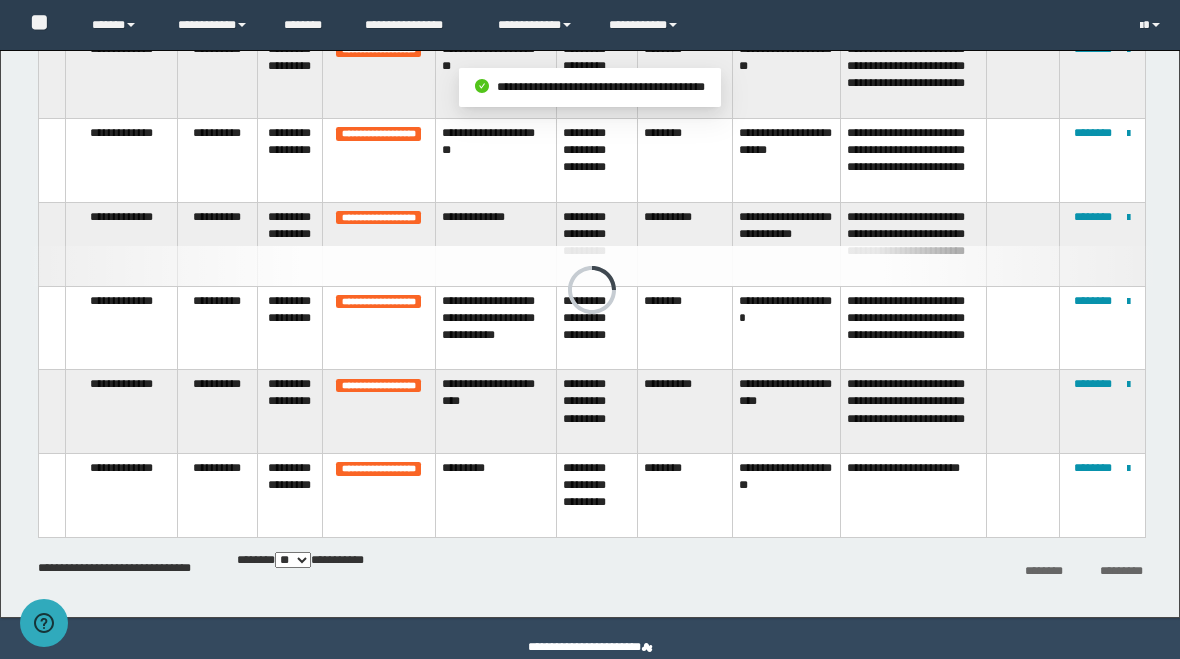 scroll, scrollTop: 544, scrollLeft: 0, axis: vertical 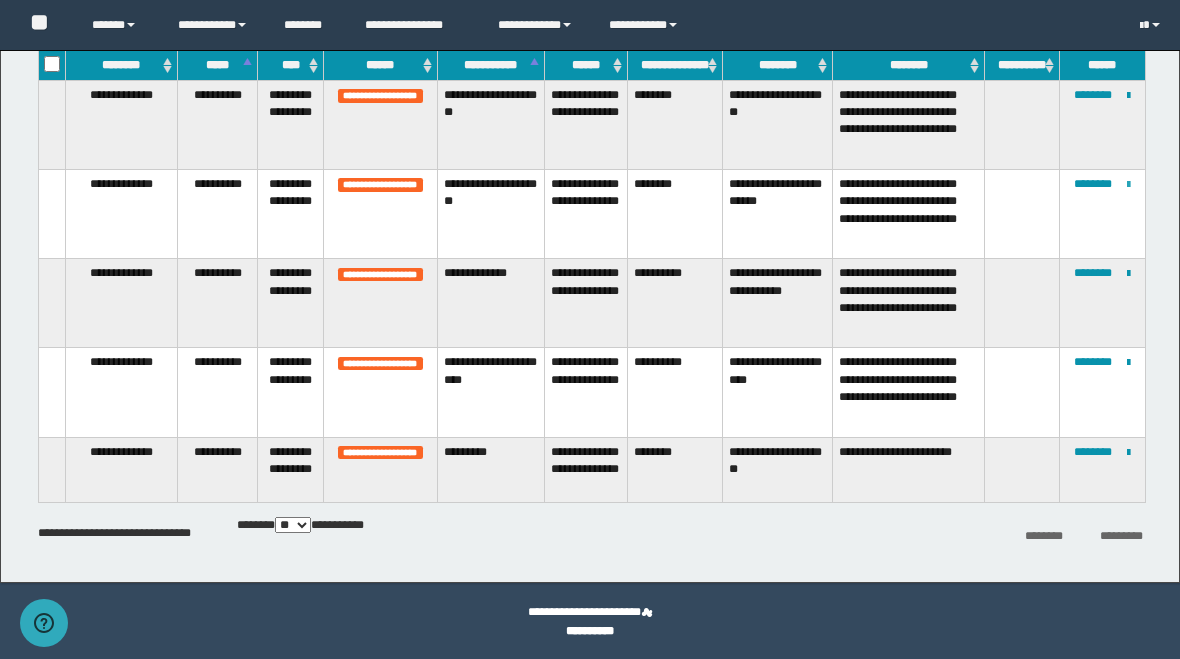 click at bounding box center (1128, 185) 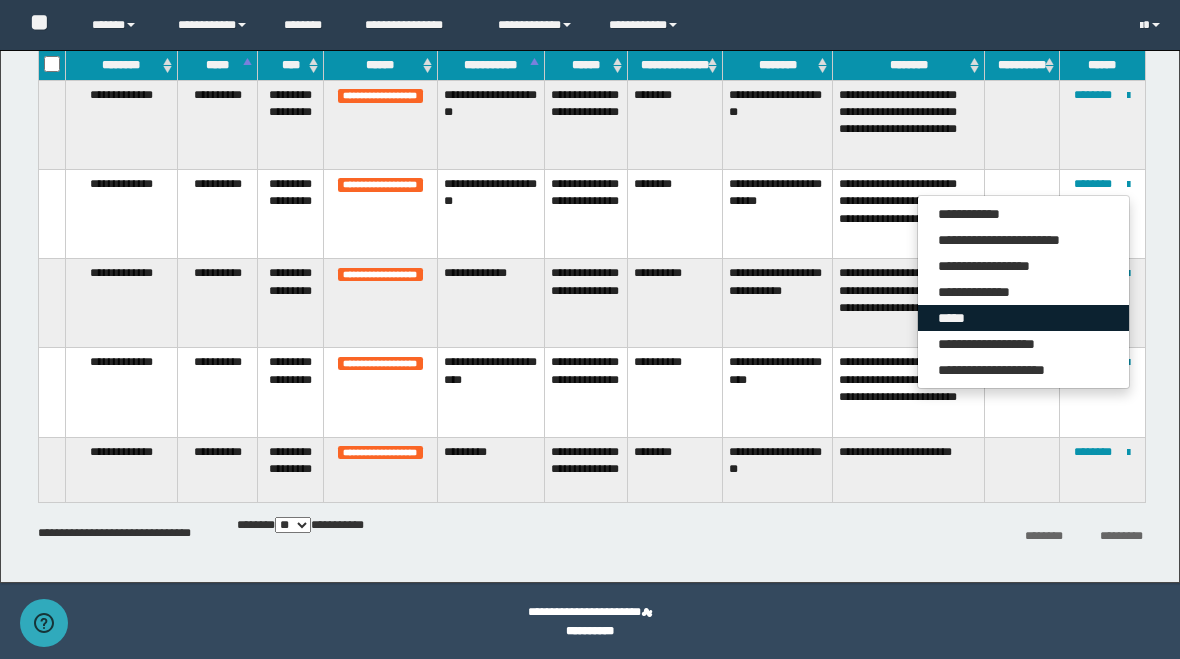 click on "*****" at bounding box center (1023, 318) 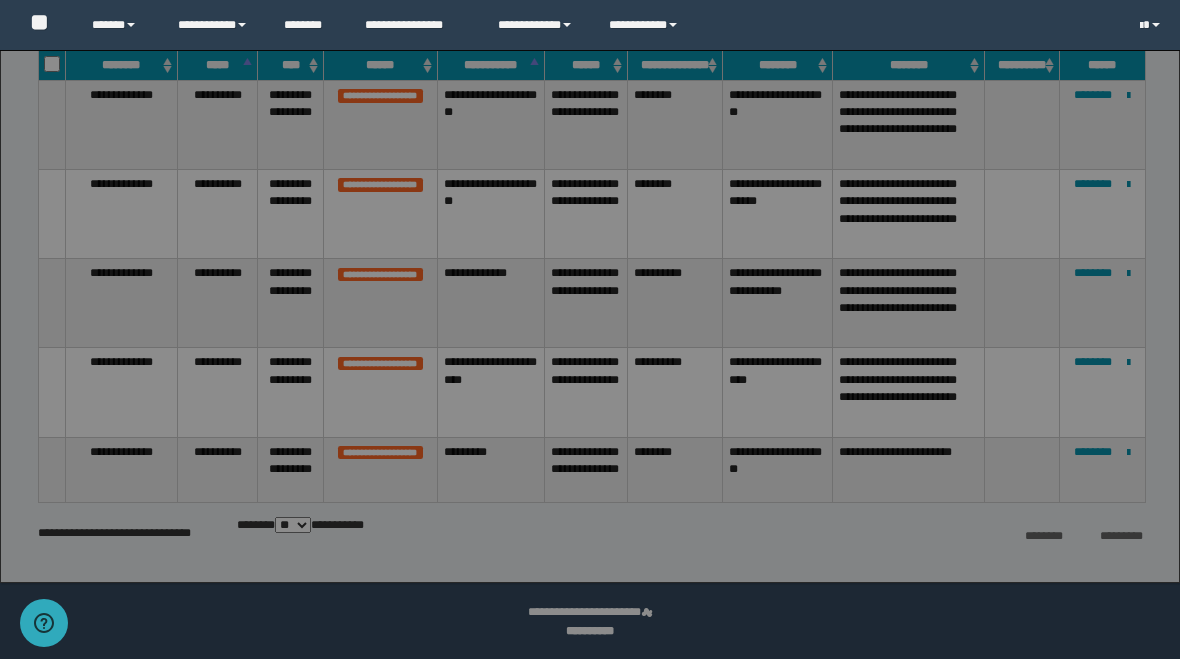 type on "*******" 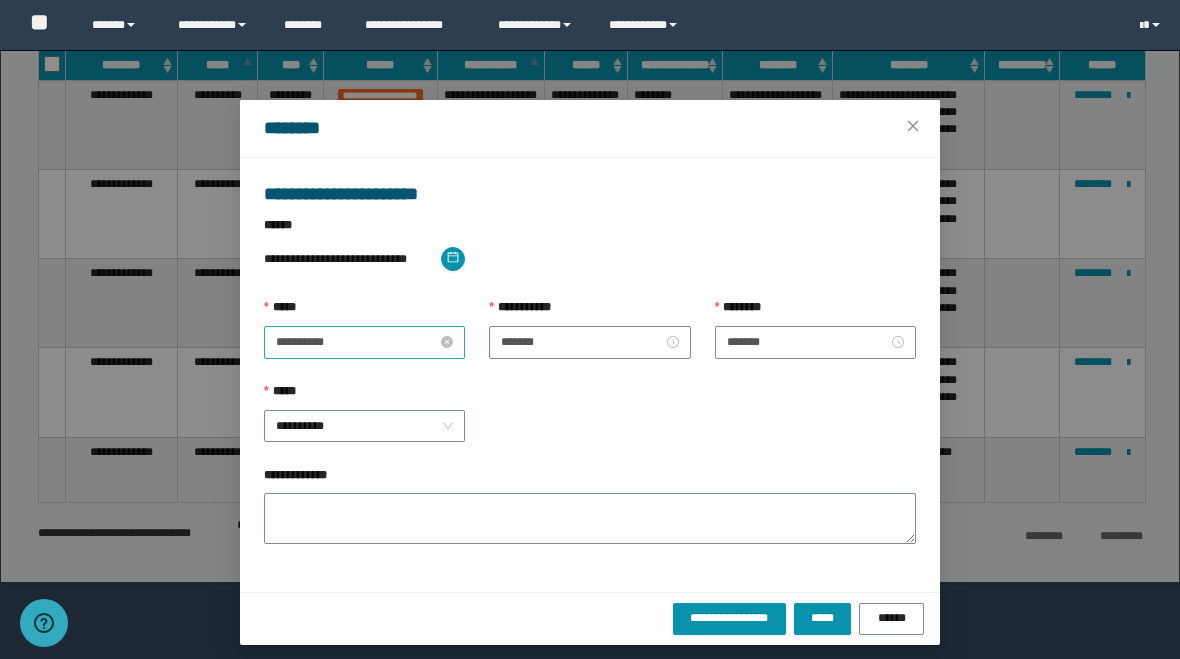 click on "**********" at bounding box center [590, 375] 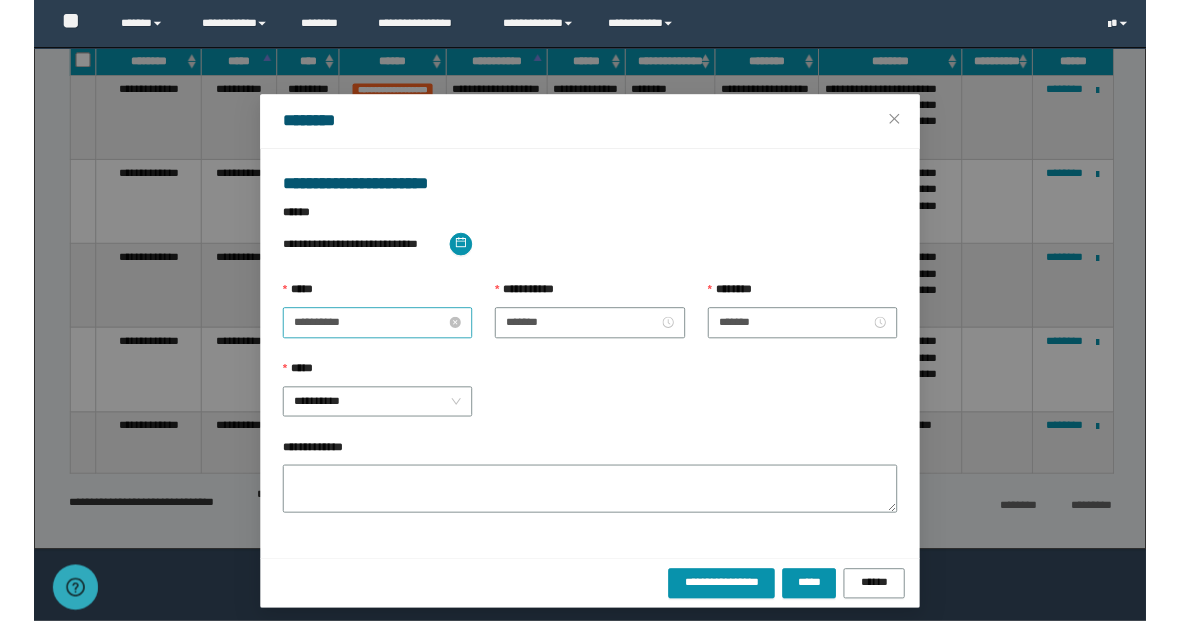scroll, scrollTop: 582, scrollLeft: 0, axis: vertical 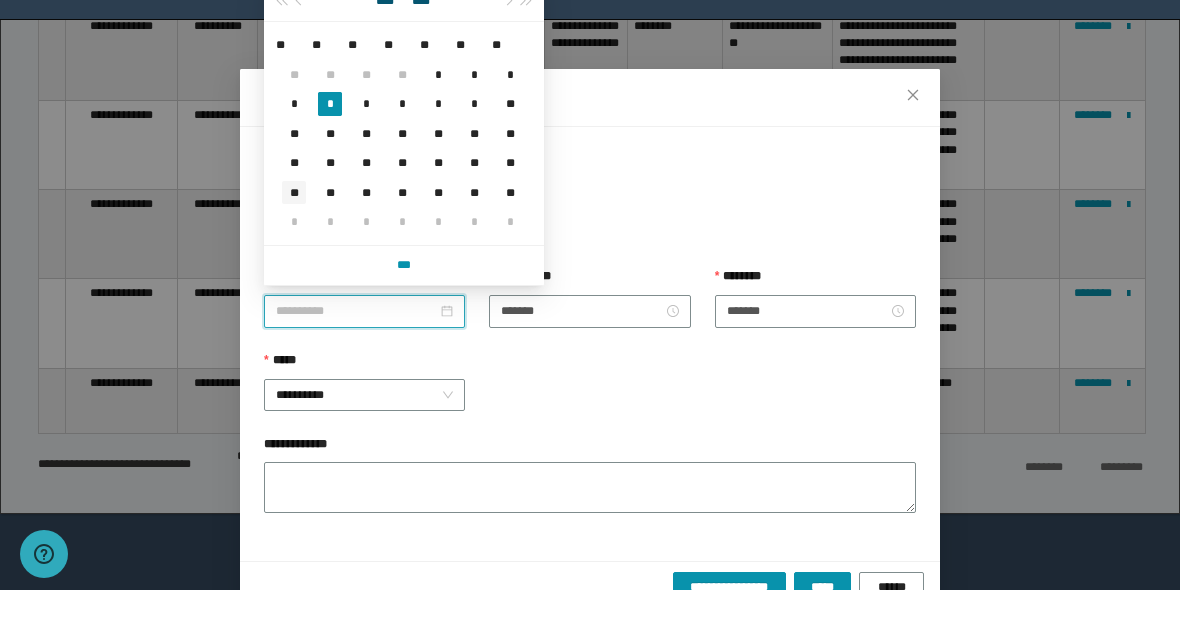 type on "**********" 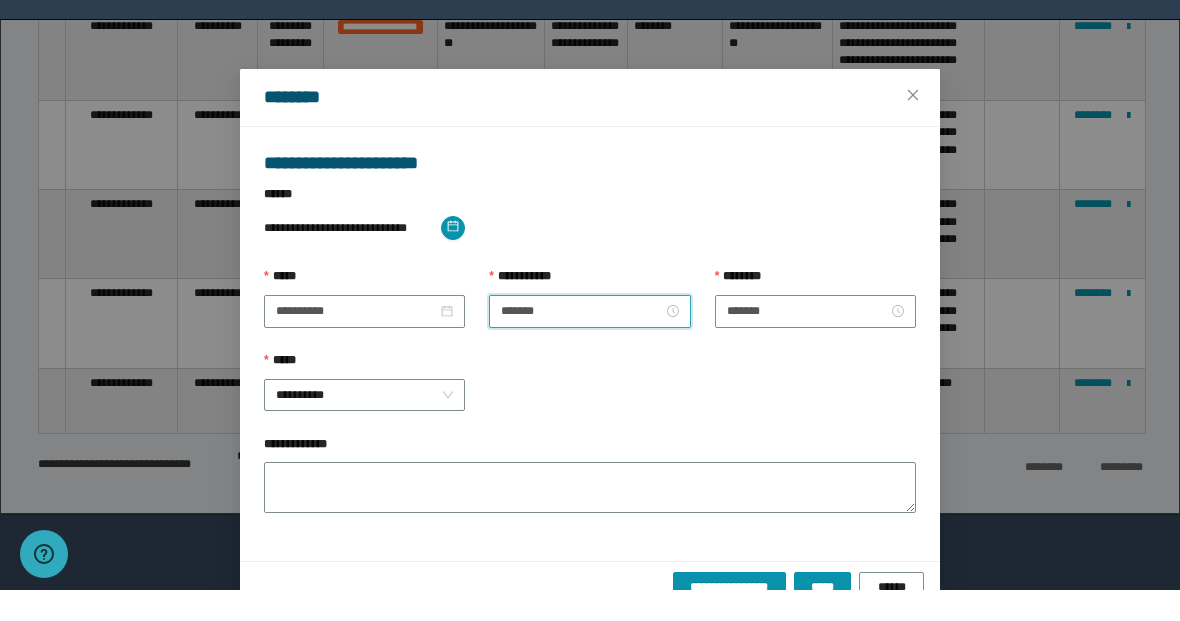 click on "*******" at bounding box center [589, 342] 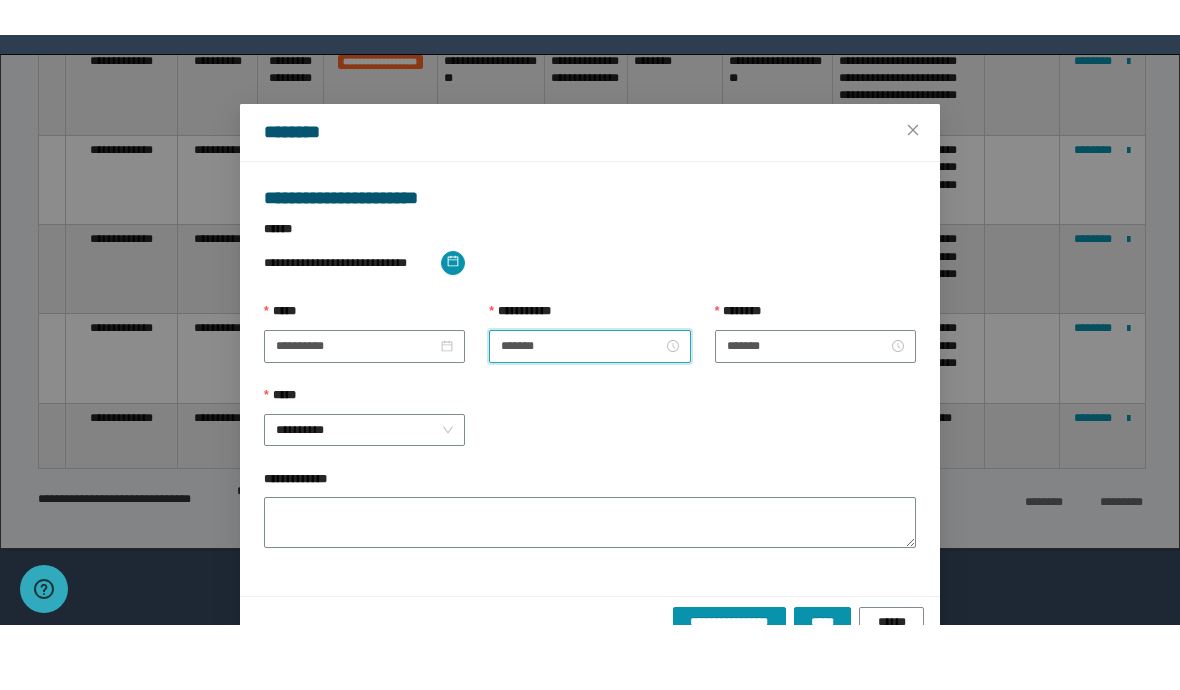 scroll, scrollTop: 513, scrollLeft: 0, axis: vertical 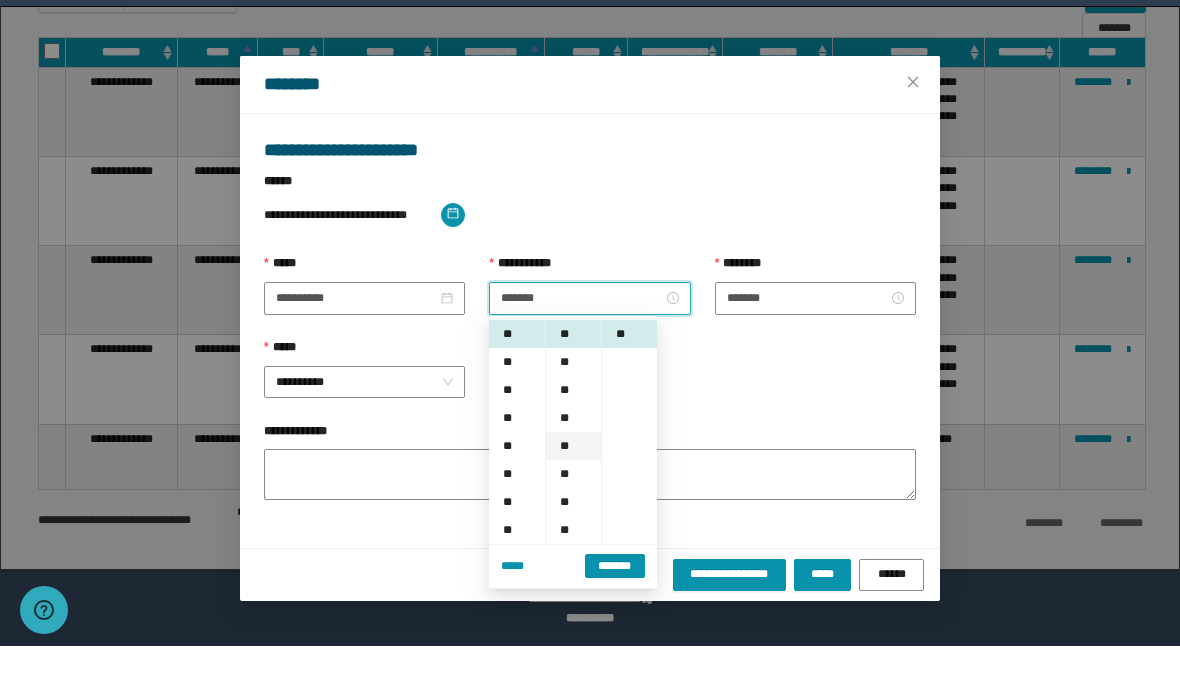 click on "**" at bounding box center [573, 490] 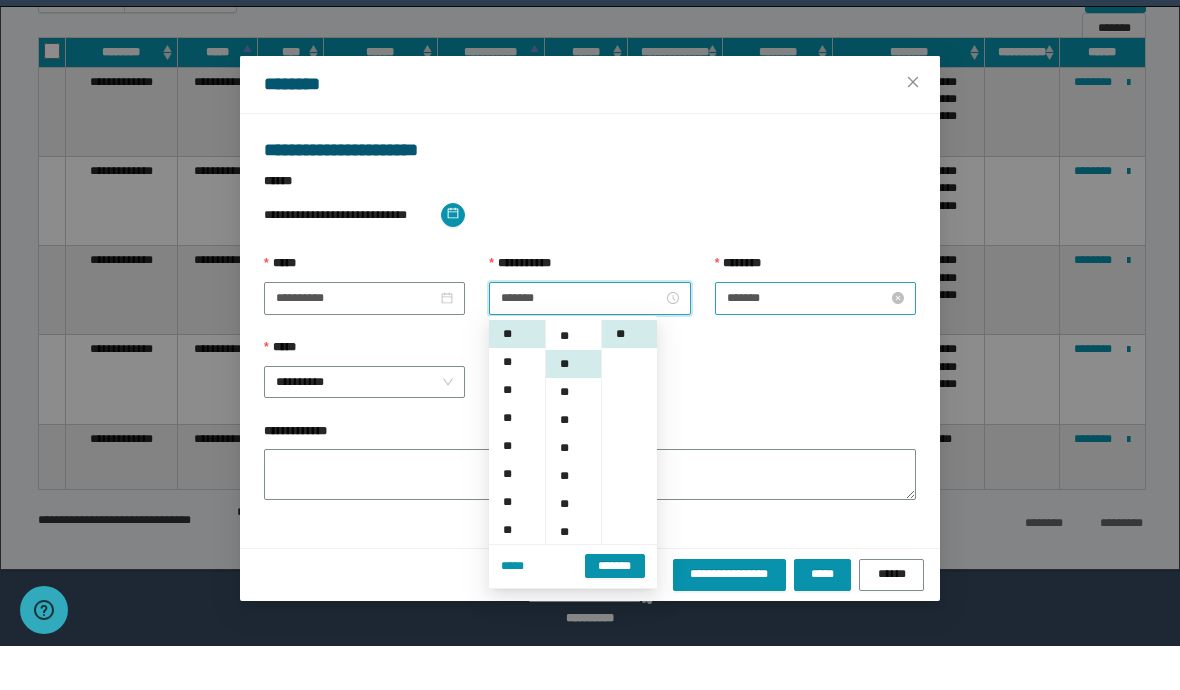 scroll, scrollTop: 112, scrollLeft: 0, axis: vertical 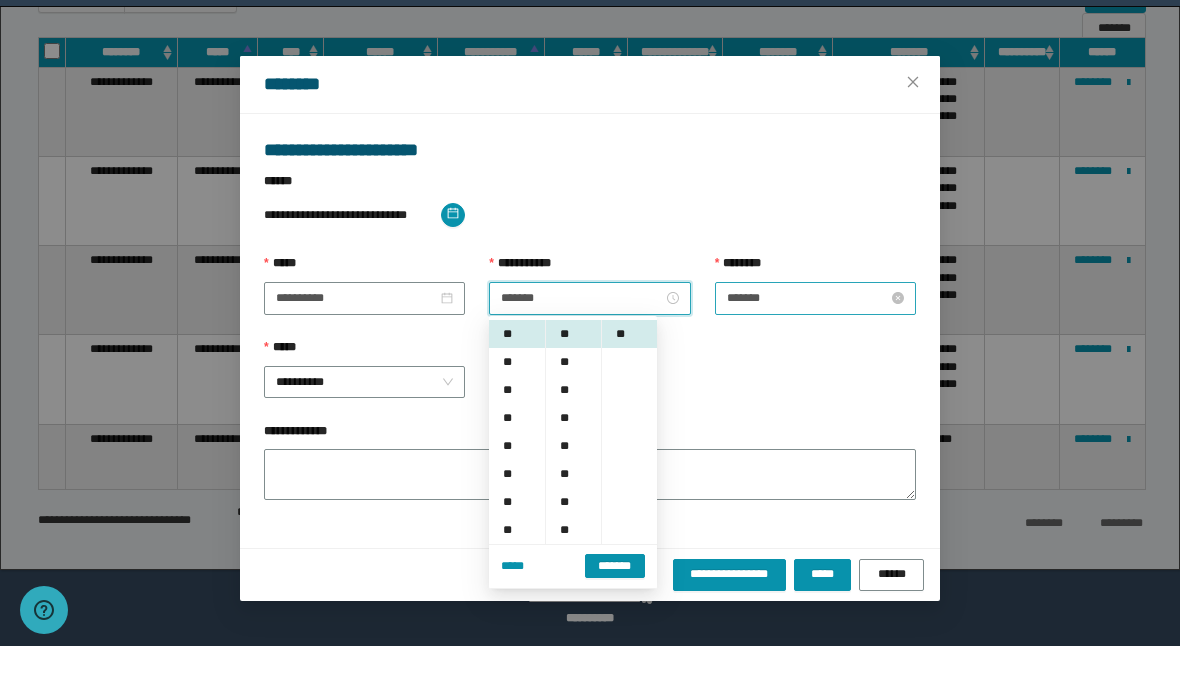 click on "*******" at bounding box center (807, 342) 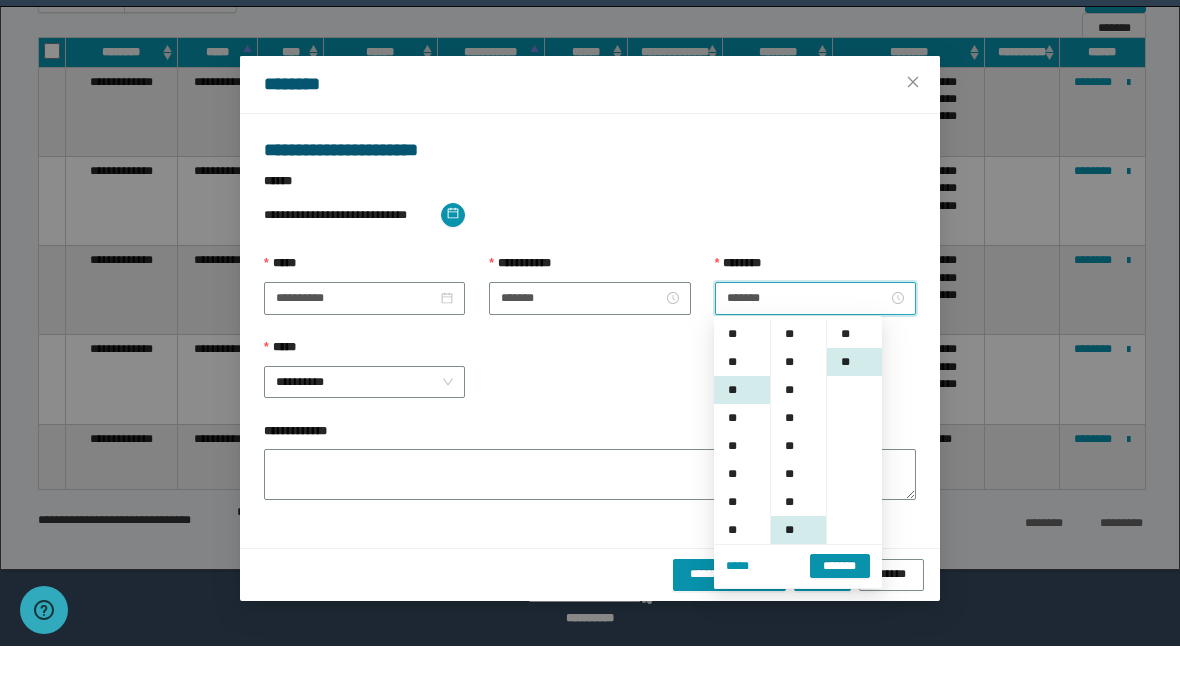 scroll, scrollTop: 56, scrollLeft: 0, axis: vertical 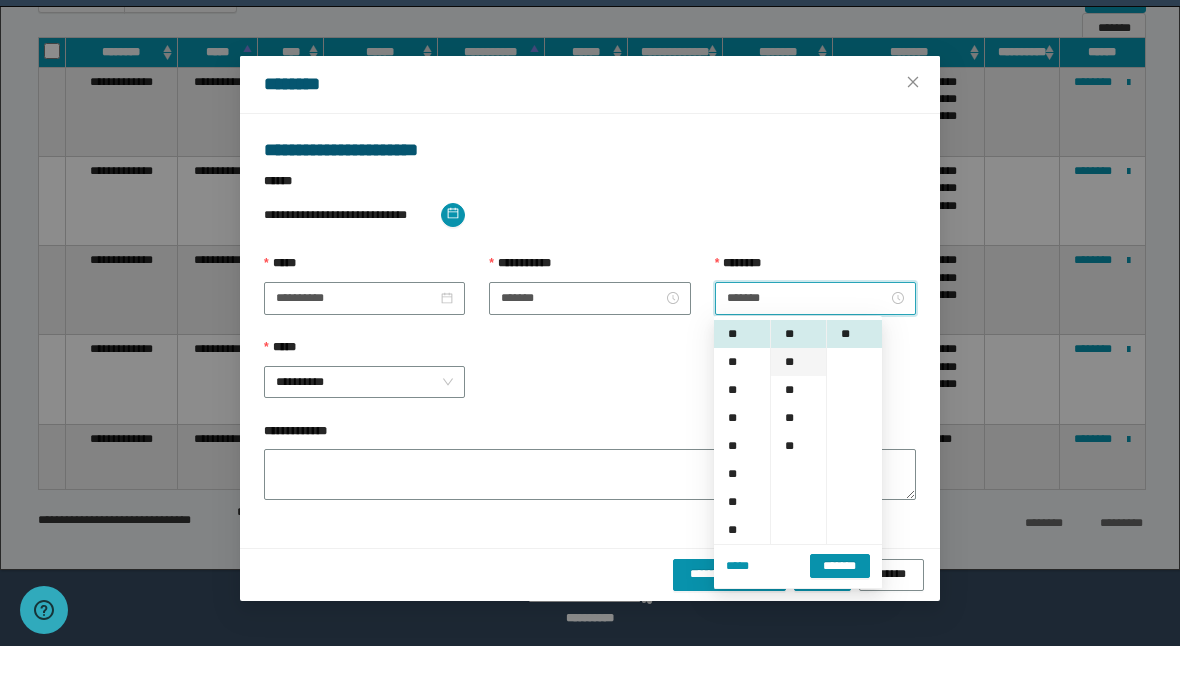 click on "**" at bounding box center (798, 406) 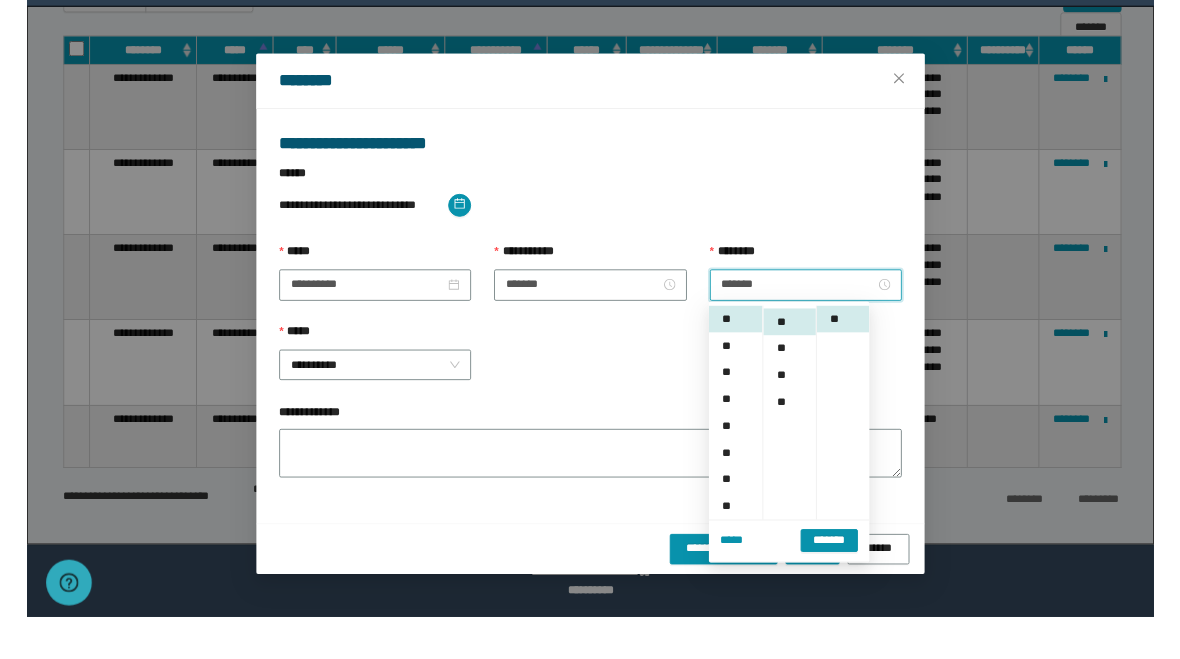 scroll, scrollTop: 224, scrollLeft: 0, axis: vertical 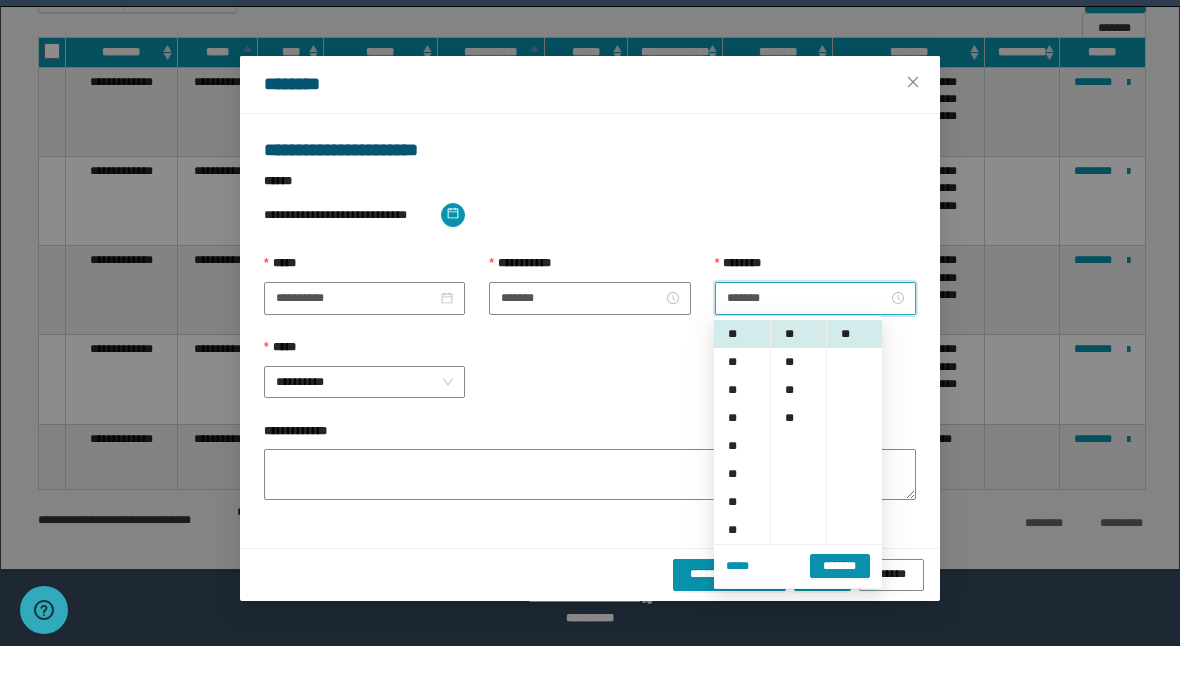 click on "**********" at bounding box center [590, 424] 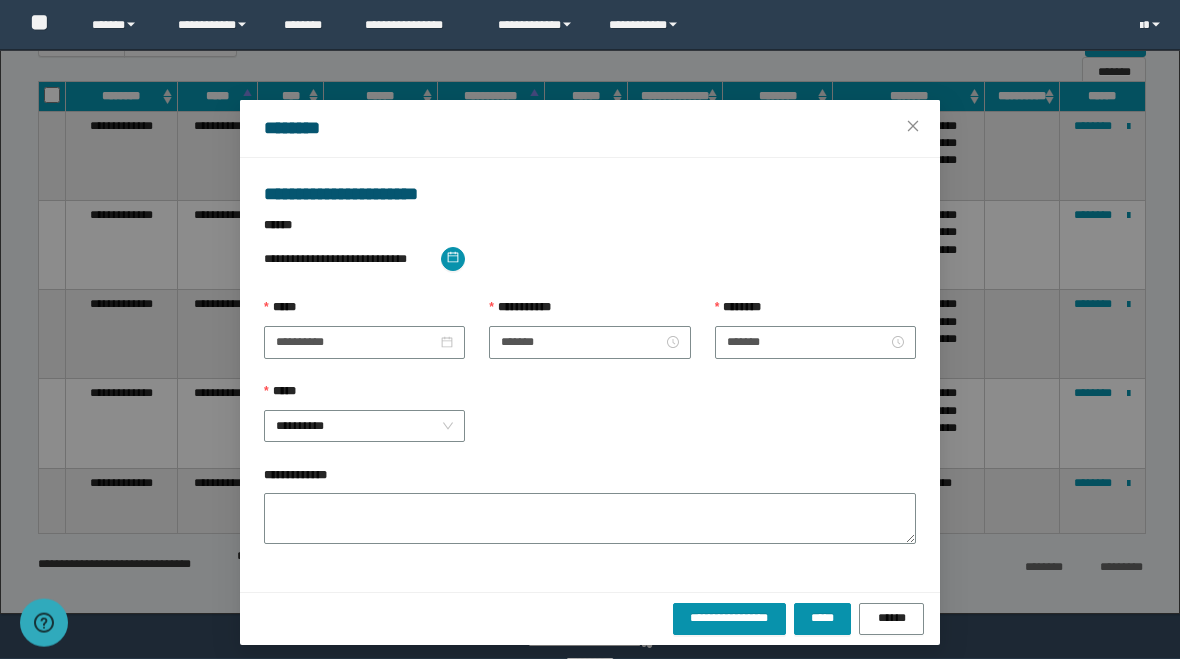 scroll, scrollTop: 544, scrollLeft: 0, axis: vertical 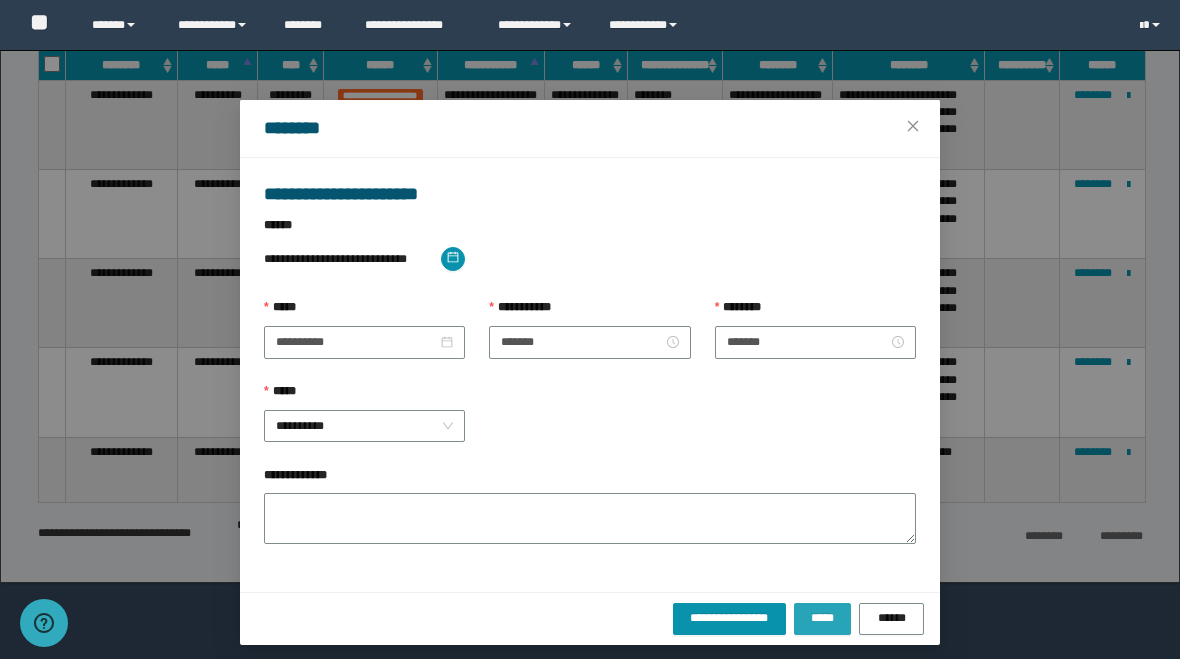 click on "*****" at bounding box center [822, 619] 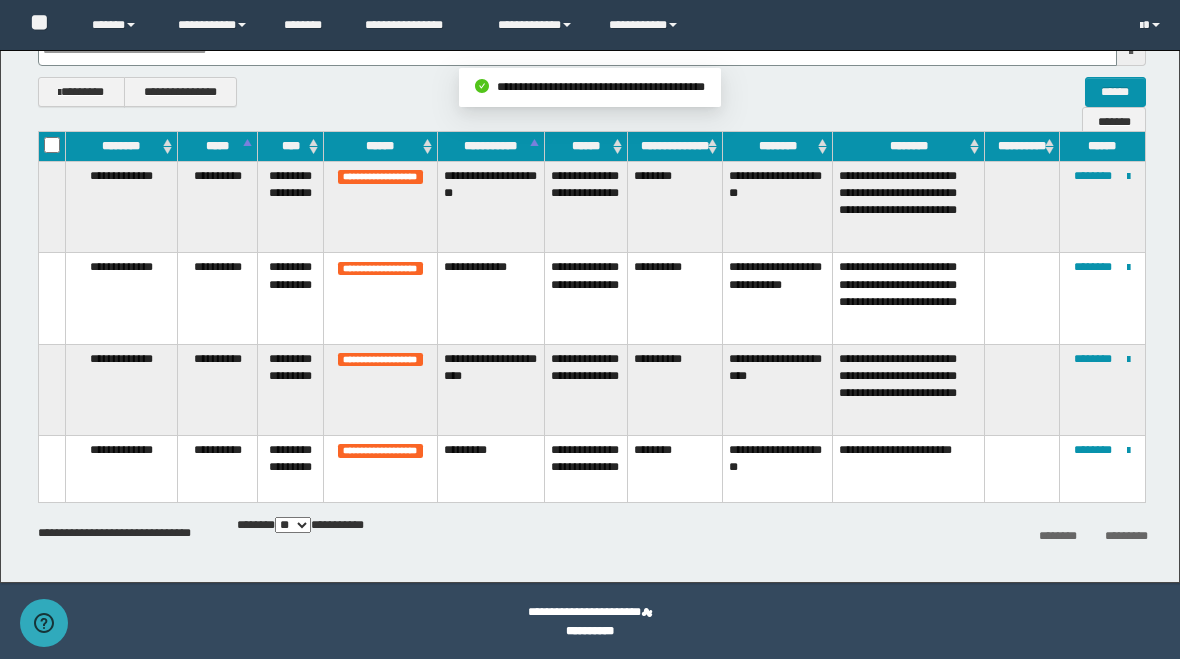 scroll, scrollTop: 463, scrollLeft: 0, axis: vertical 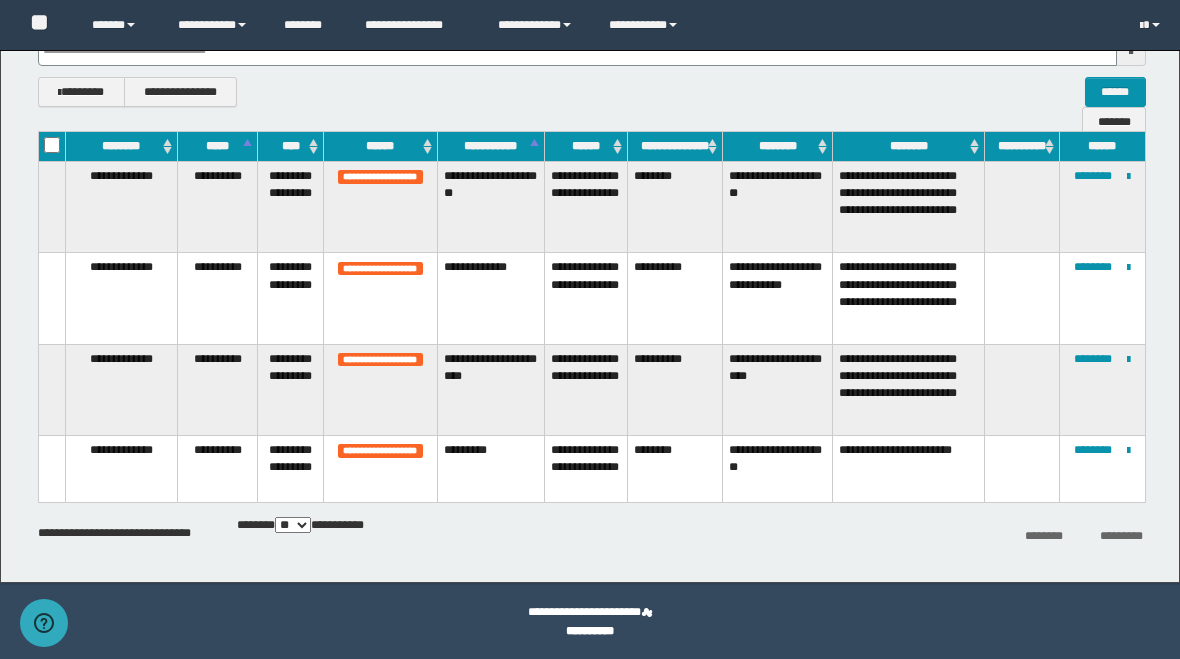 click on "**********" at bounding box center (1102, 207) 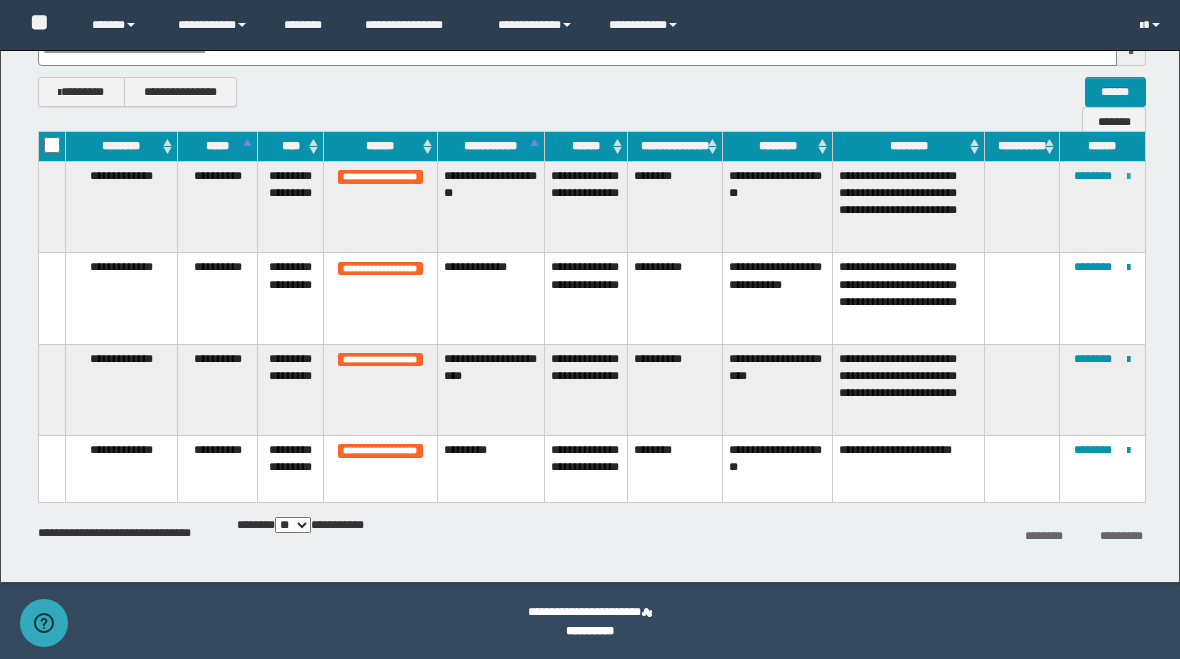 click at bounding box center (1128, 177) 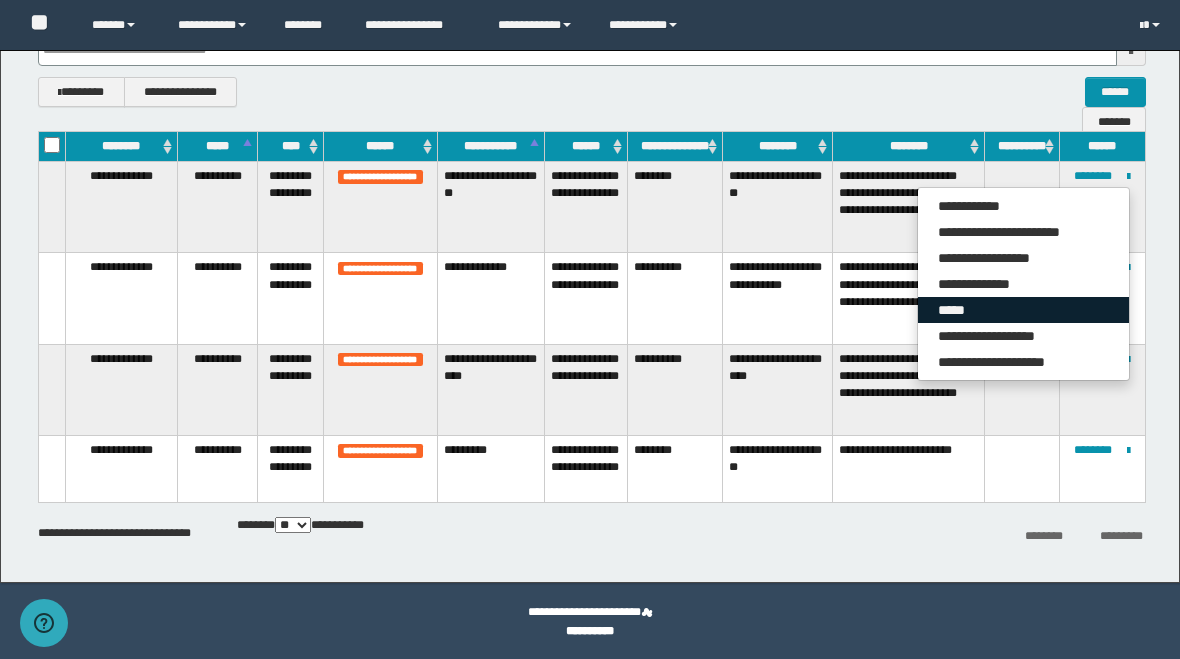 click on "*****" at bounding box center (1023, 310) 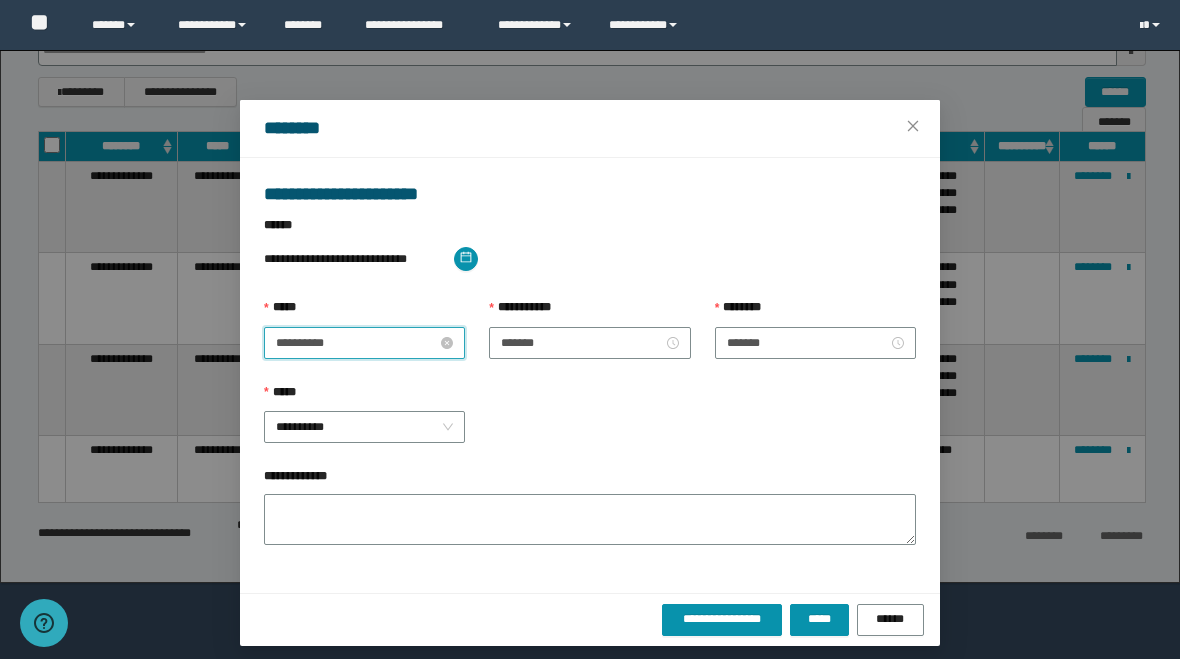 click on "**********" at bounding box center (590, 375) 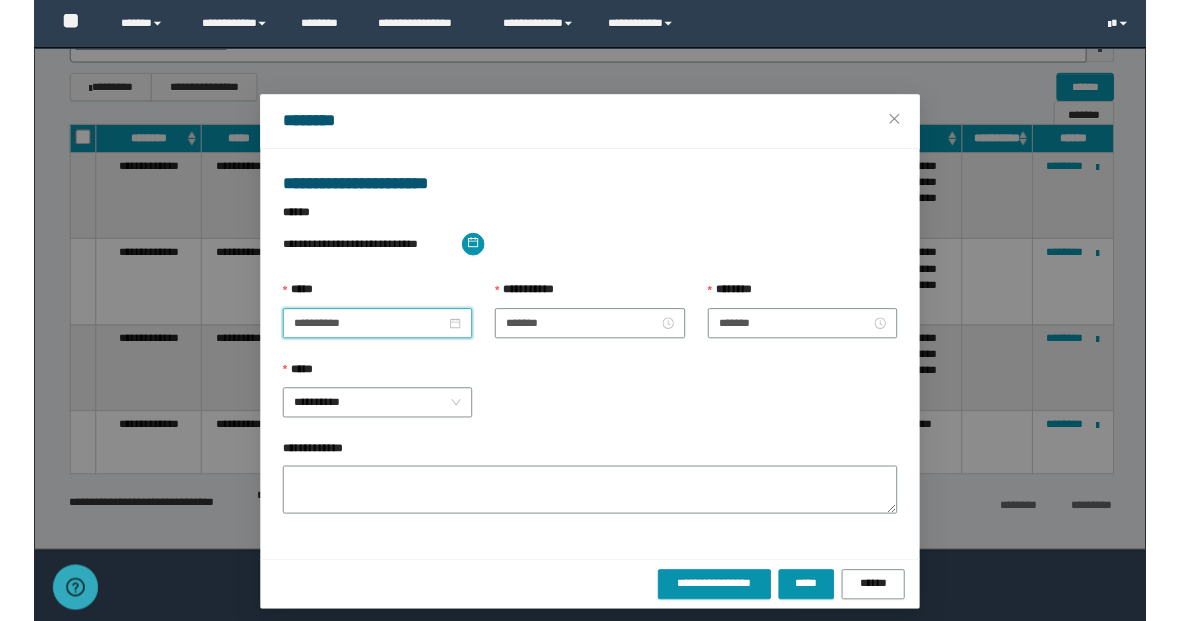 scroll, scrollTop: 501, scrollLeft: 0, axis: vertical 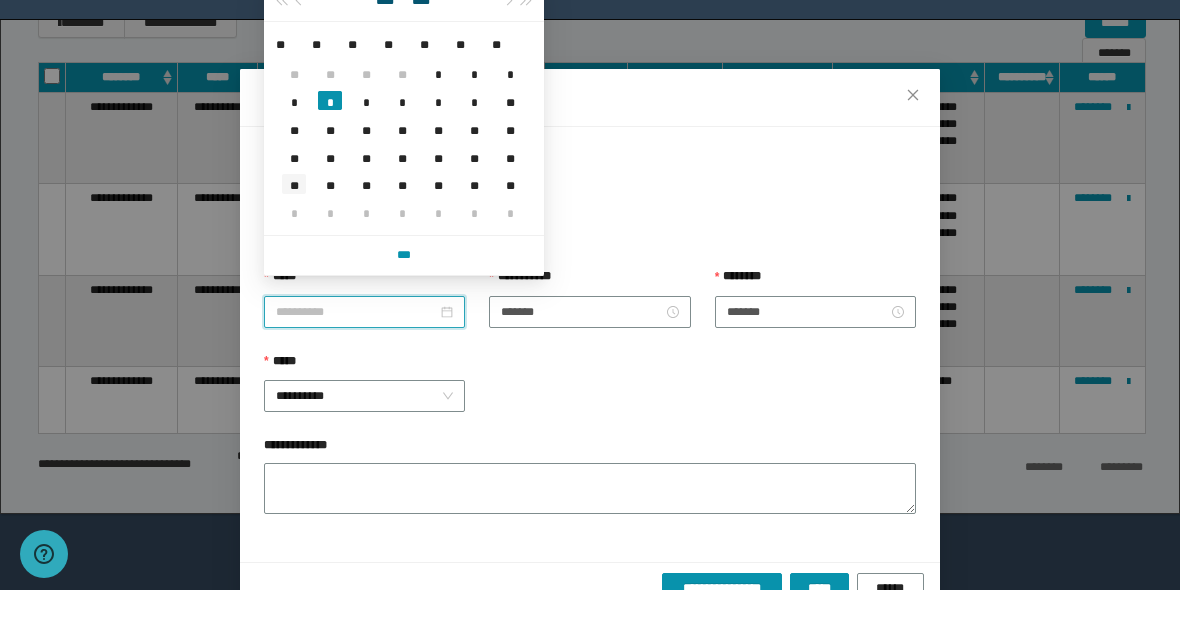 type on "**********" 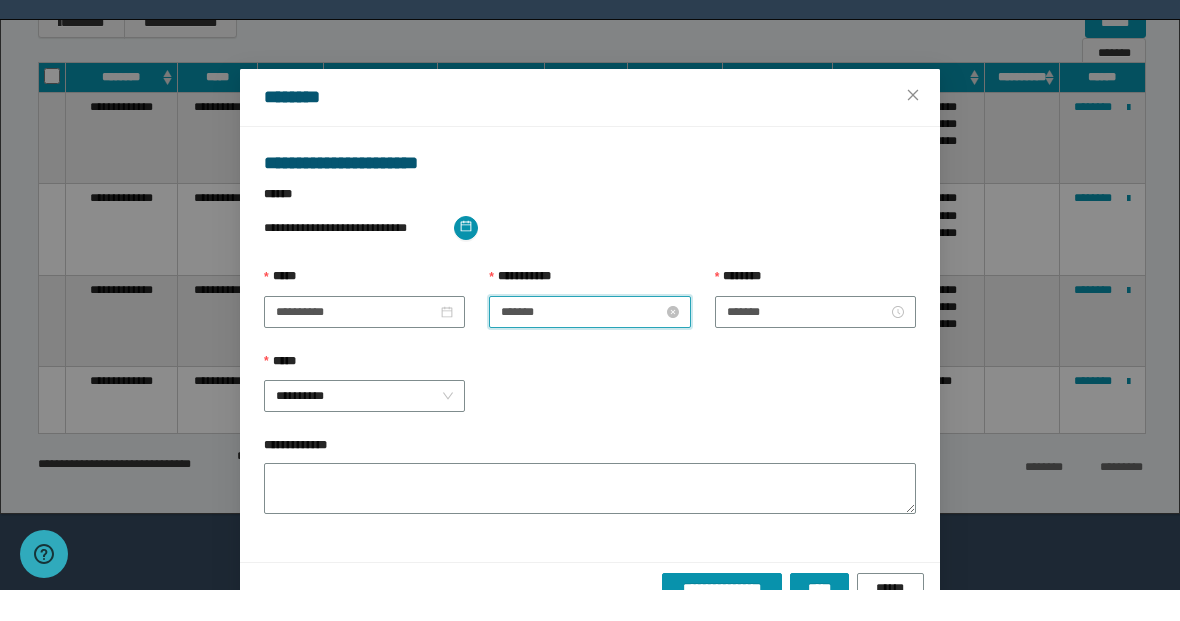click on "**********" at bounding box center [589, 341] 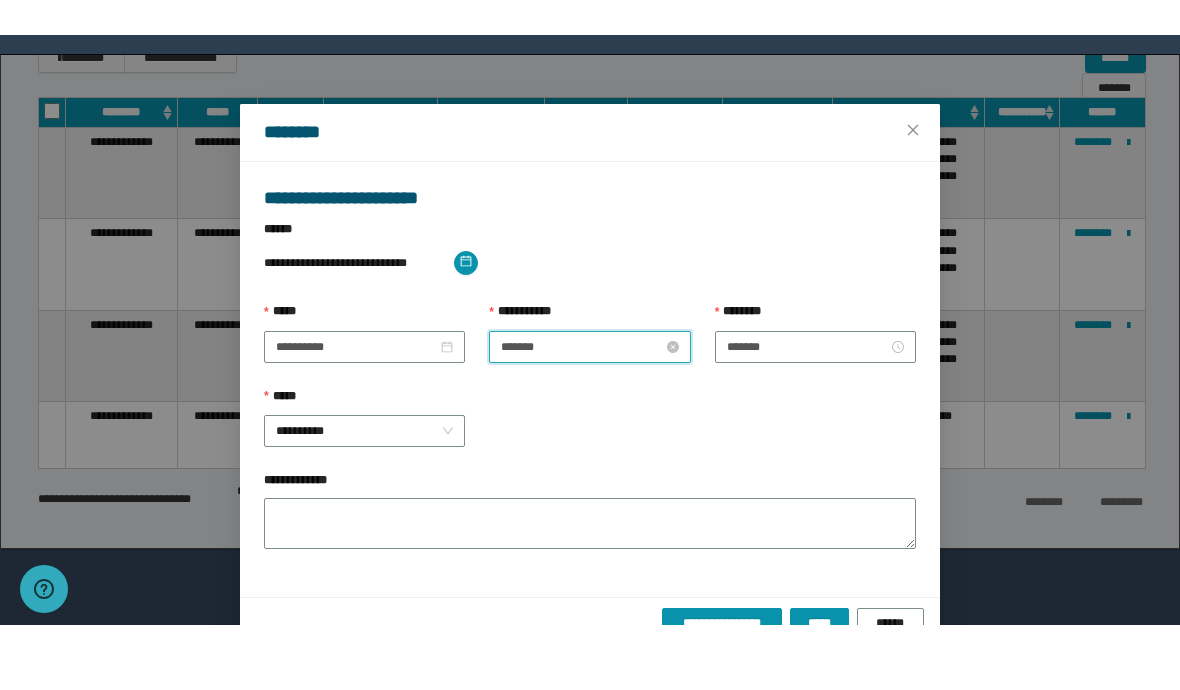 scroll, scrollTop: 432, scrollLeft: 0, axis: vertical 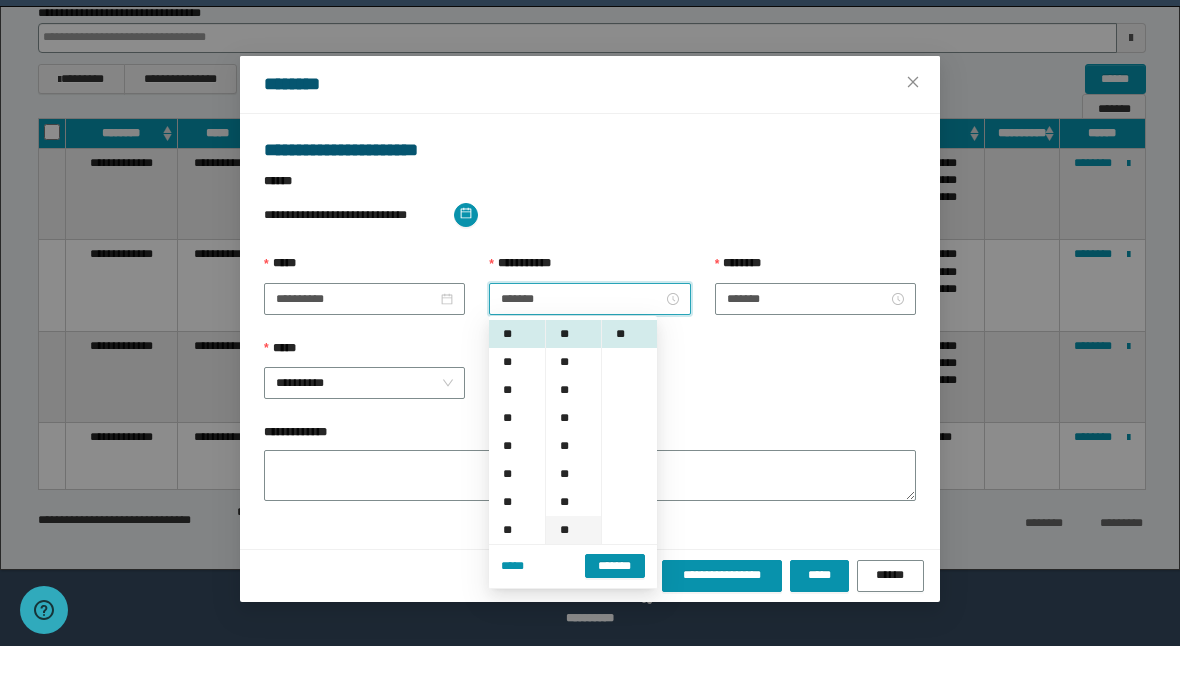 click on "**" at bounding box center (573, 574) 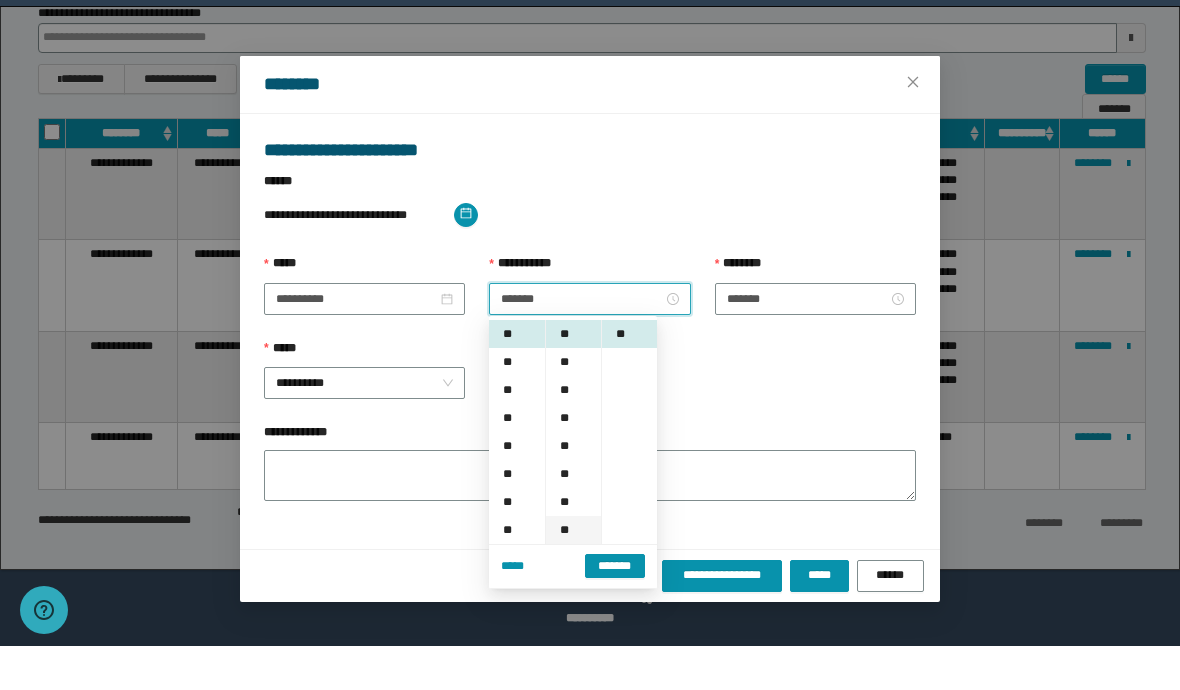 type on "*******" 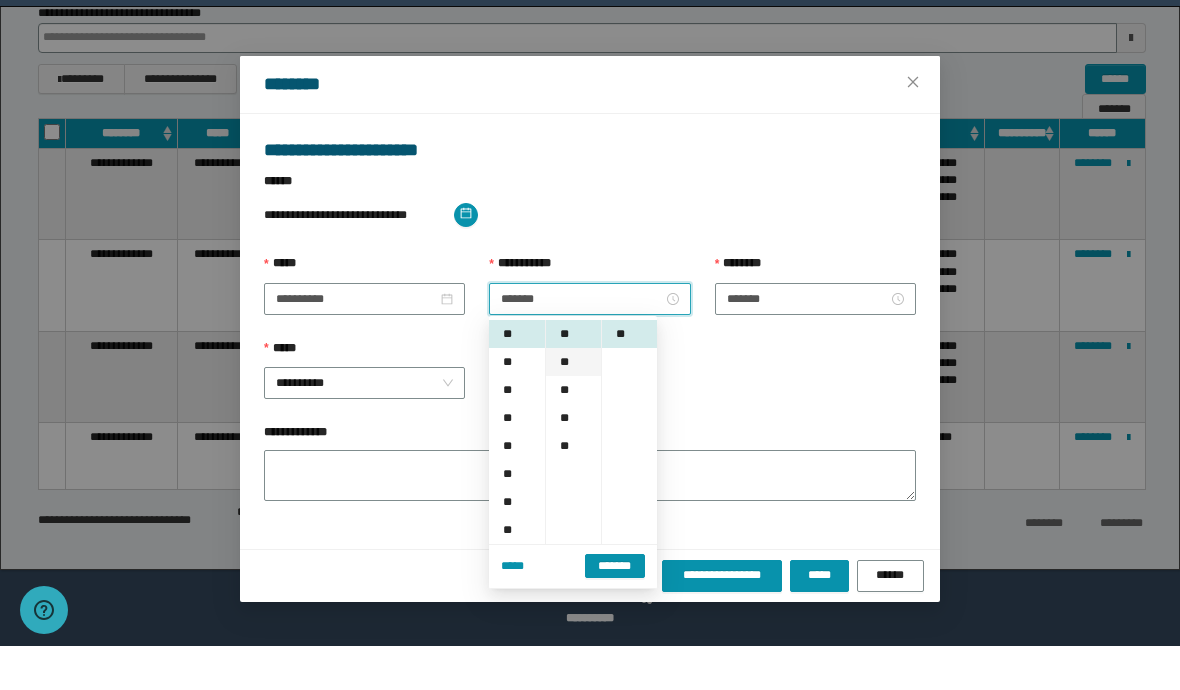 click on "**" at bounding box center [573, 406] 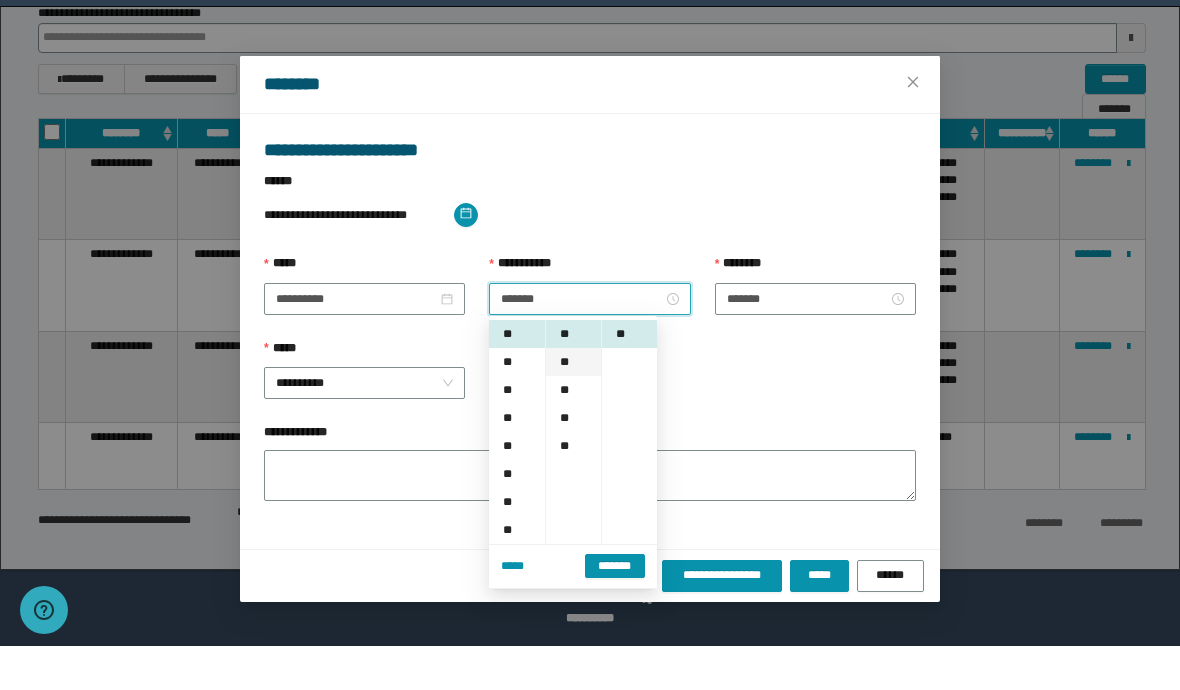 type on "*******" 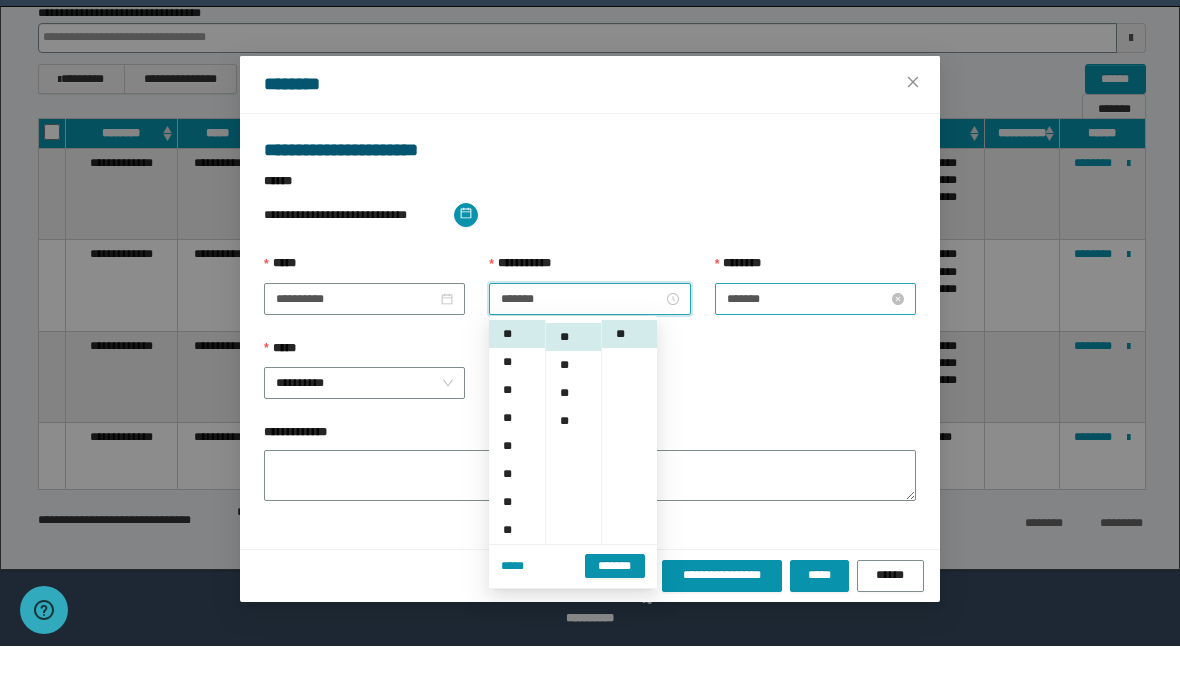 scroll, scrollTop: 224, scrollLeft: 0, axis: vertical 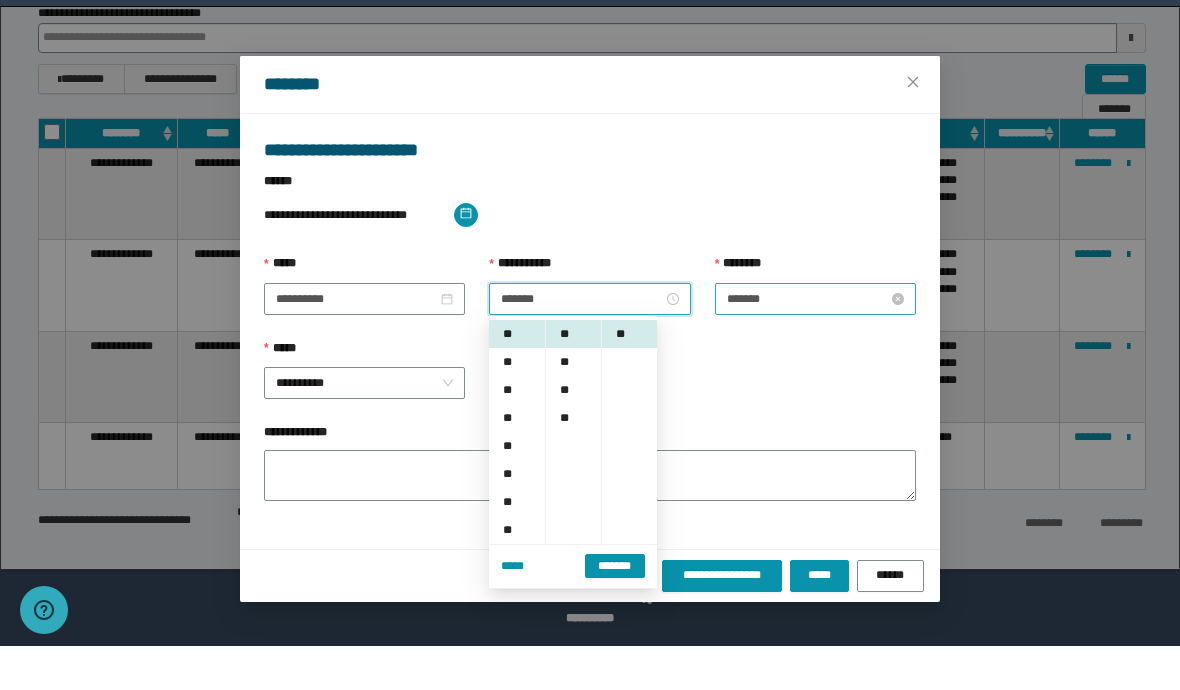 click on "*******" at bounding box center (807, 343) 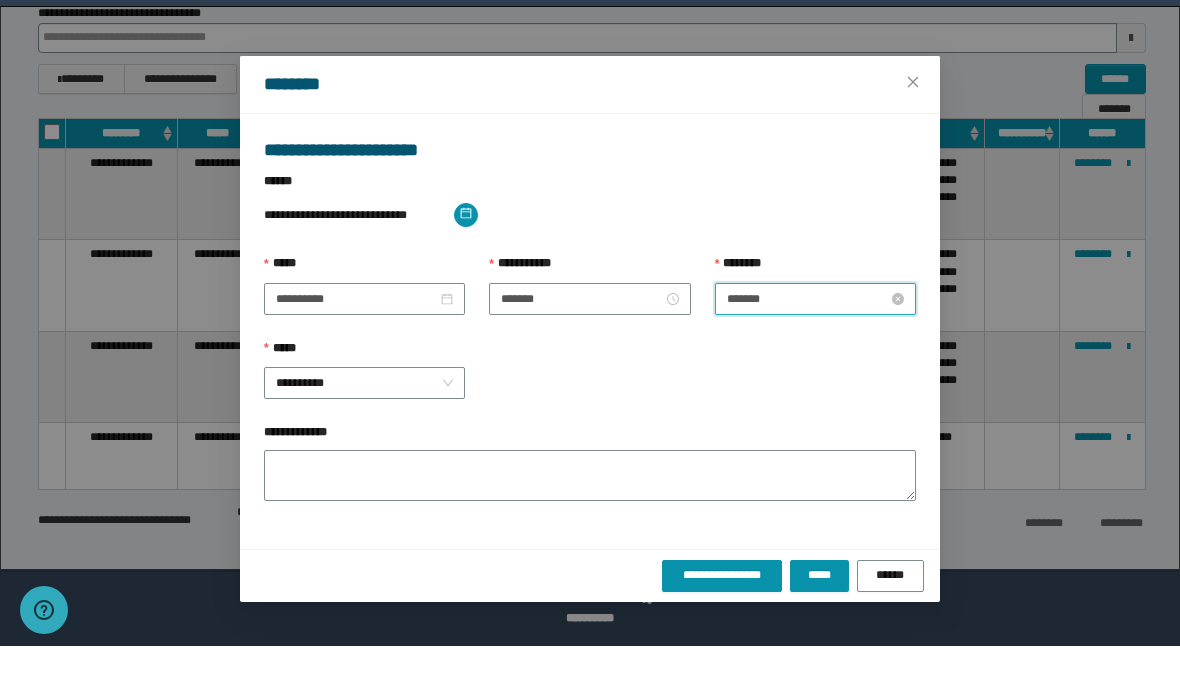 scroll, scrollTop: 56, scrollLeft: 0, axis: vertical 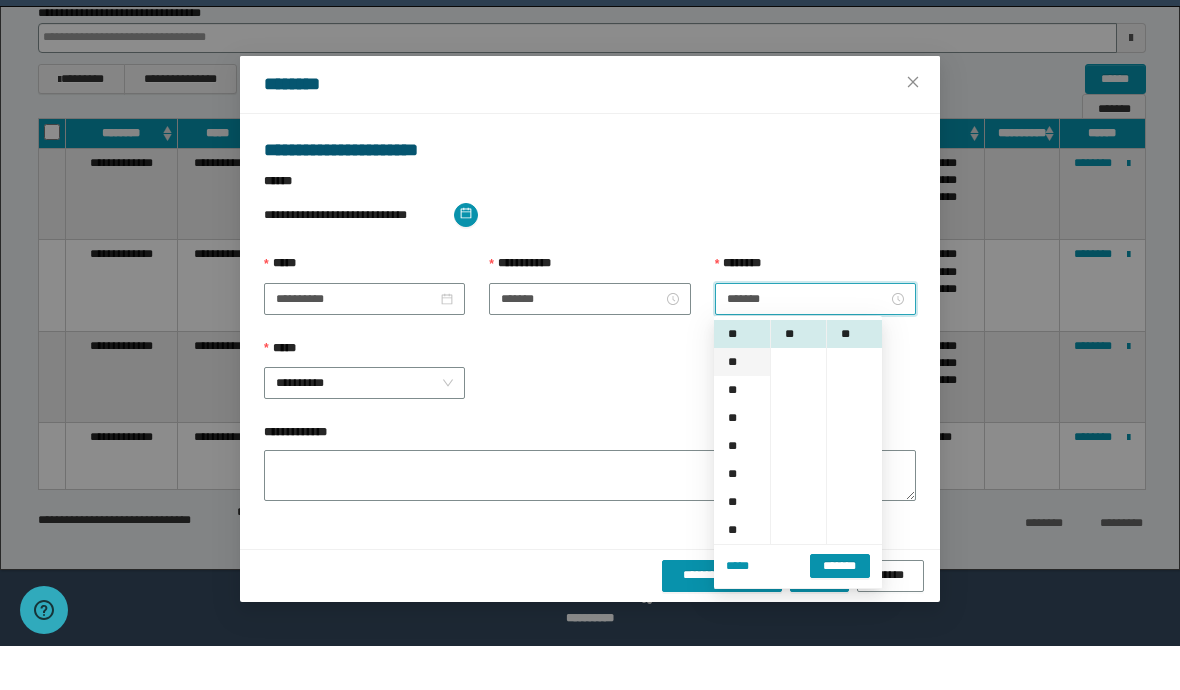 click on "**" at bounding box center (742, 406) 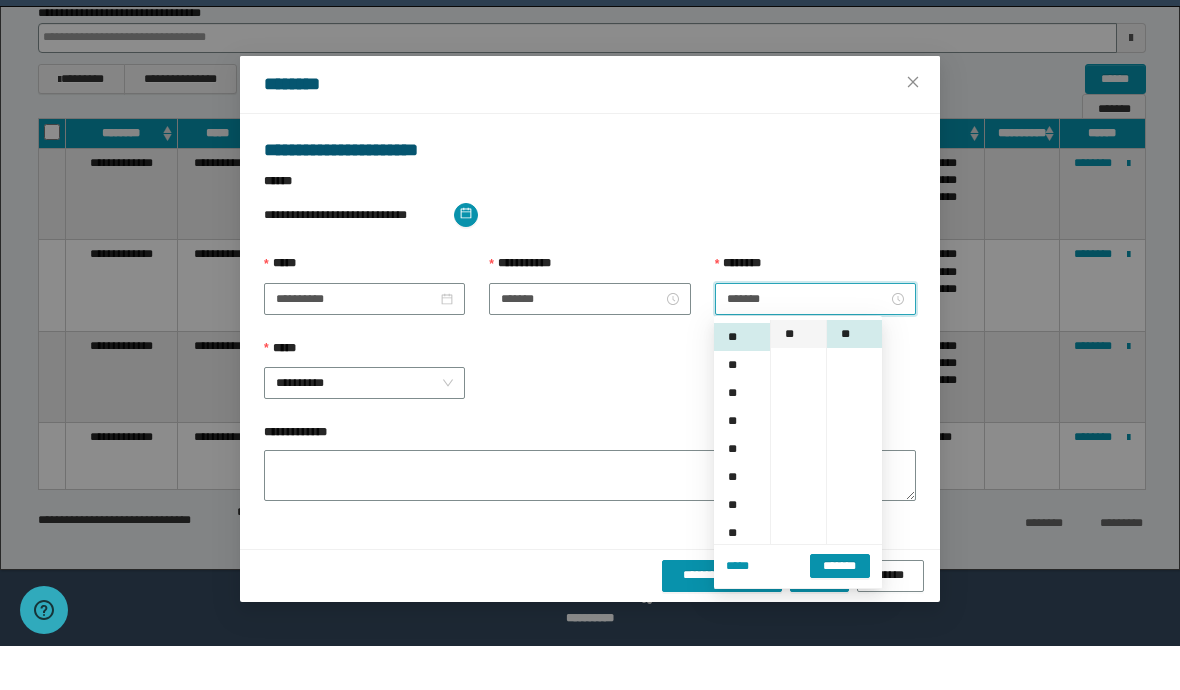 scroll, scrollTop: 84, scrollLeft: 0, axis: vertical 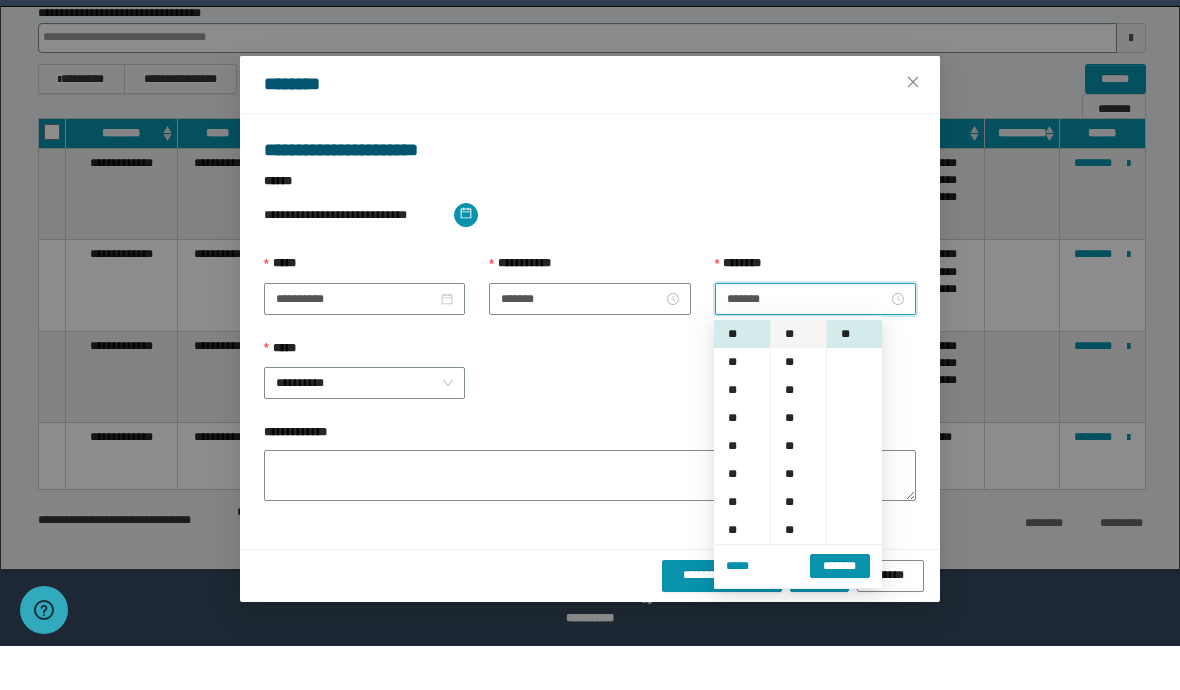 click on "**" at bounding box center [798, 378] 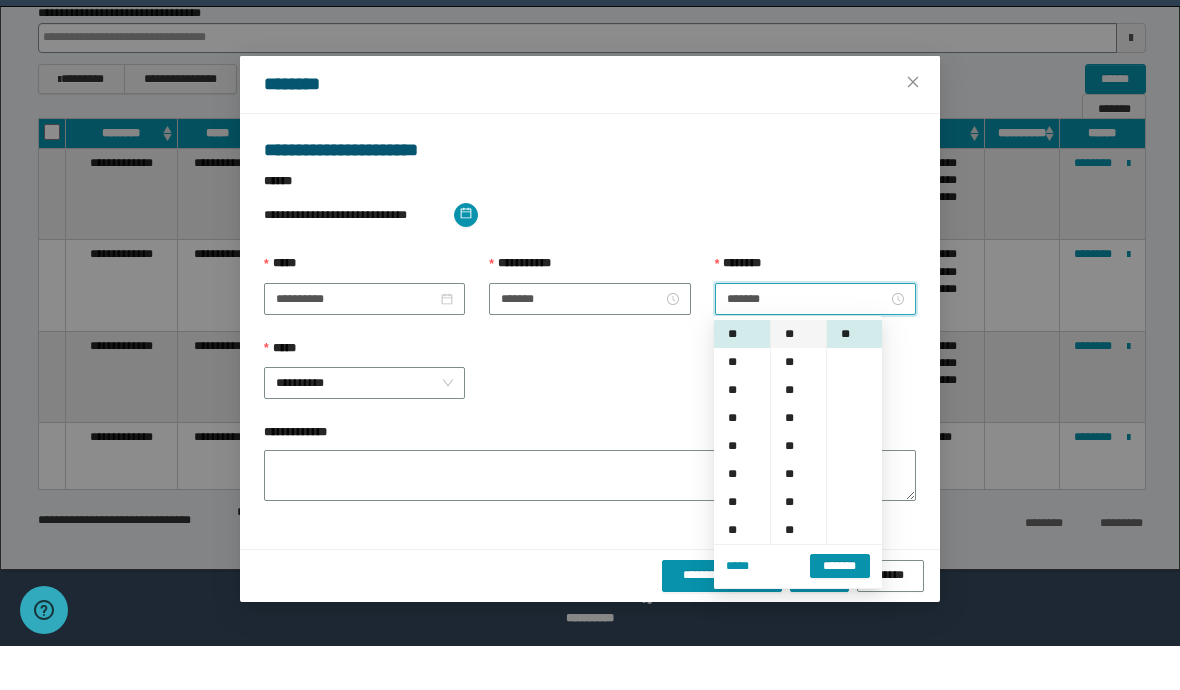 type on "*******" 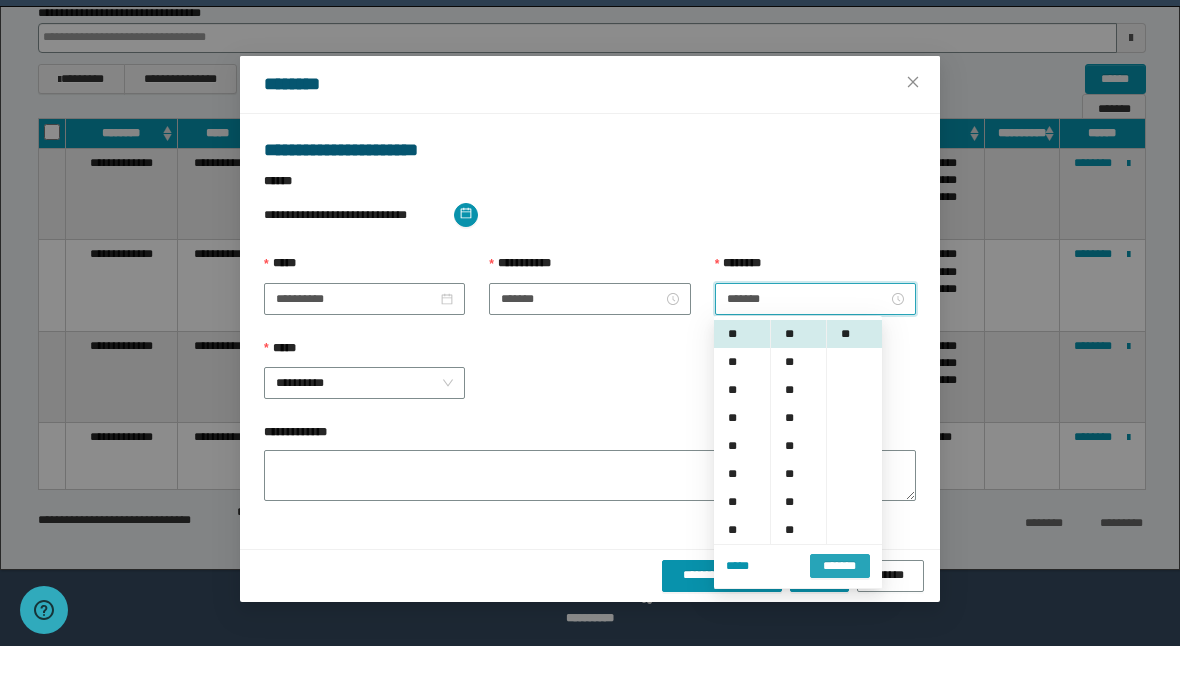 click on "*******" at bounding box center (840, 610) 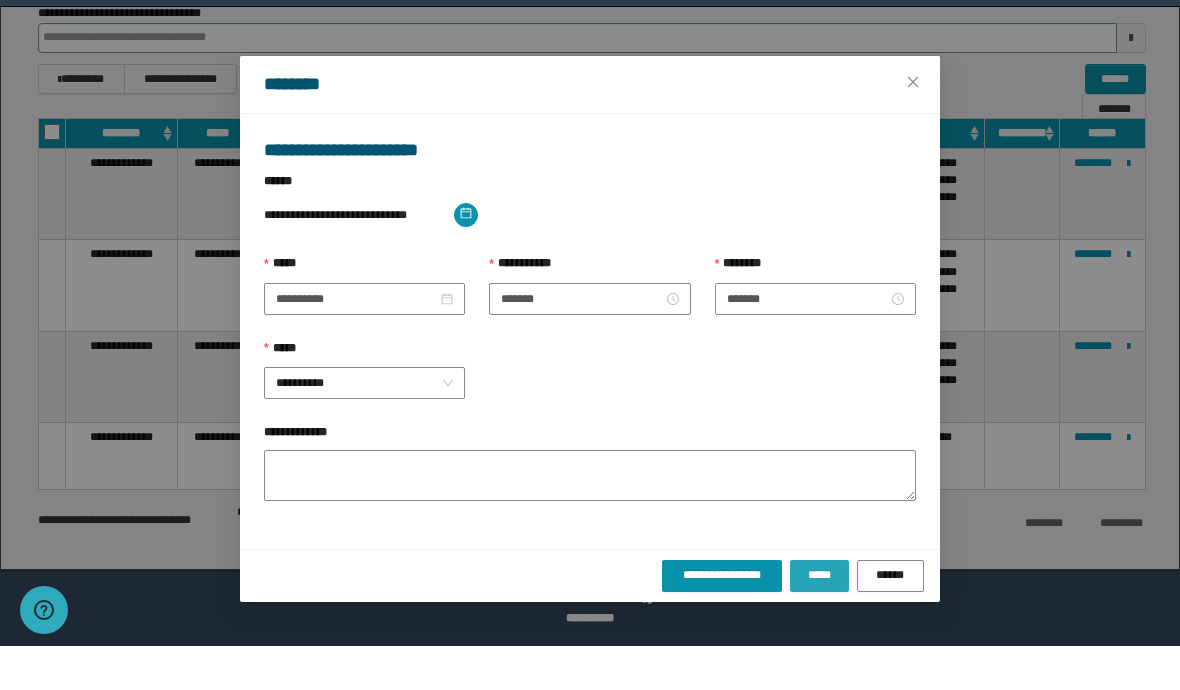 click on "**********" at bounding box center (590, 619) 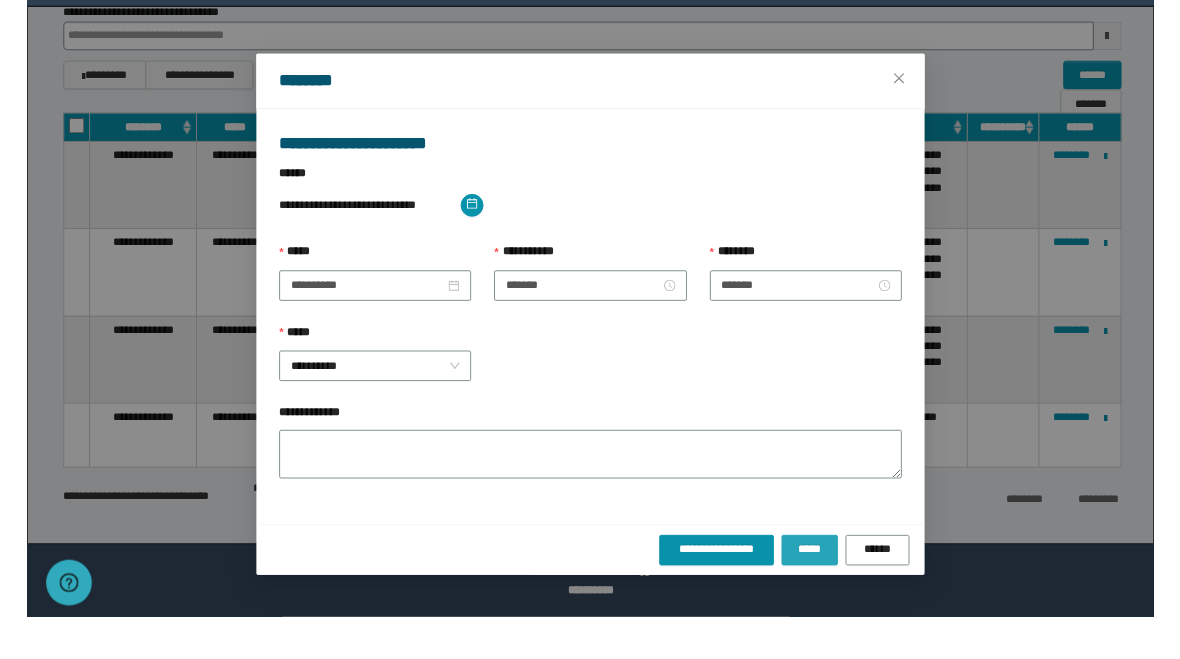scroll, scrollTop: 463, scrollLeft: 0, axis: vertical 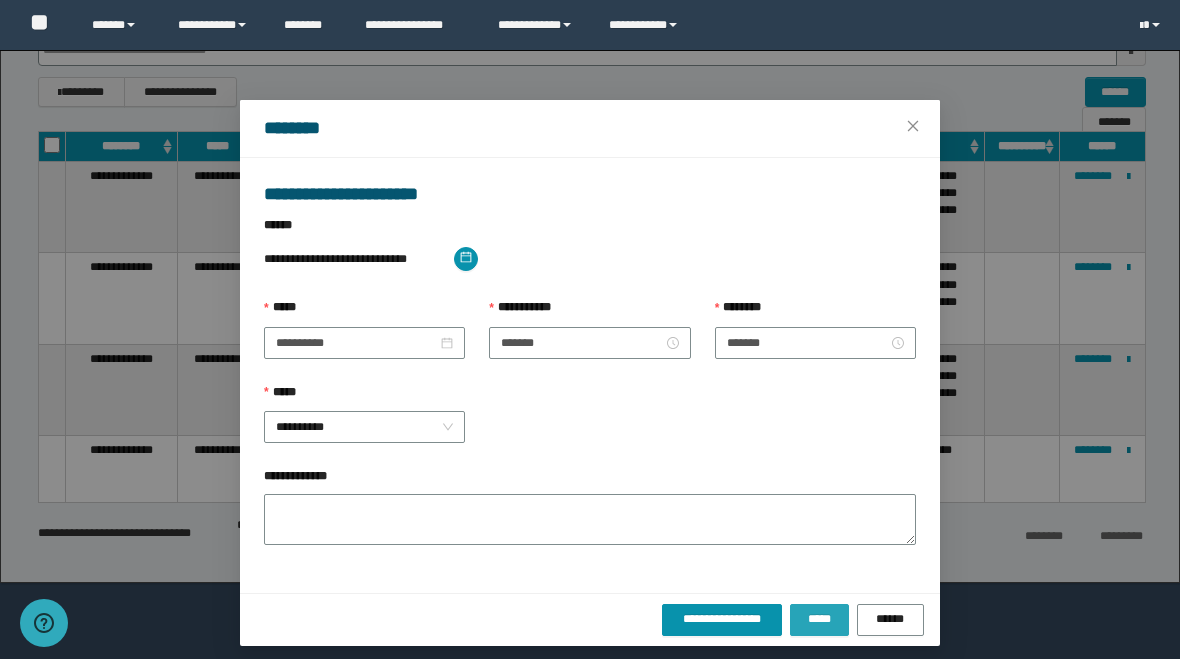 click on "*****" at bounding box center [819, 619] 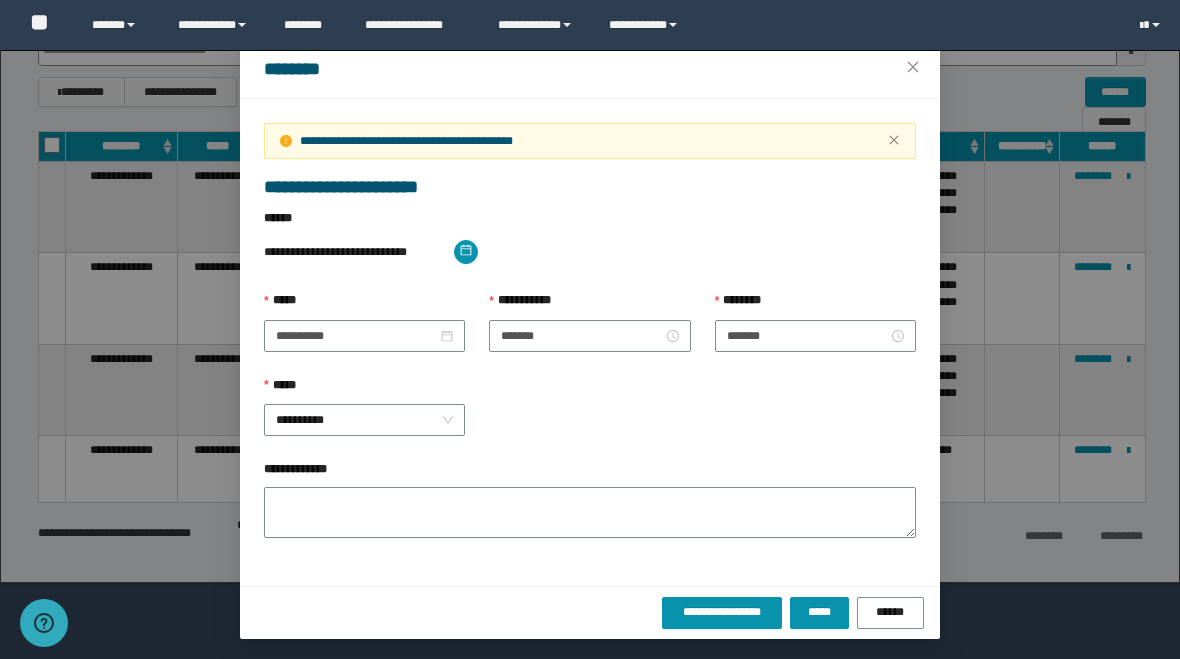 scroll, scrollTop: 58, scrollLeft: 0, axis: vertical 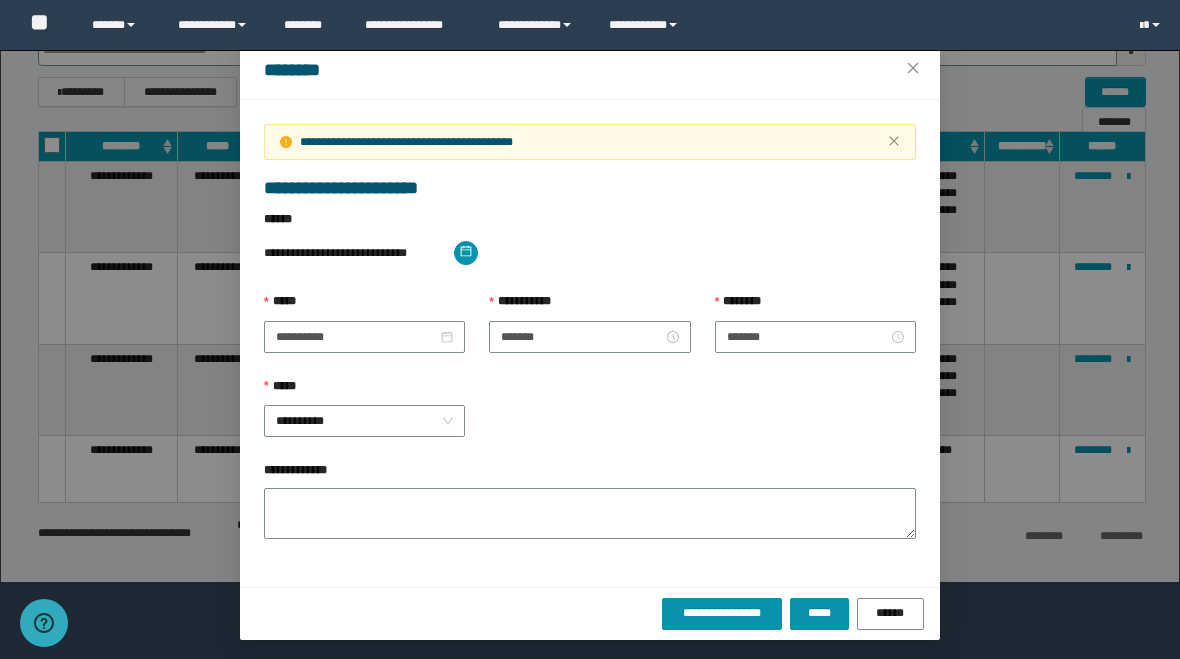 click on "**********" at bounding box center [590, 613] 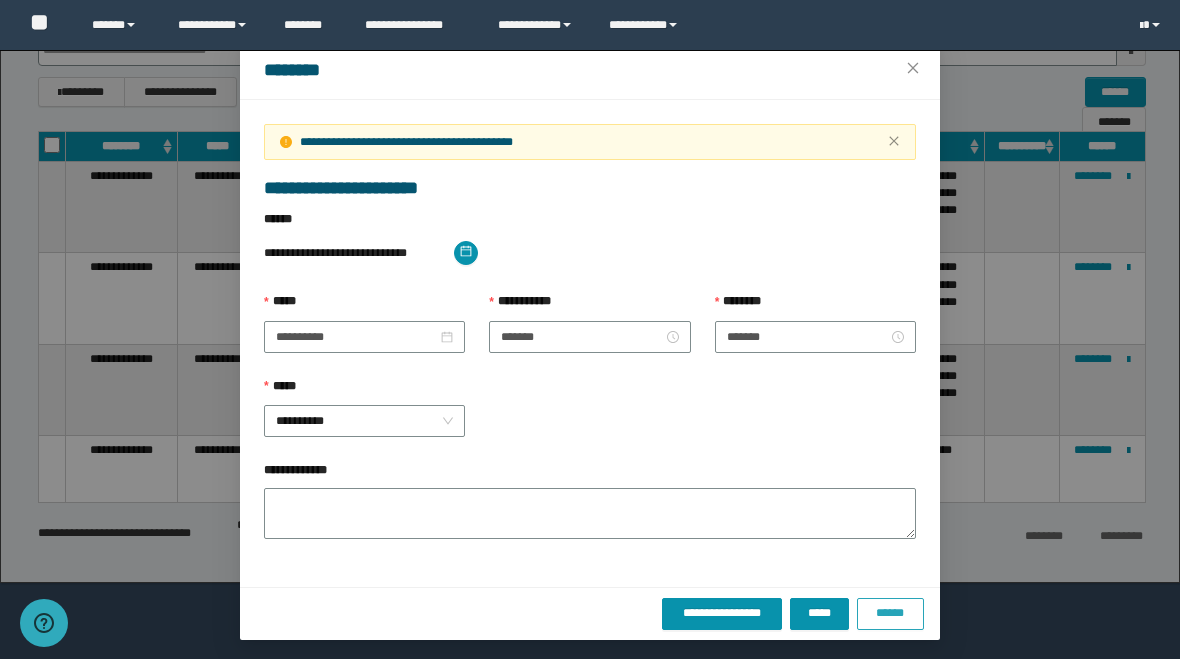 click on "******" at bounding box center [890, 614] 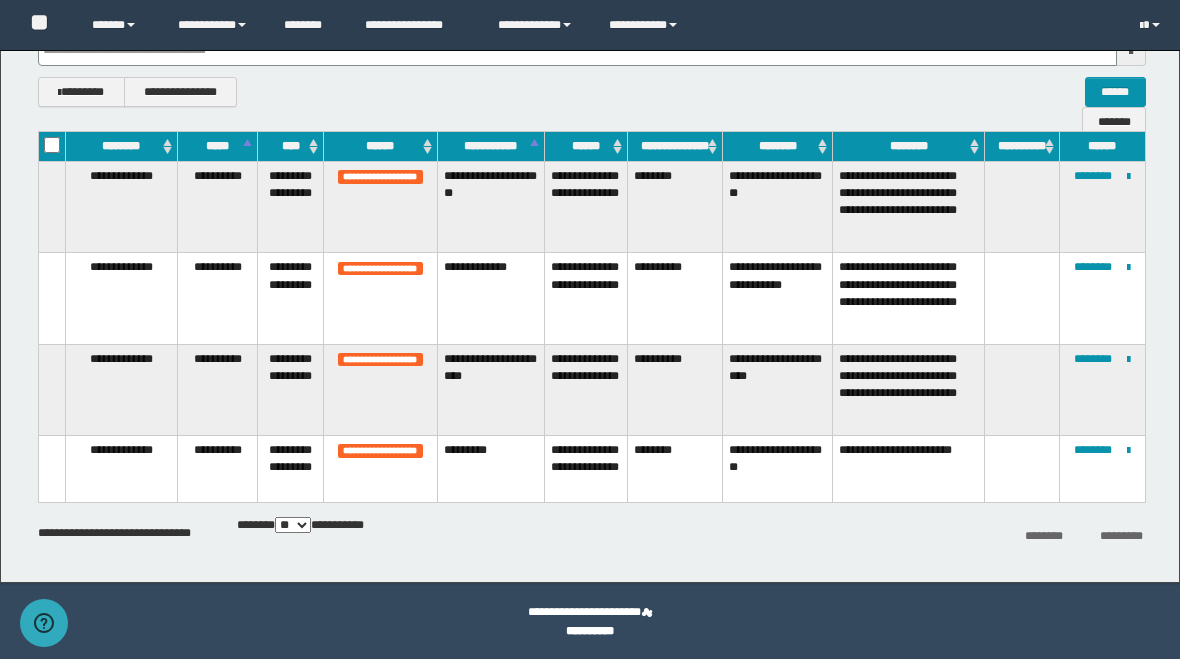 scroll, scrollTop: 0, scrollLeft: 0, axis: both 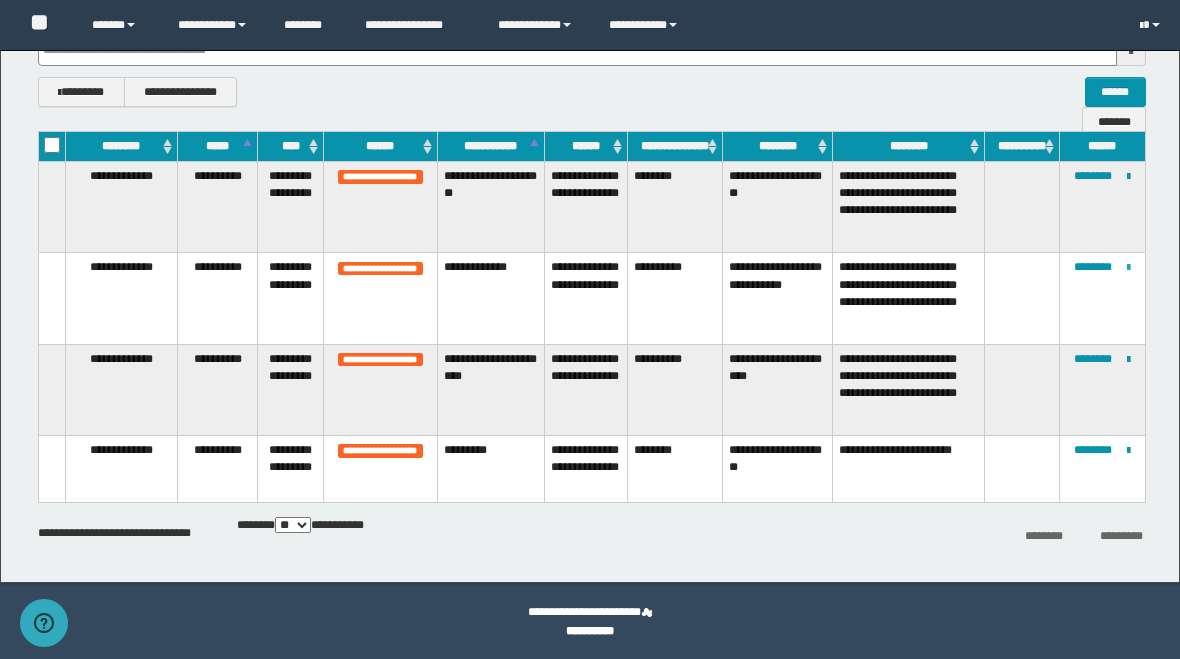 click at bounding box center (1128, 268) 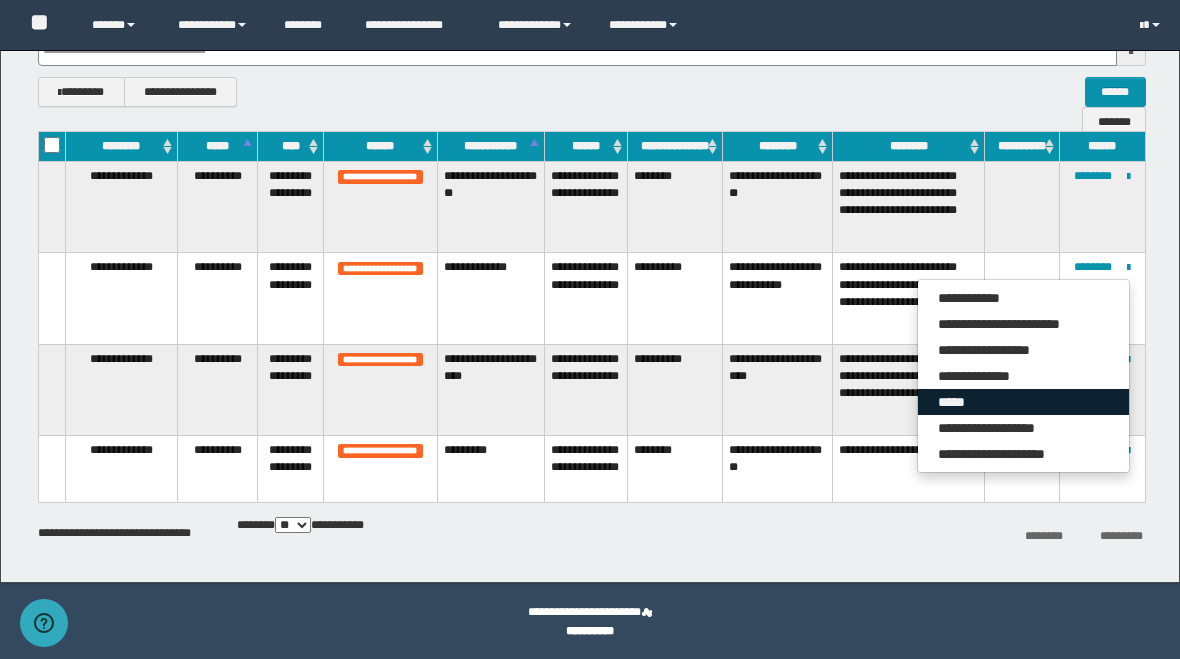 click on "*****" at bounding box center (1023, 402) 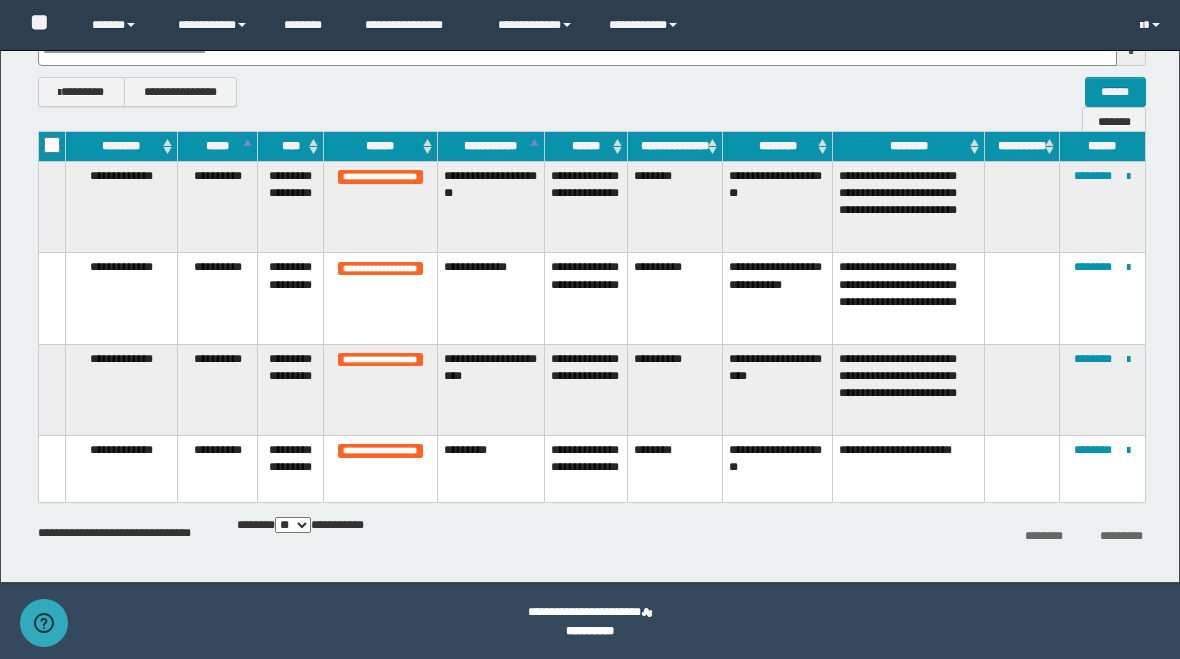 type on "*******" 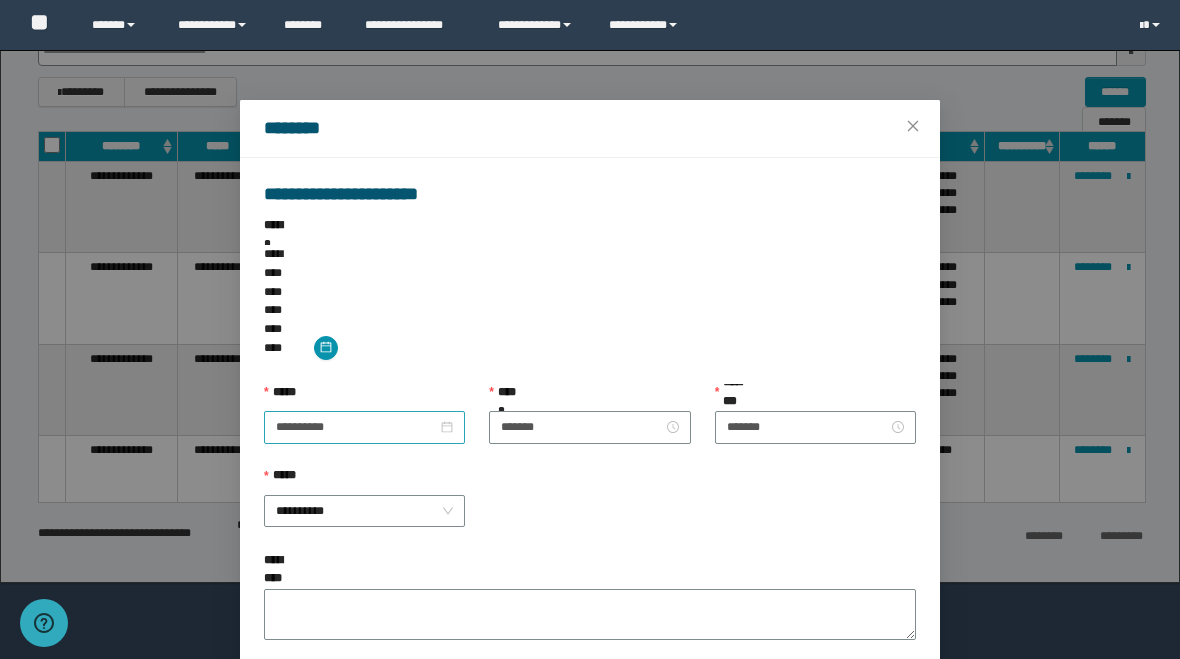 click on "**********" at bounding box center [364, 427] 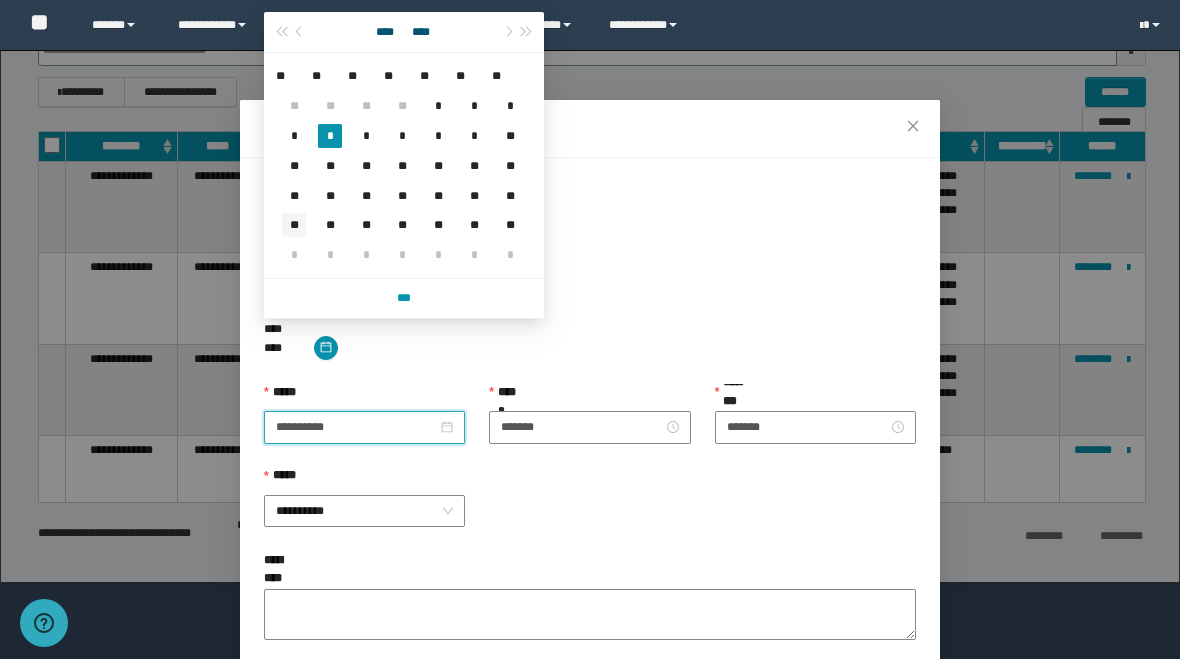type on "**********" 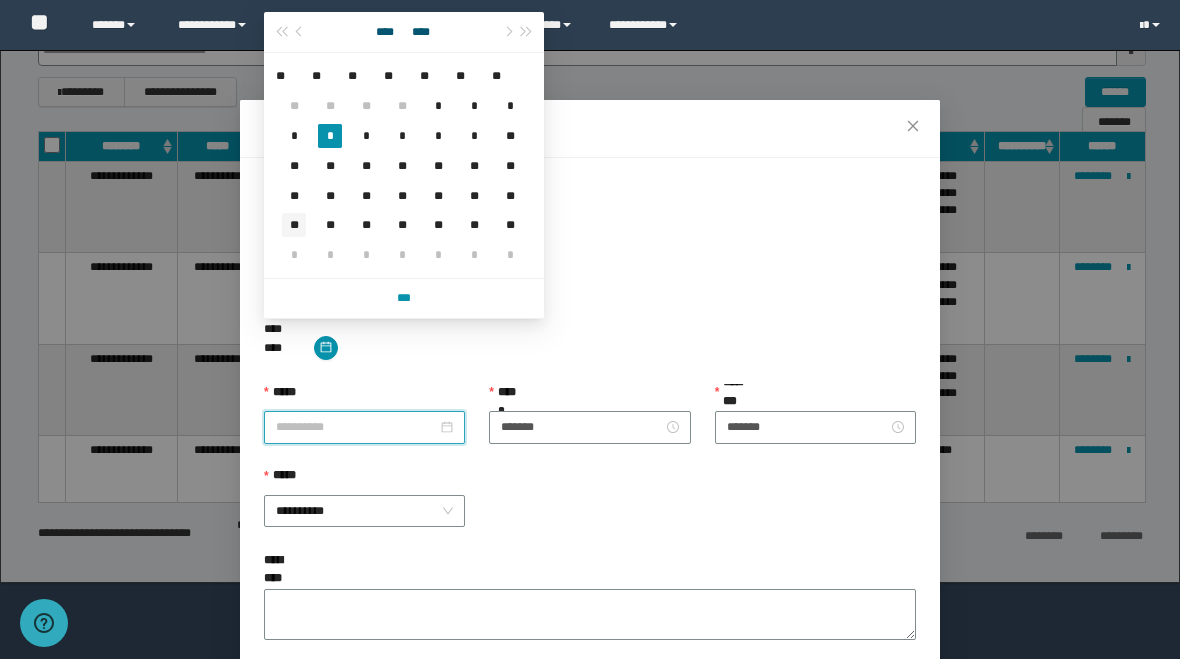 click on "**" at bounding box center [294, 225] 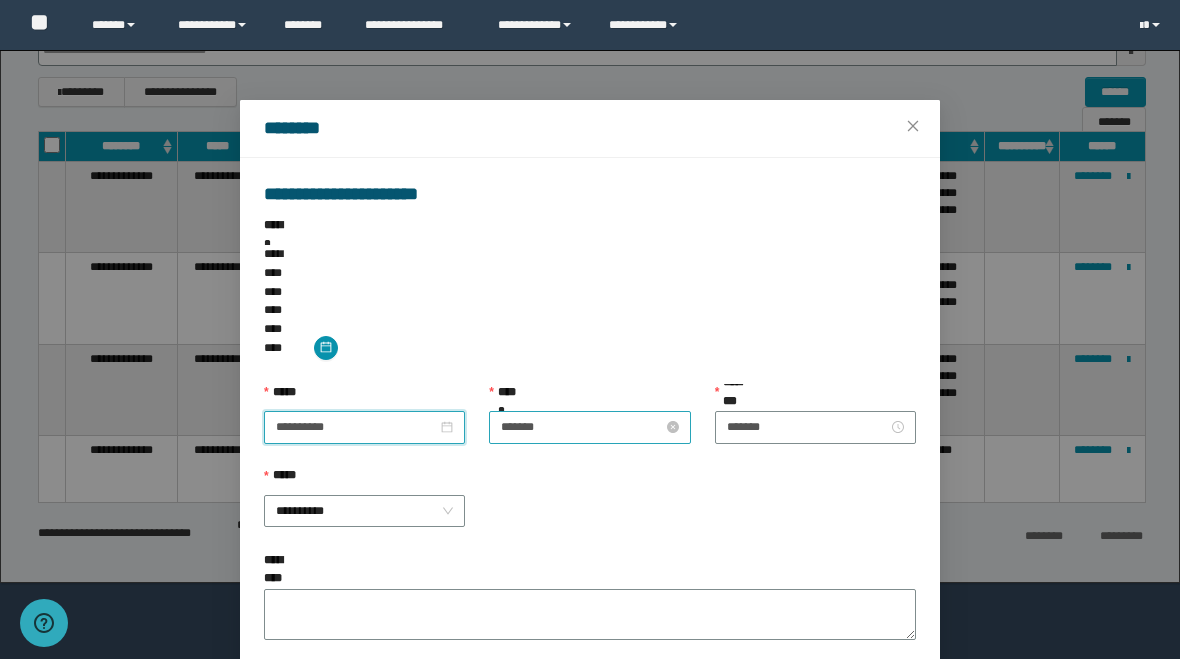click on "**********" at bounding box center (590, 423) 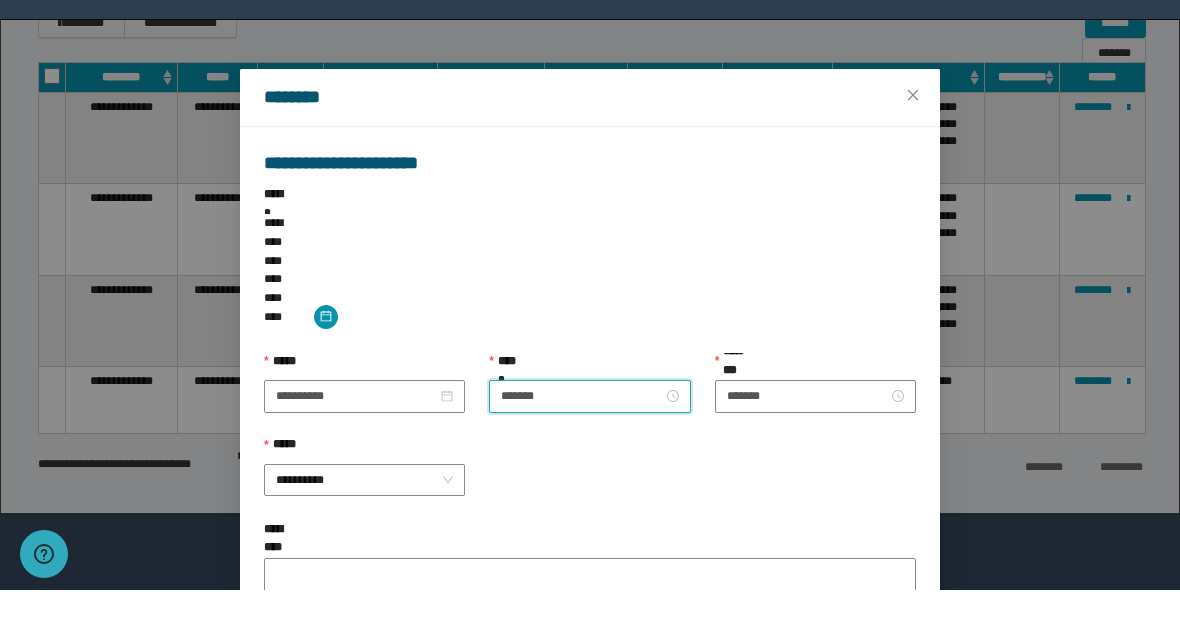 click on "**********" at bounding box center [589, 426] 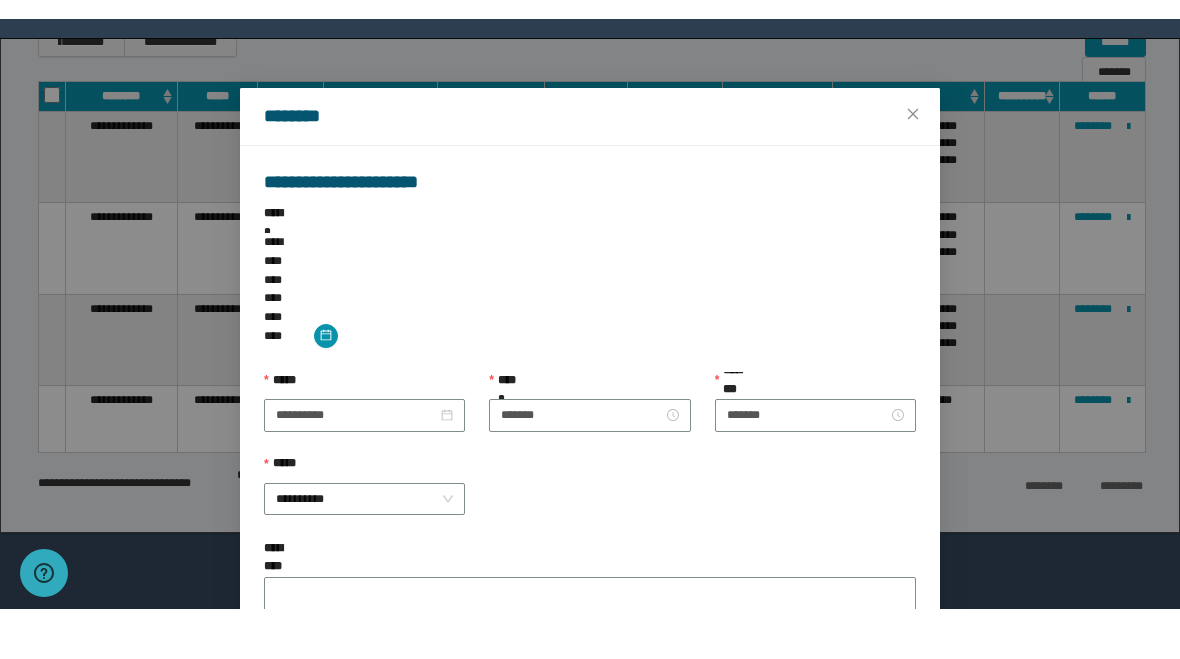 scroll, scrollTop: 463, scrollLeft: 0, axis: vertical 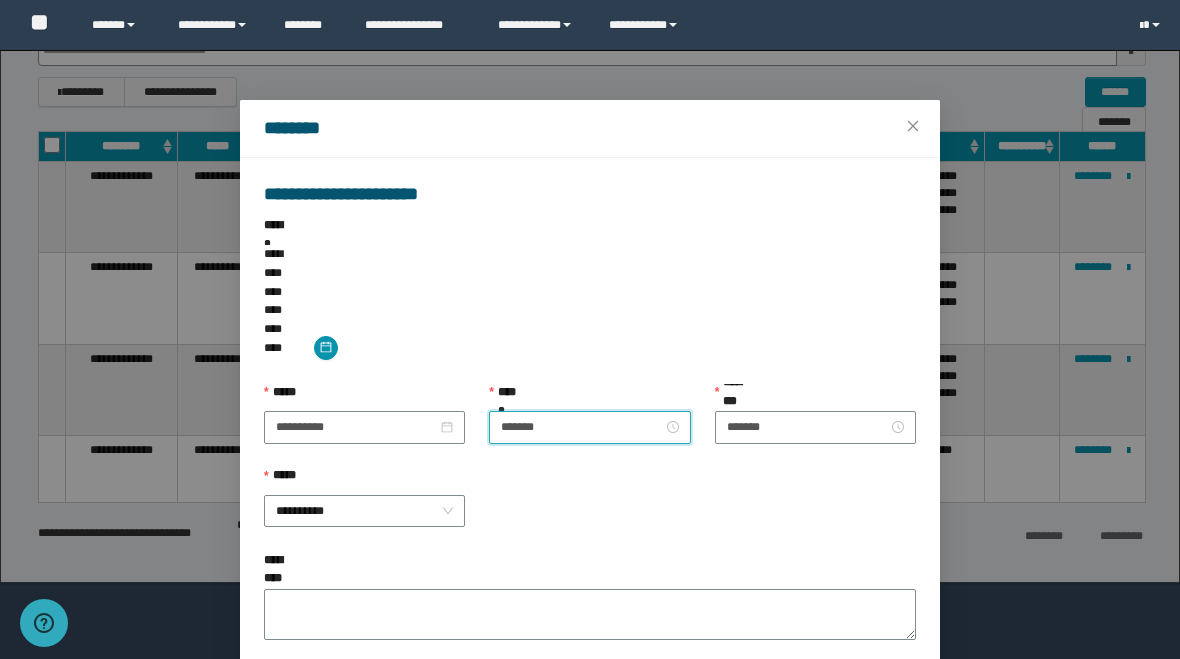 click on "**********" at bounding box center [590, 423] 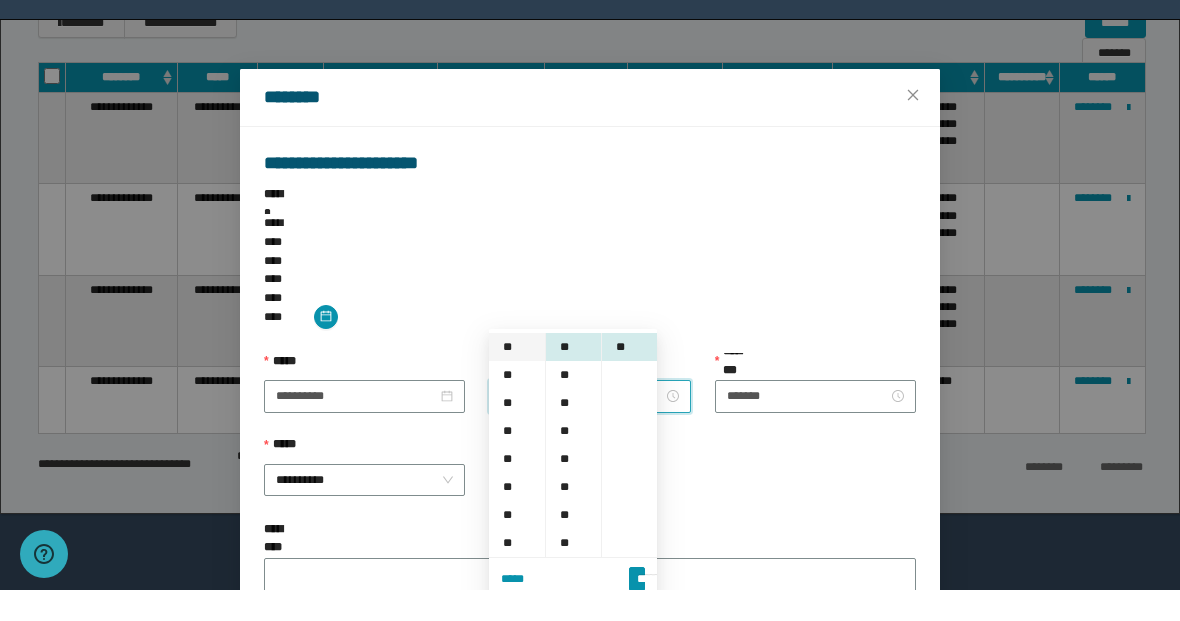 scroll, scrollTop: 513, scrollLeft: 0, axis: vertical 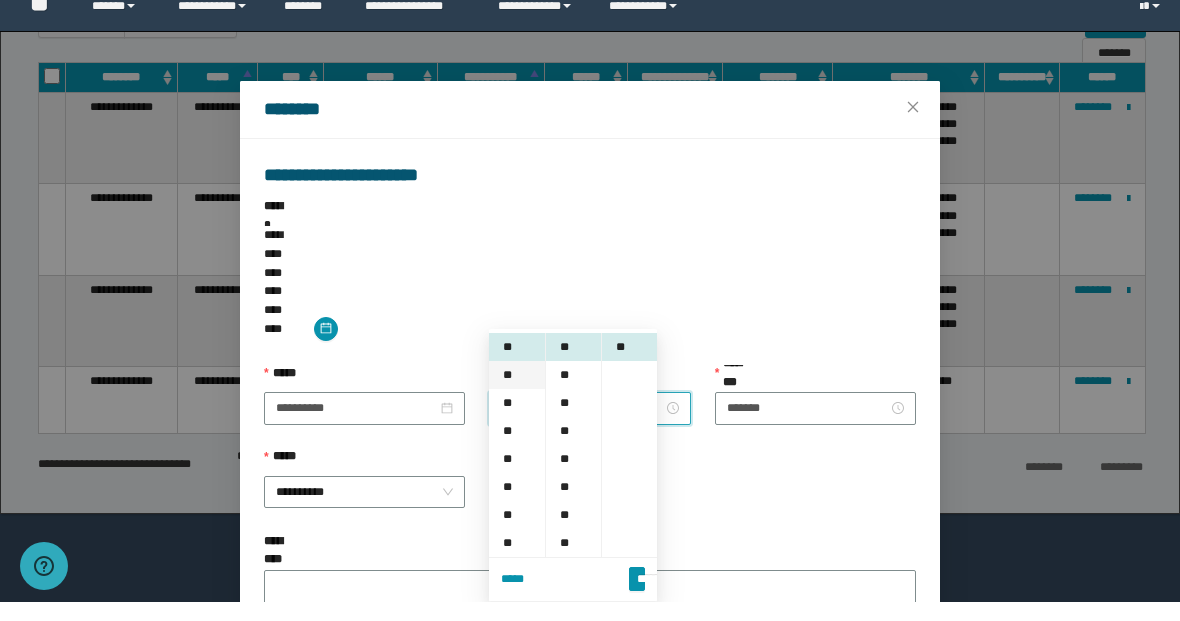 click on "**" at bounding box center [517, 394] 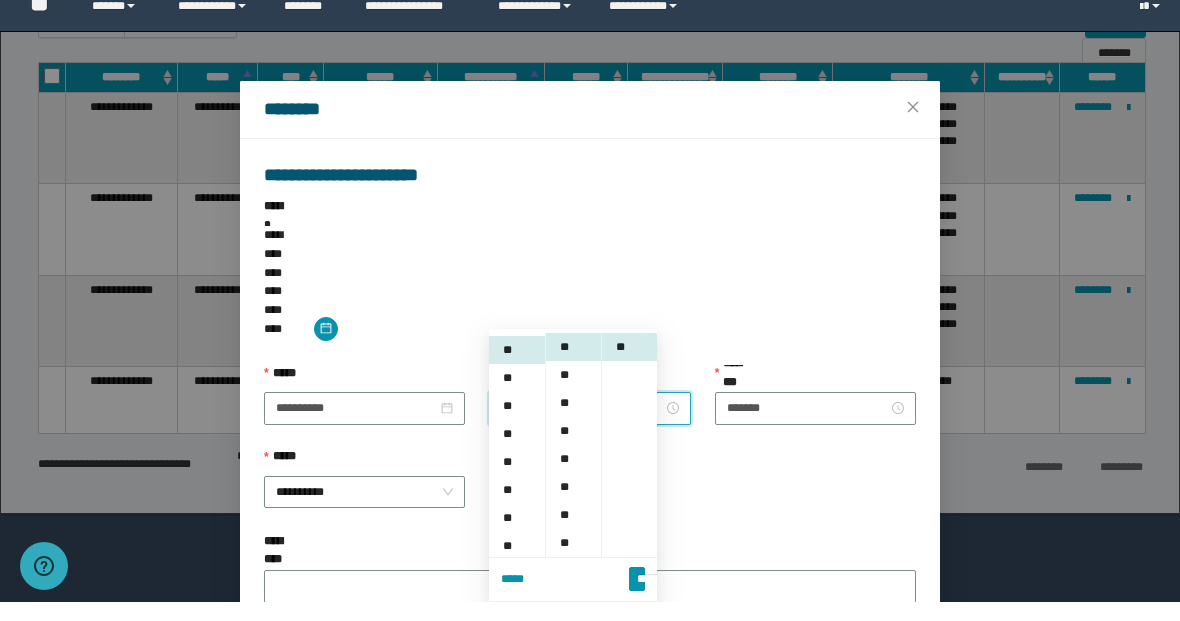 scroll, scrollTop: 84, scrollLeft: 0, axis: vertical 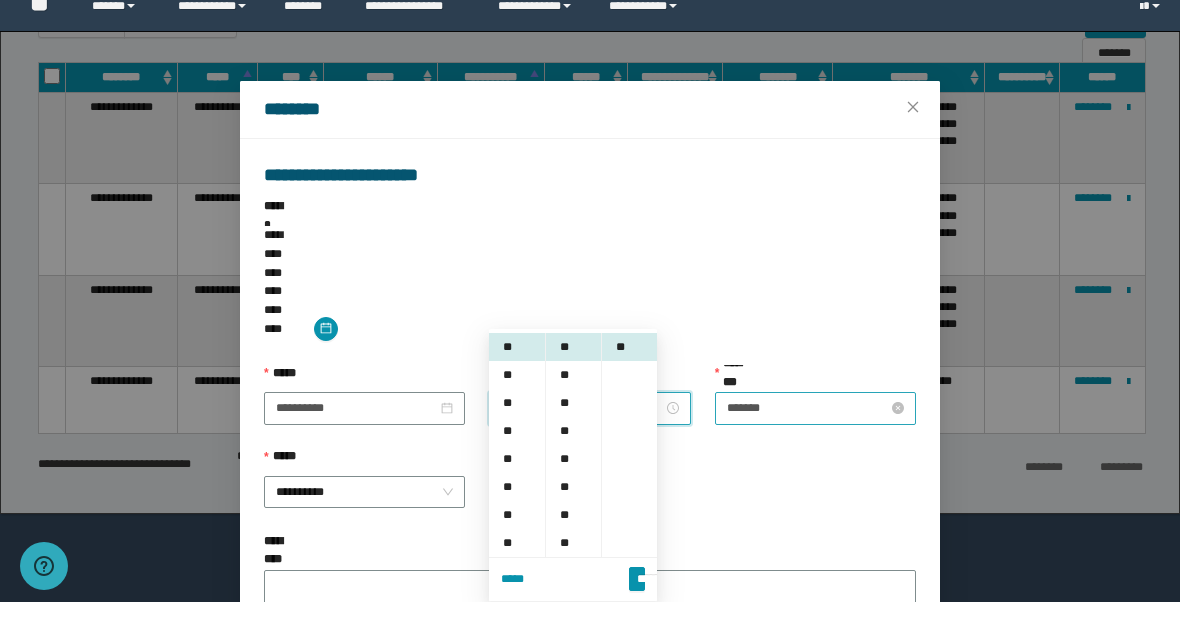click on "**********" at bounding box center (590, 423) 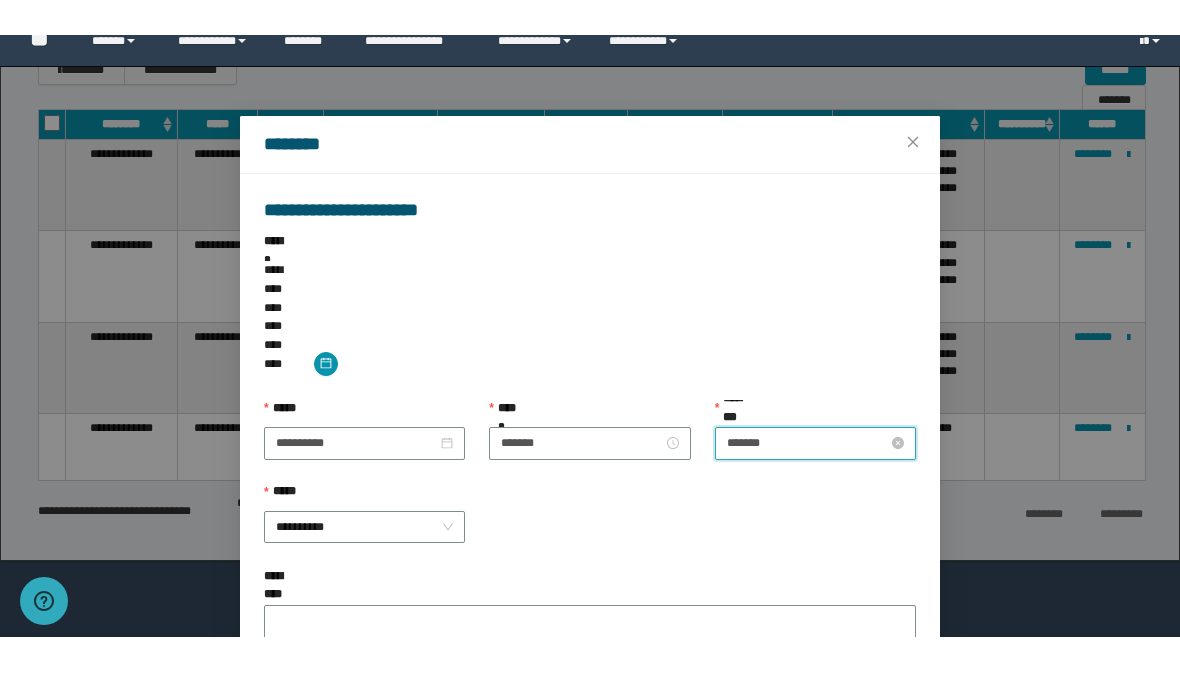 scroll, scrollTop: 432, scrollLeft: 0, axis: vertical 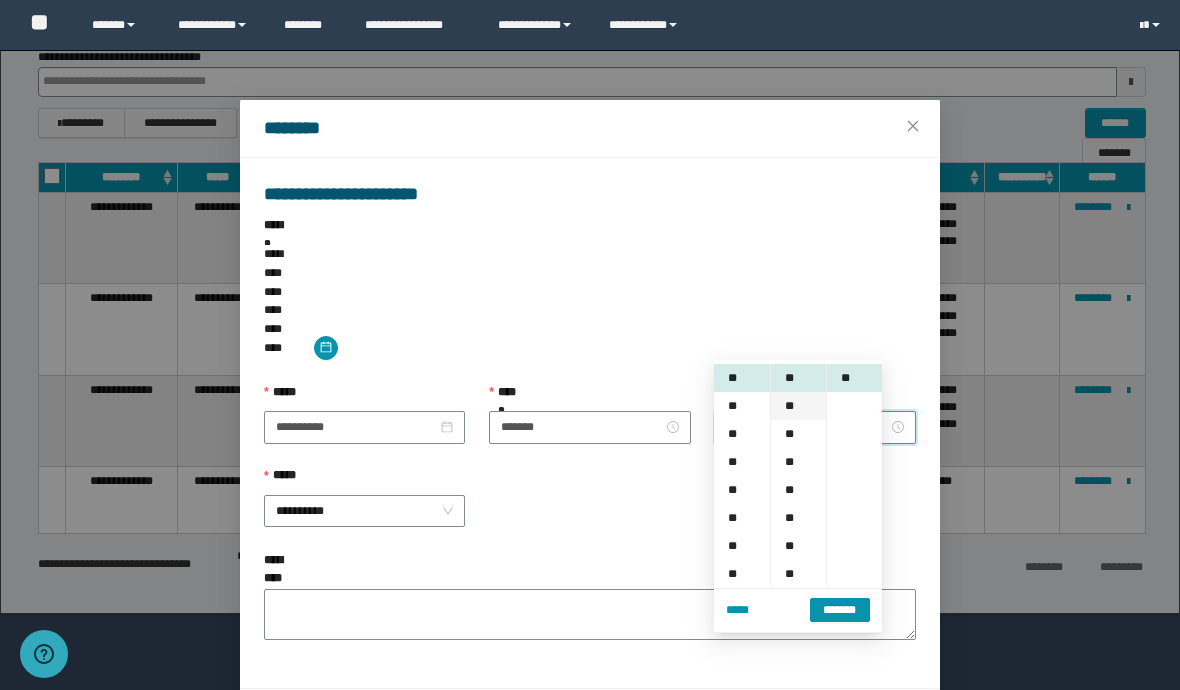 click on "**" at bounding box center (798, 406) 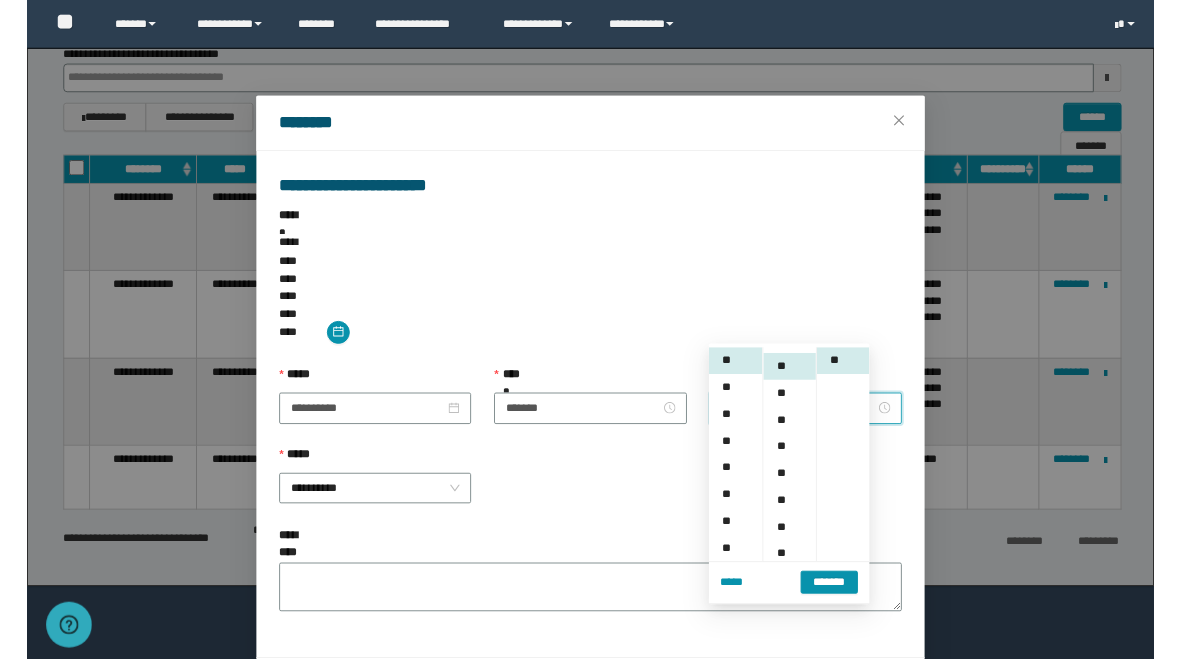 scroll, scrollTop: 112, scrollLeft: 0, axis: vertical 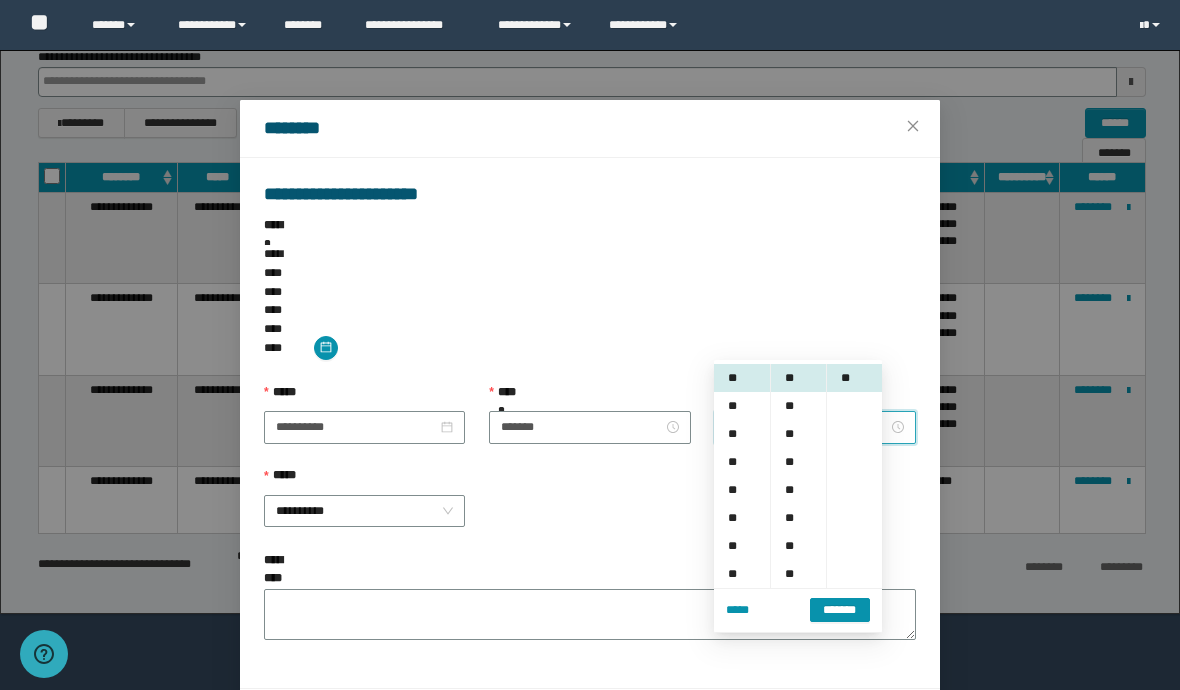 click on "**********" at bounding box center [590, 509] 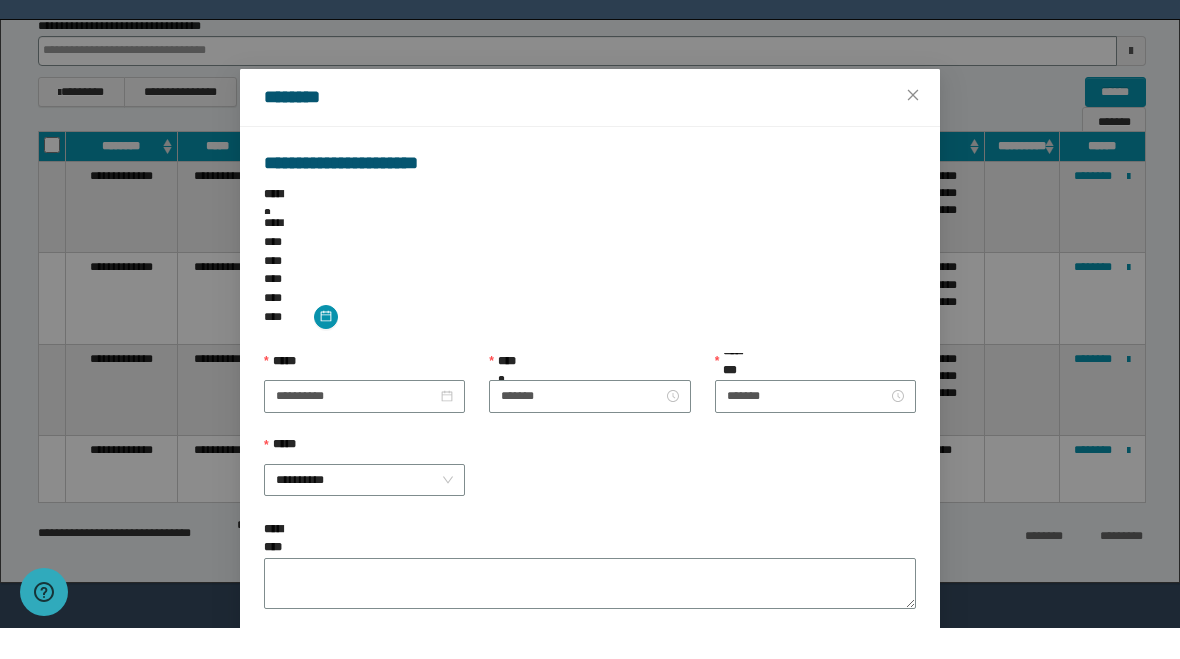 scroll, scrollTop: 463, scrollLeft: 0, axis: vertical 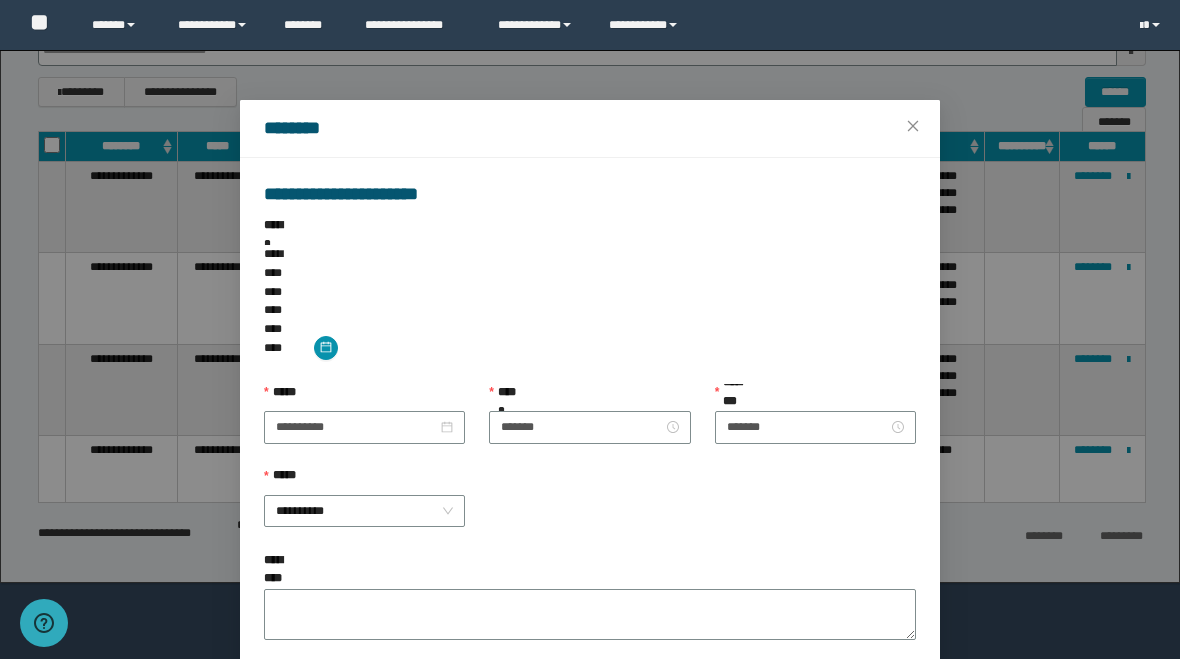 click on "*****" at bounding box center (857, 707) 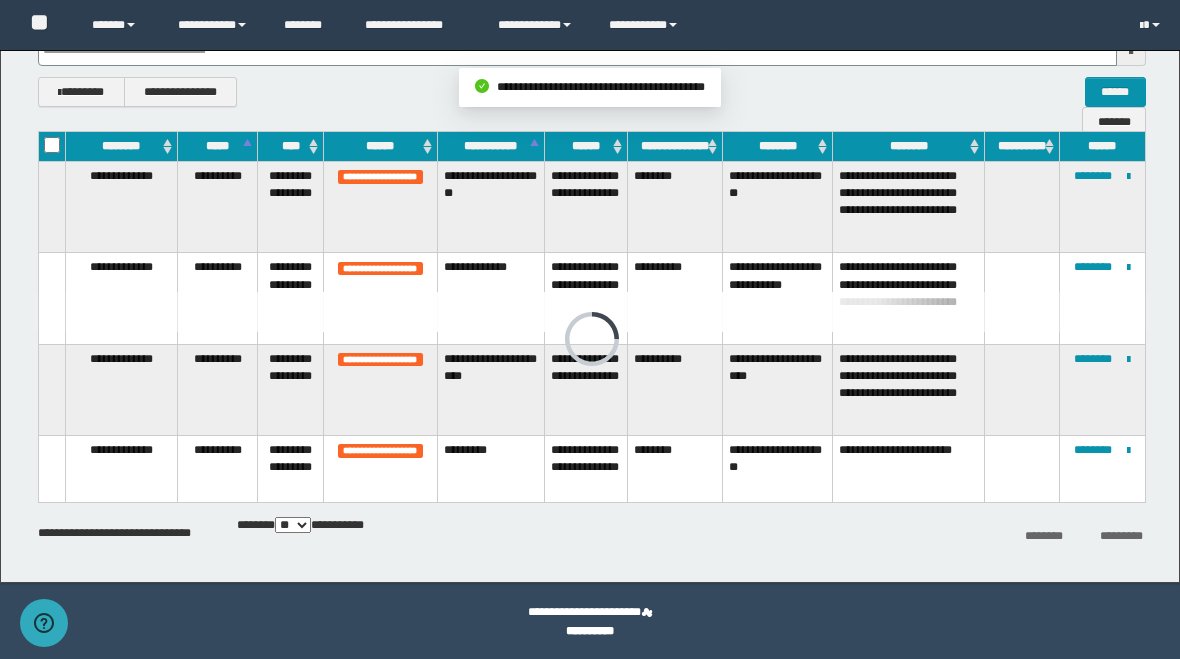 scroll, scrollTop: 382, scrollLeft: 0, axis: vertical 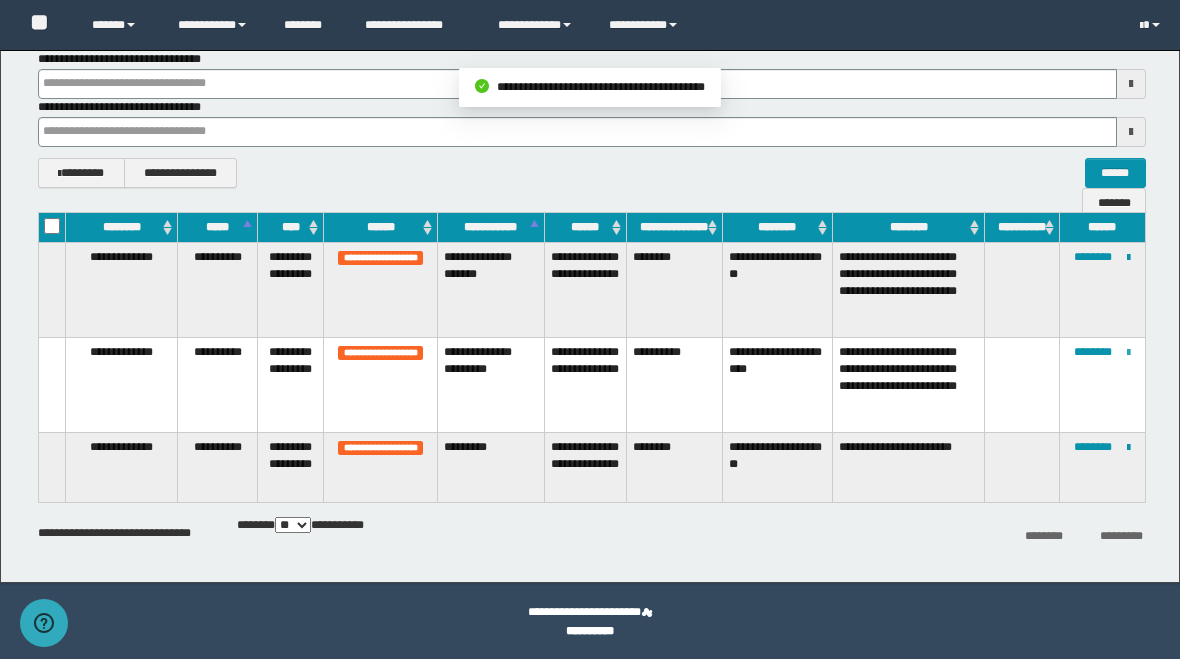 click at bounding box center (1128, 353) 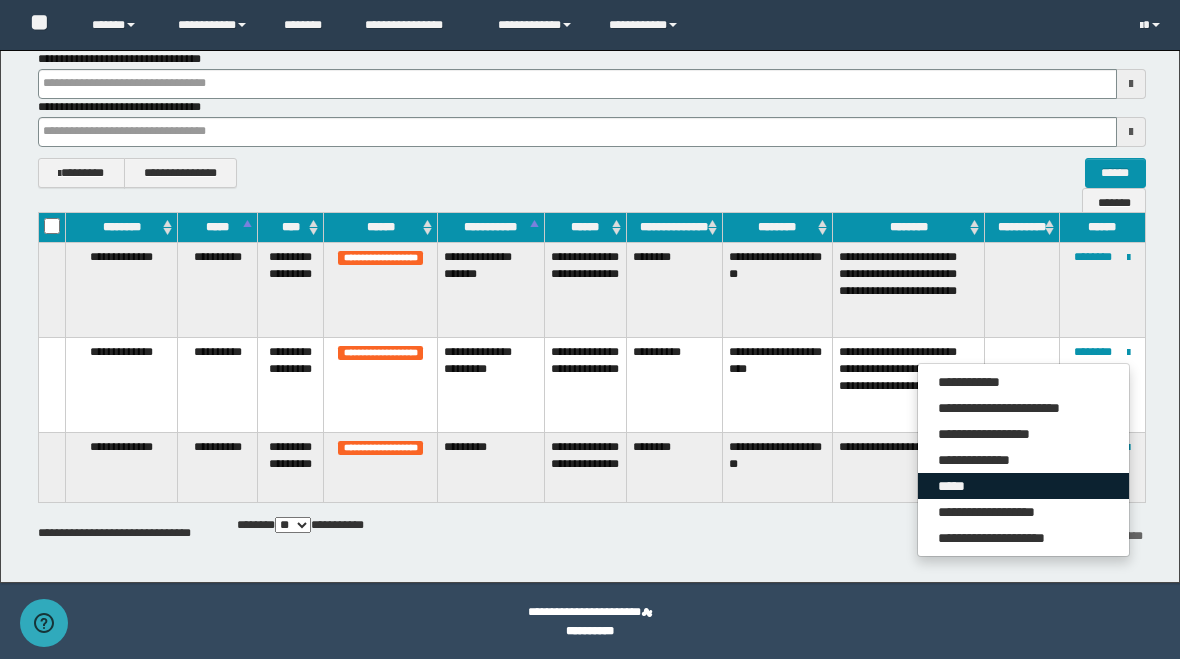click on "*****" at bounding box center (1023, 486) 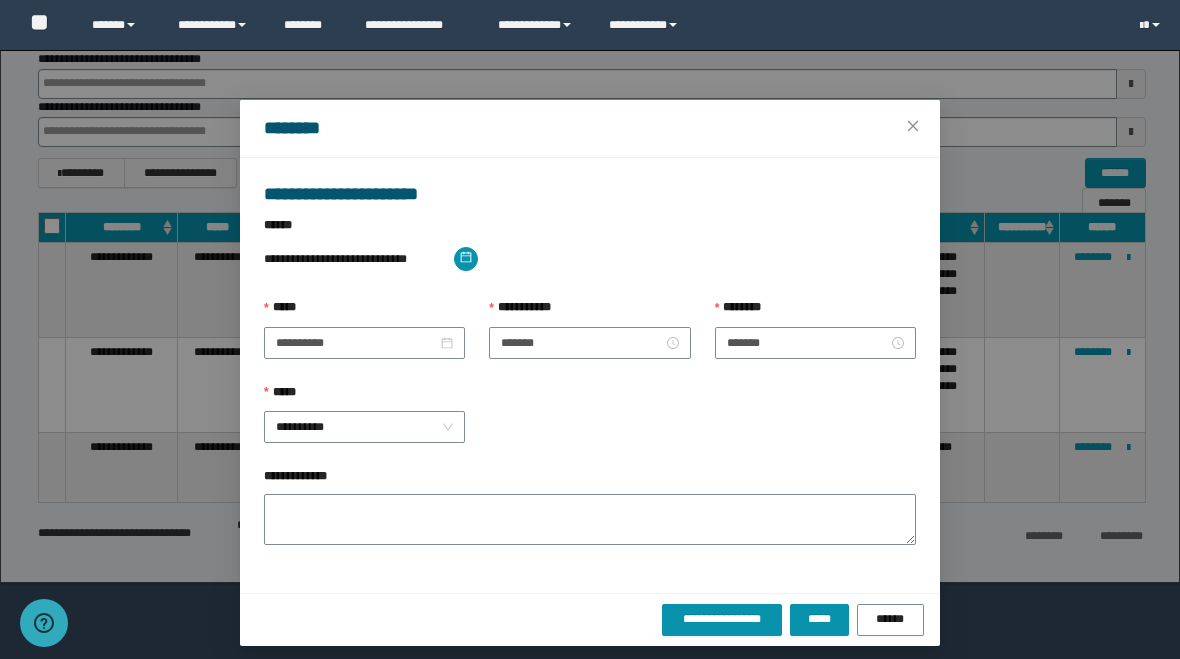 click on "**********" at bounding box center [364, 341] 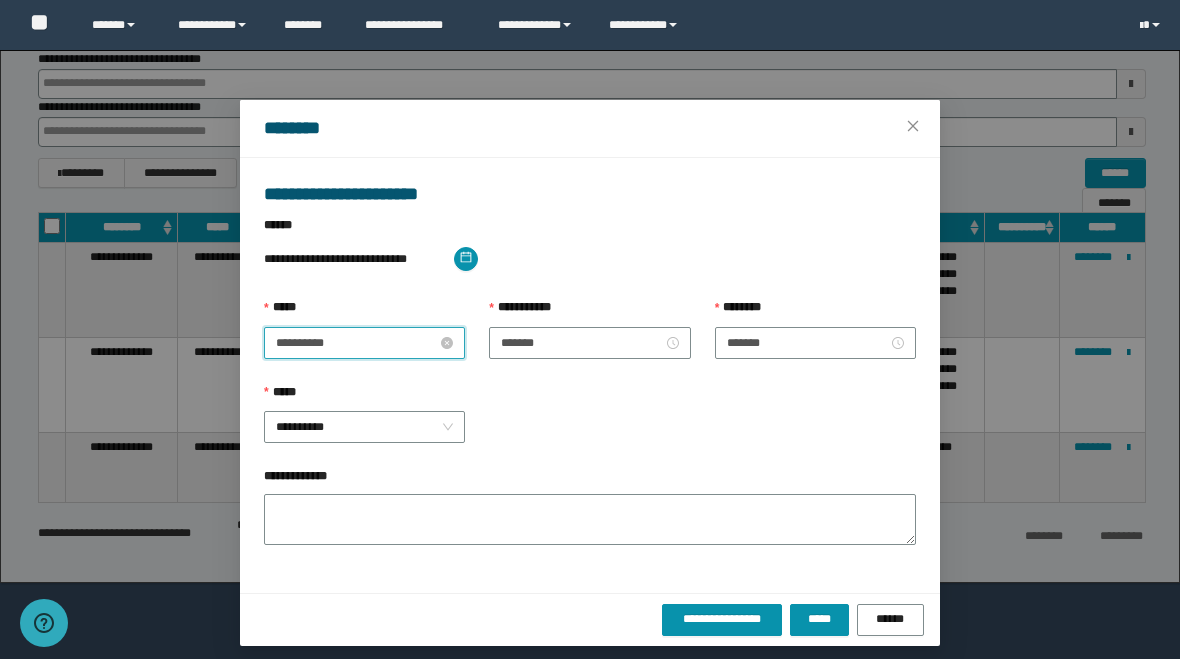 click on "**********" at bounding box center (590, 375) 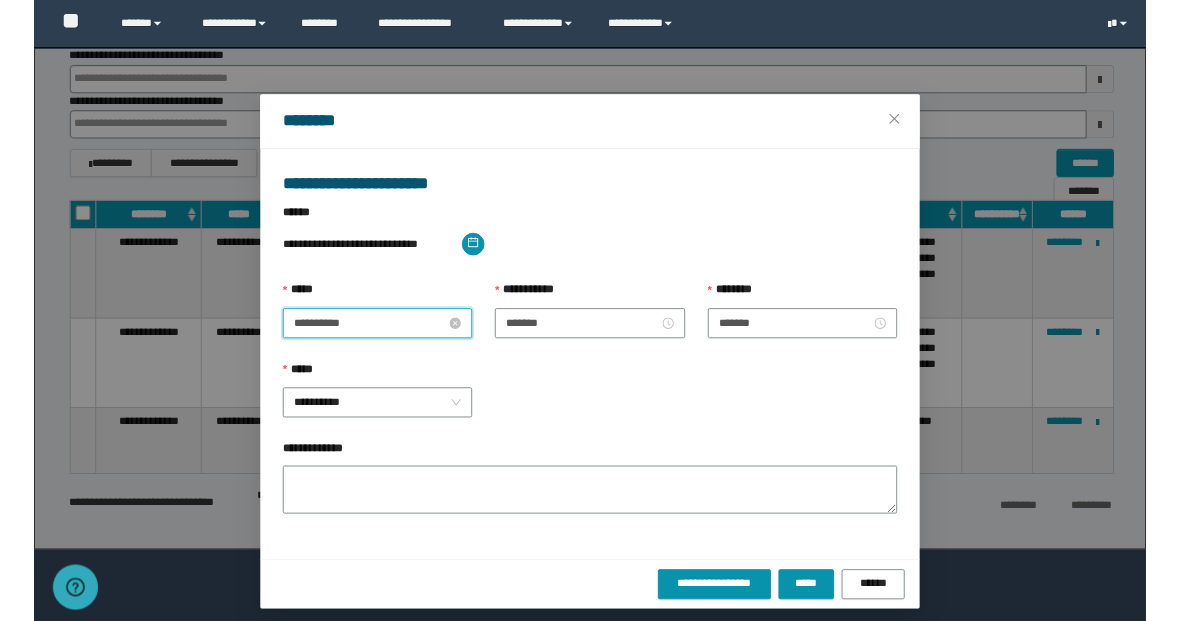 scroll, scrollTop: 420, scrollLeft: 0, axis: vertical 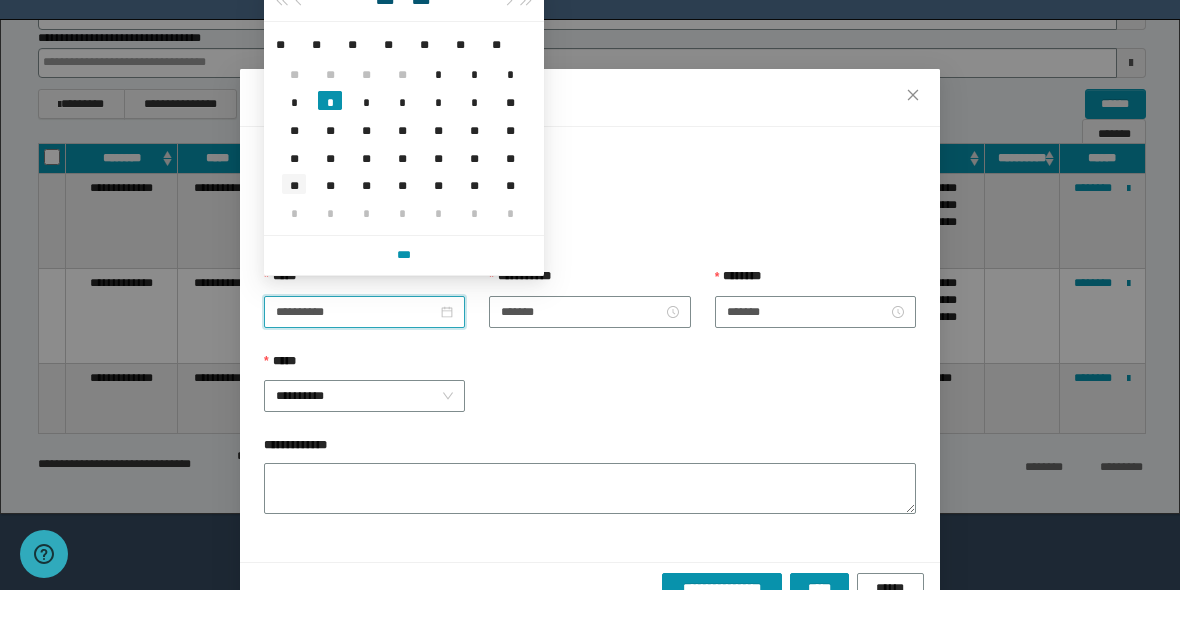 type on "**********" 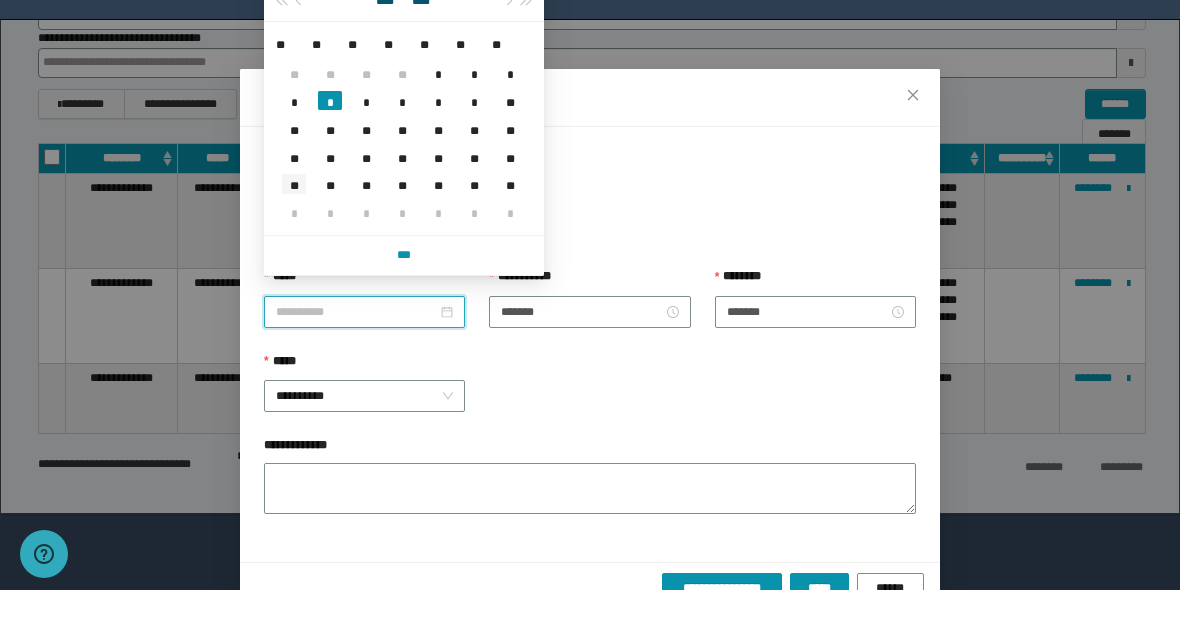 click on "**" at bounding box center [294, 214] 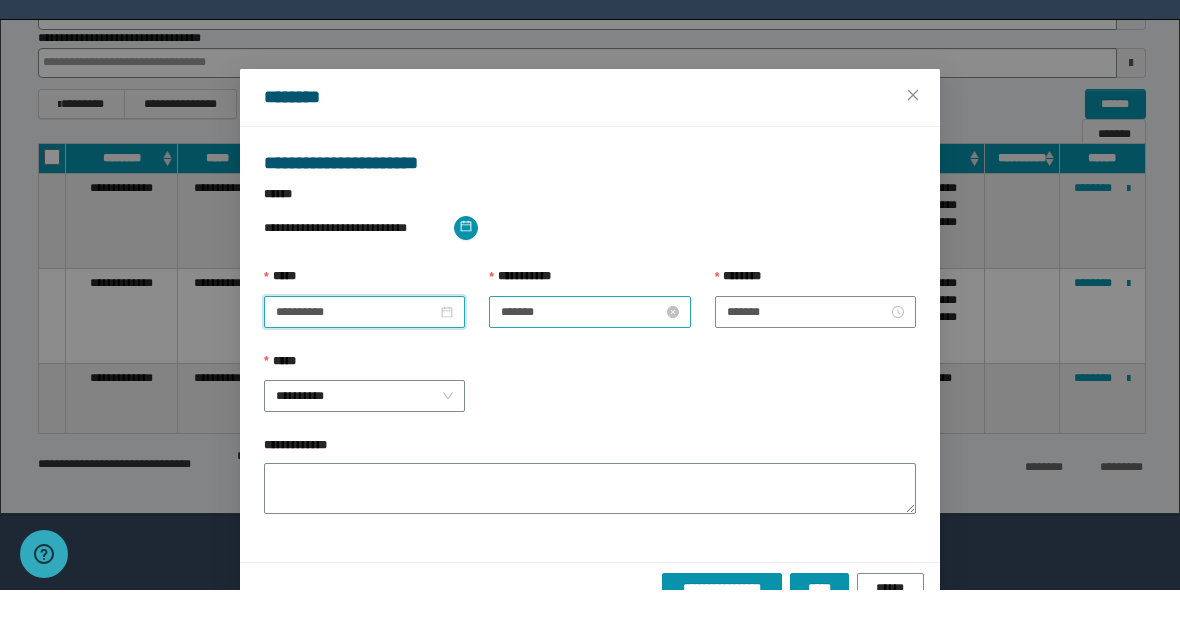 click on "*******" at bounding box center (589, 343) 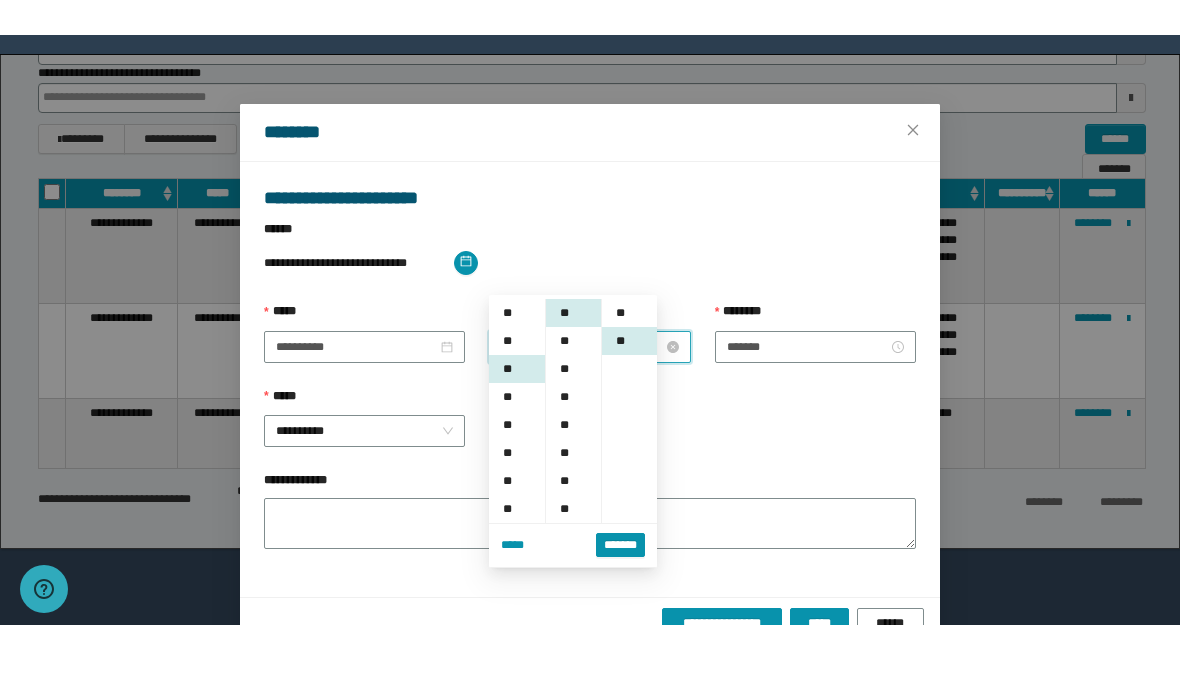 scroll, scrollTop: 351, scrollLeft: 0, axis: vertical 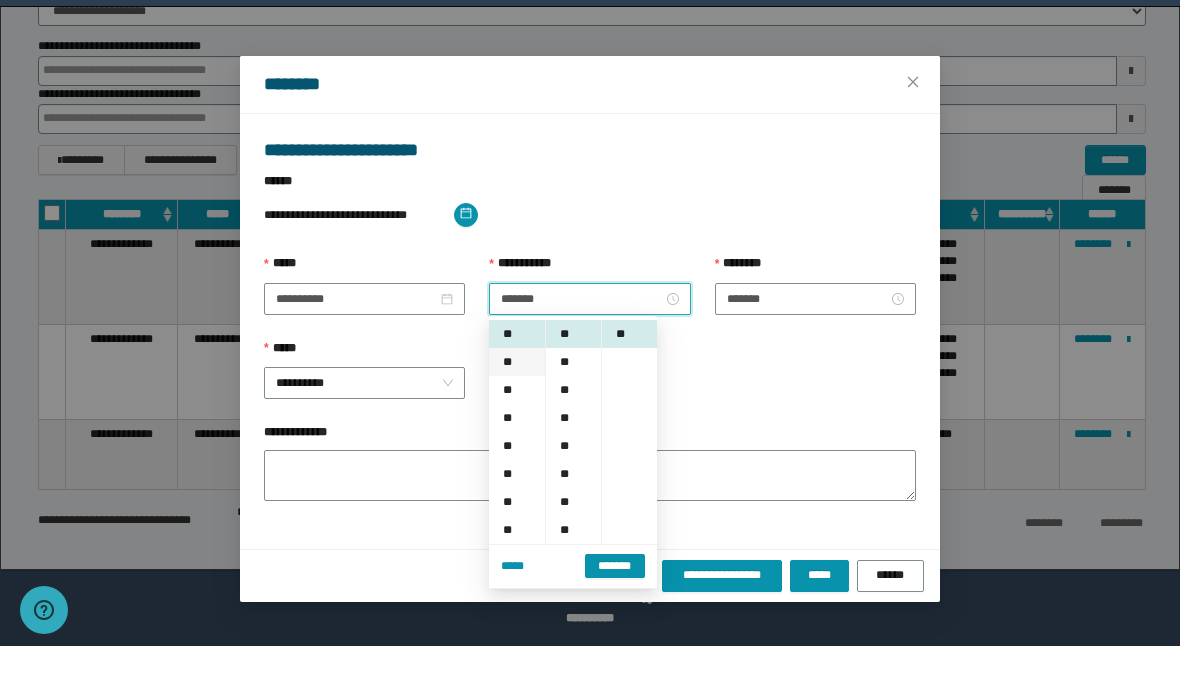 click on "**" at bounding box center [517, 406] 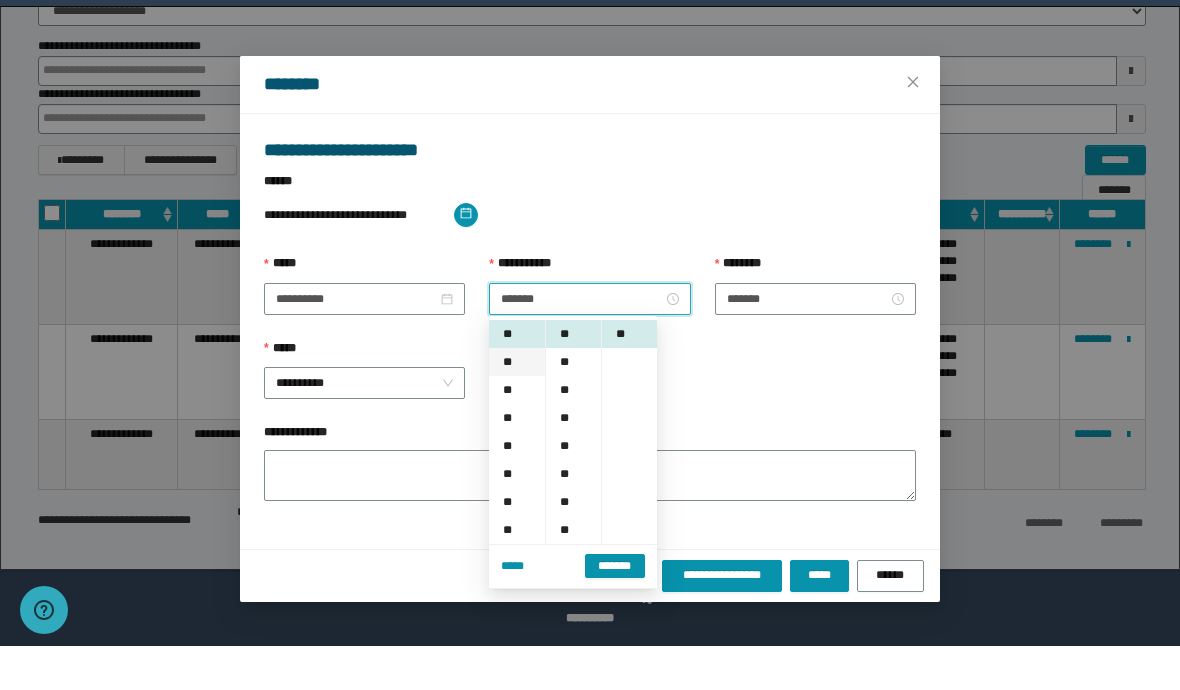 type on "*******" 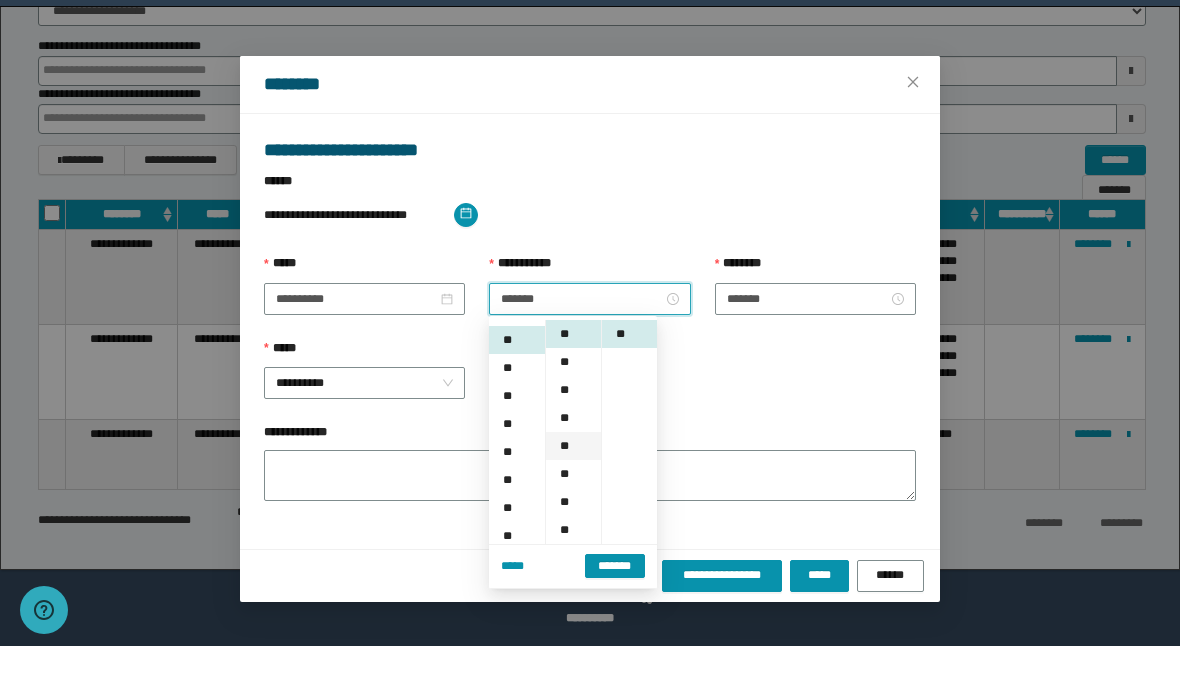 scroll, scrollTop: 84, scrollLeft: 0, axis: vertical 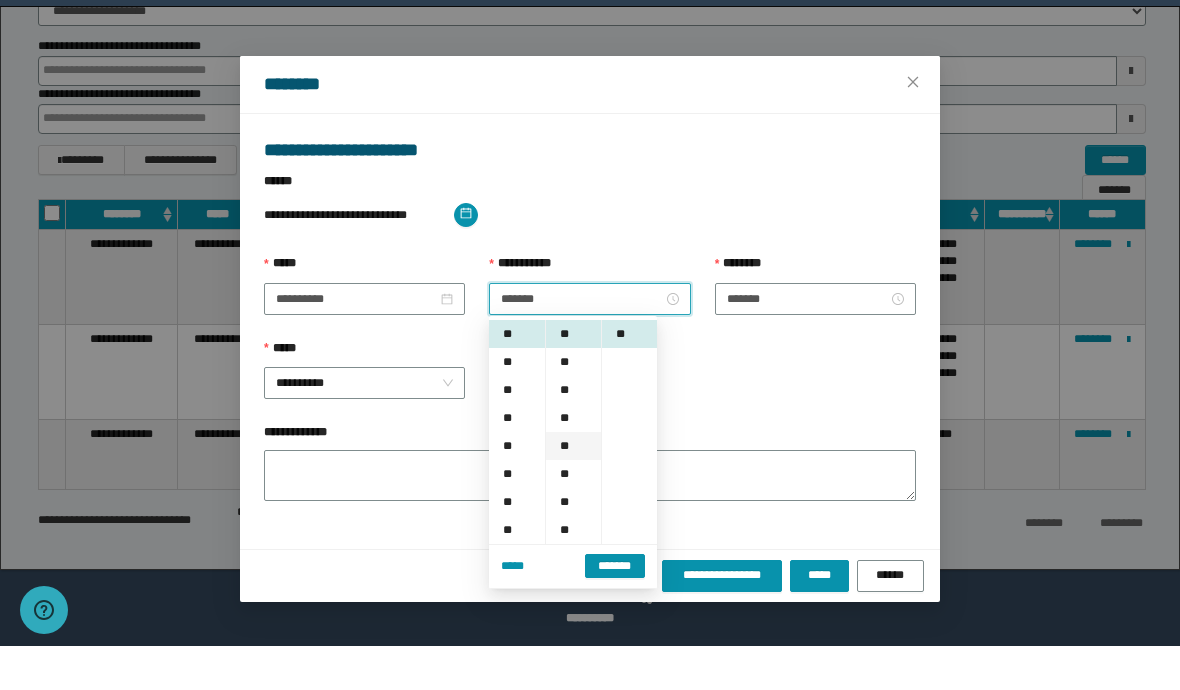 click on "**" at bounding box center (573, 490) 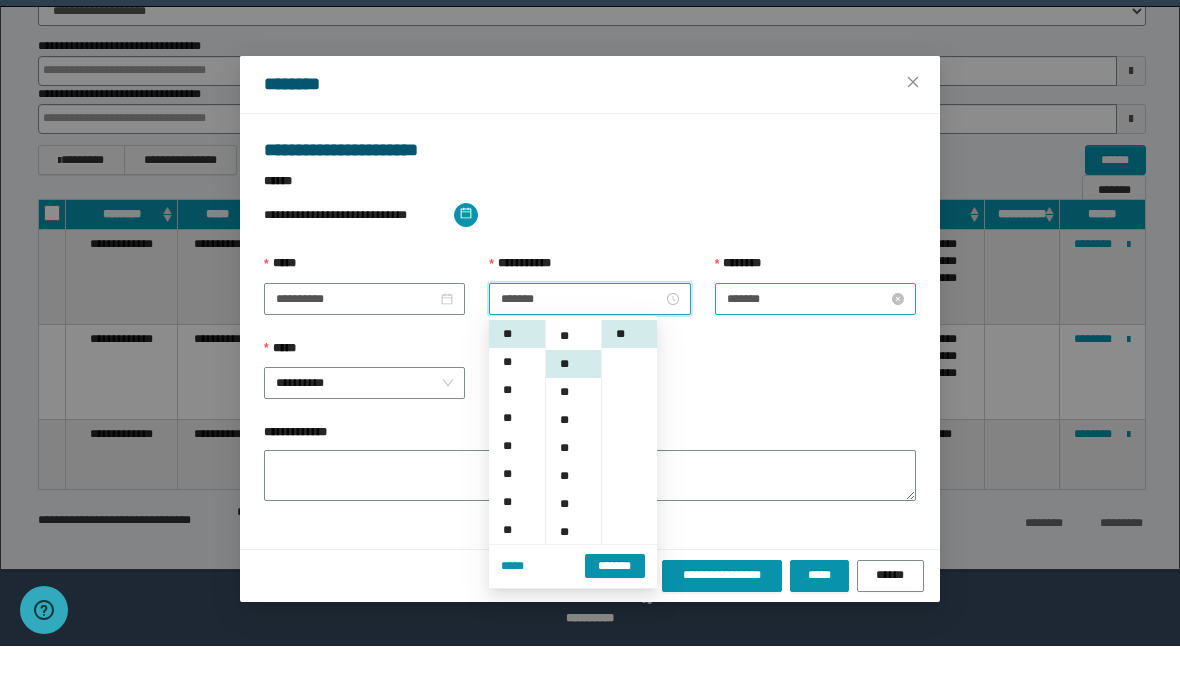 scroll, scrollTop: 112, scrollLeft: 0, axis: vertical 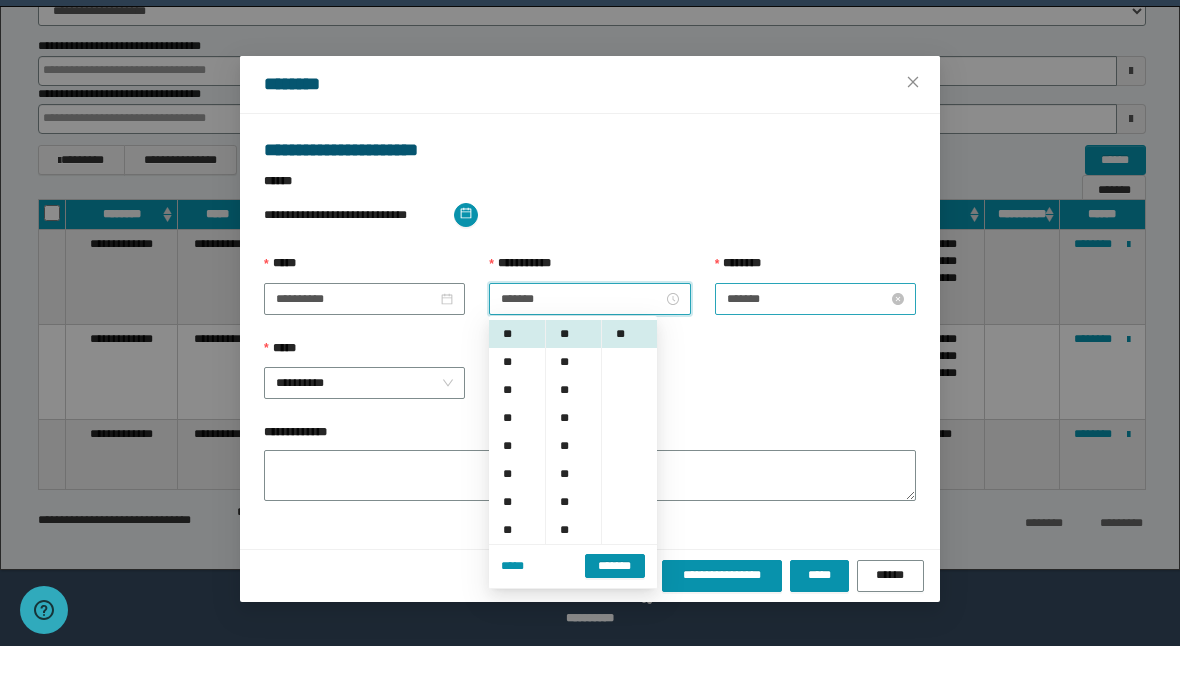 click on "*******" at bounding box center (807, 343) 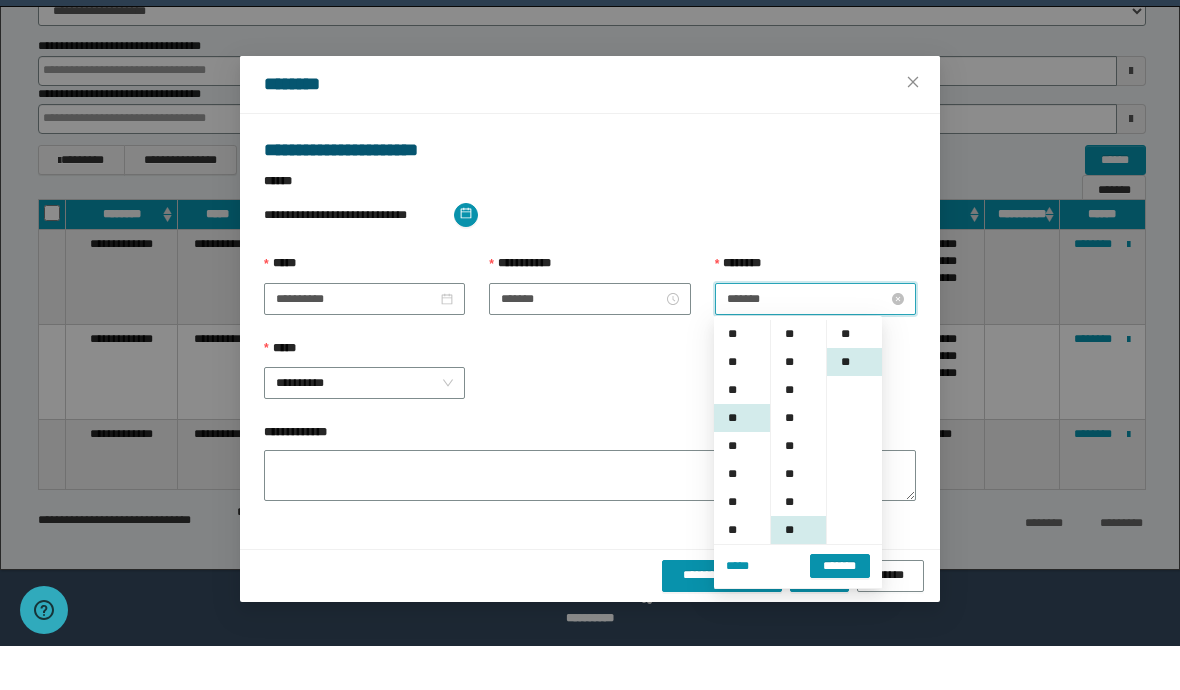 scroll, scrollTop: 84, scrollLeft: 0, axis: vertical 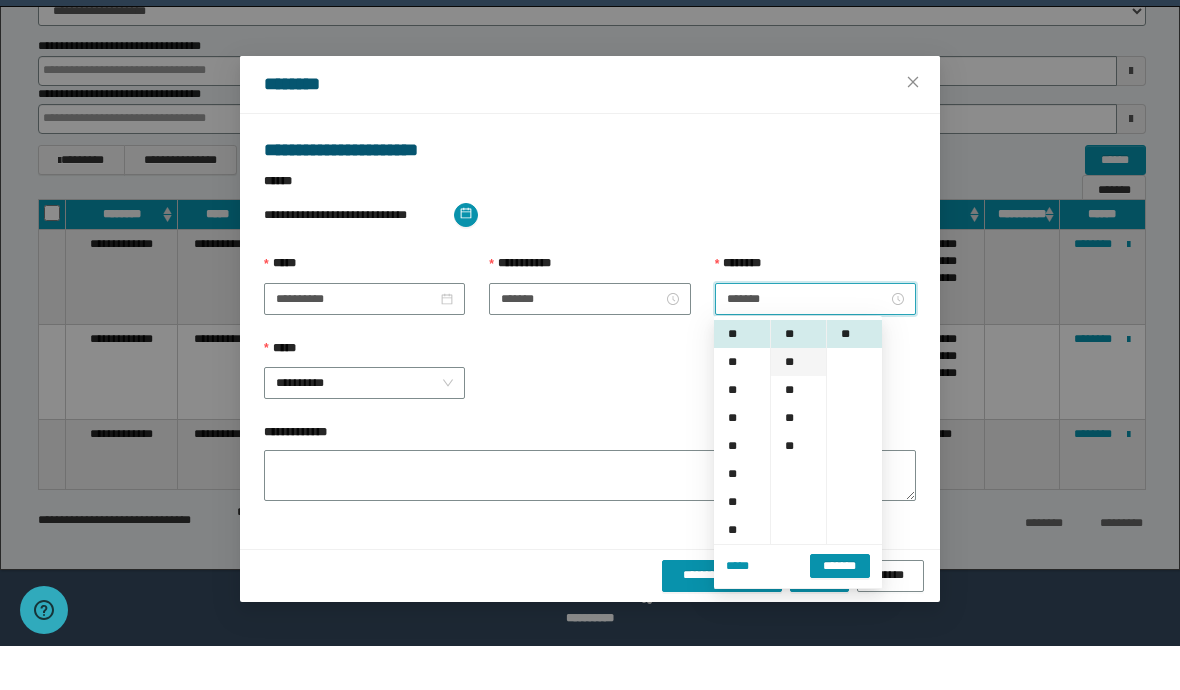 click on "**" at bounding box center (798, 406) 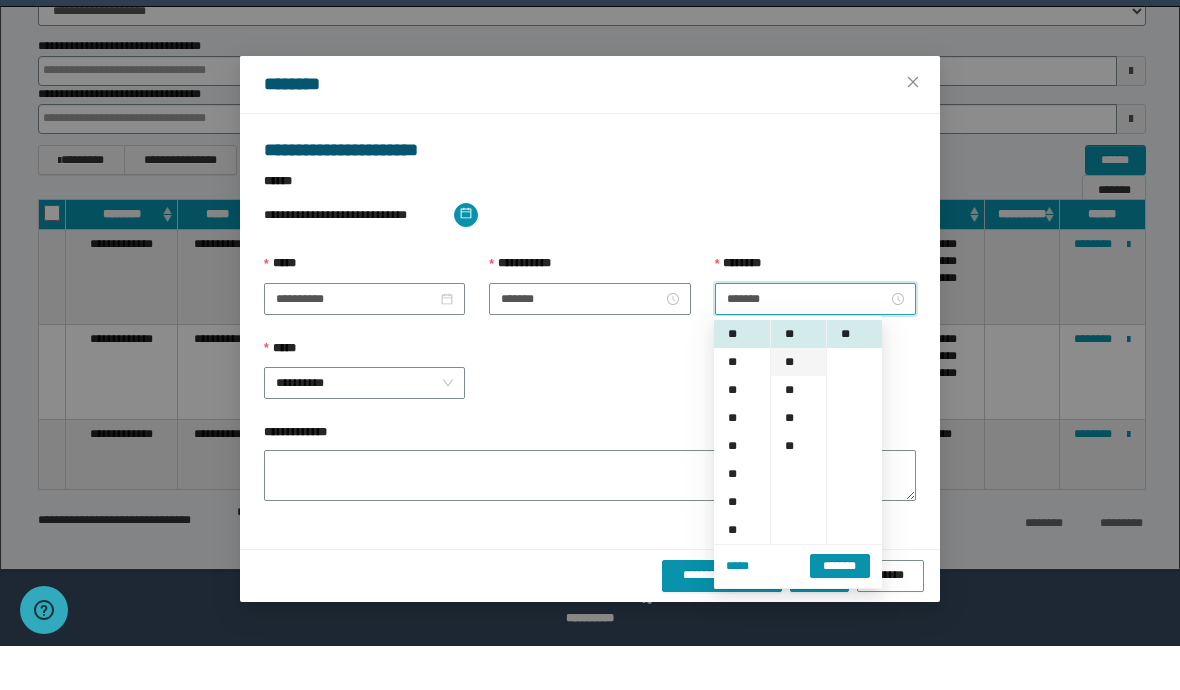 type on "*******" 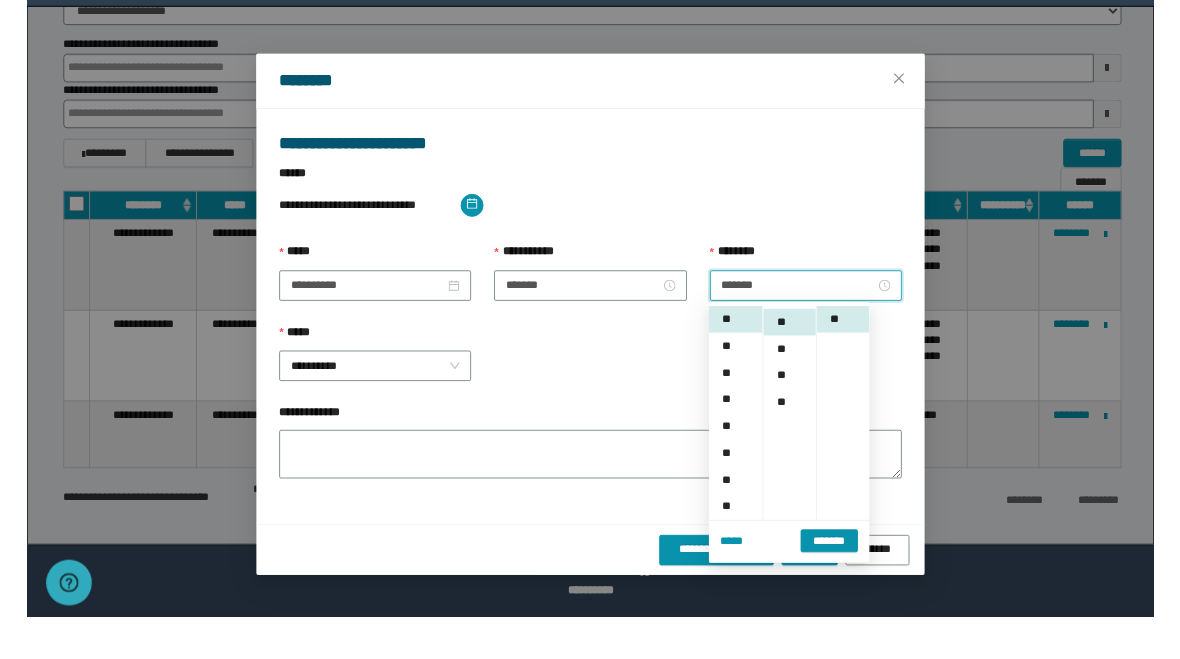 scroll, scrollTop: 224, scrollLeft: 0, axis: vertical 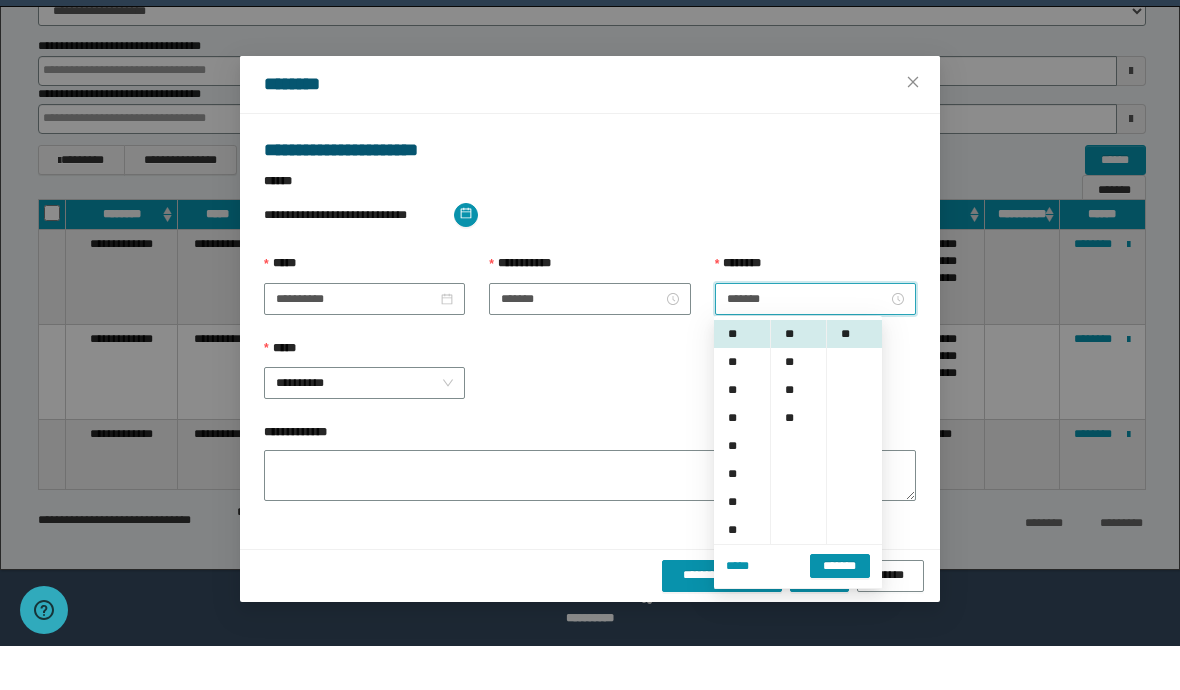 click on "**********" at bounding box center (590, 425) 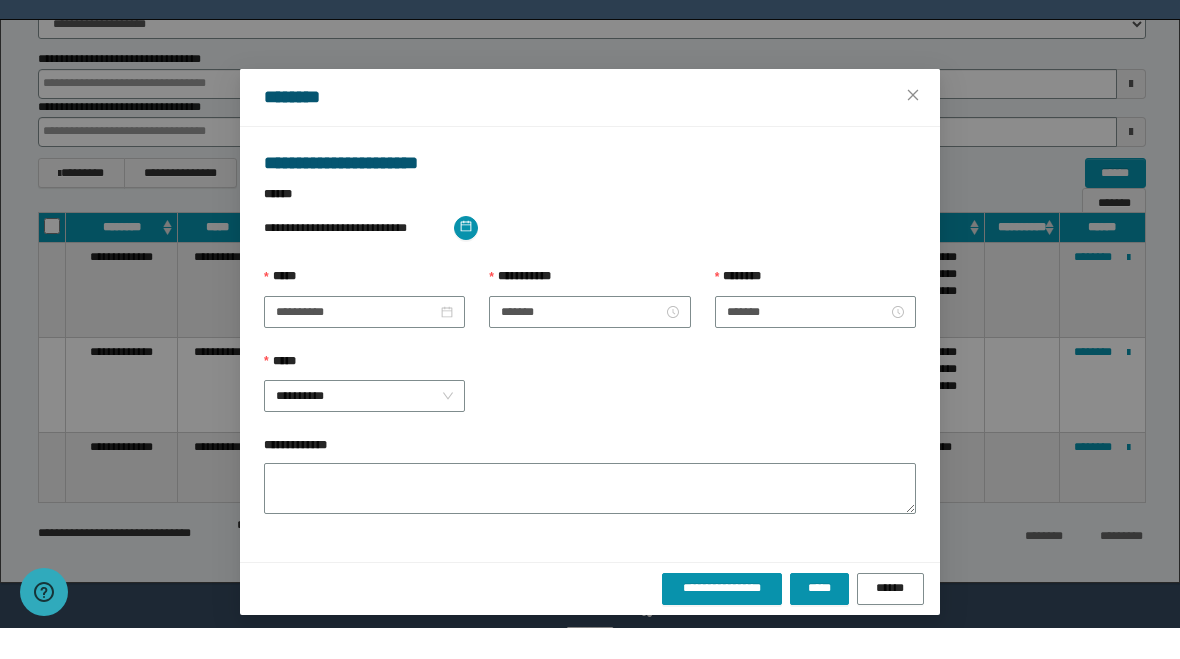 scroll, scrollTop: 382, scrollLeft: 0, axis: vertical 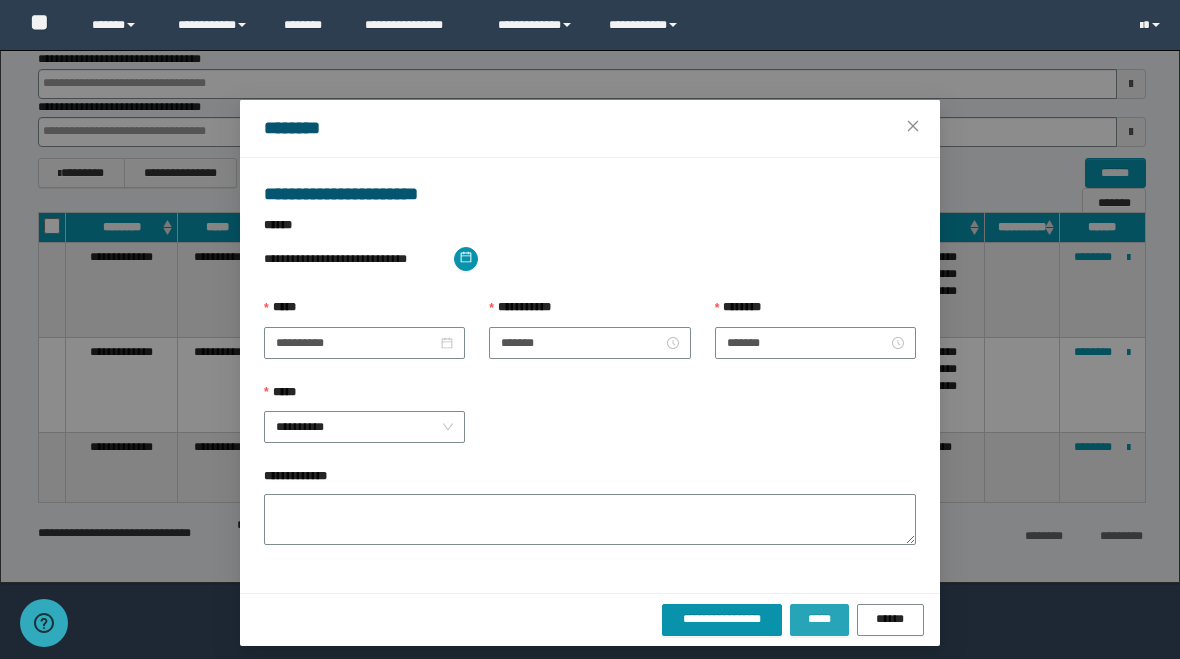 click on "*****" at bounding box center [819, 619] 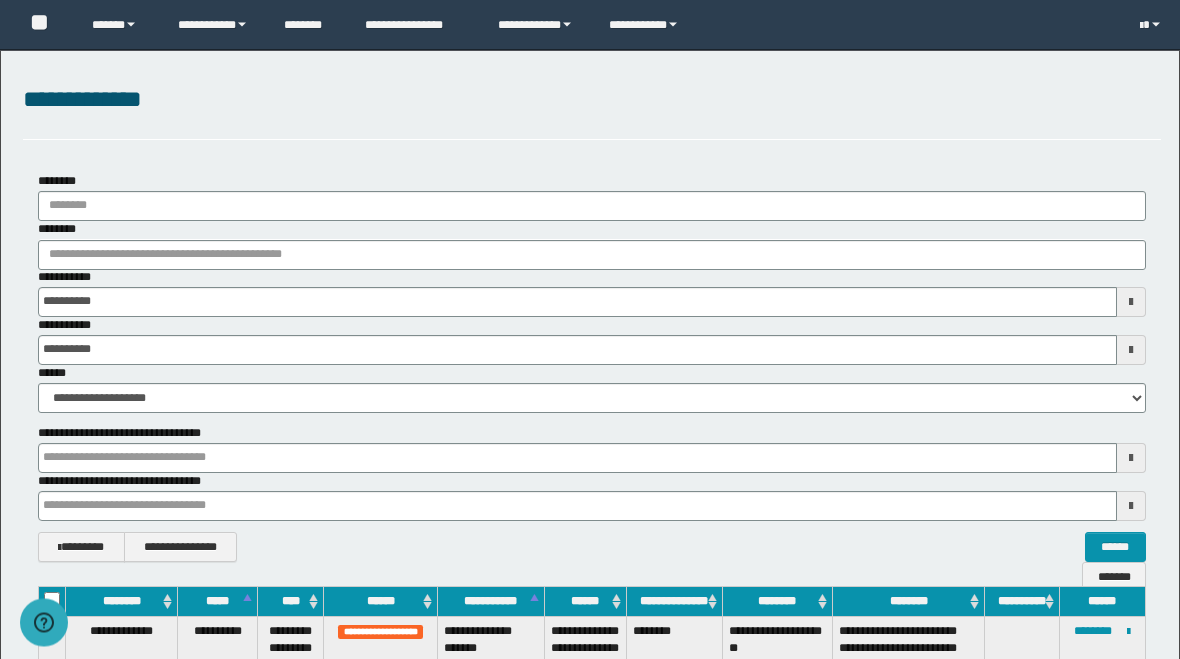 scroll, scrollTop: 14, scrollLeft: 0, axis: vertical 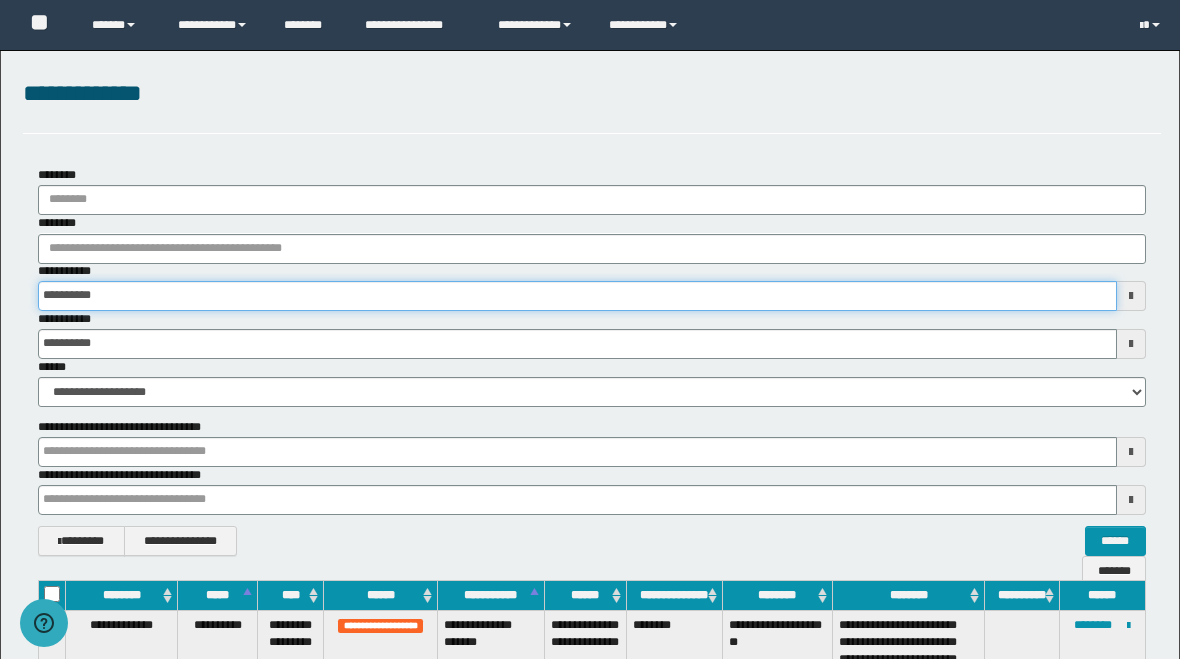 click on "**********" at bounding box center (577, 296) 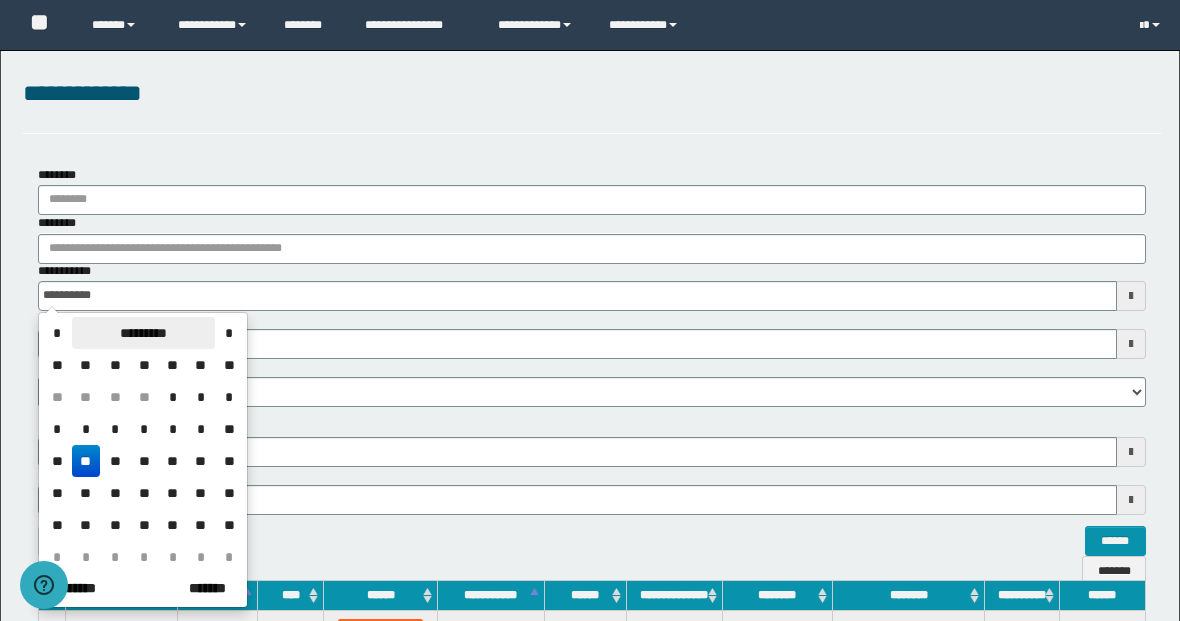 click on "*********" at bounding box center [143, 333] 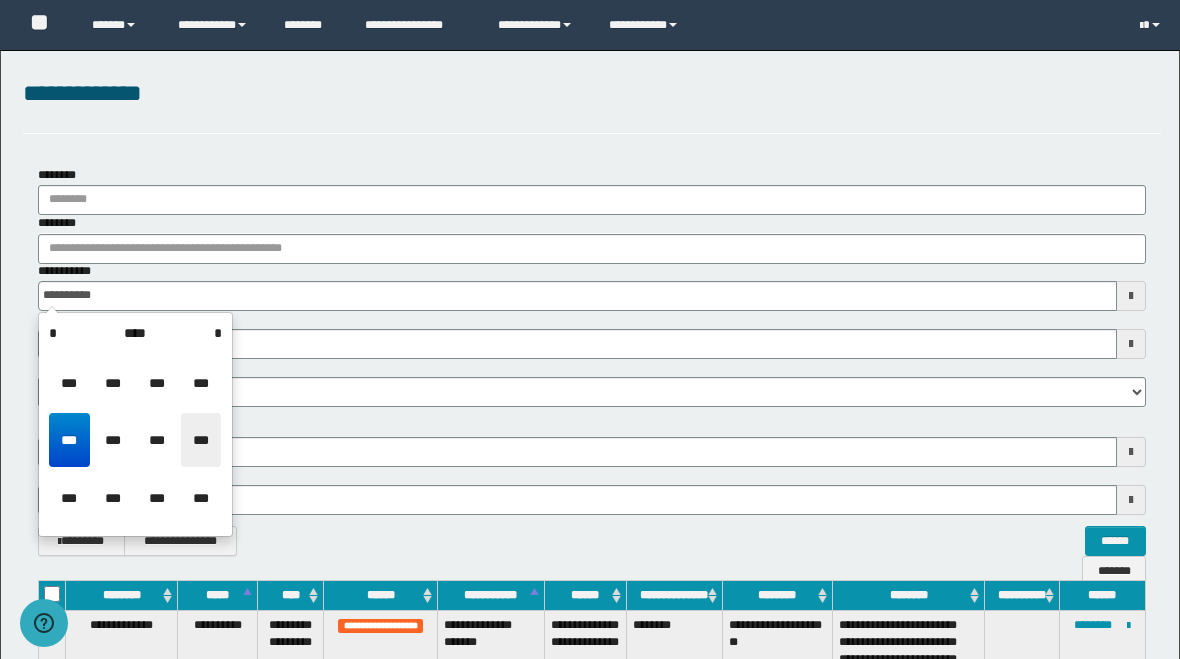 click on "***" at bounding box center [201, 440] 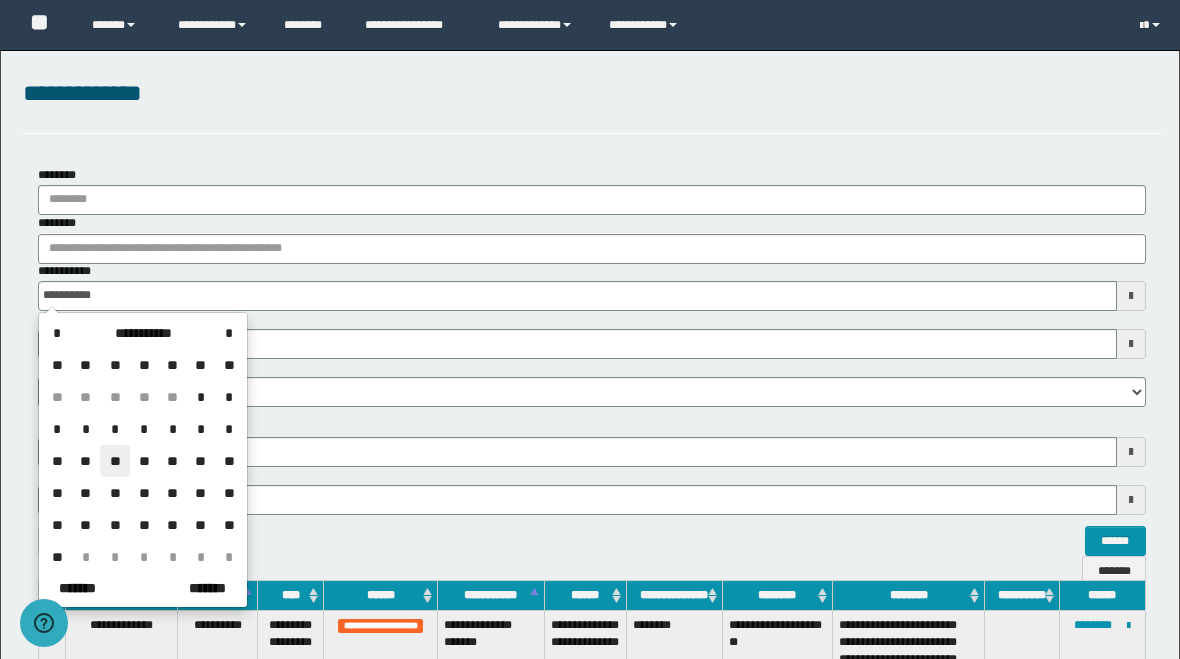 click on "**" at bounding box center [115, 461] 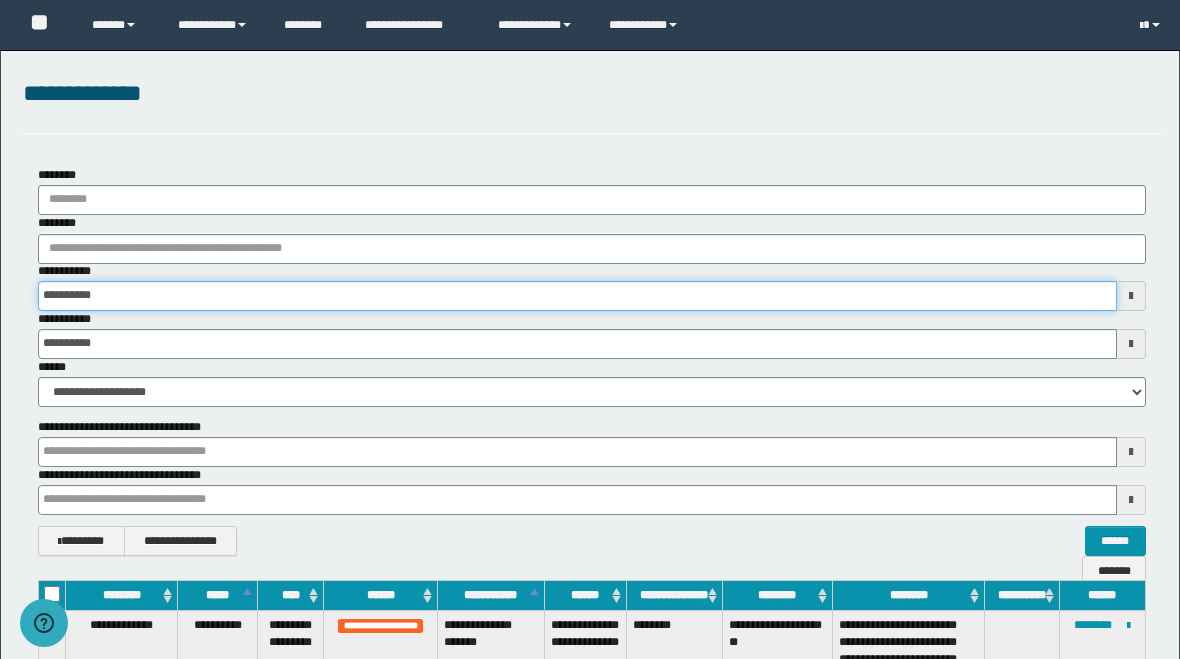click on "**********" at bounding box center [577, 296] 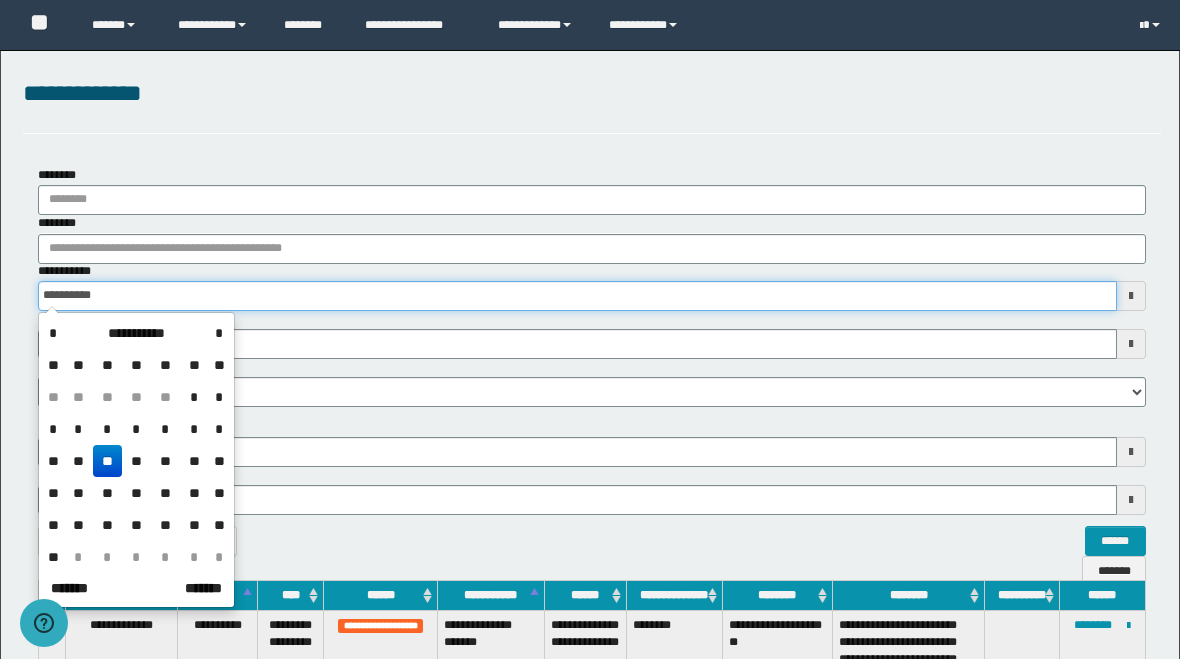 scroll, scrollTop: 14, scrollLeft: 0, axis: vertical 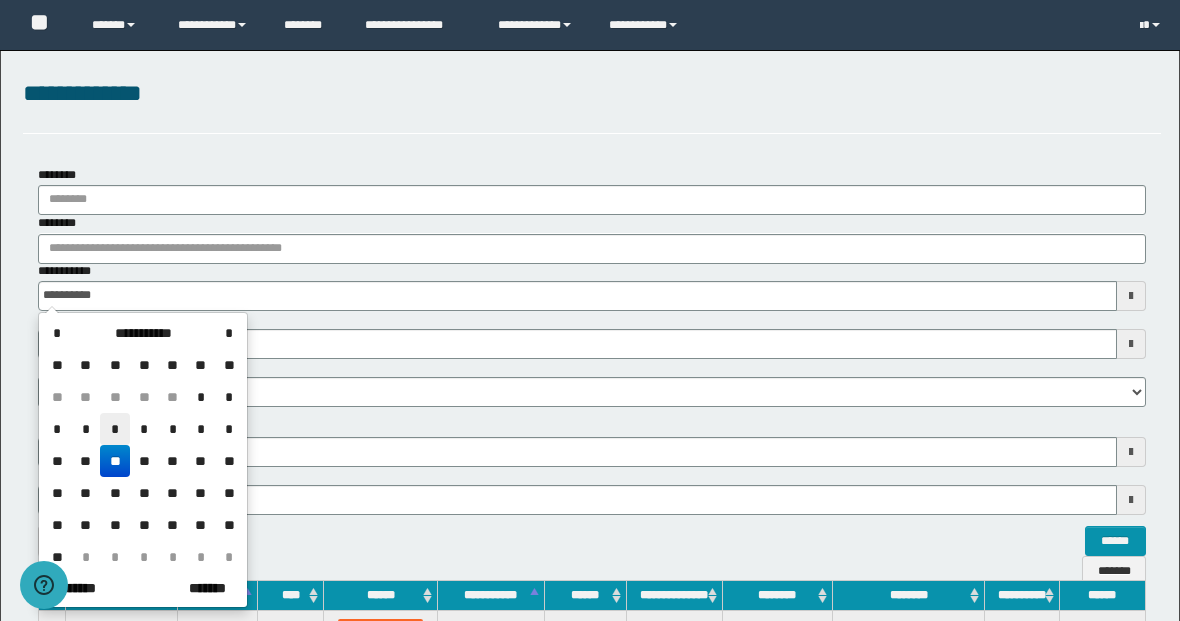 click on "*" at bounding box center [115, 429] 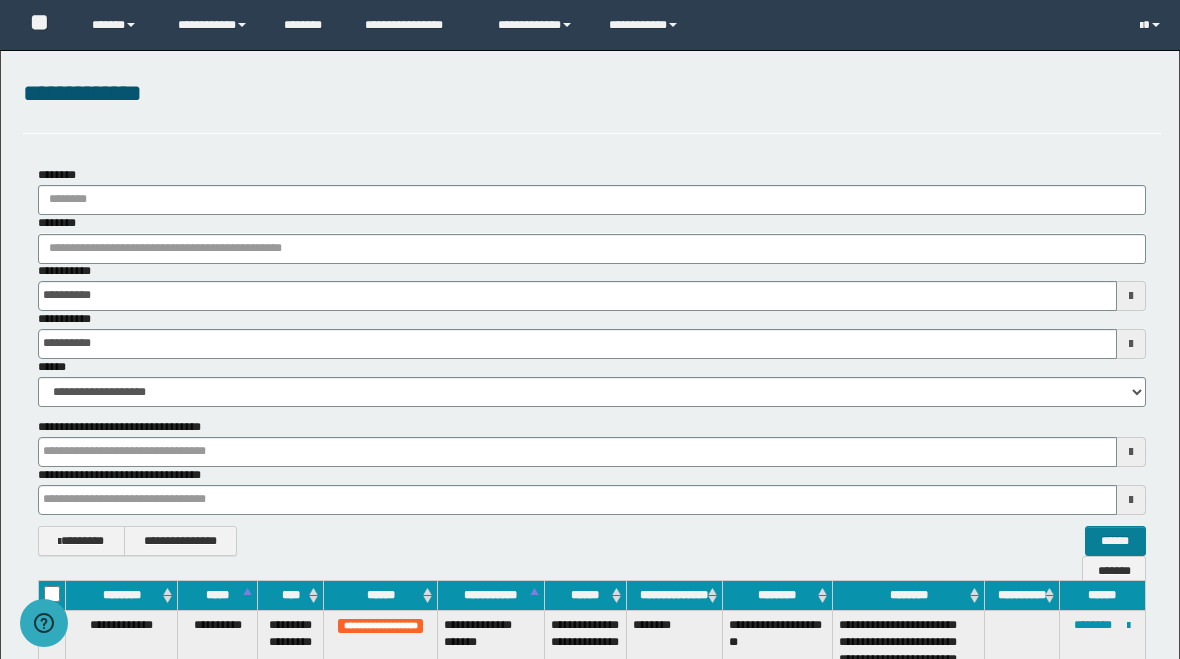click on "******" at bounding box center [1115, 541] 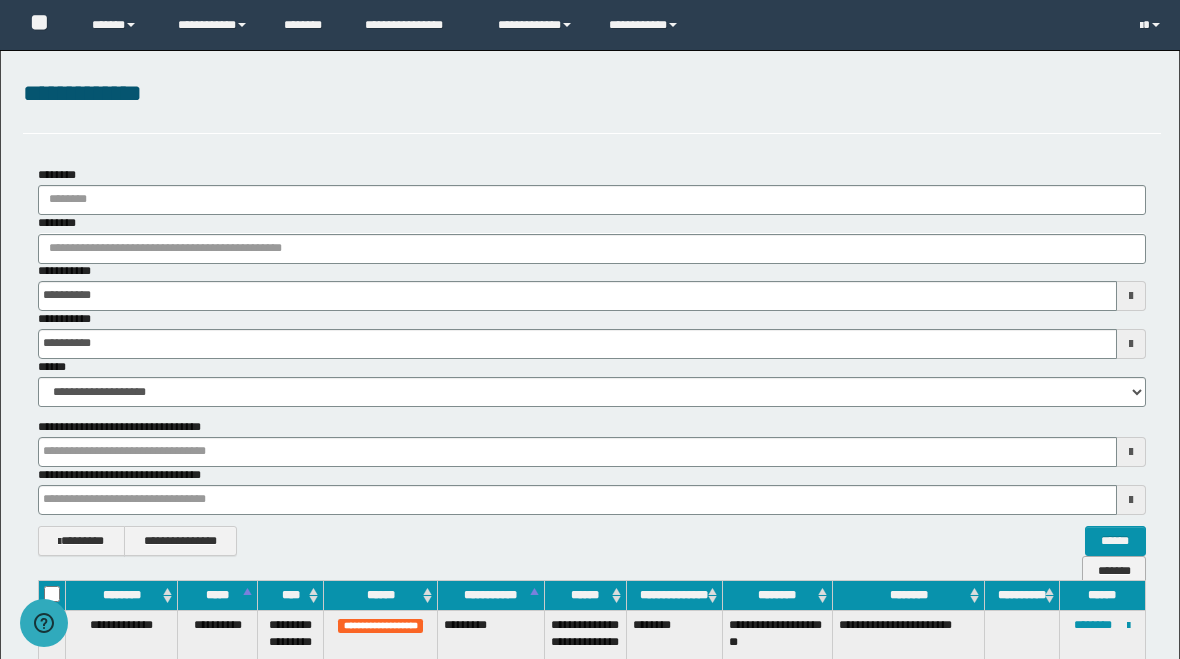 click on "*******" at bounding box center (1114, 571) 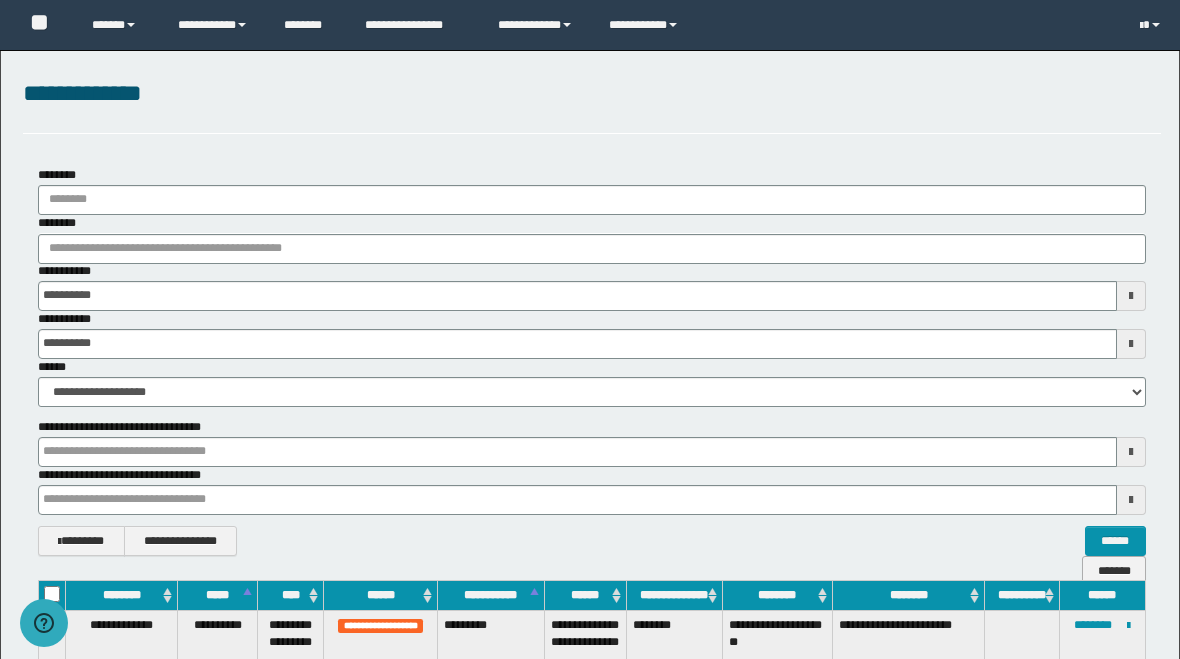 select 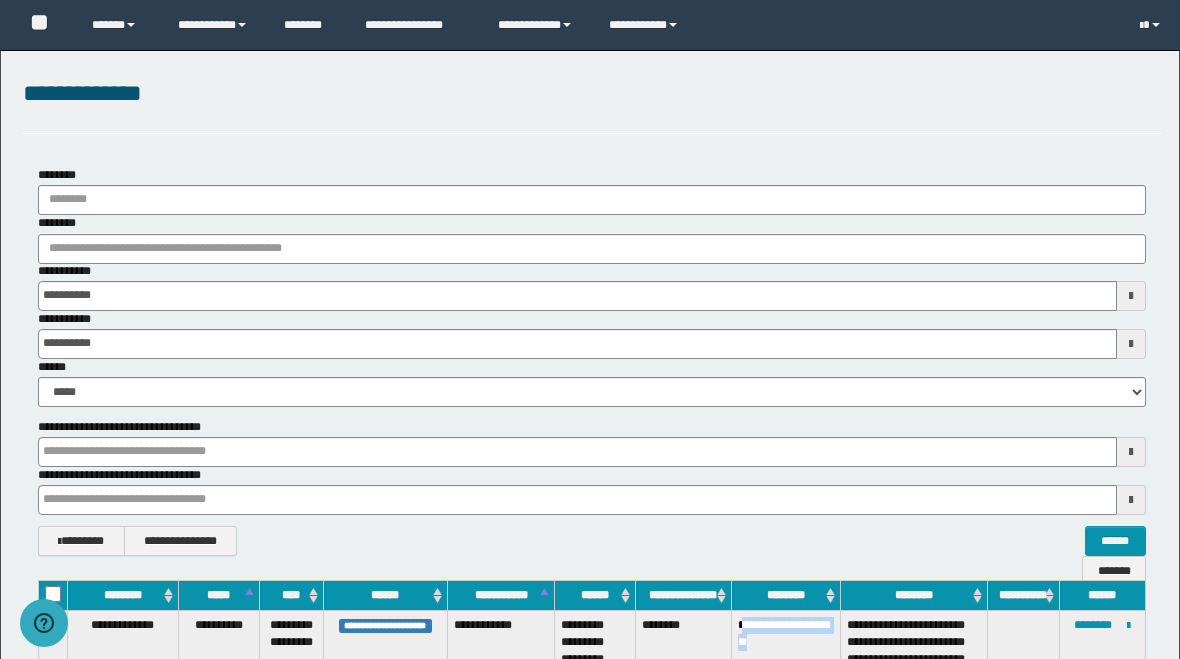 drag, startPoint x: 743, startPoint y: 642, endPoint x: 795, endPoint y: 650, distance: 52.611786 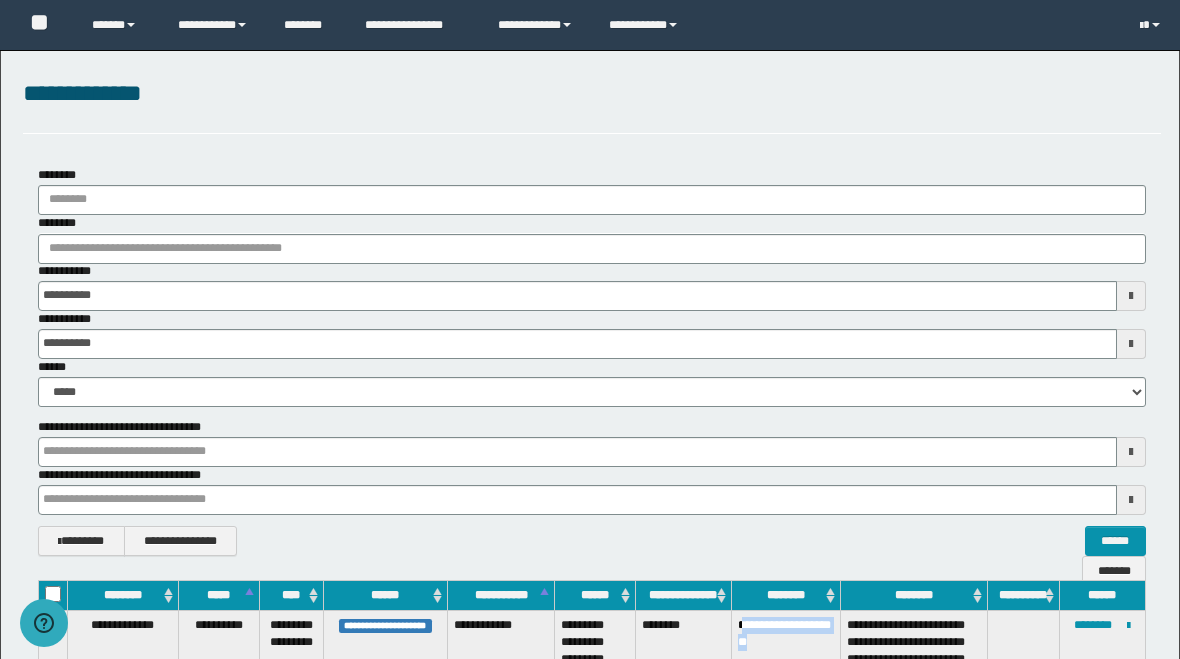 click on "**********" at bounding box center [785, 652] 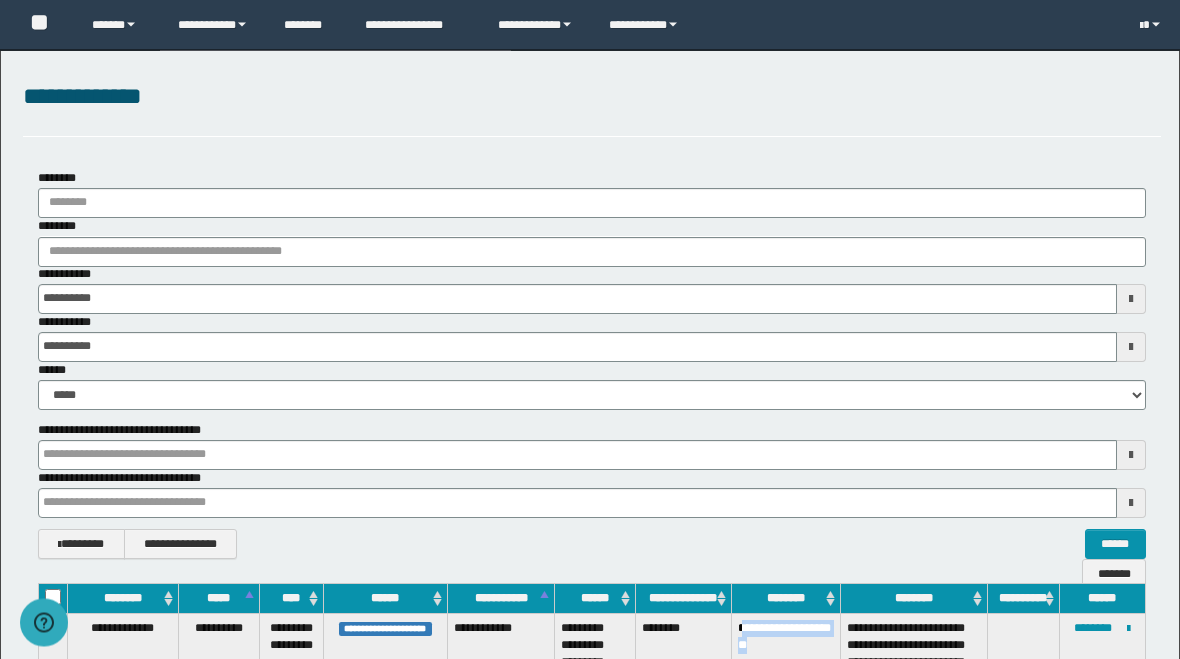 scroll, scrollTop: 11, scrollLeft: 0, axis: vertical 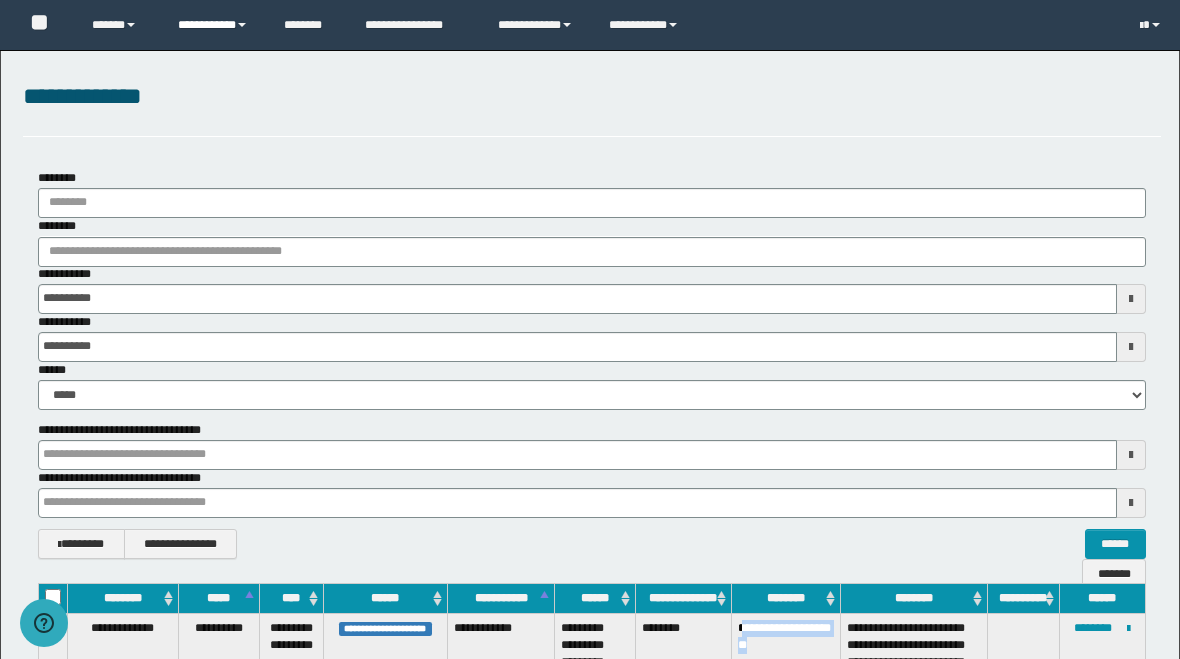 click on "**********" at bounding box center [216, 25] 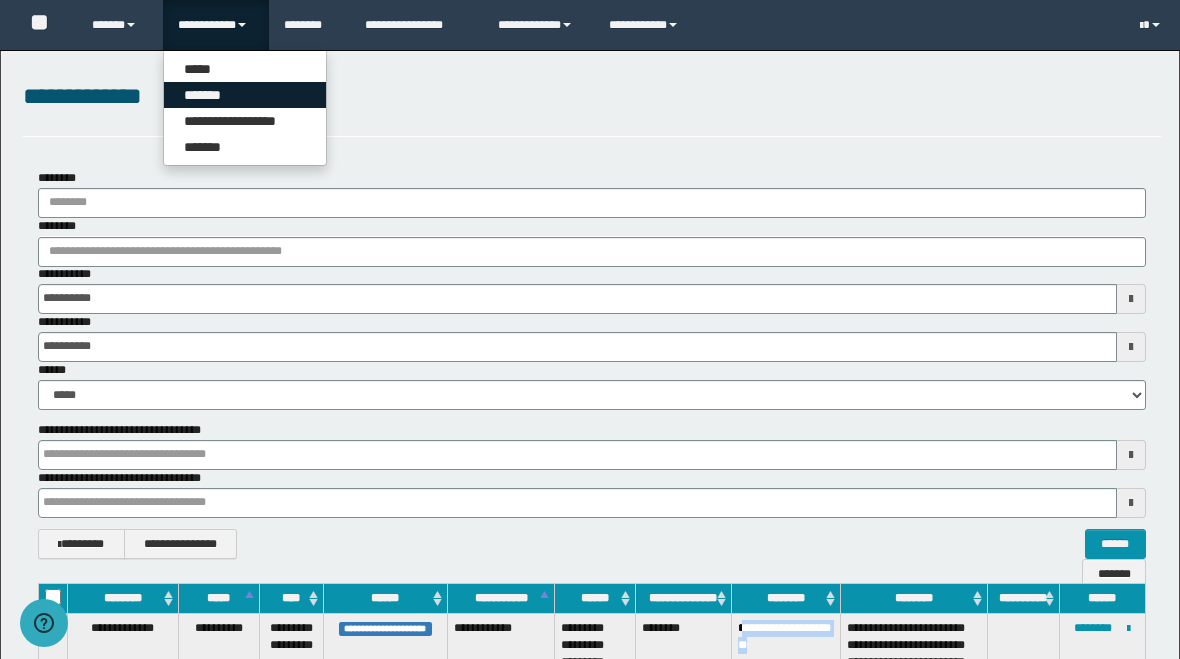 click on "*******" at bounding box center [245, 95] 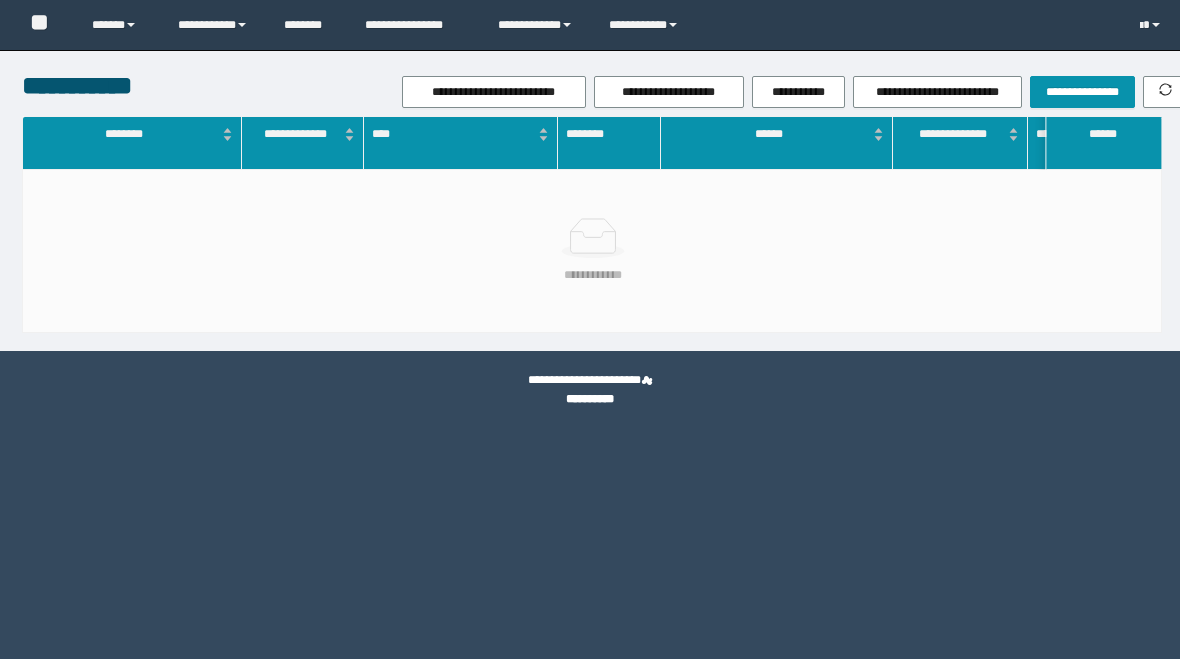 scroll, scrollTop: 0, scrollLeft: 0, axis: both 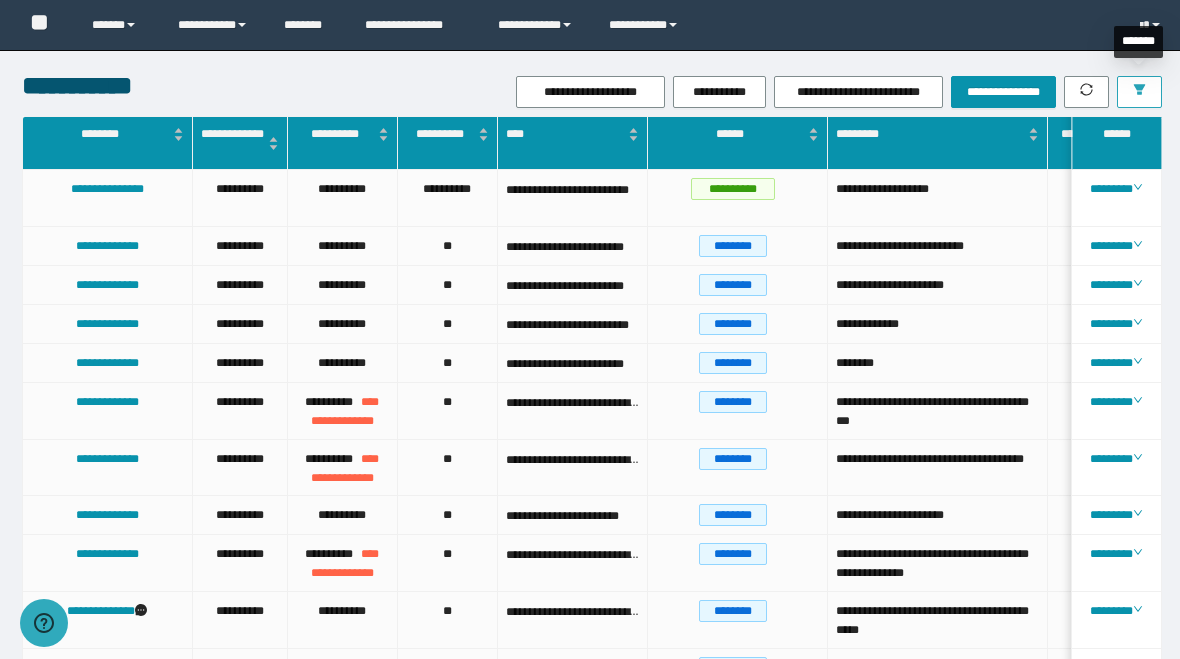 click 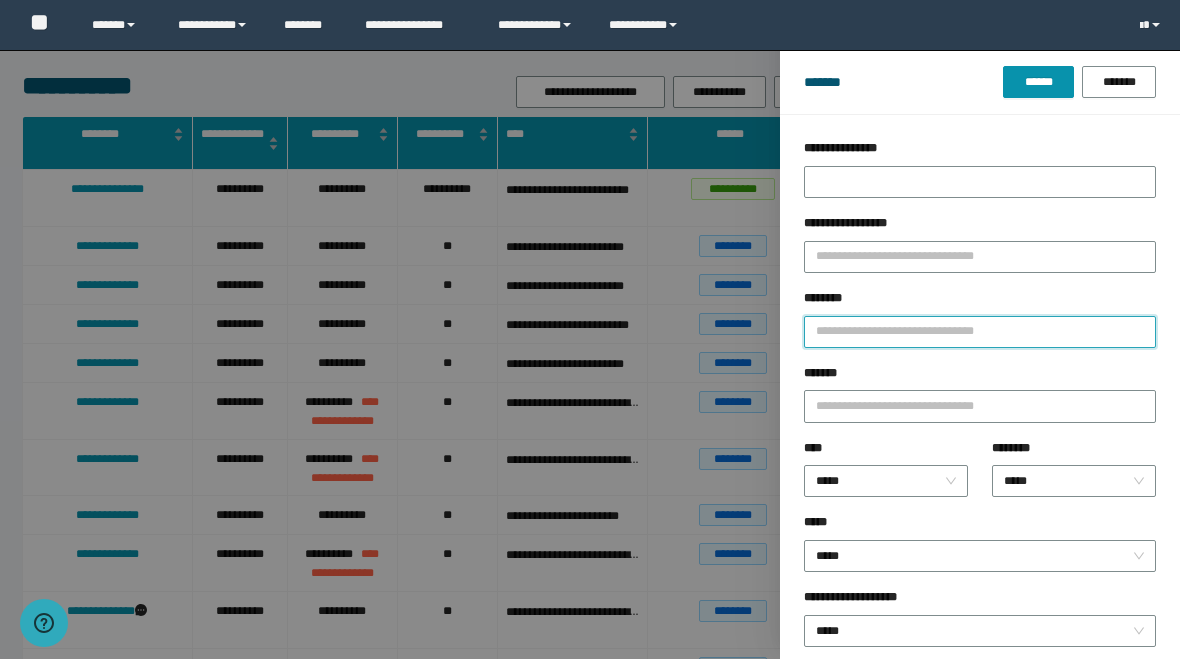 click on "********" at bounding box center [980, 332] 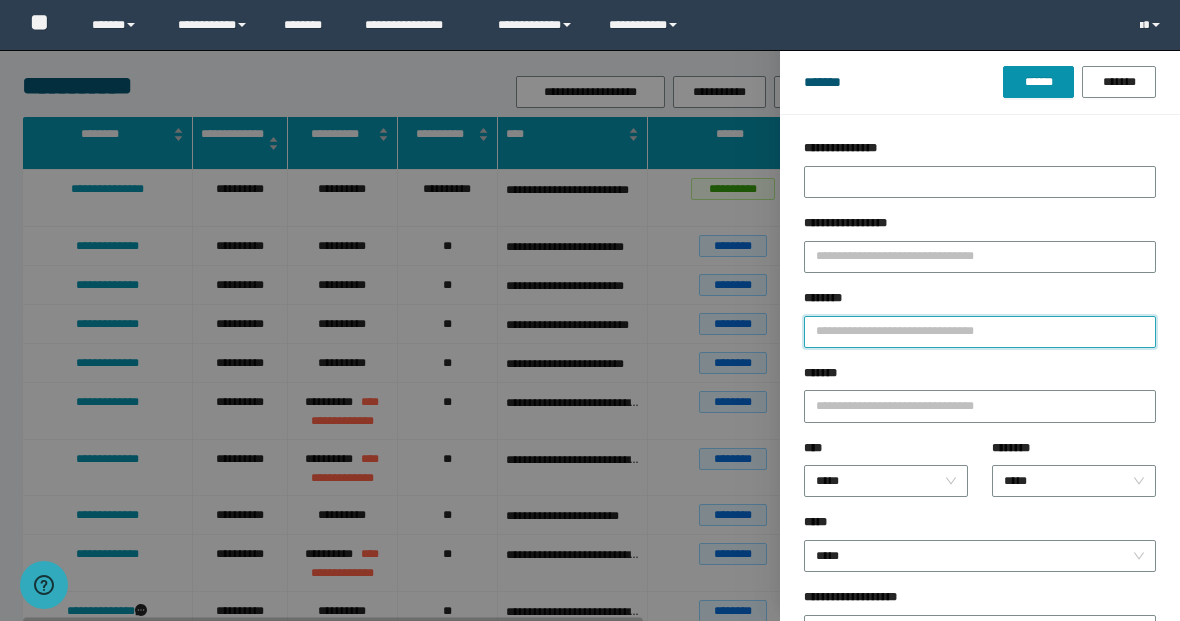 type on "*" 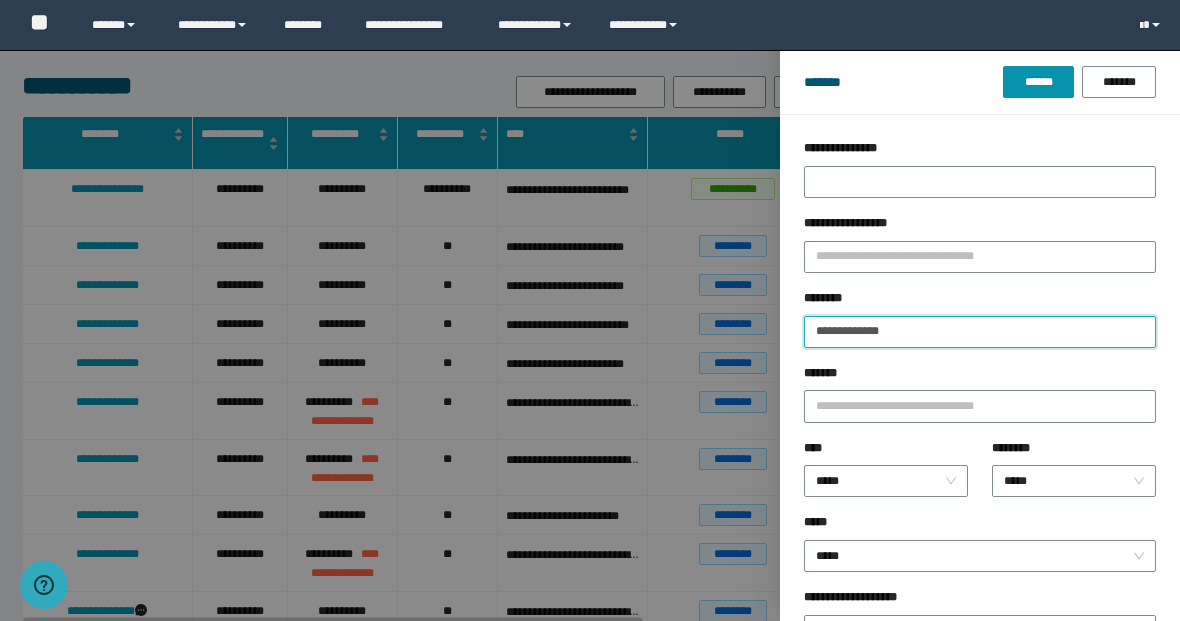 type on "**********" 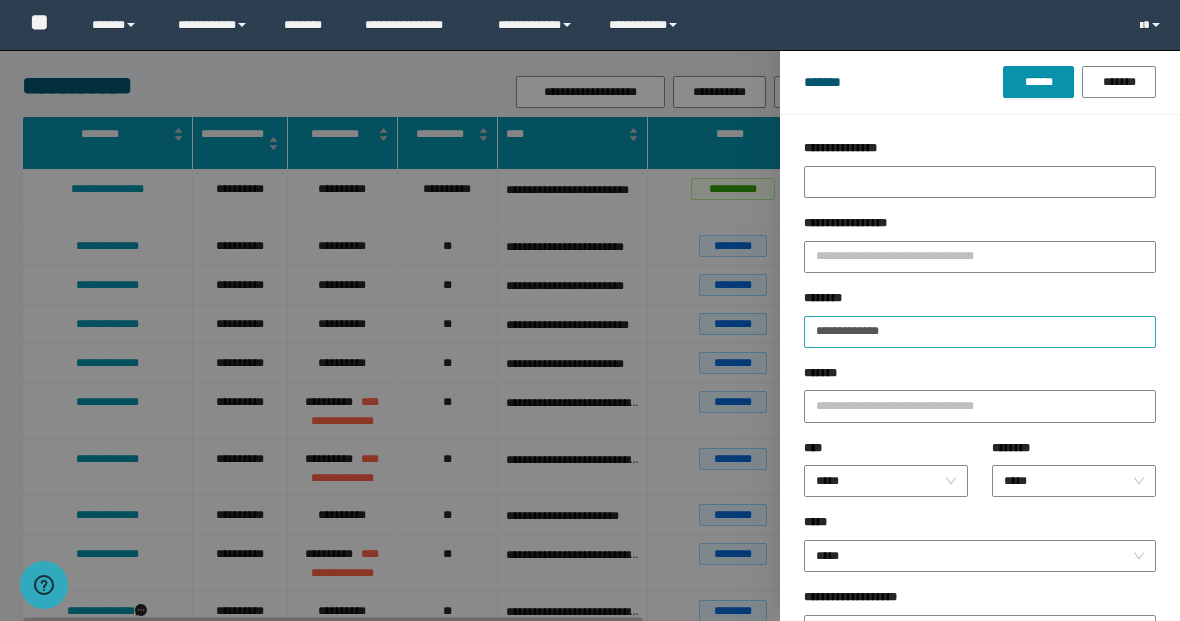 click on "**********" at bounding box center (590, 310) 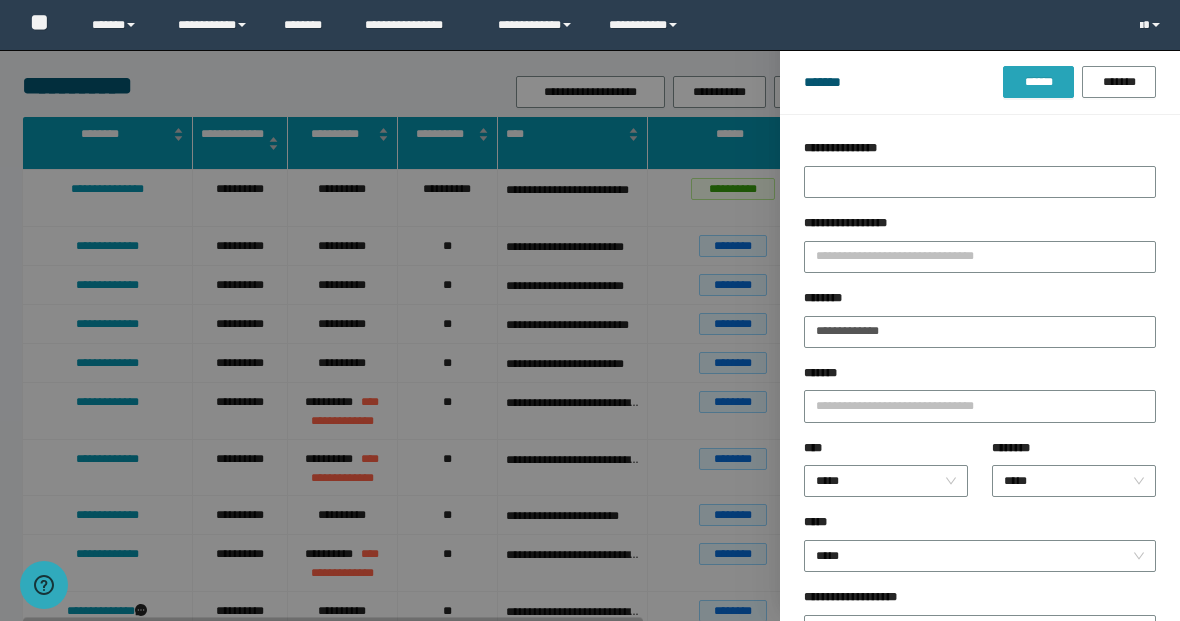 click on "******" at bounding box center (1038, 82) 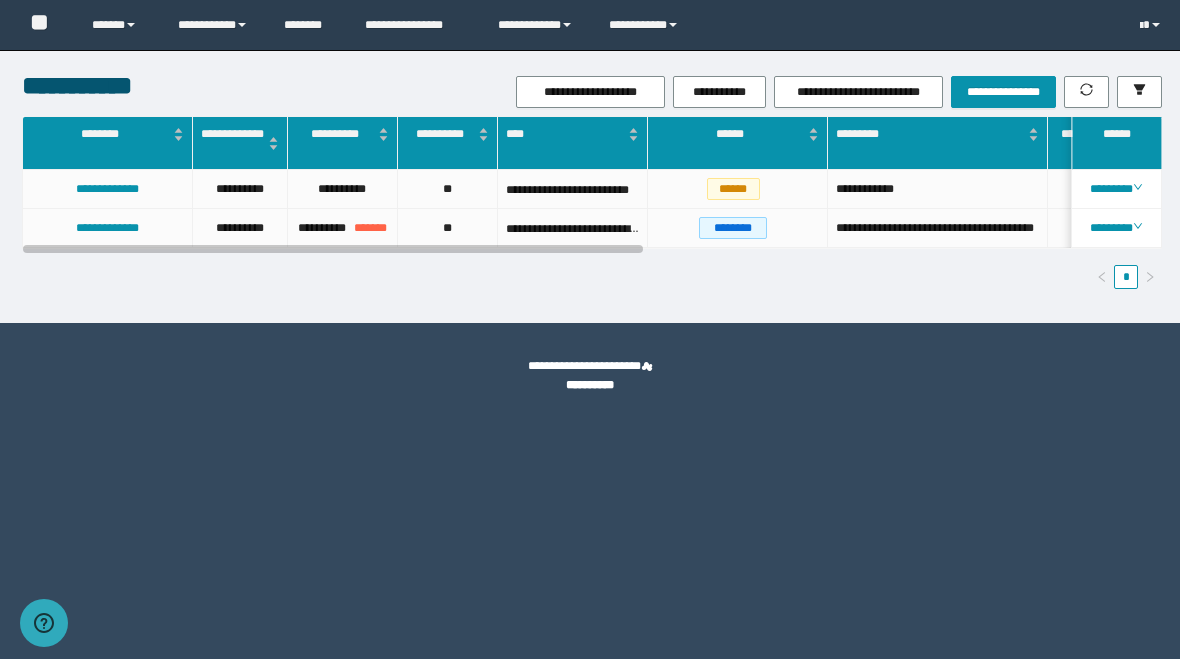 click on "**********" at bounding box center (590, 329) 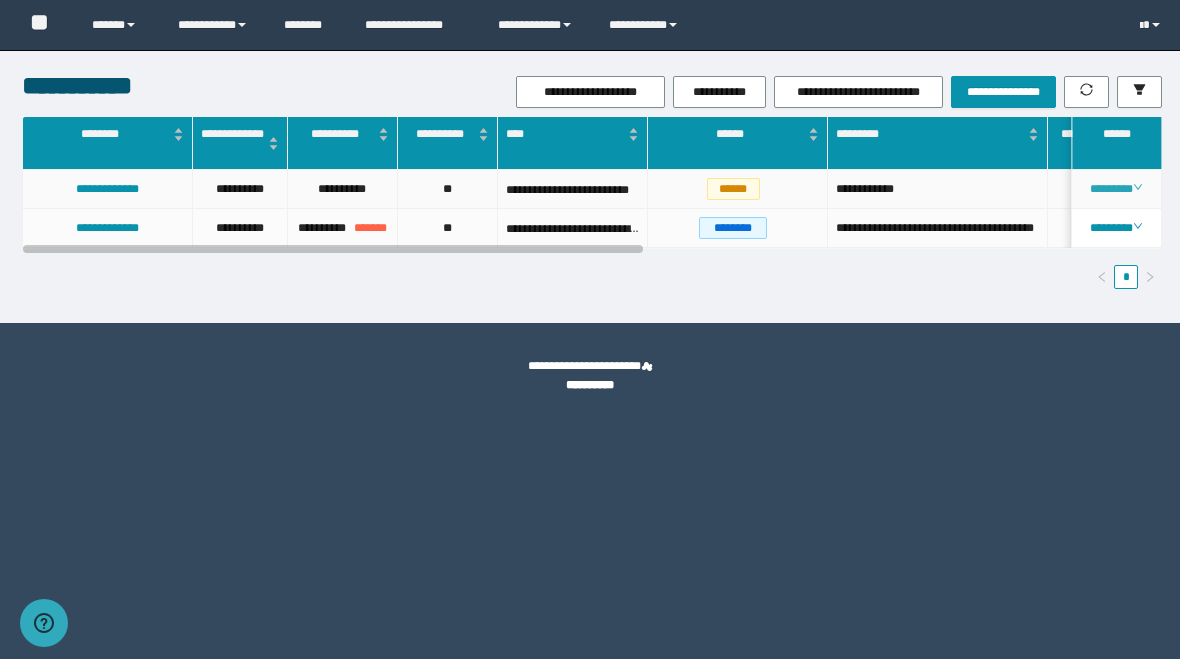 click 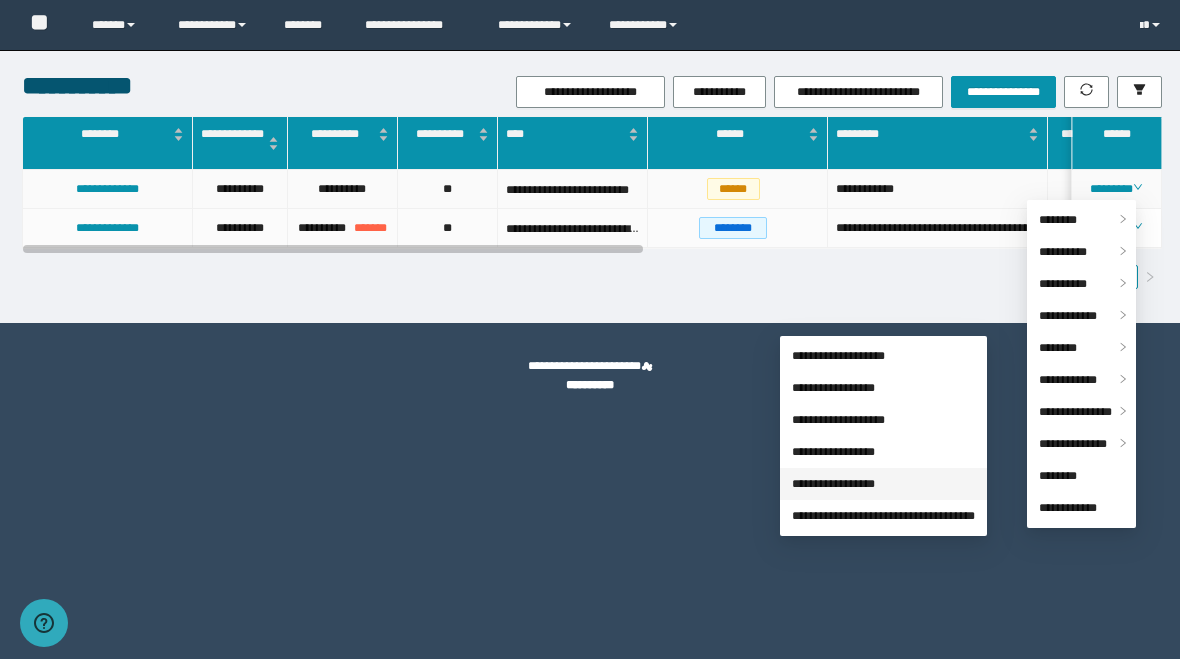 click on "**********" at bounding box center (833, 484) 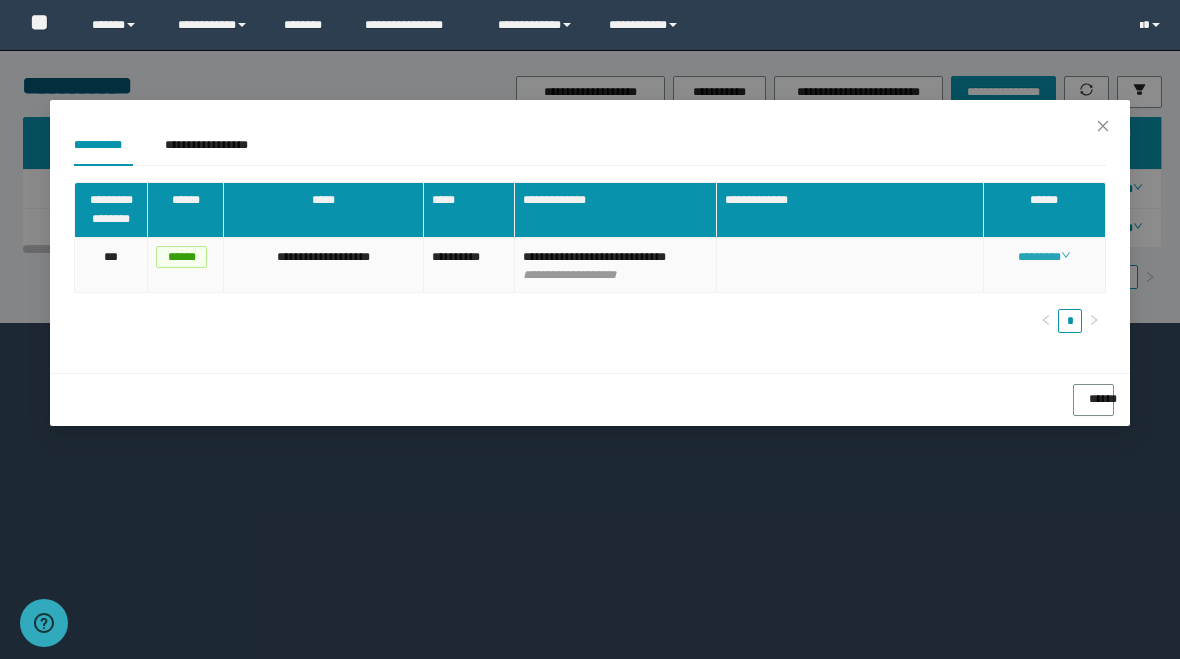 click on "********" at bounding box center [1044, 257] 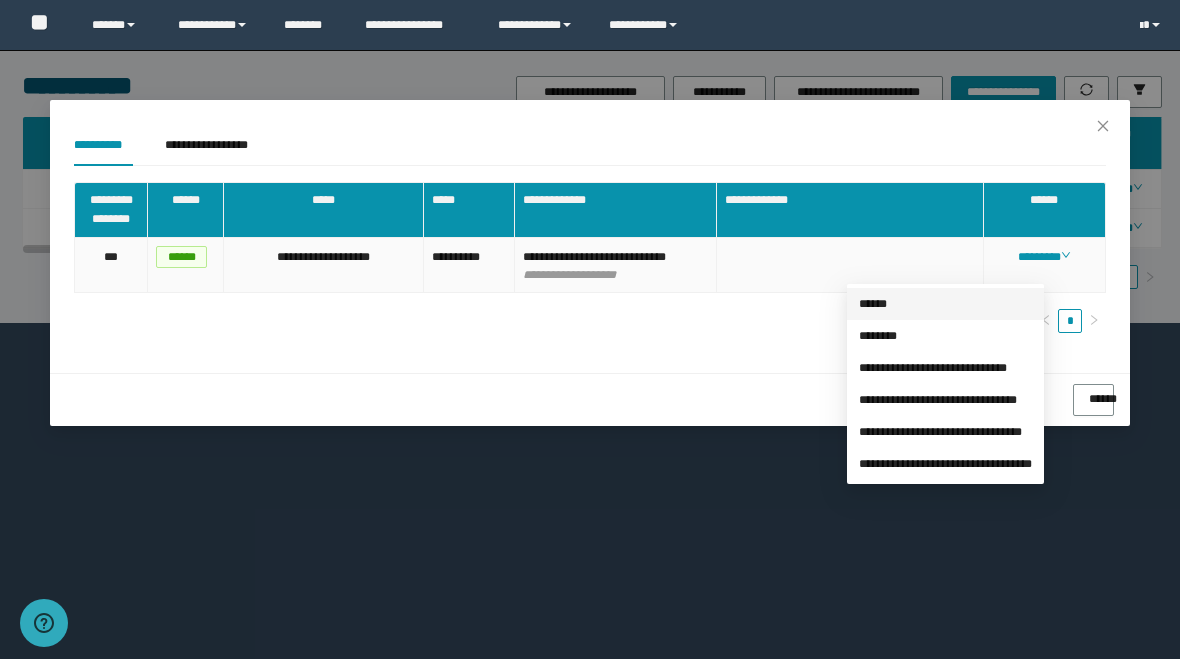click on "******" at bounding box center (873, 304) 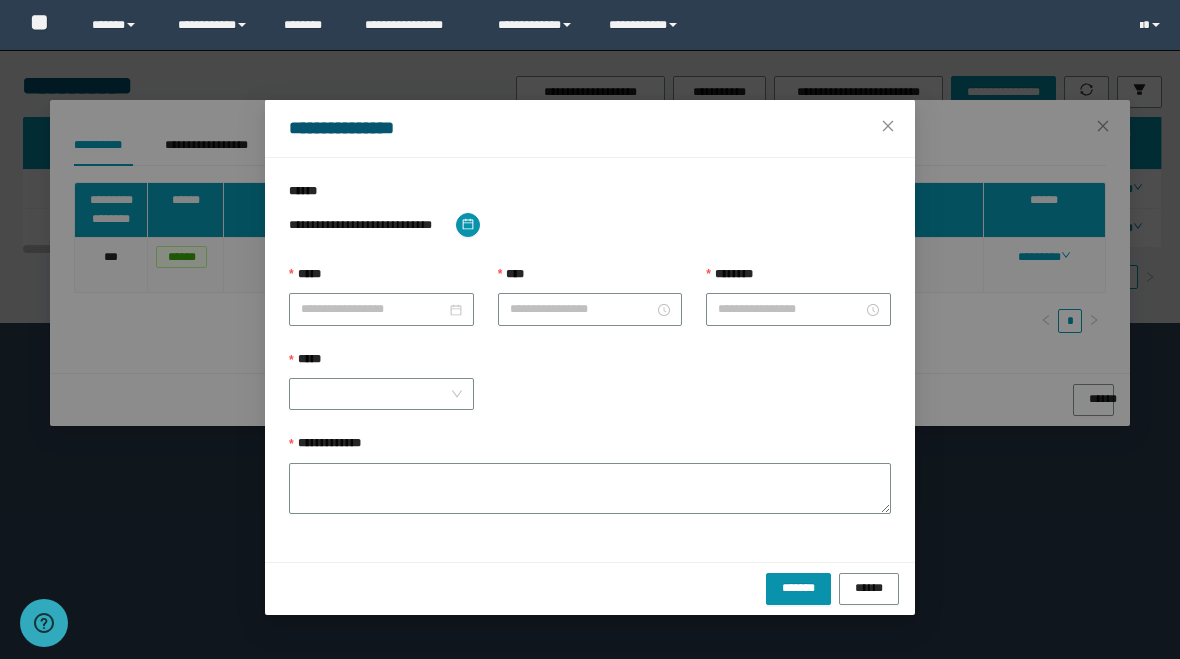 type on "**********" 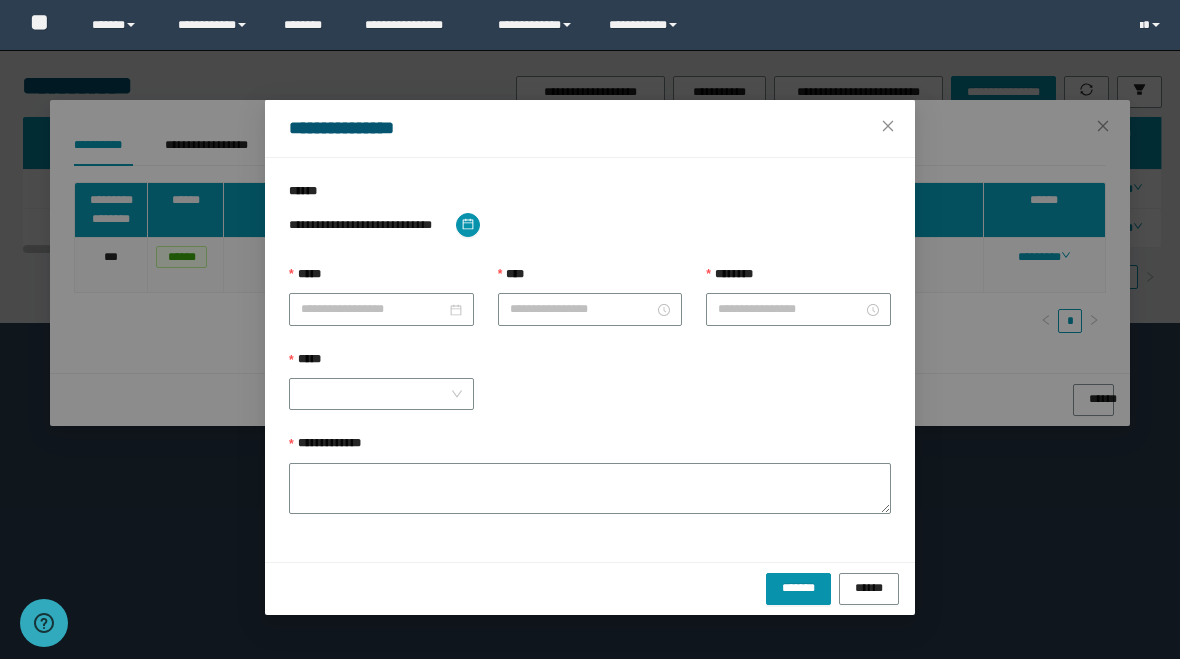 type on "*******" 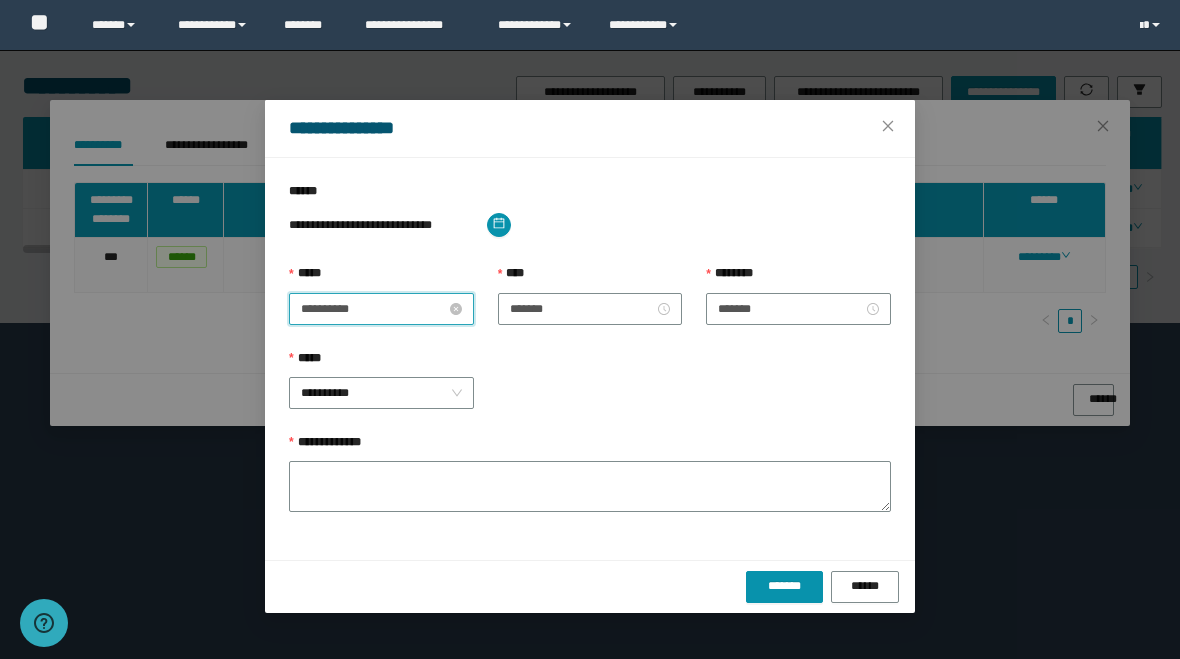 click on "**********" at bounding box center [373, 309] 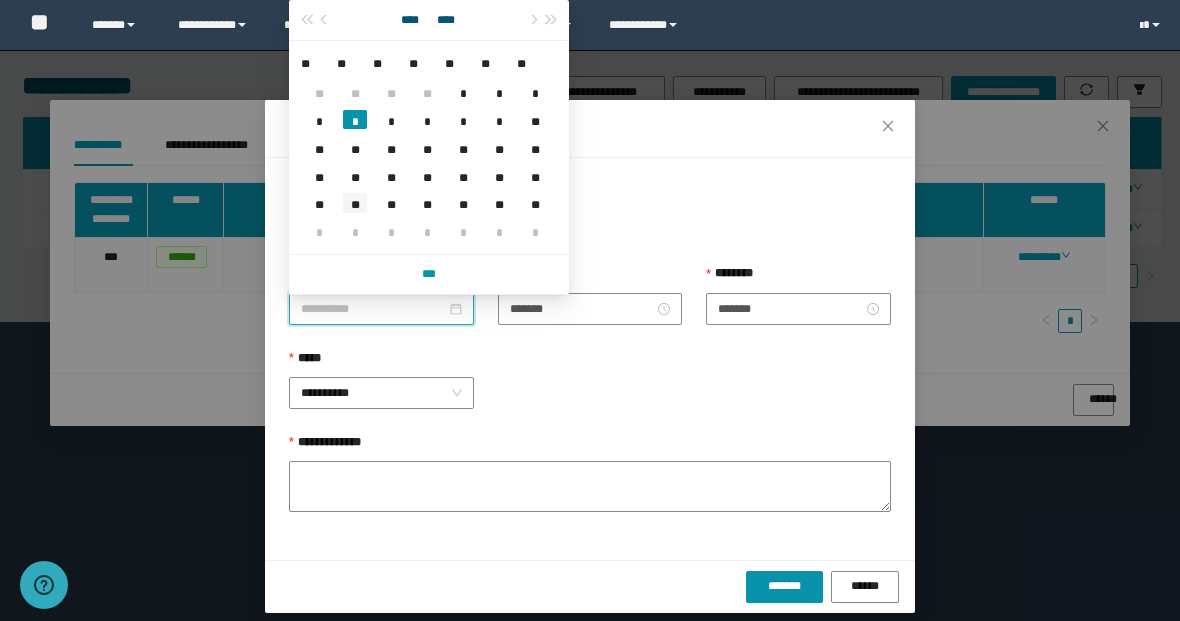 type on "**********" 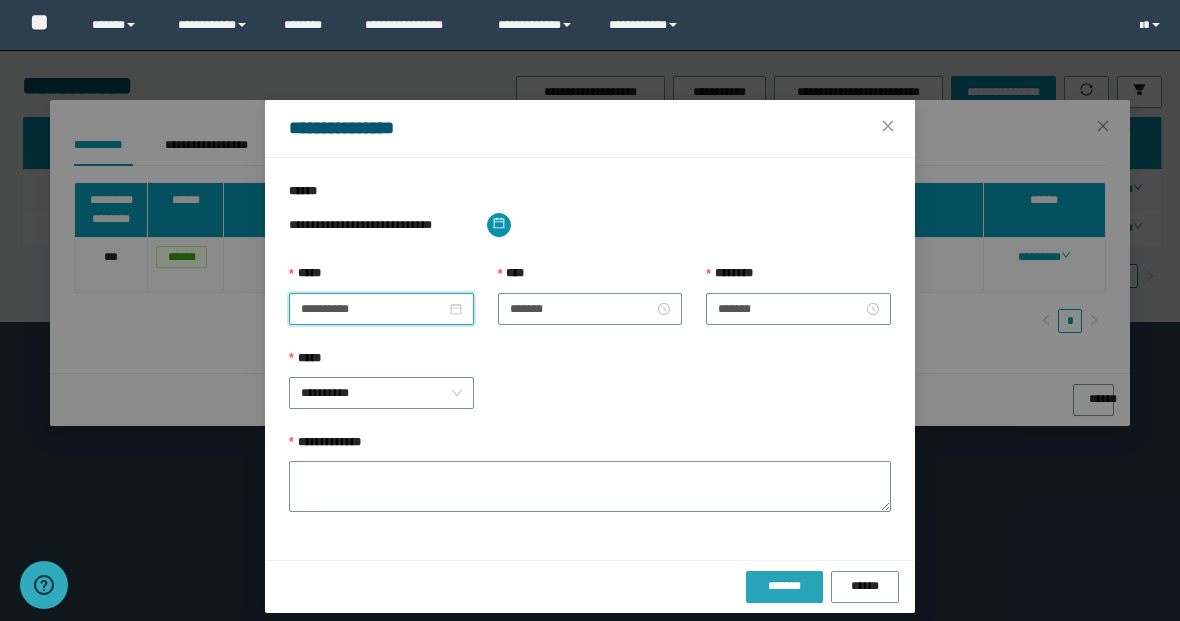 click on "*******" at bounding box center [784, 586] 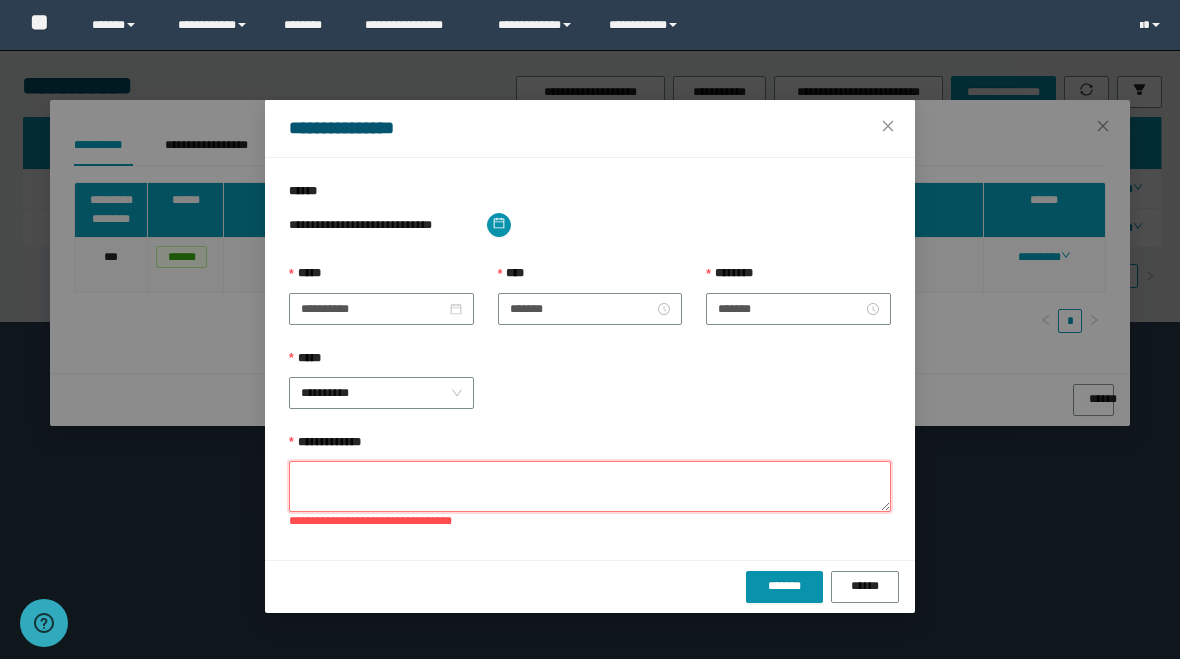 click on "**********" at bounding box center (590, 486) 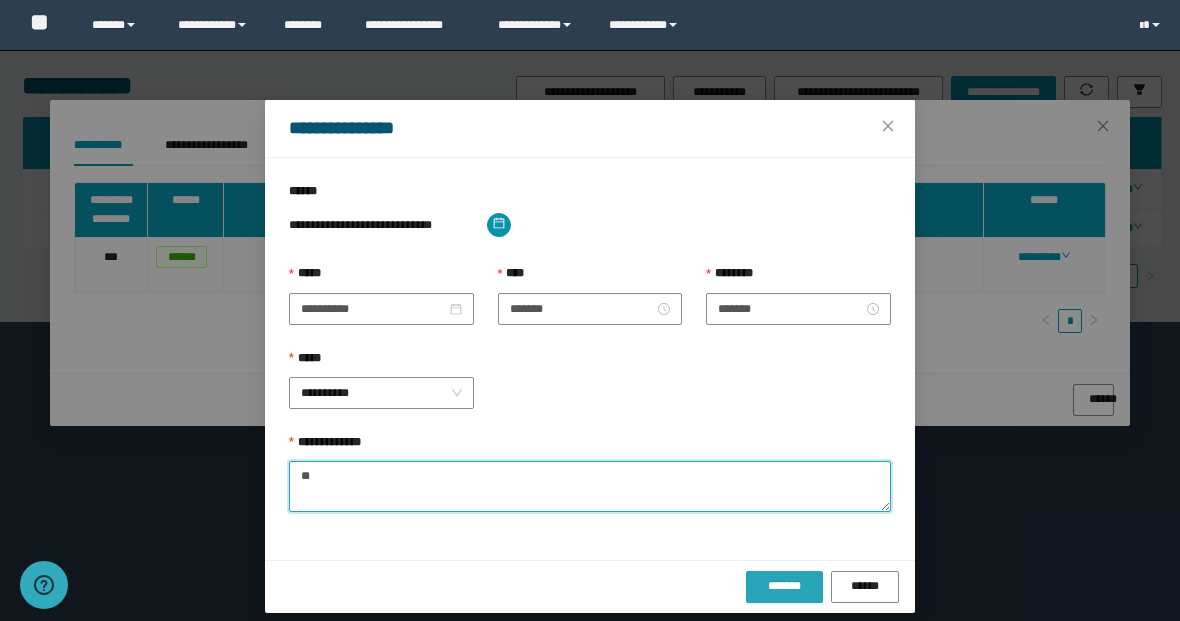 type on "**" 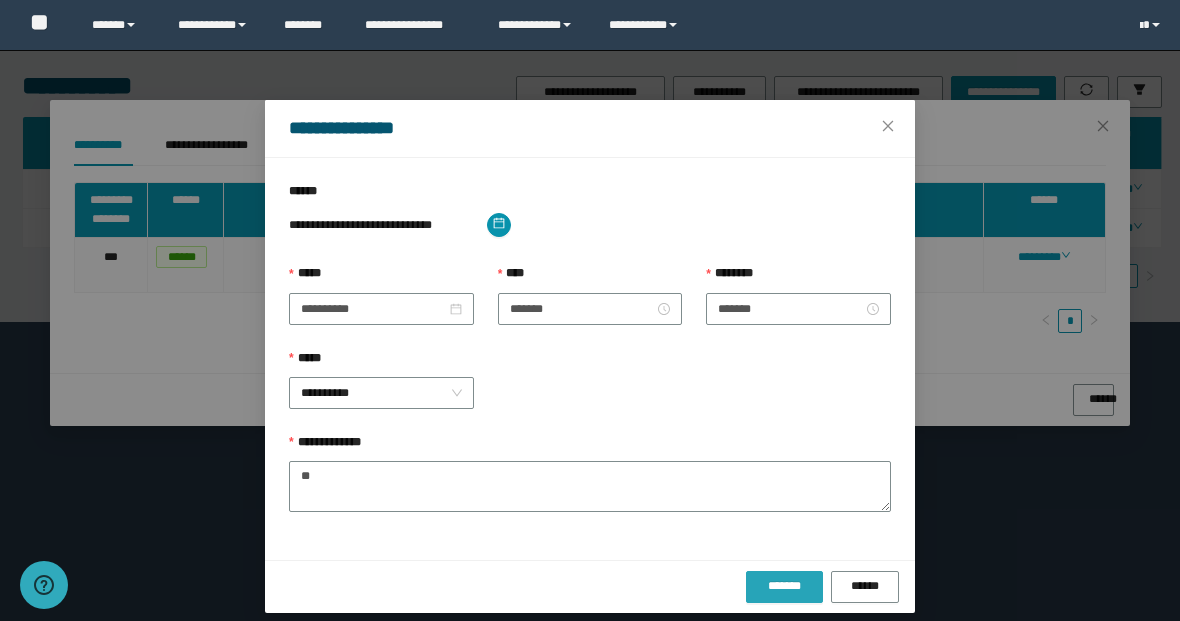 click on "*******" at bounding box center (784, 587) 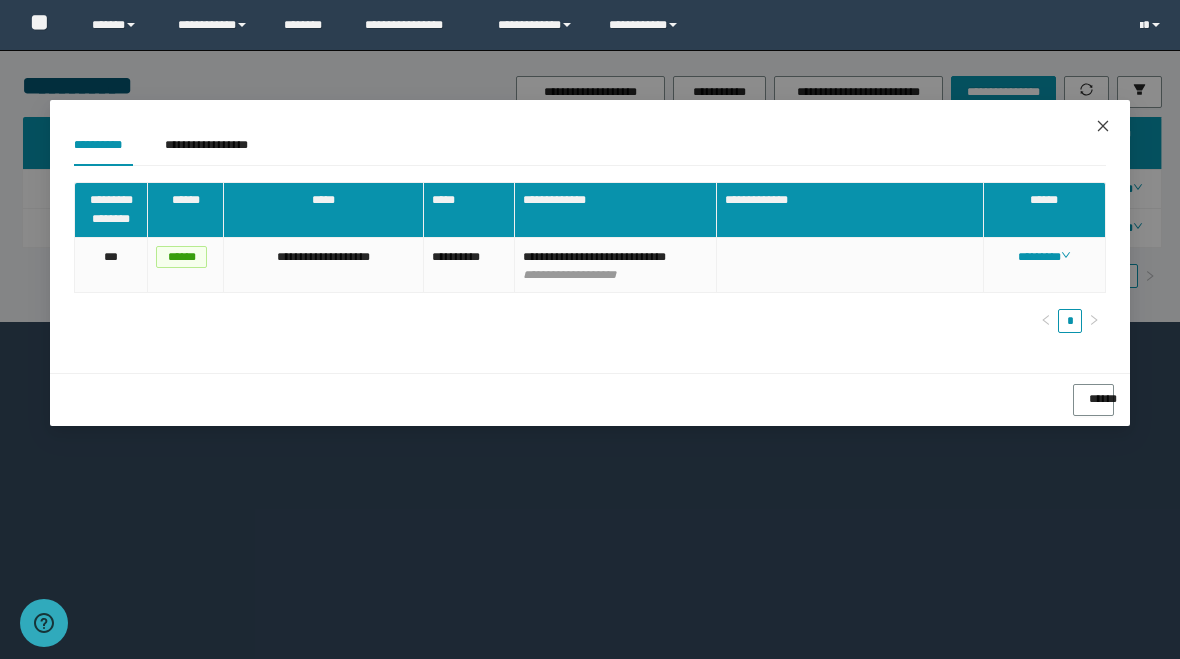 click 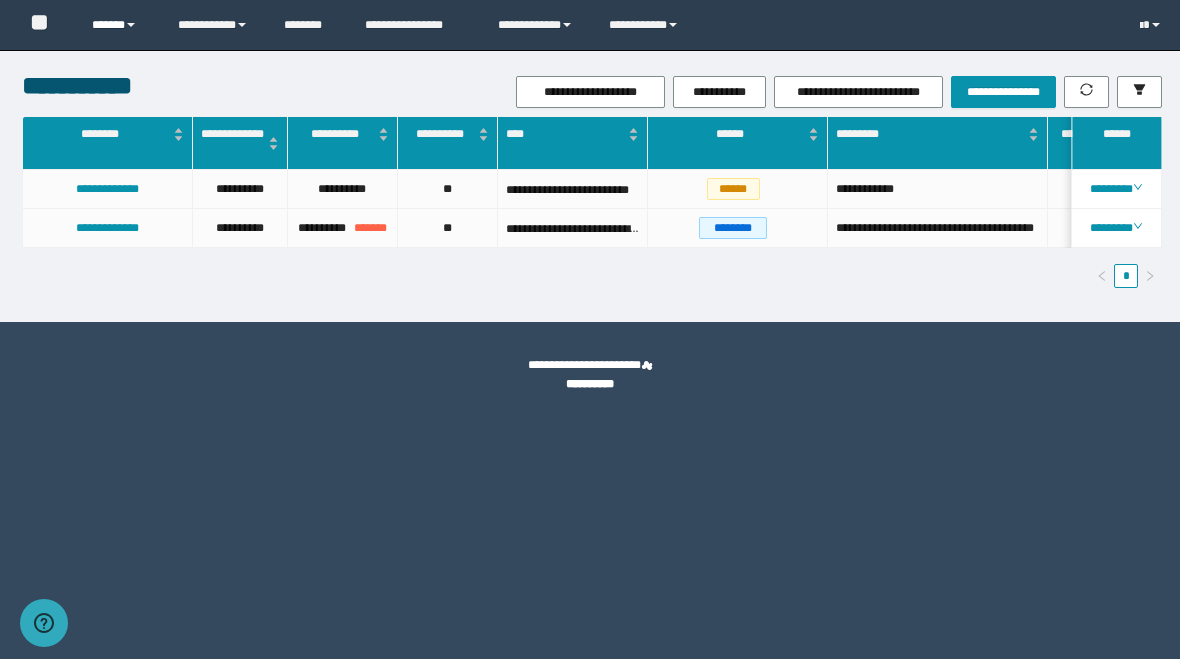click on "******" at bounding box center [120, 25] 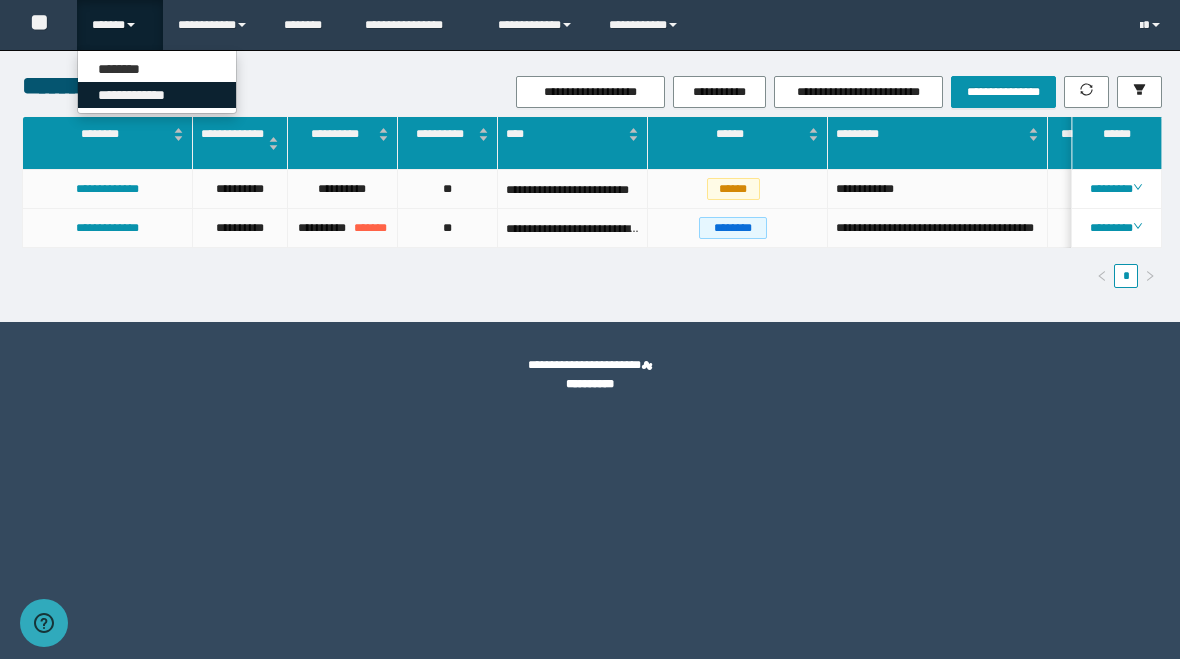 click on "**********" at bounding box center [157, 95] 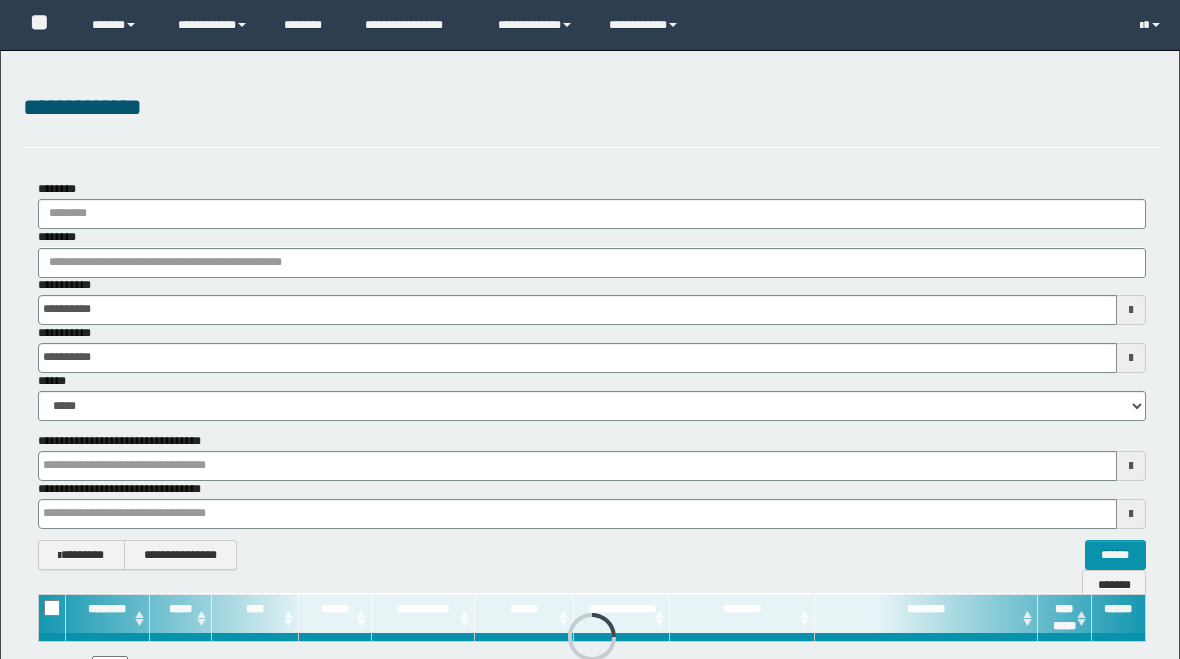 scroll, scrollTop: 0, scrollLeft: 0, axis: both 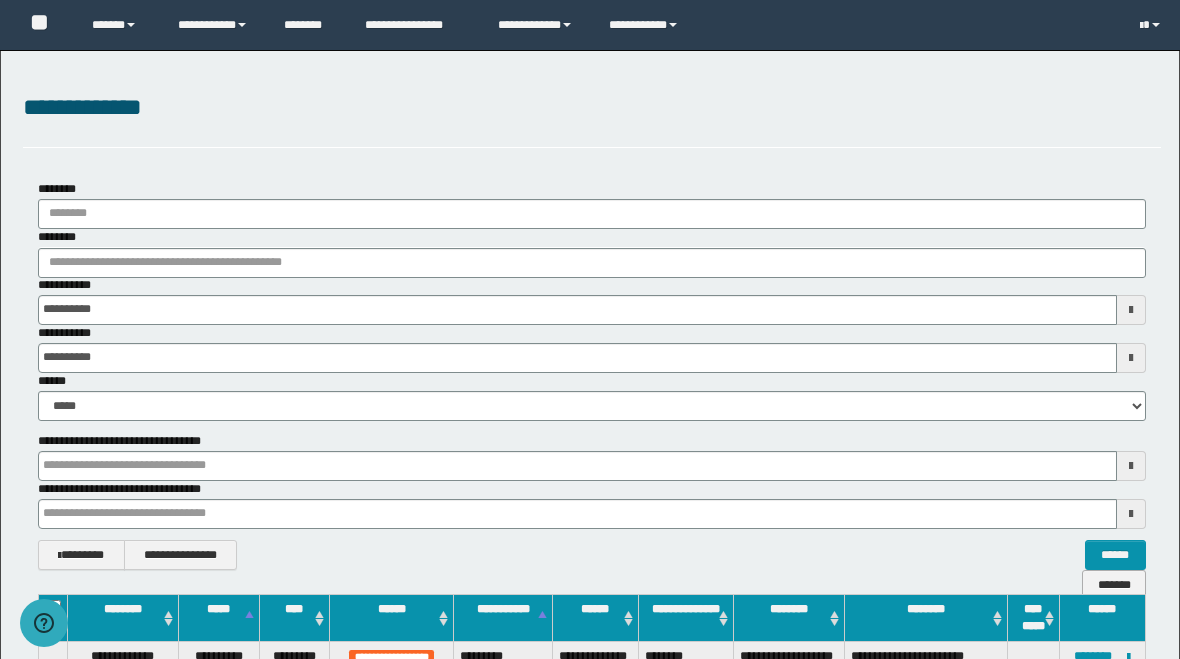 click on "*******" at bounding box center [1114, 585] 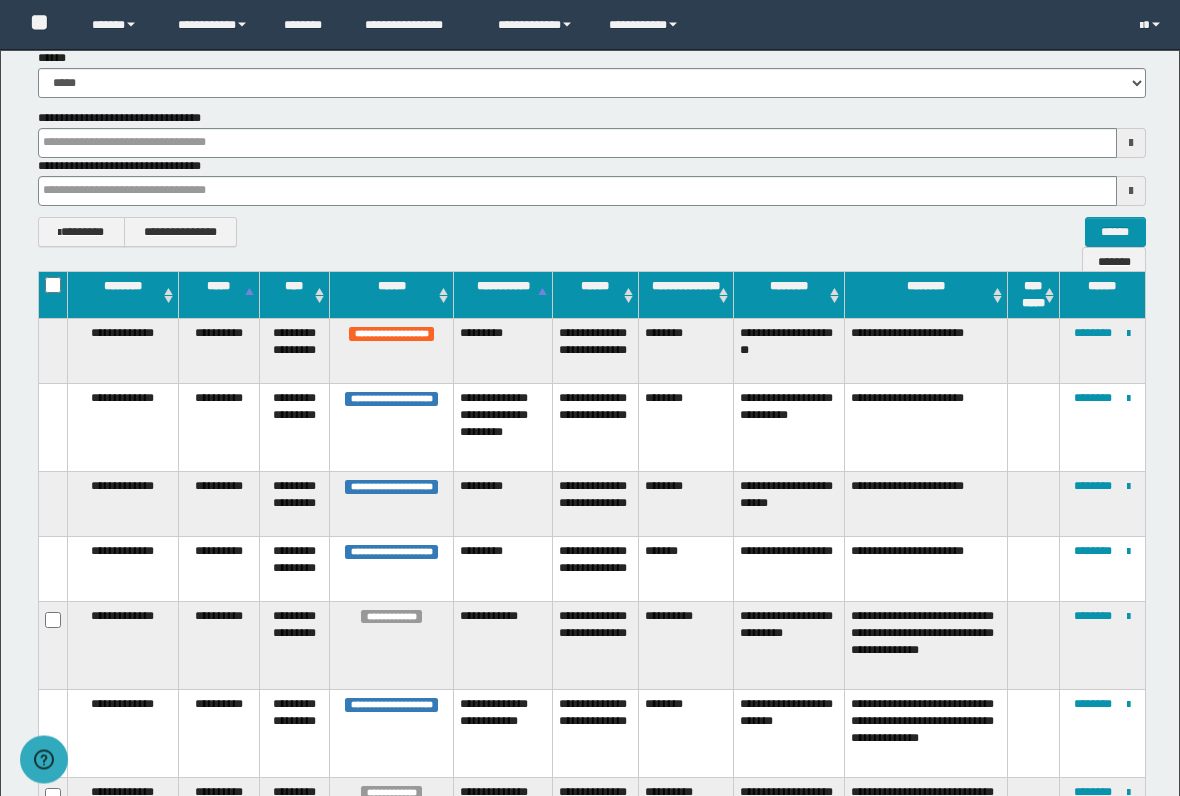 scroll, scrollTop: 370, scrollLeft: 0, axis: vertical 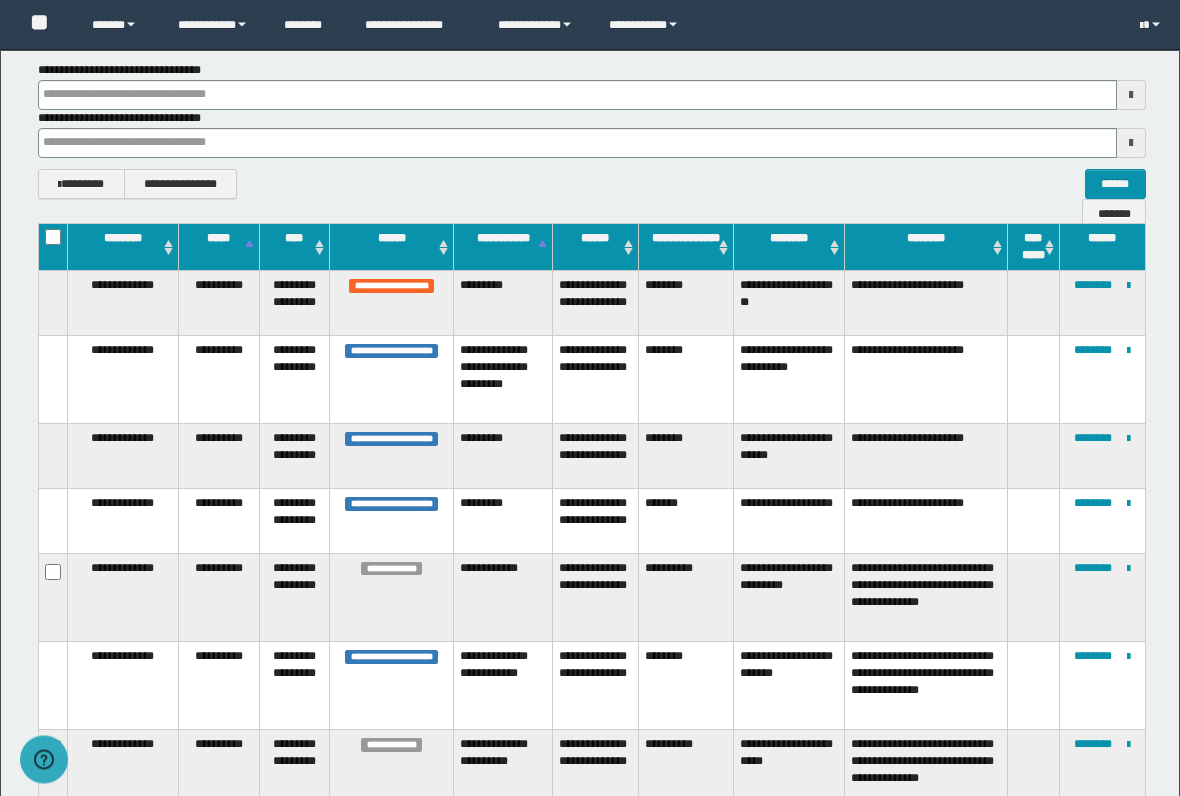click on "**********" at bounding box center [590, 542] 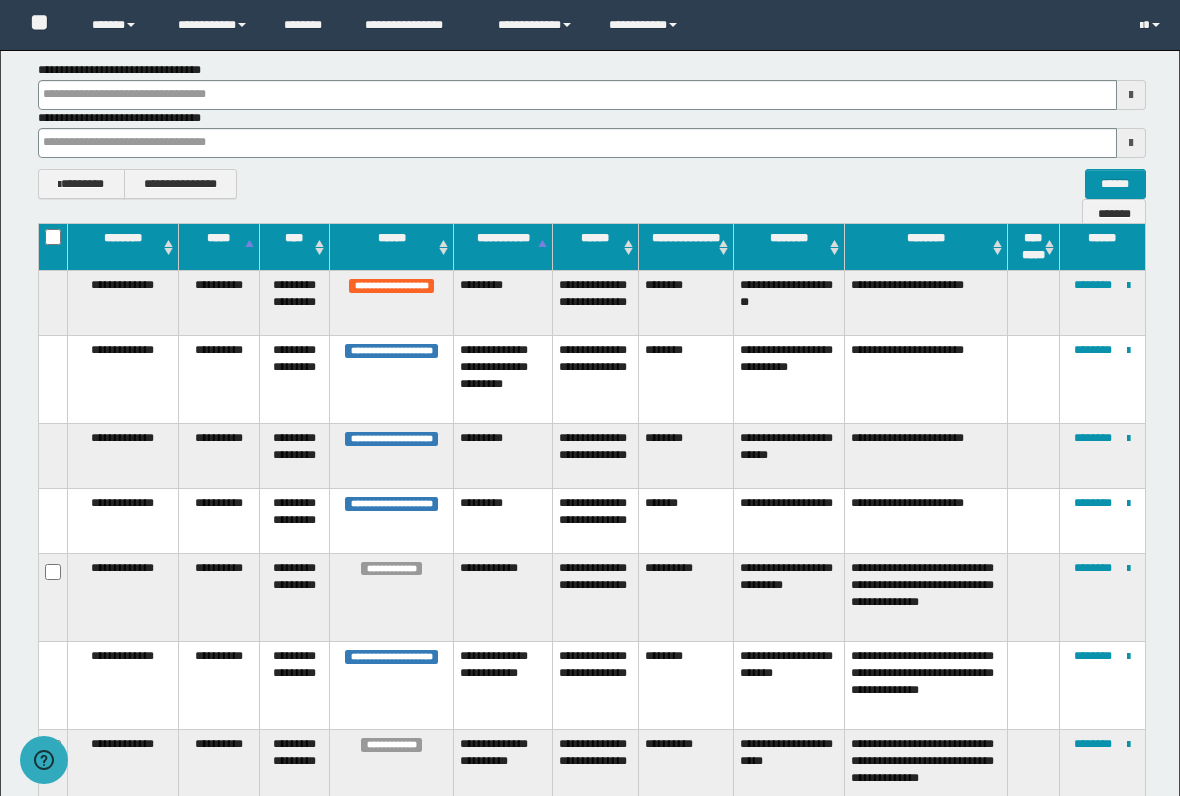 click on "**********" at bounding box center (590, 541) 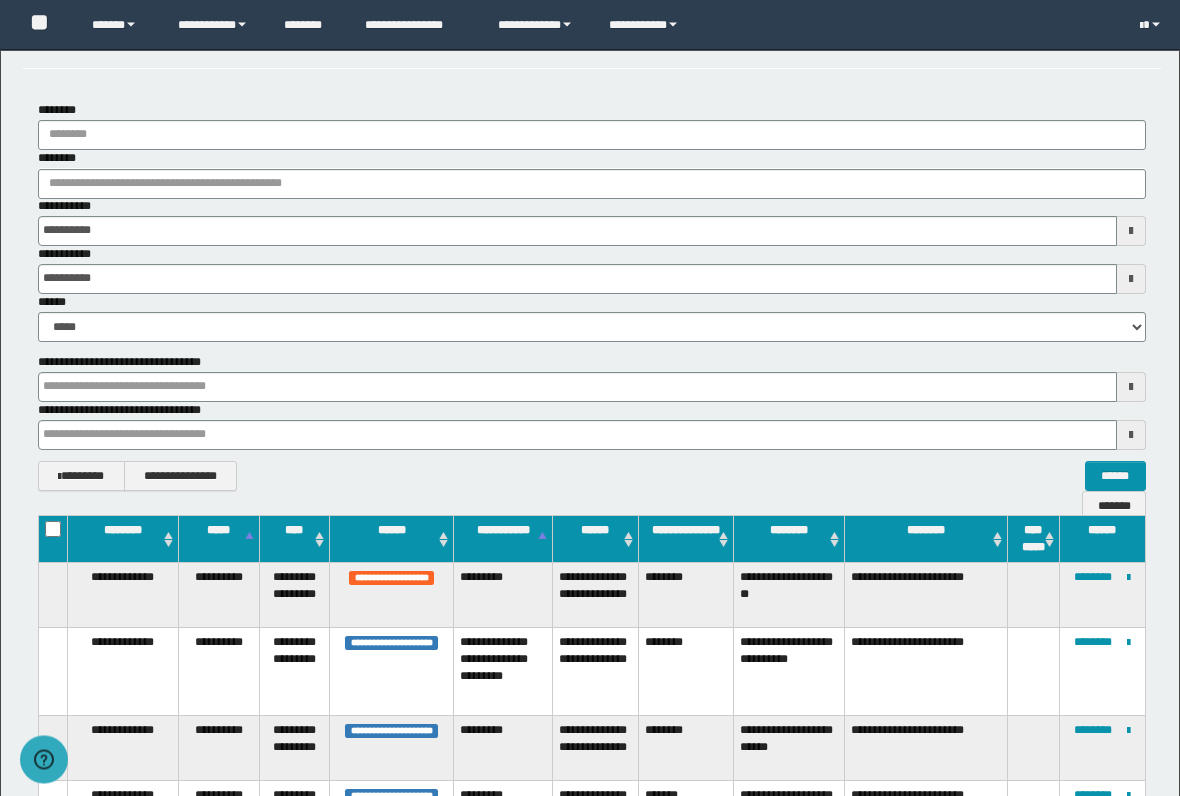 scroll, scrollTop: 76, scrollLeft: 0, axis: vertical 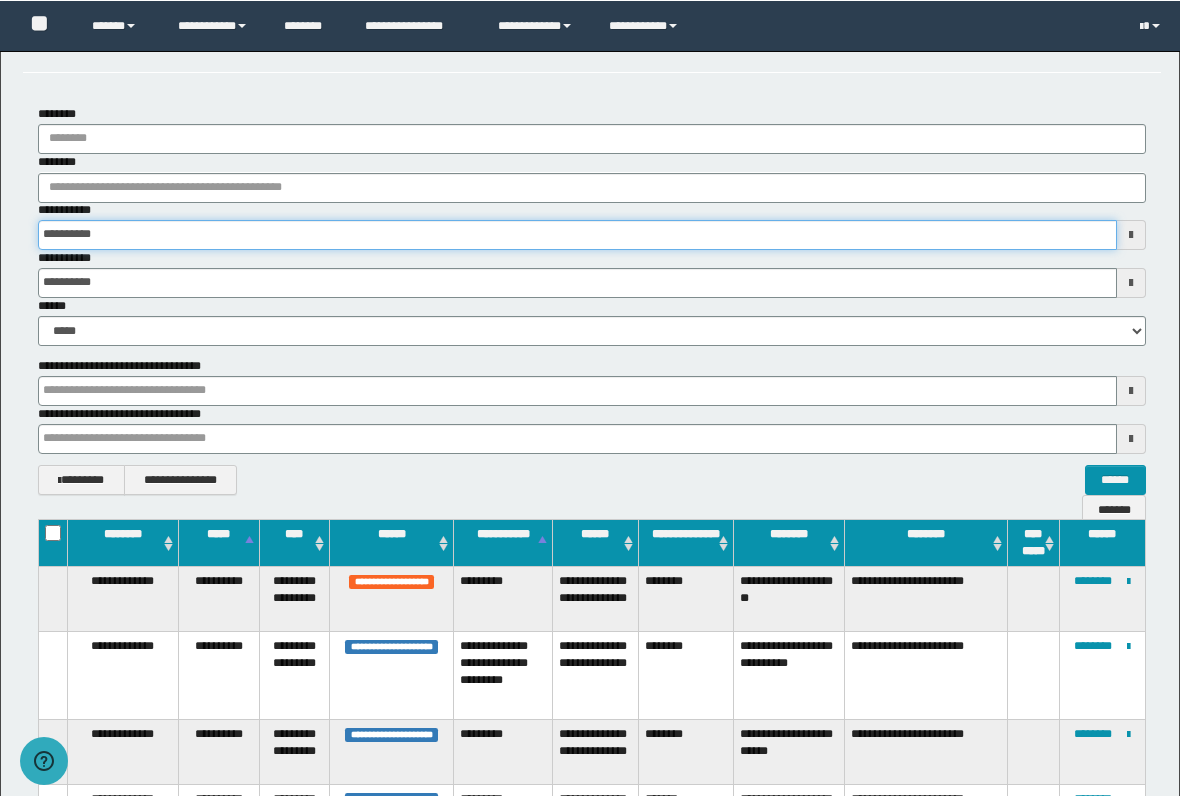 click on "**********" at bounding box center (577, 234) 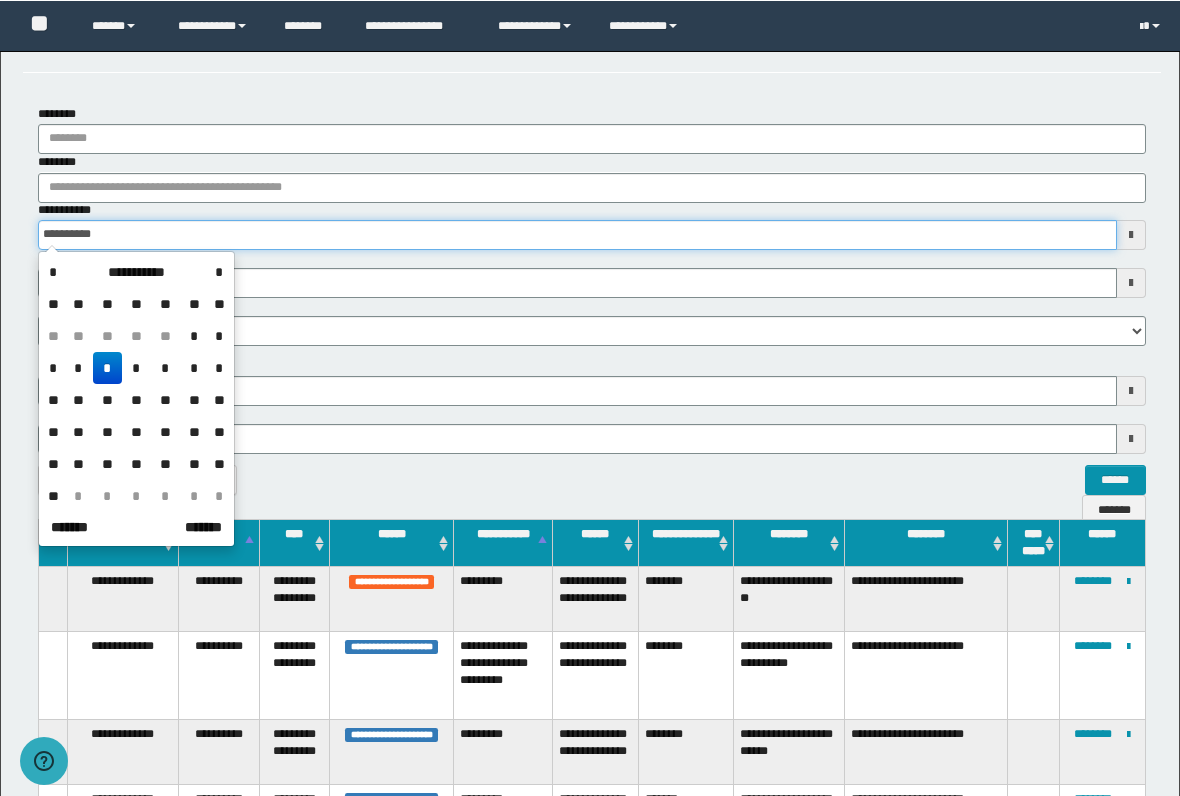 scroll, scrollTop: 75, scrollLeft: 0, axis: vertical 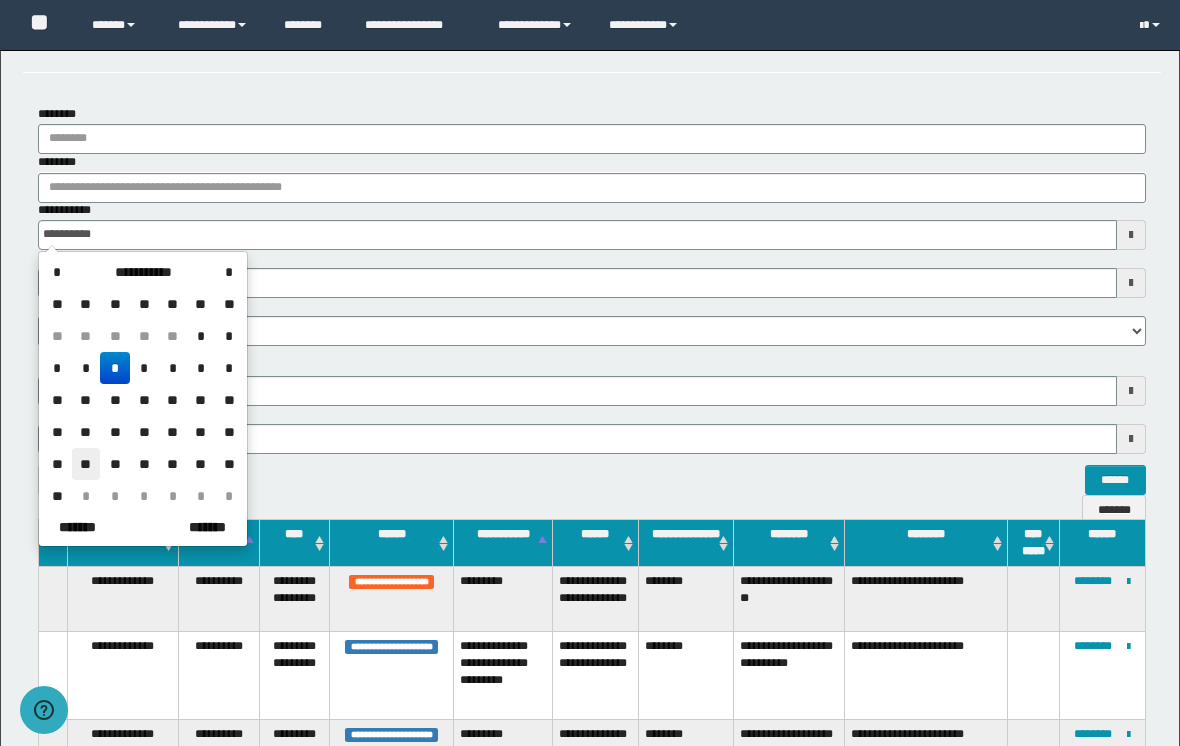 click on "**" at bounding box center [86, 464] 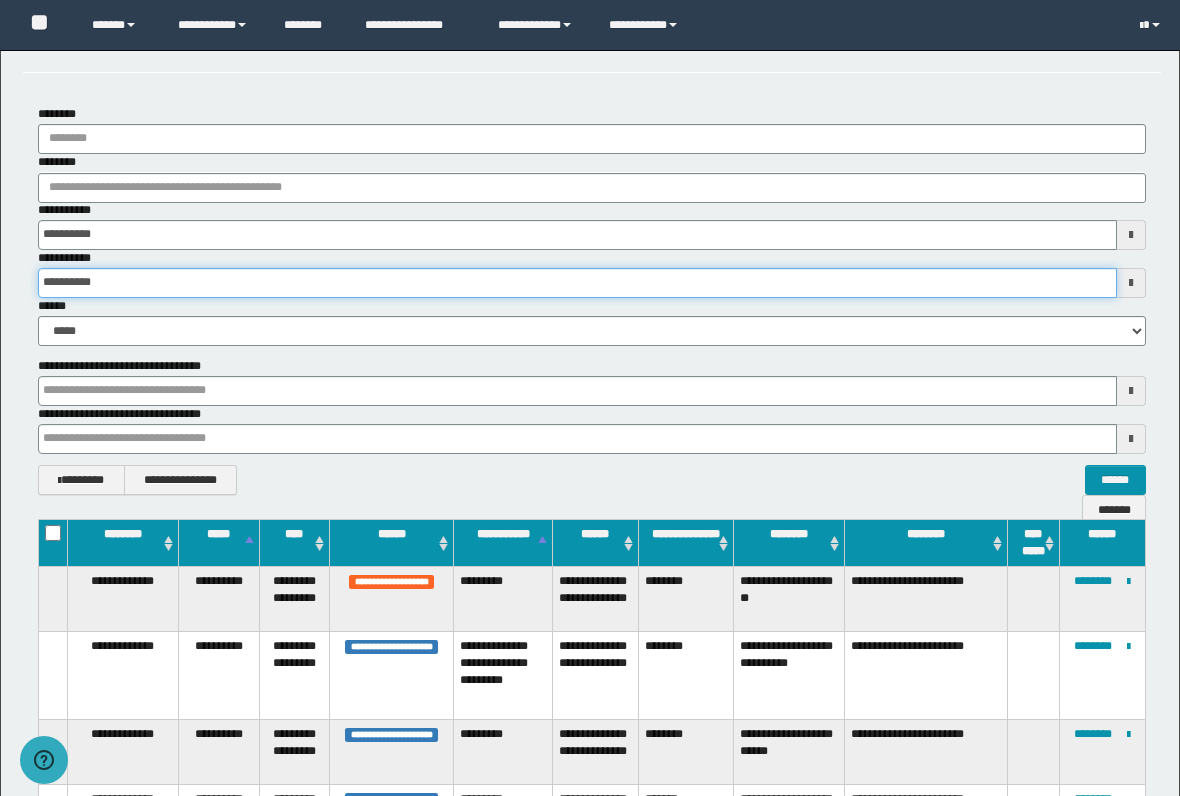 click on "**********" at bounding box center [577, 283] 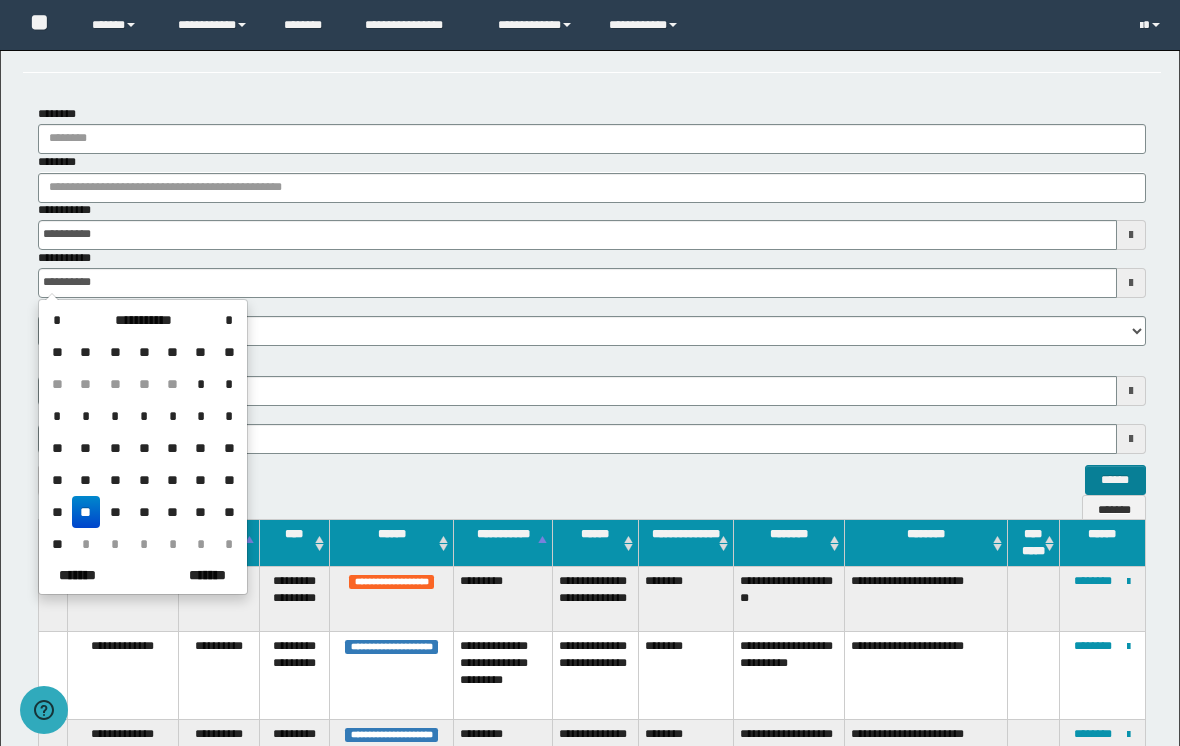 click on "******" at bounding box center [1115, 480] 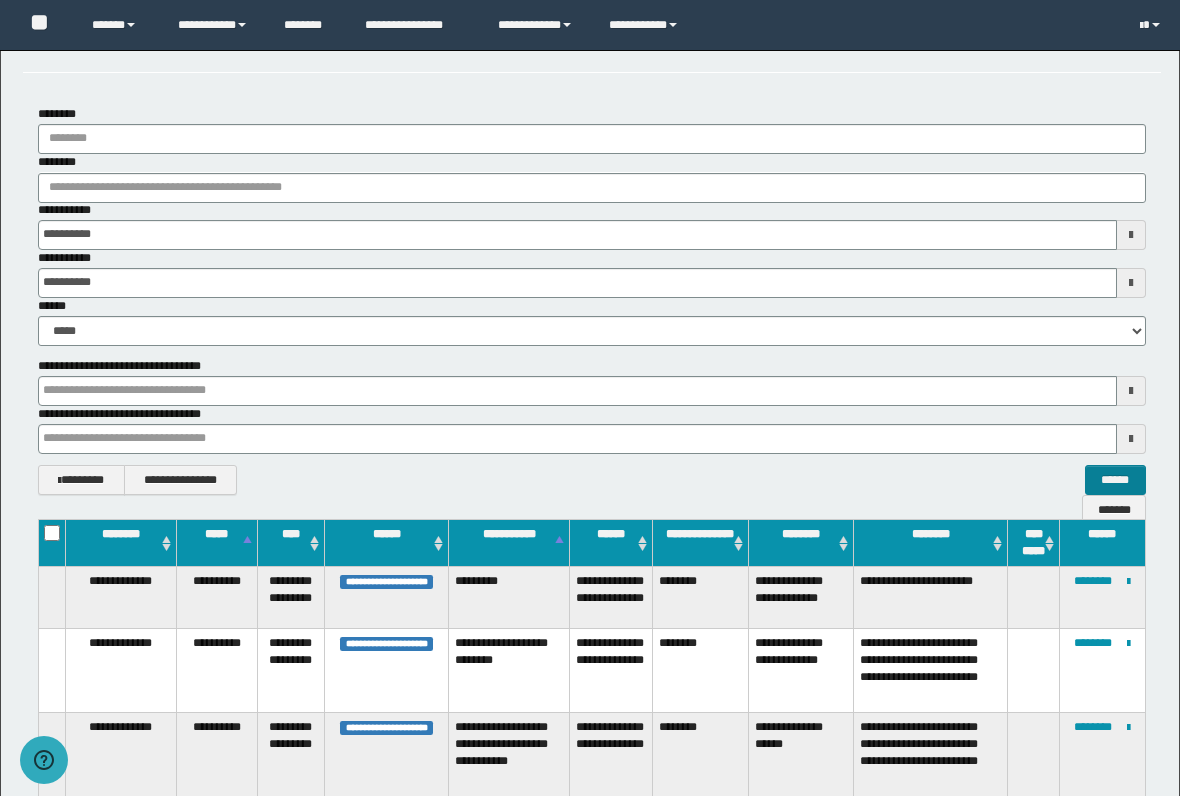 click on "******" at bounding box center (1115, 480) 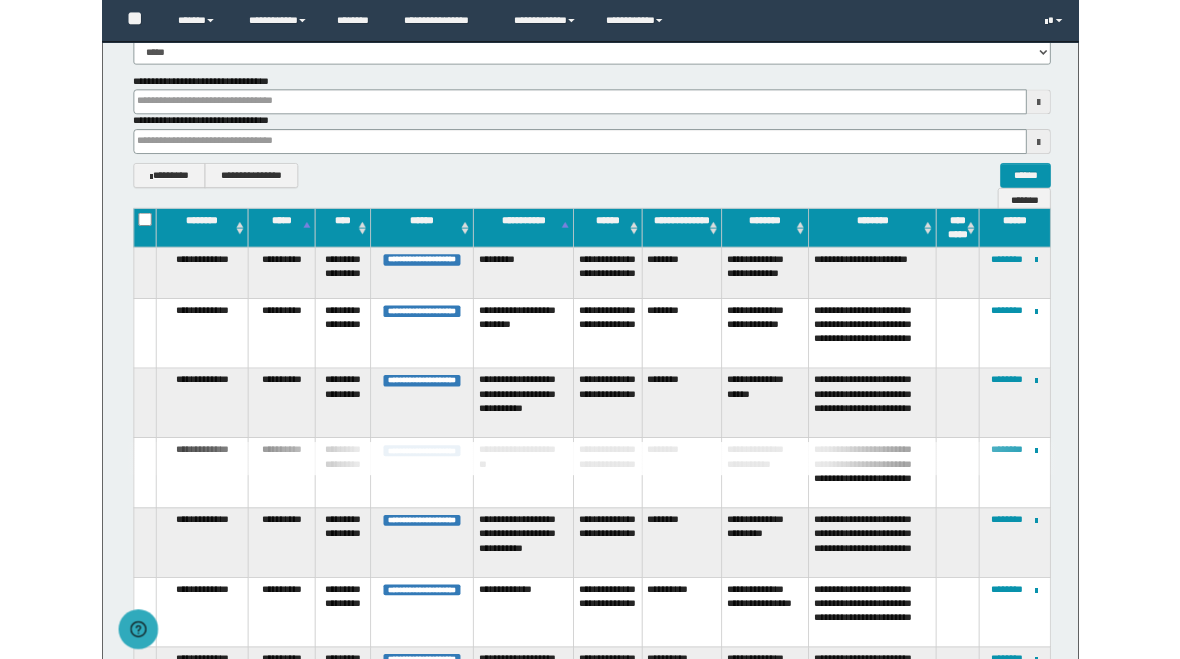 scroll, scrollTop: 399, scrollLeft: 0, axis: vertical 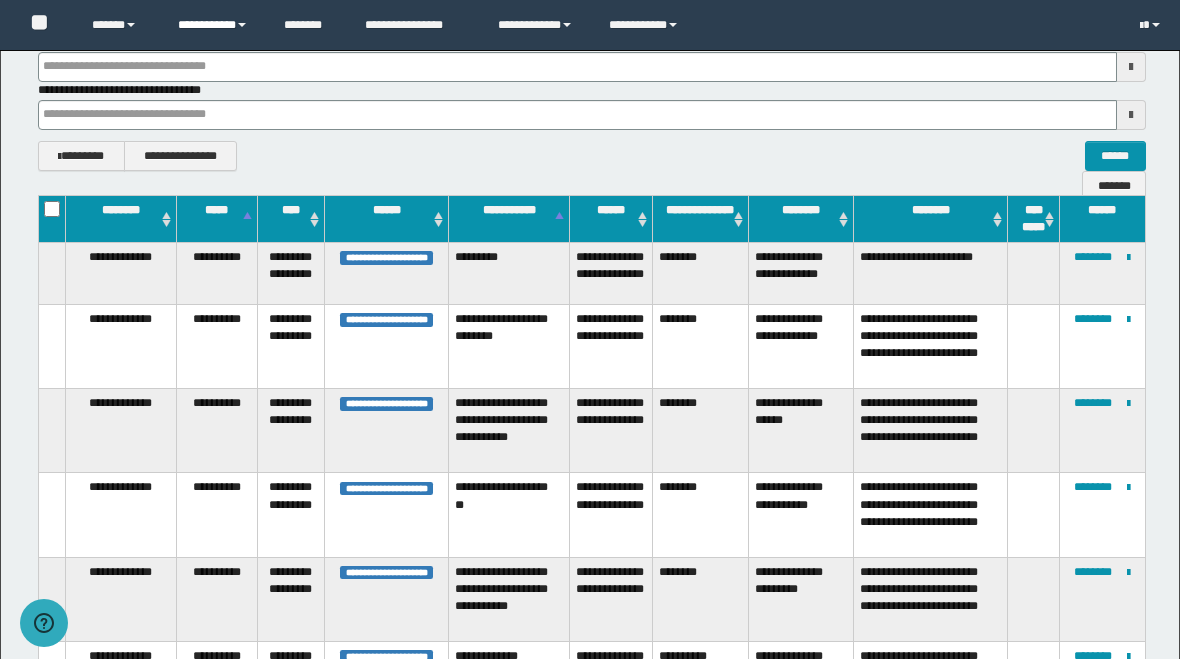 click on "**********" at bounding box center [216, 25] 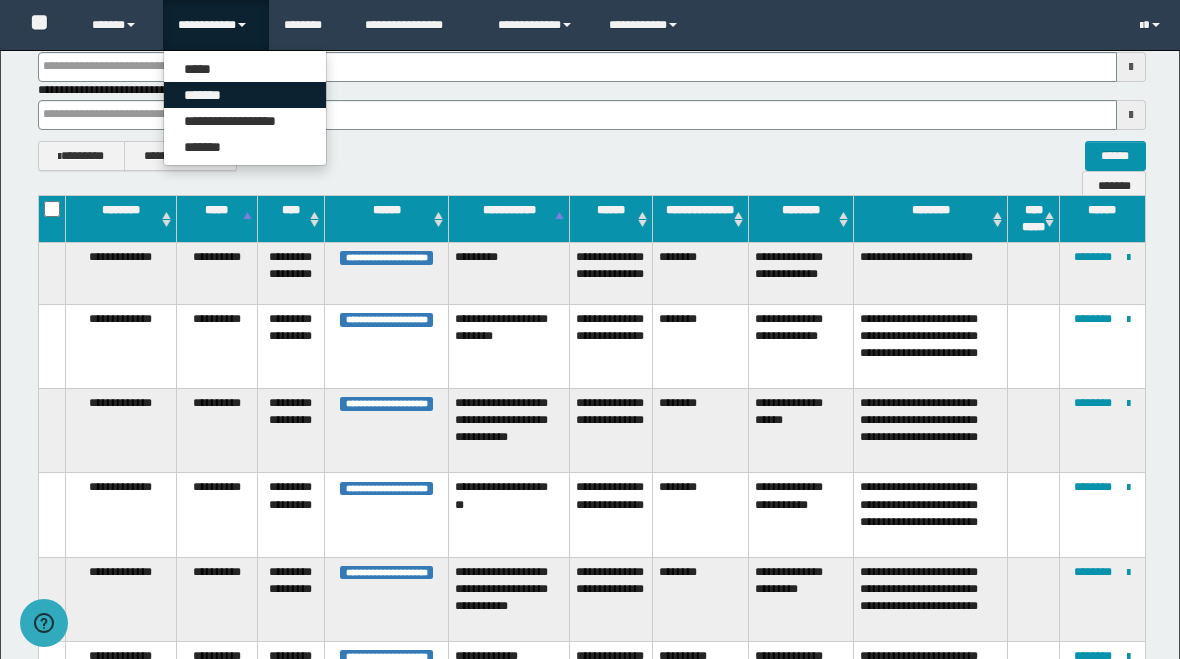 click on "*******" at bounding box center (245, 95) 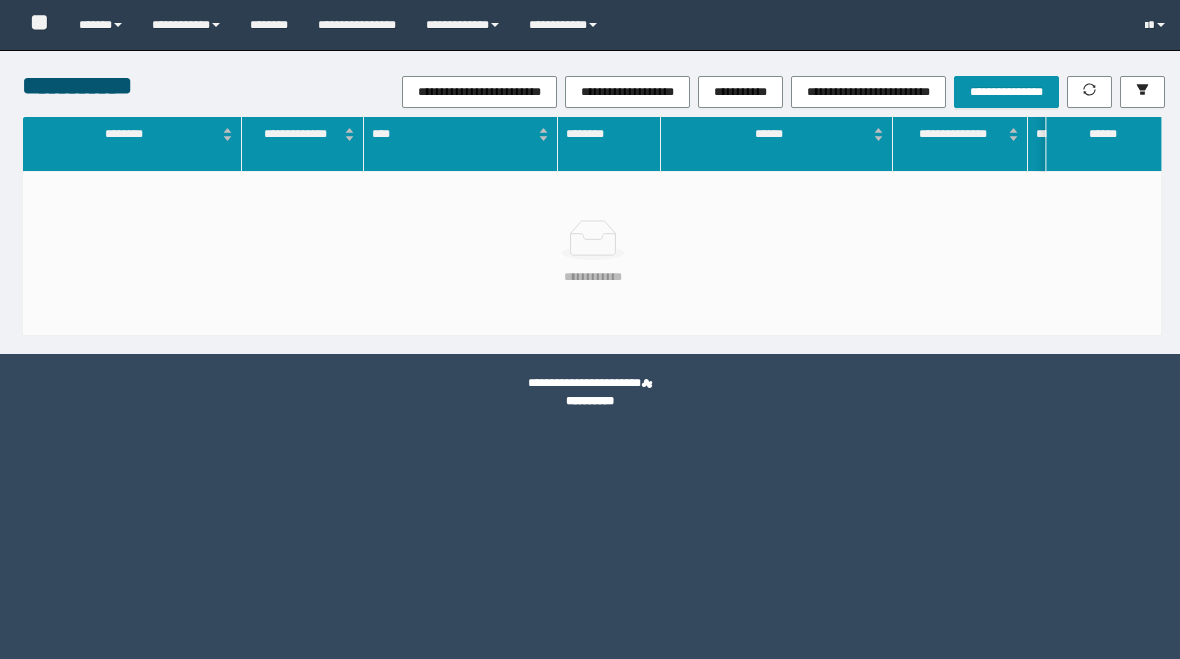 scroll, scrollTop: 0, scrollLeft: 0, axis: both 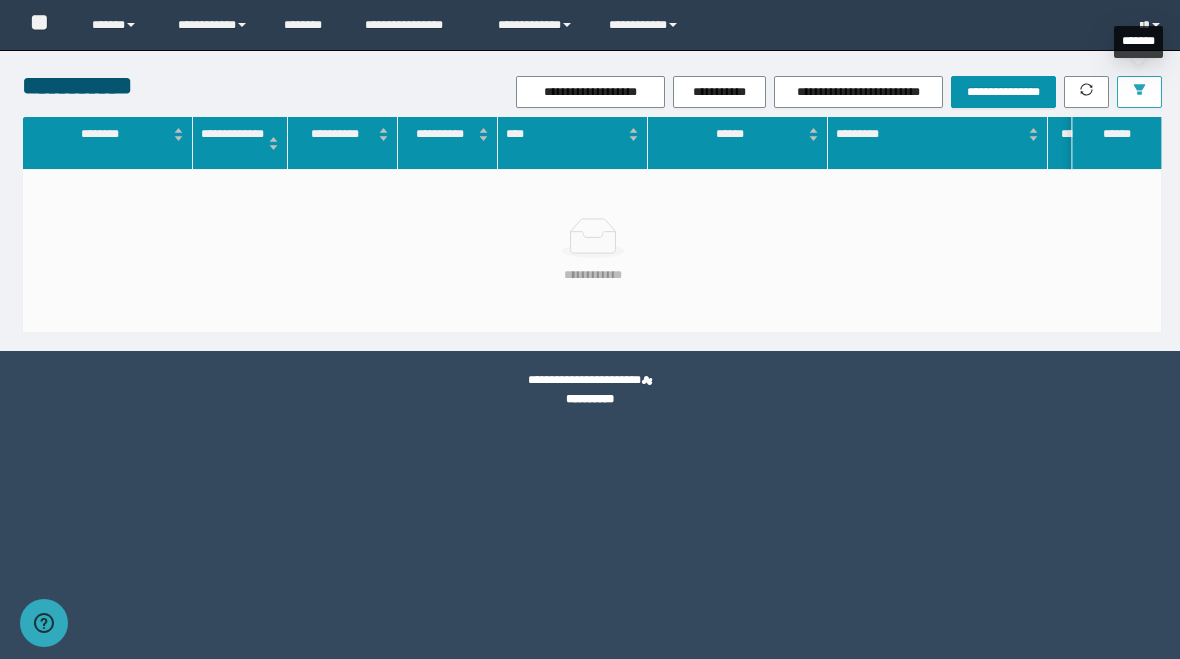 click 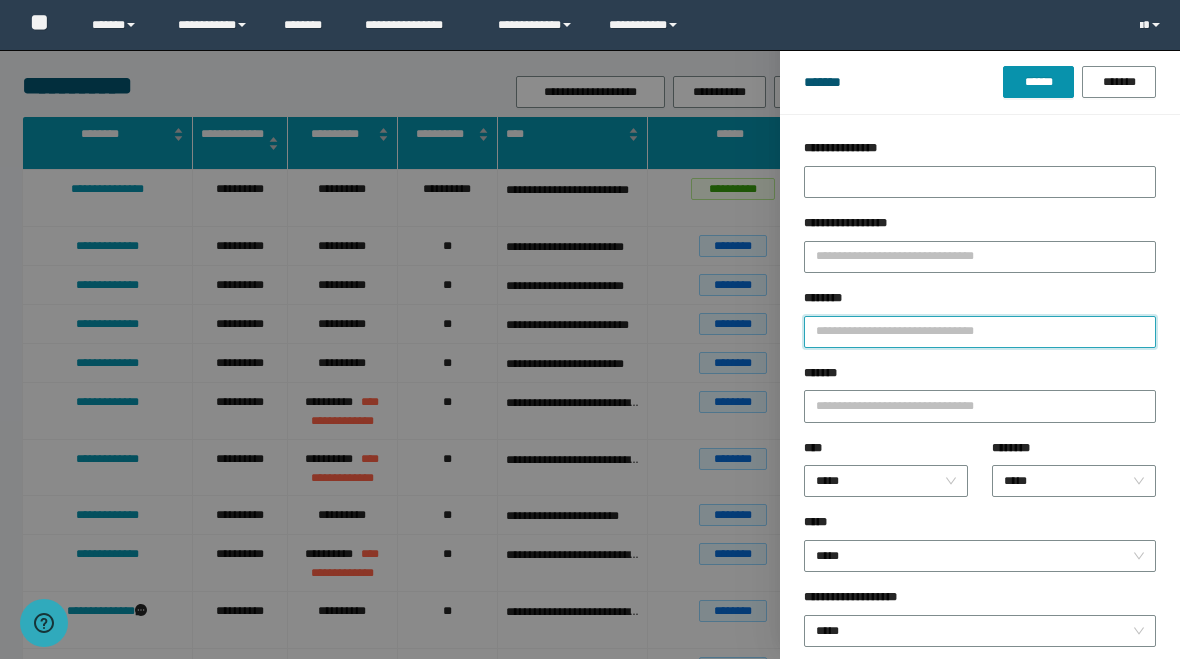 click on "********" at bounding box center [980, 332] 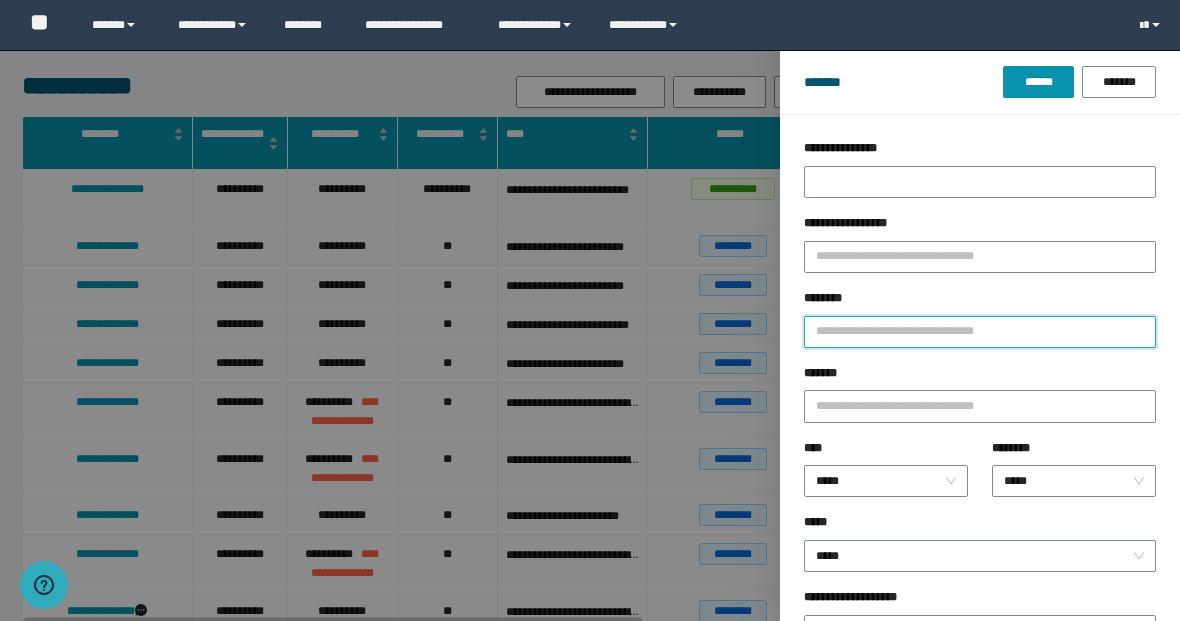 paste on "**********" 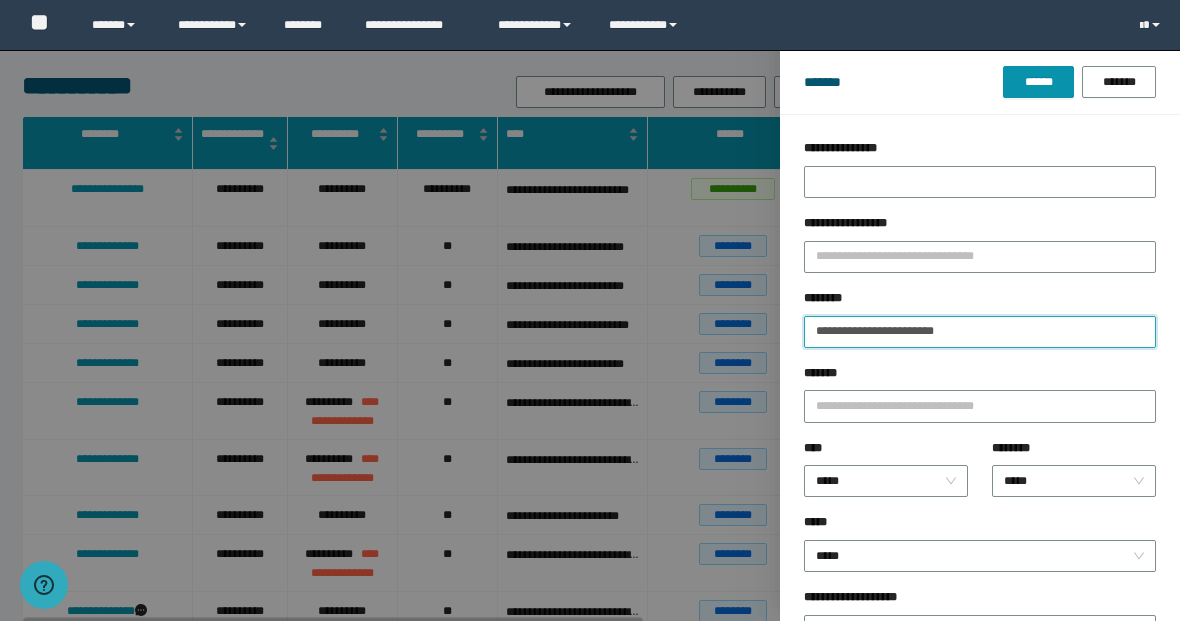 type on "**********" 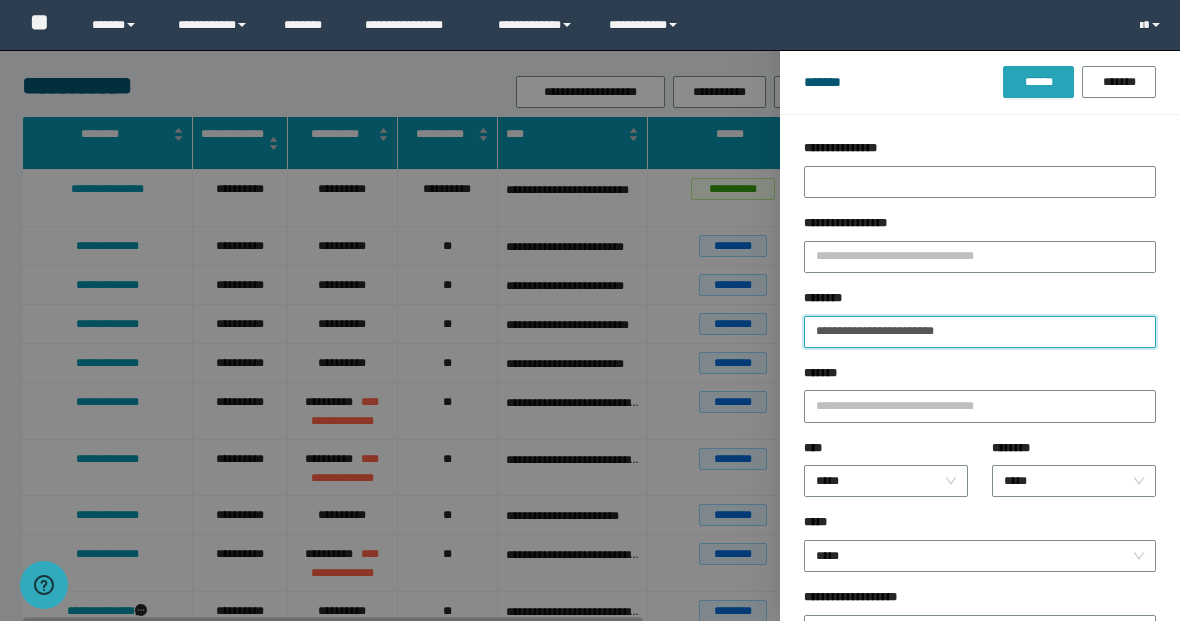 type on "**********" 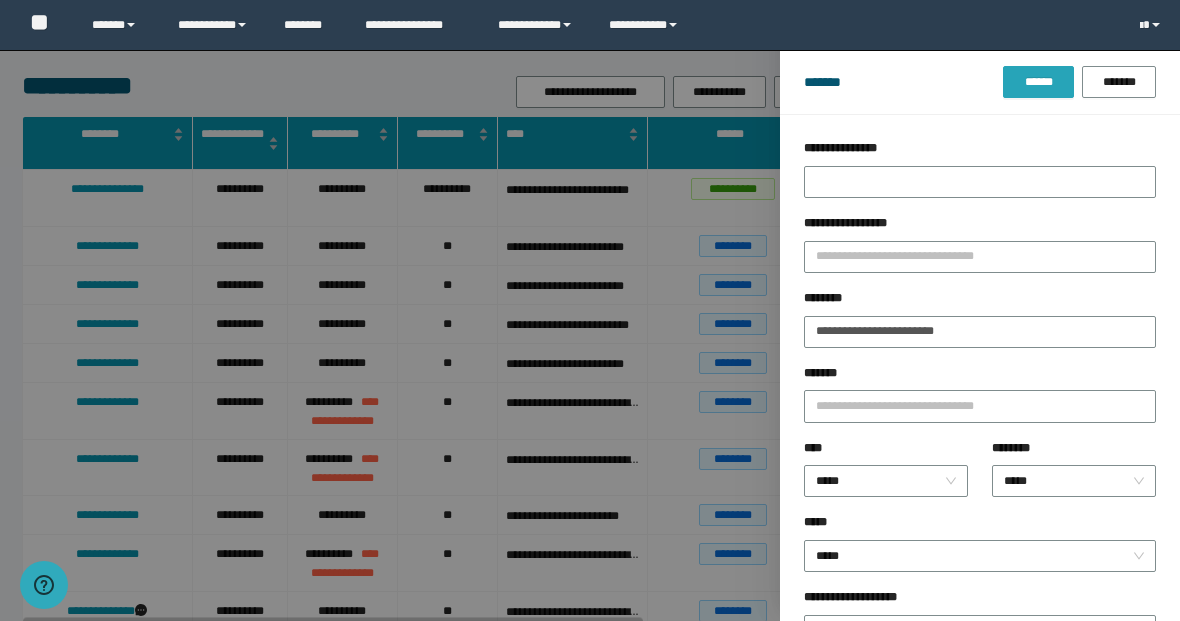 click on "******" at bounding box center (1038, 82) 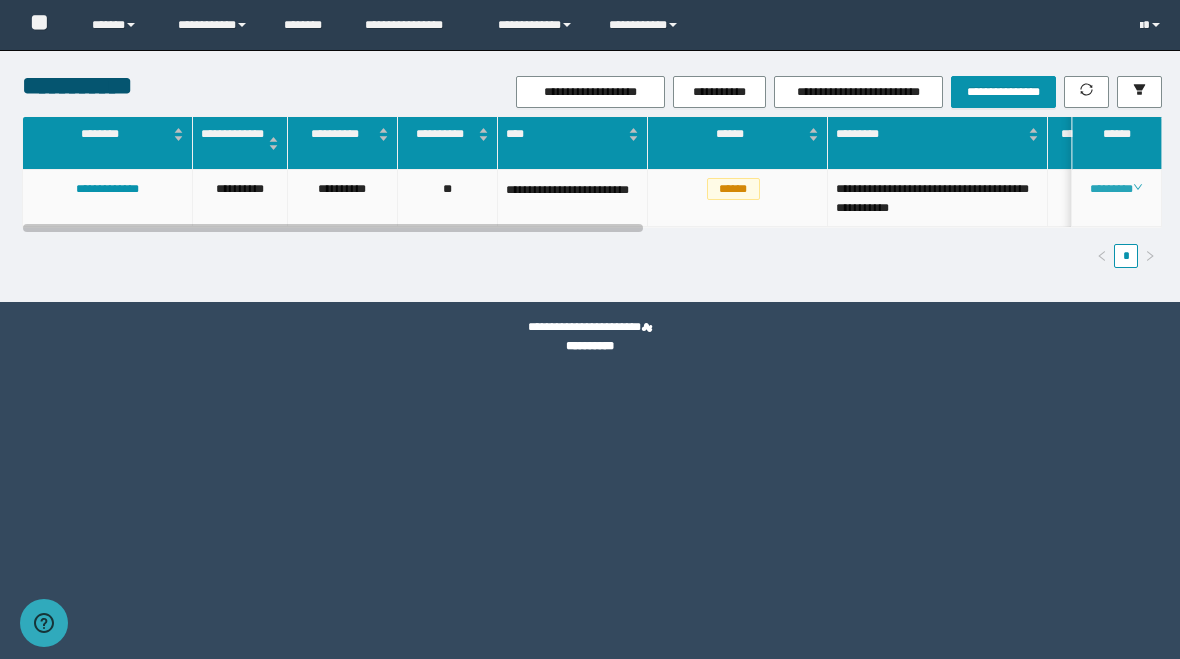 click on "********" at bounding box center (1116, 189) 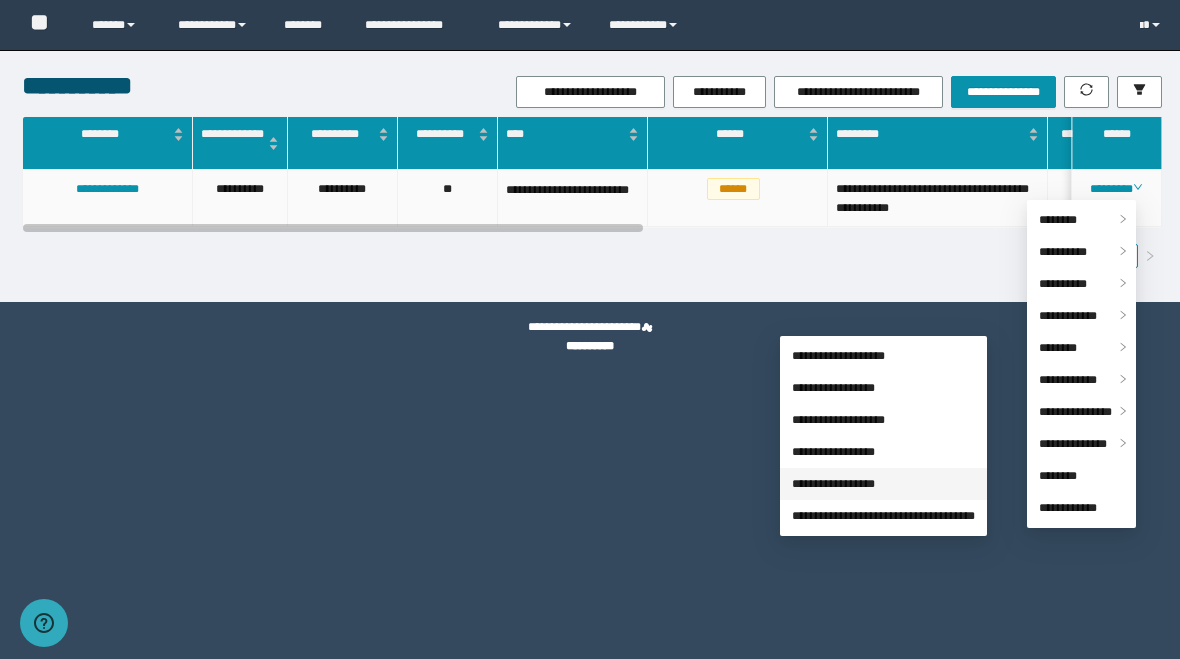 click on "**********" at bounding box center (833, 484) 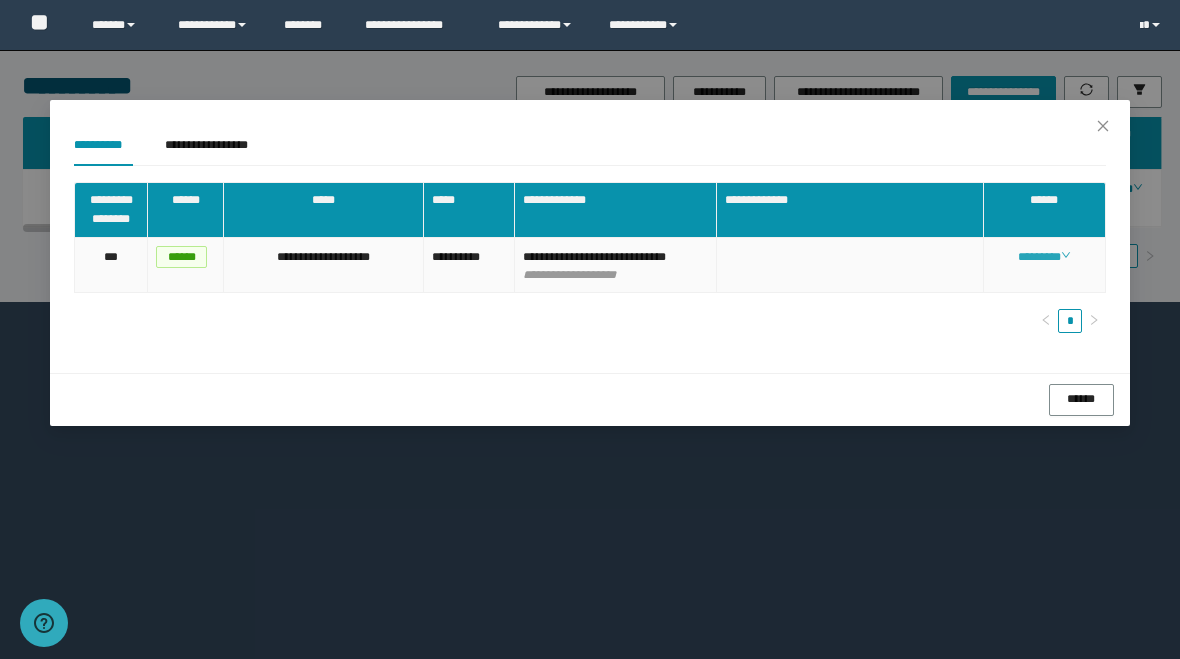 click on "********" at bounding box center [1044, 257] 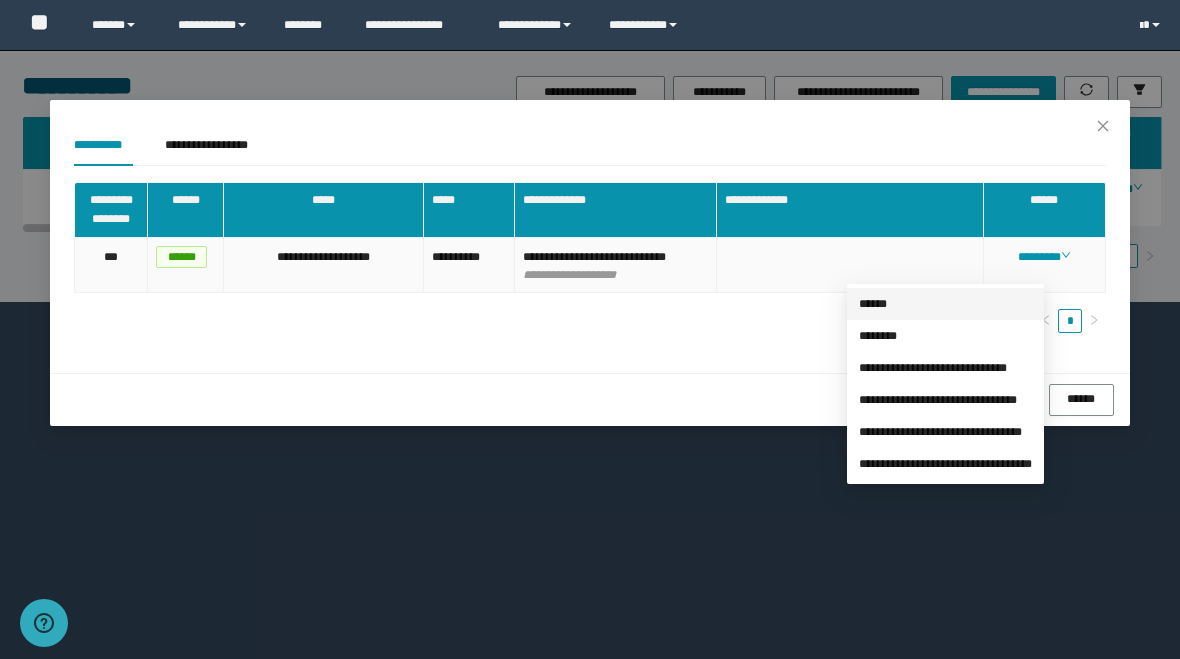 click on "******" at bounding box center (873, 304) 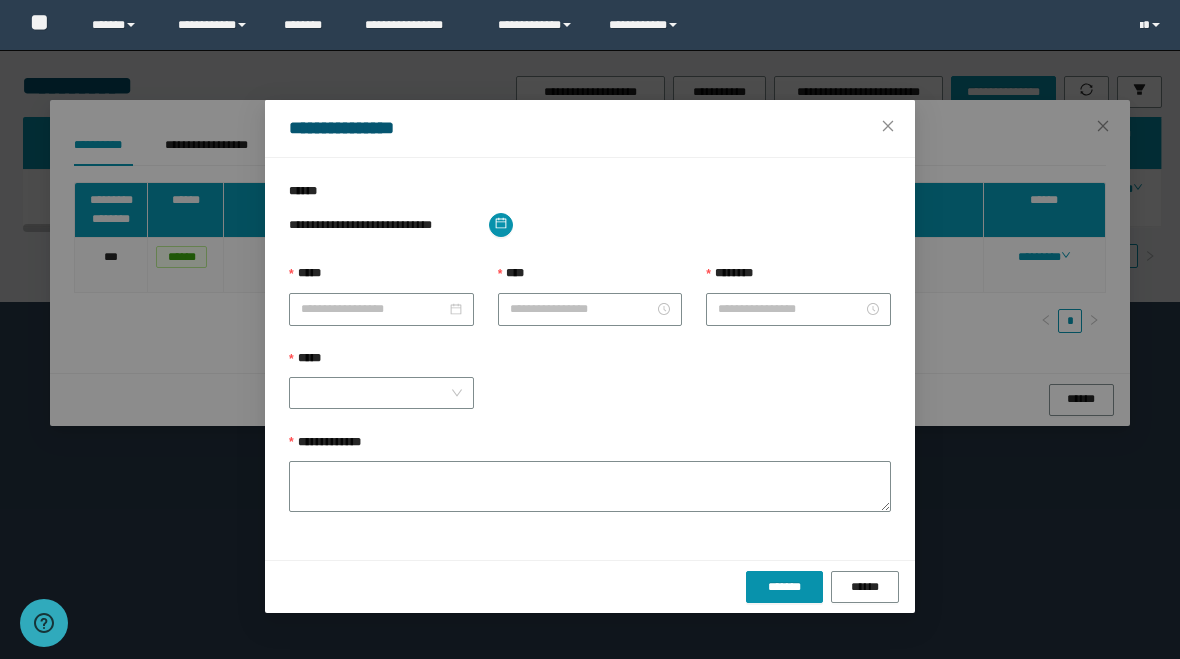 type on "**********" 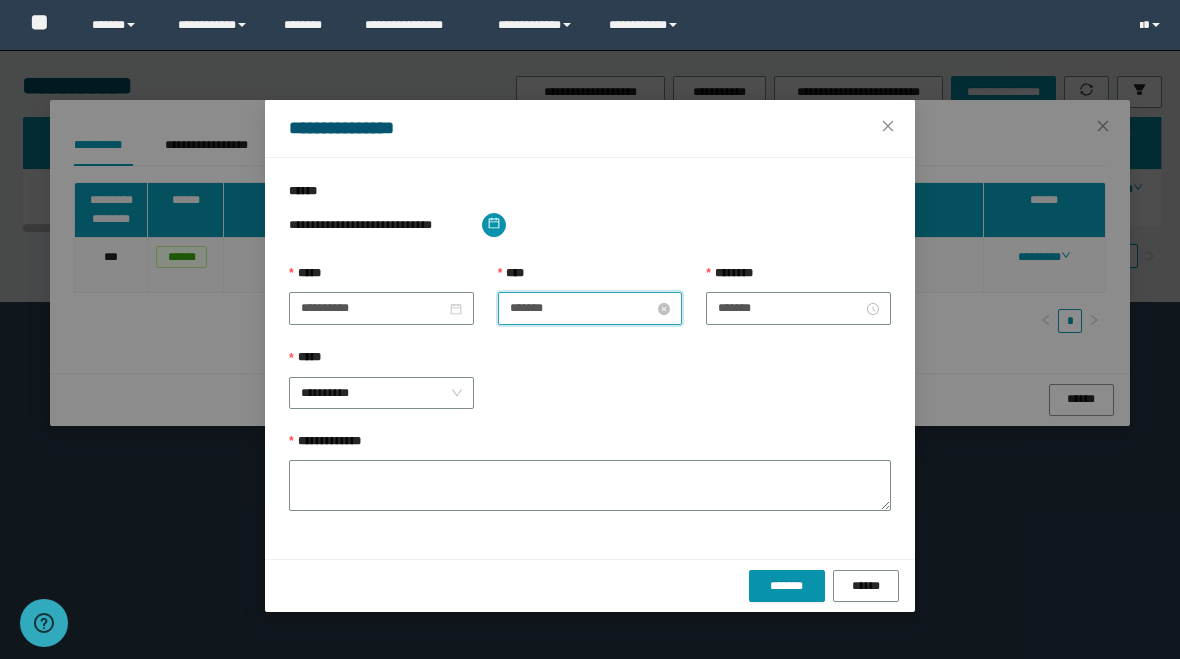 click on "*******" at bounding box center (582, 308) 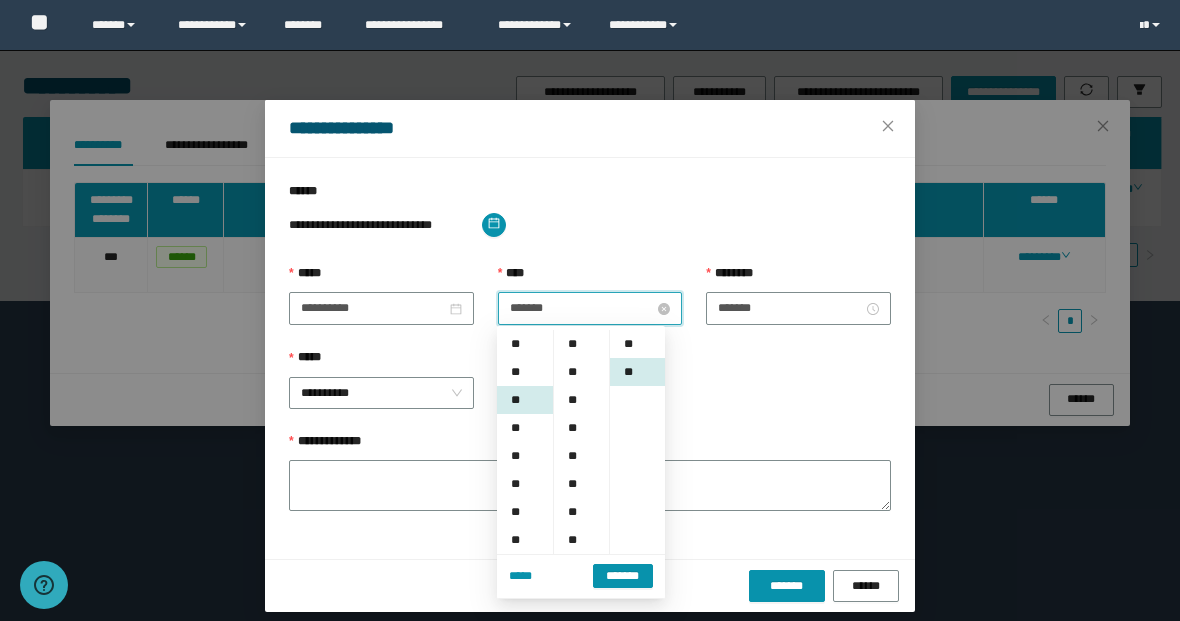 scroll, scrollTop: 56, scrollLeft: 0, axis: vertical 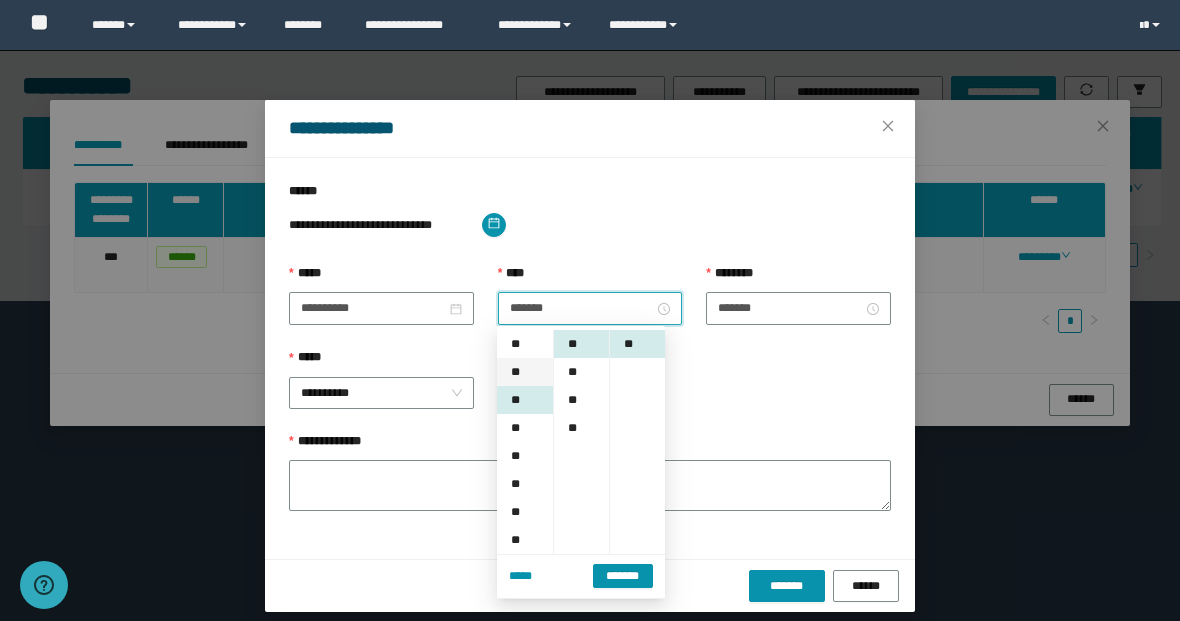 click on "**" at bounding box center [525, 372] 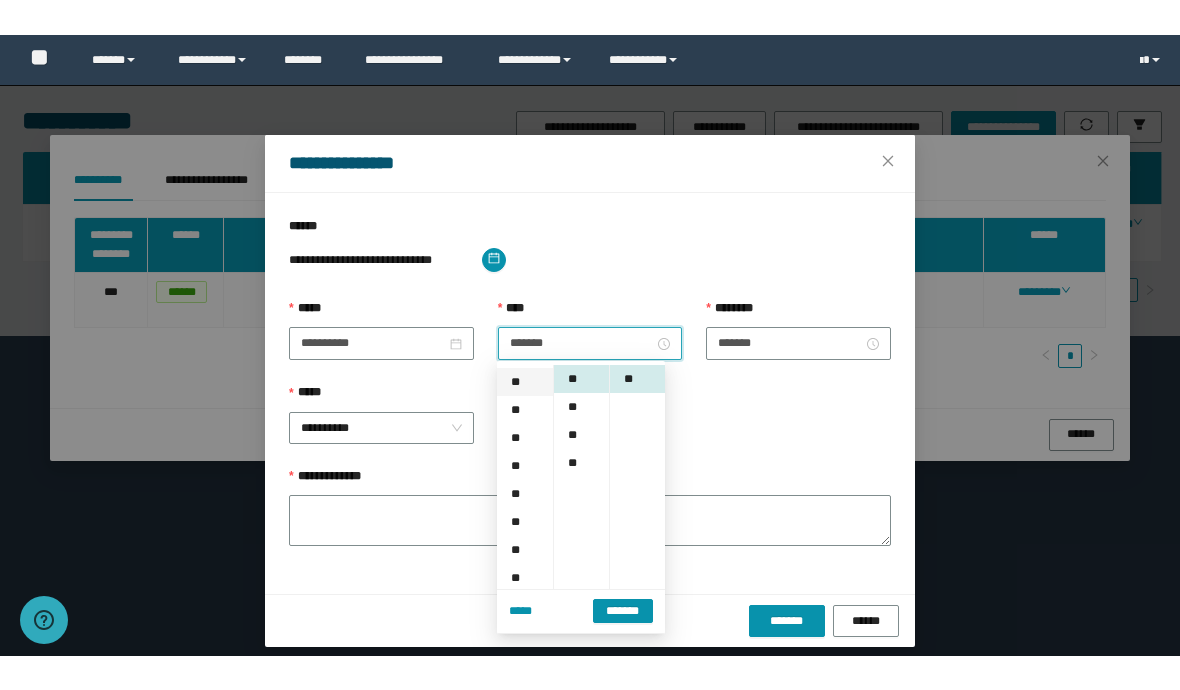 scroll, scrollTop: 28, scrollLeft: 0, axis: vertical 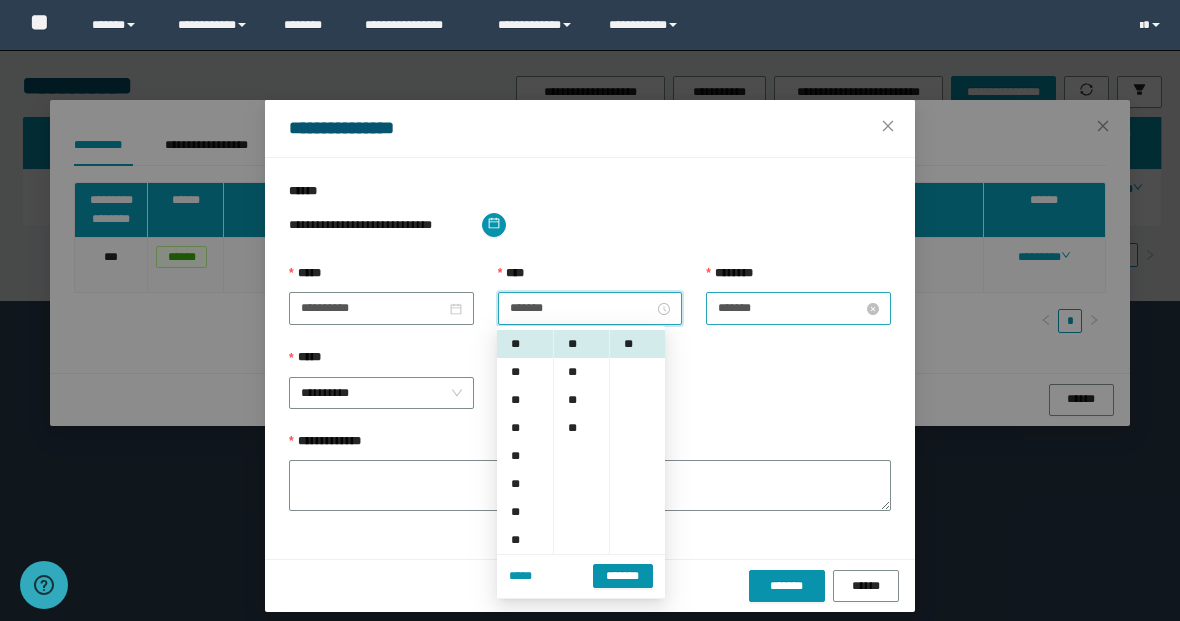 click on "*******" at bounding box center (790, 308) 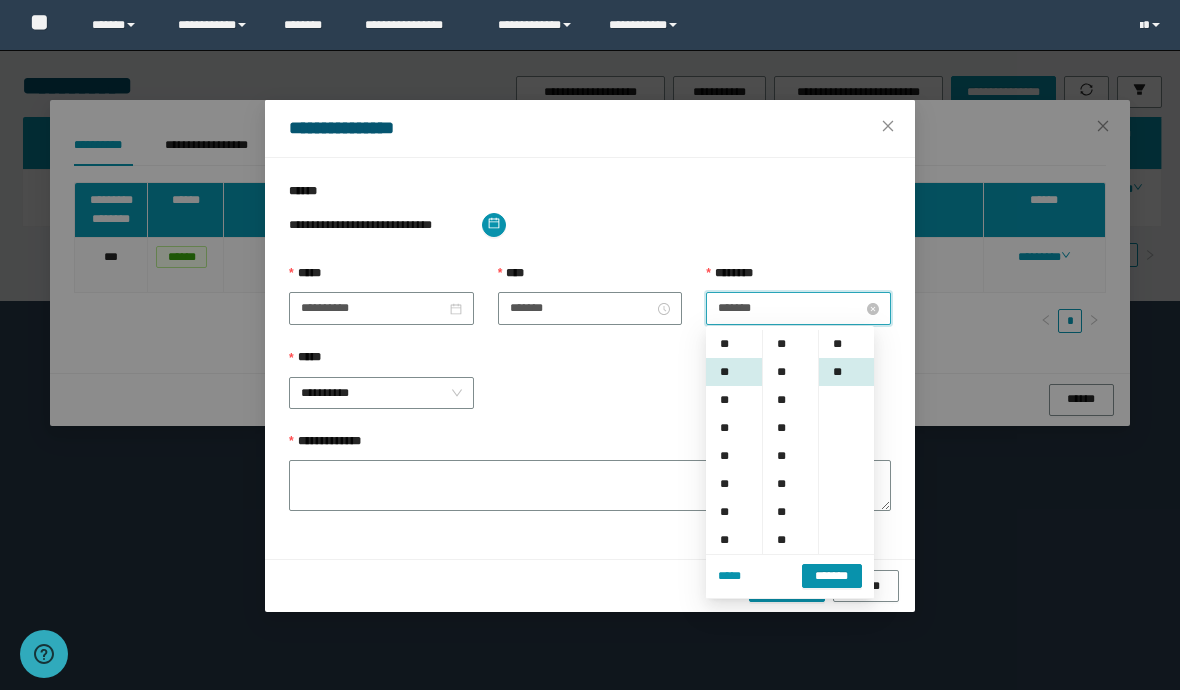 scroll, scrollTop: 28, scrollLeft: 0, axis: vertical 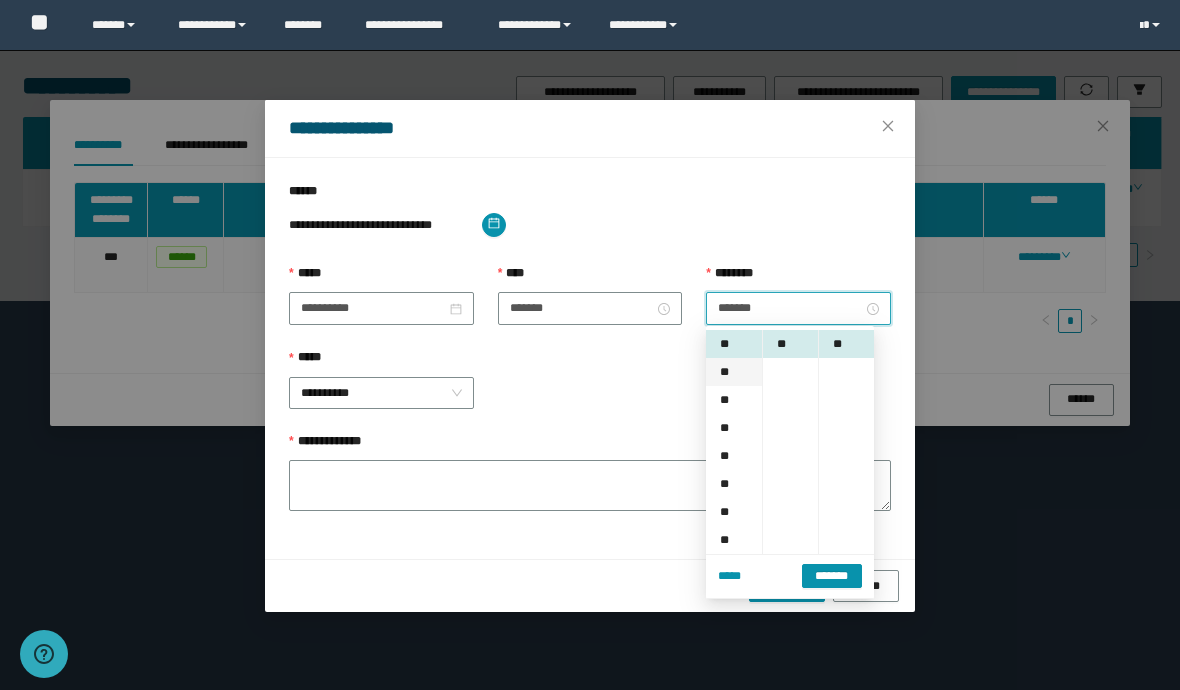 click on "**" at bounding box center [734, 372] 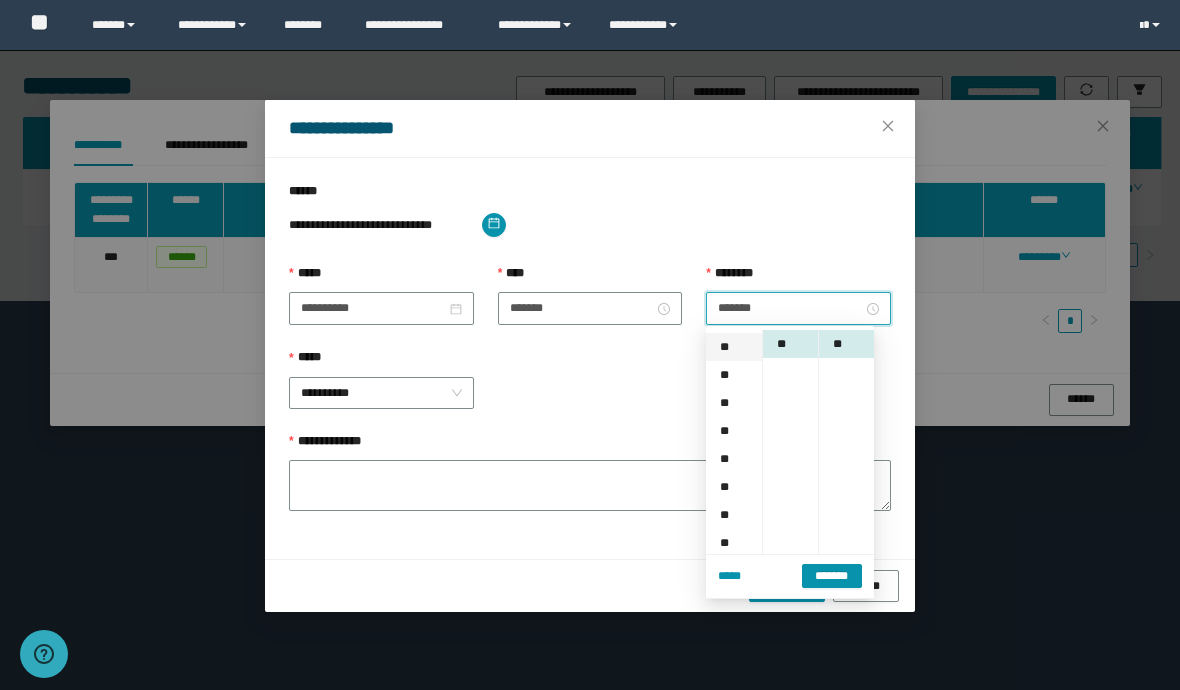 scroll, scrollTop: 56, scrollLeft: 0, axis: vertical 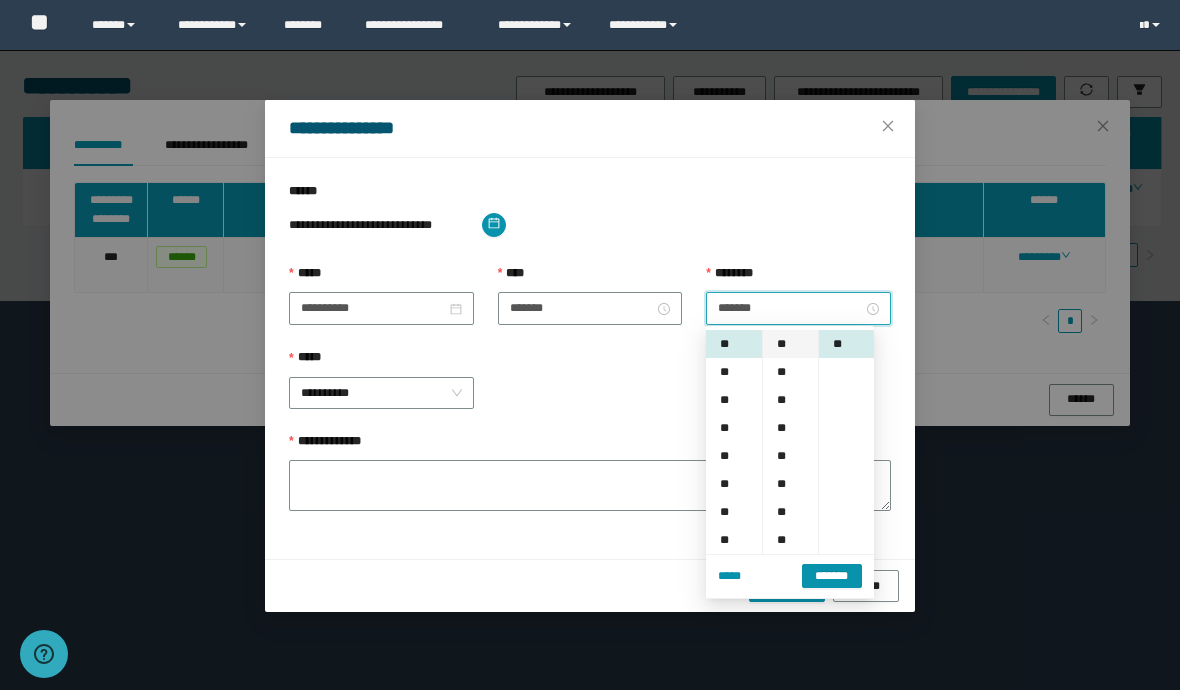 click on "**" at bounding box center (790, 344) 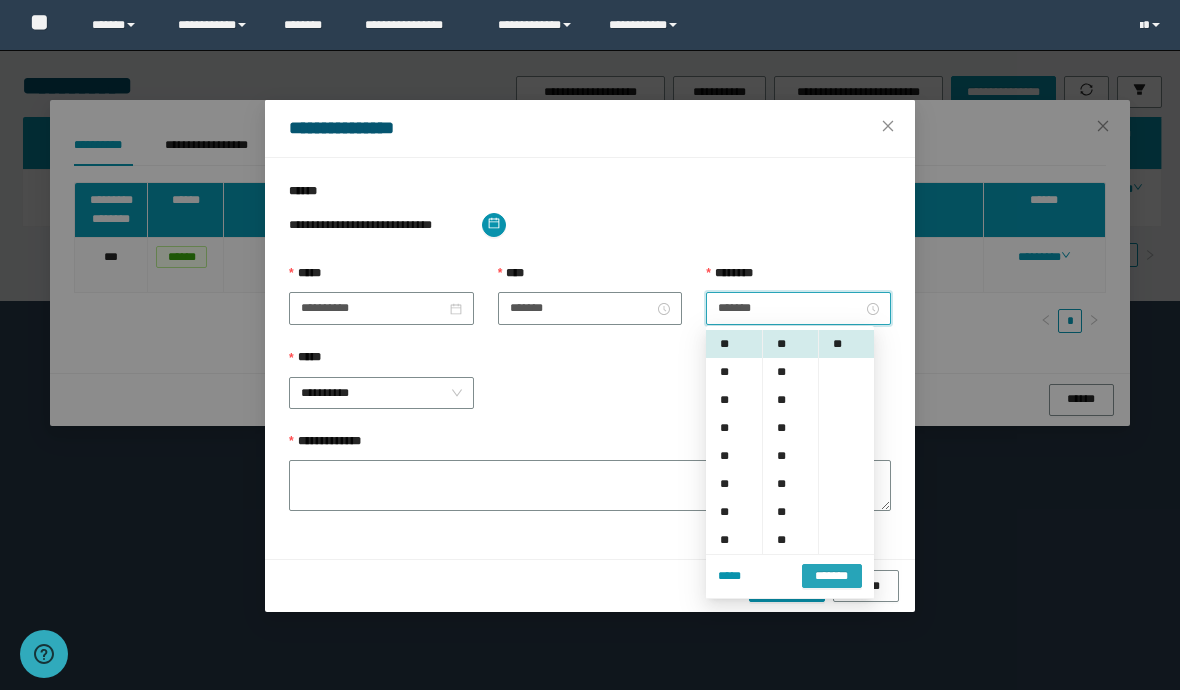 click on "*******" at bounding box center (832, 576) 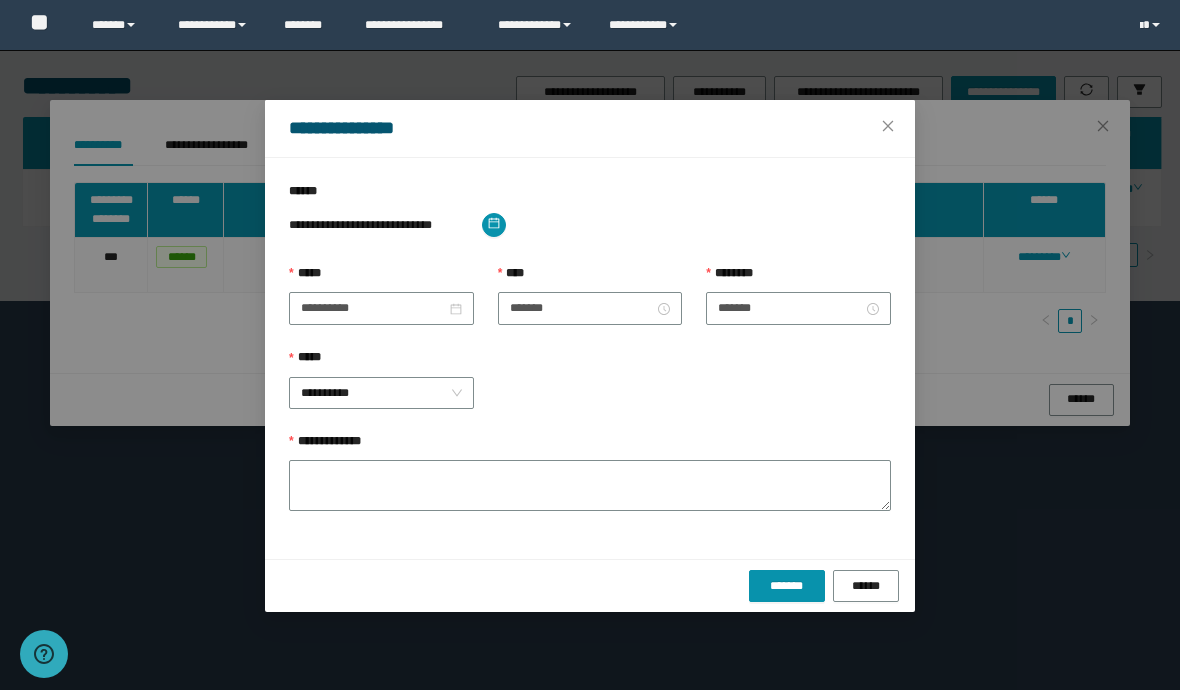 click on "**********" at bounding box center (590, 446) 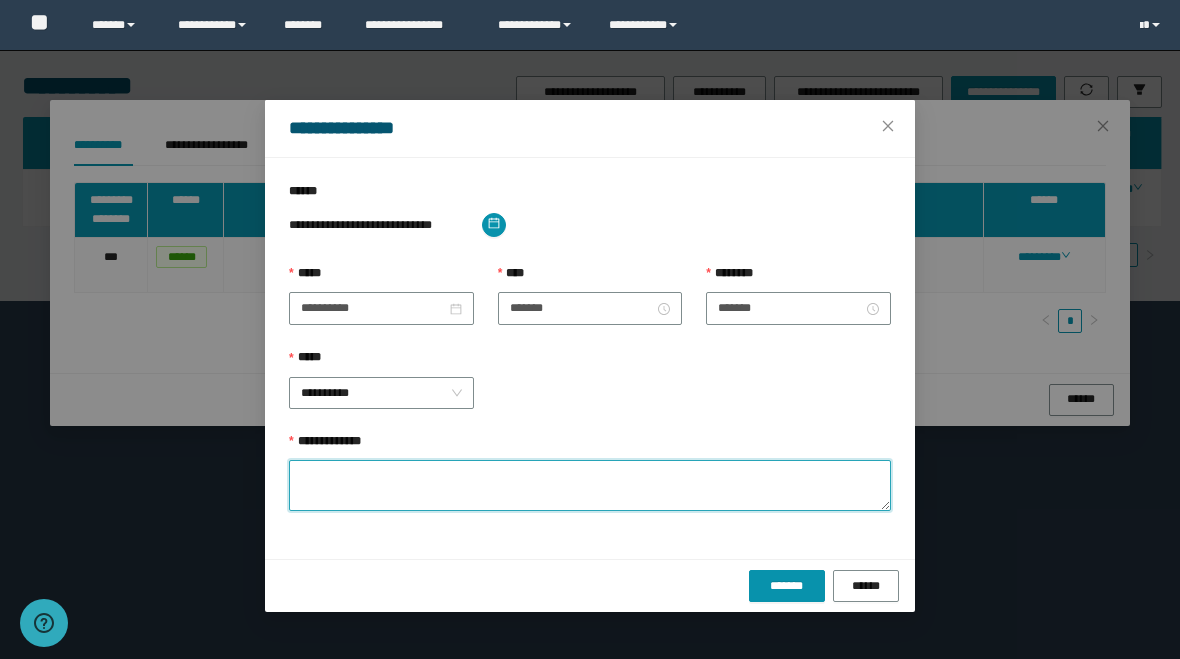 click on "**********" at bounding box center [590, 485] 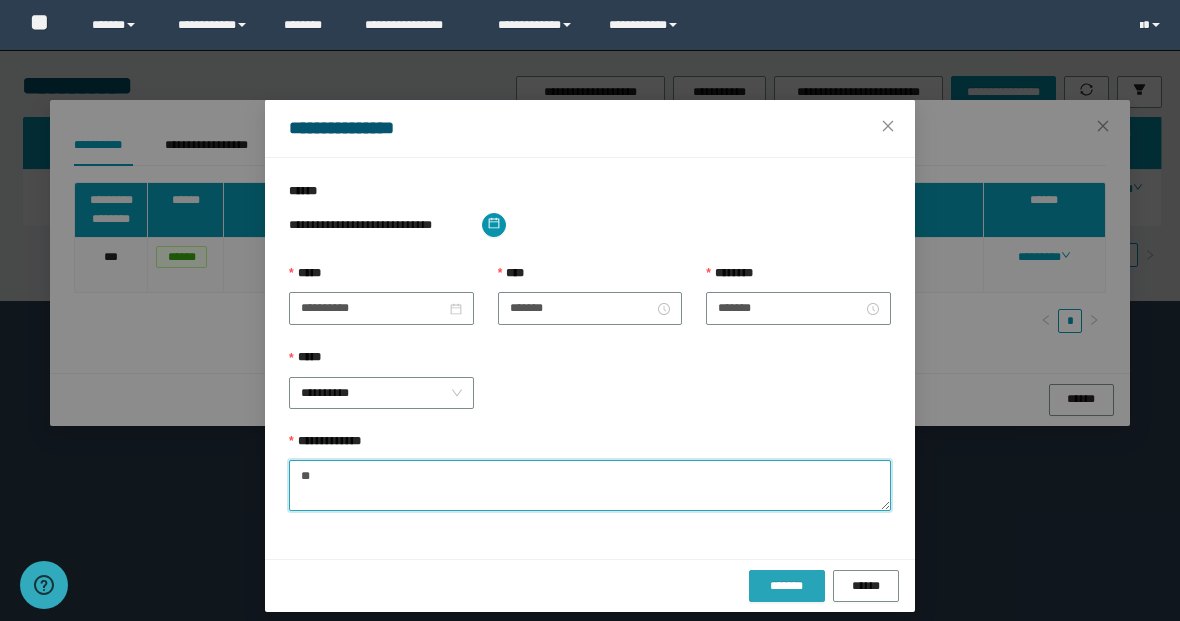 type on "**" 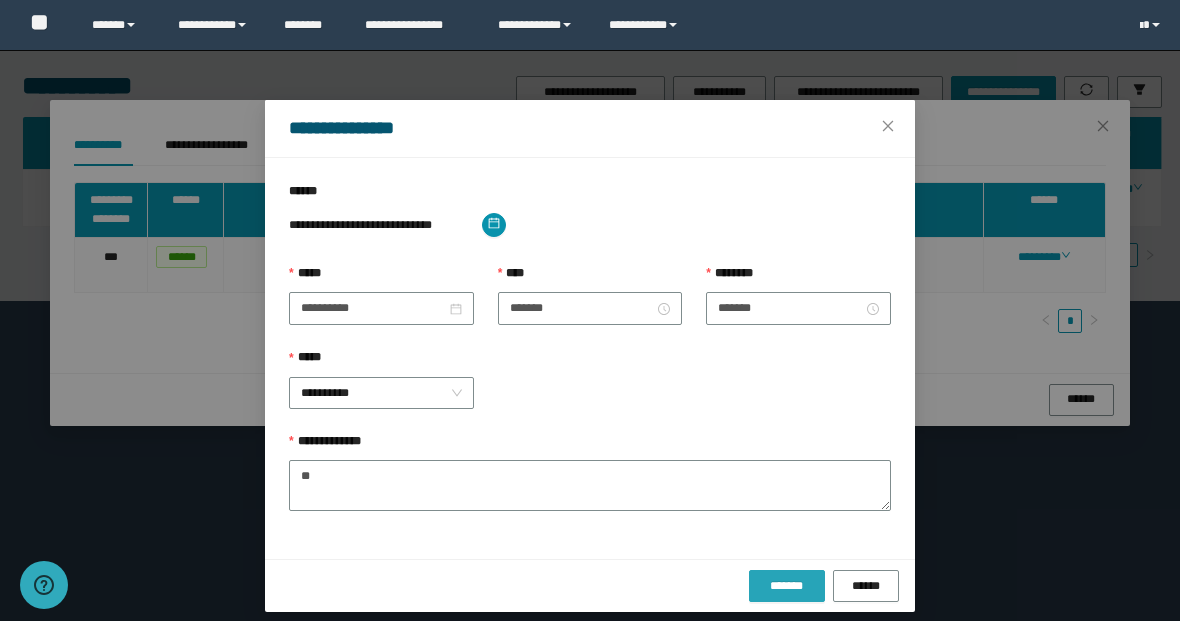 click on "*******" at bounding box center [787, 585] 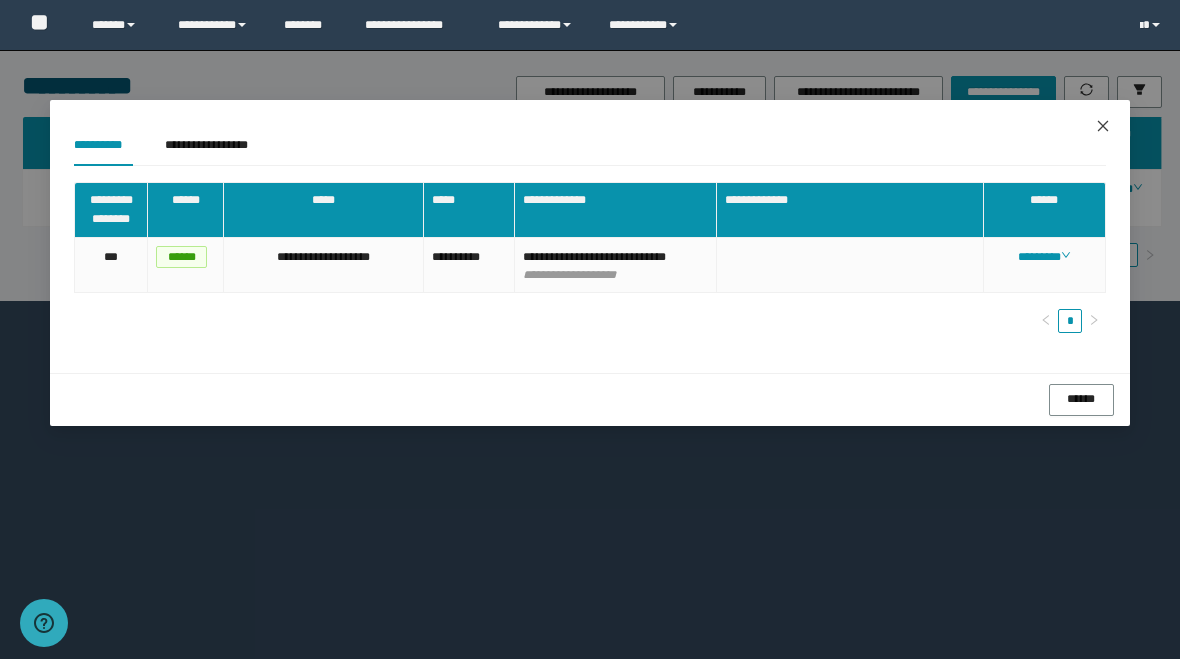 click 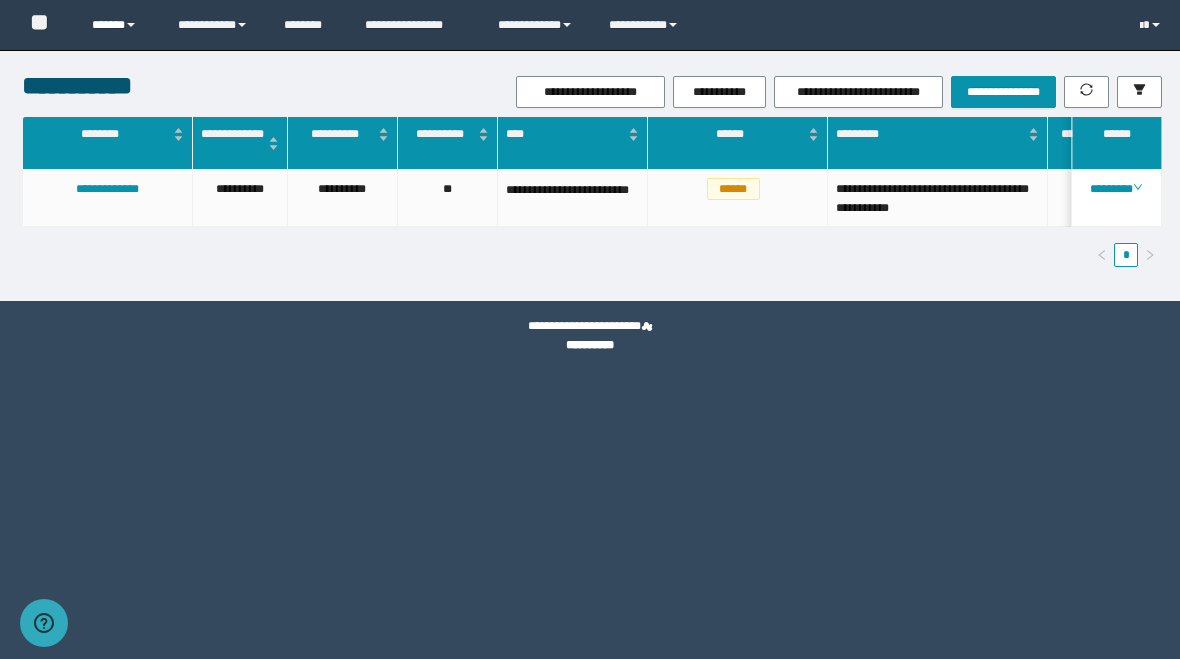 click on "******" at bounding box center [120, 25] 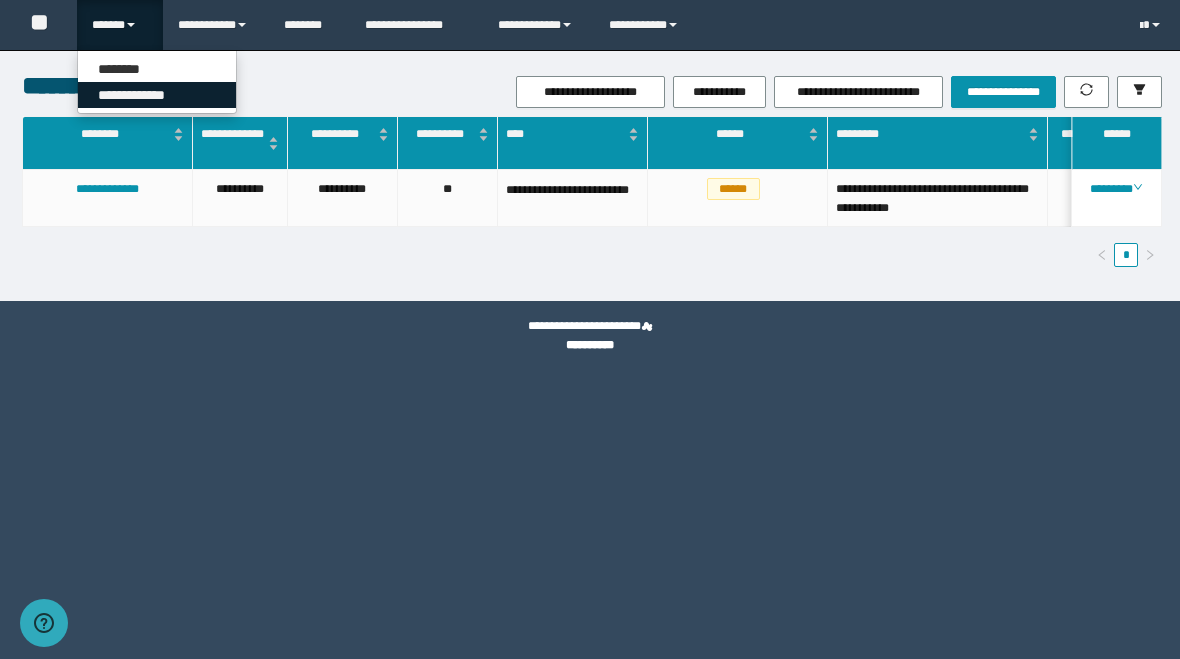 click on "**********" at bounding box center [157, 95] 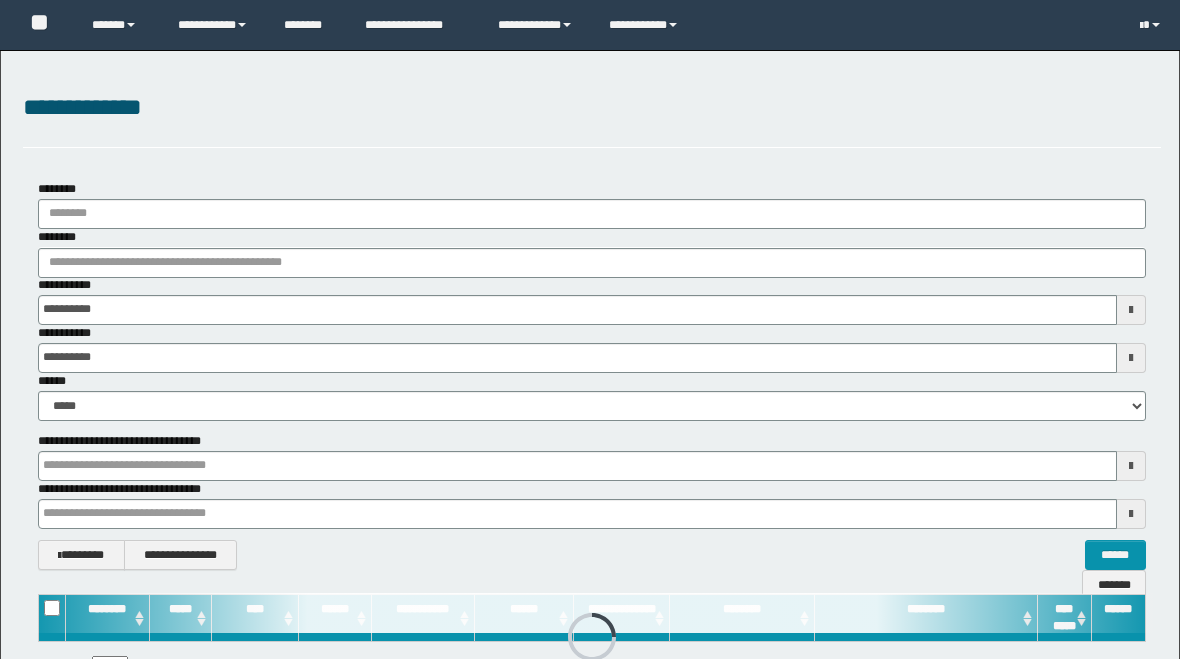 scroll, scrollTop: 0, scrollLeft: 0, axis: both 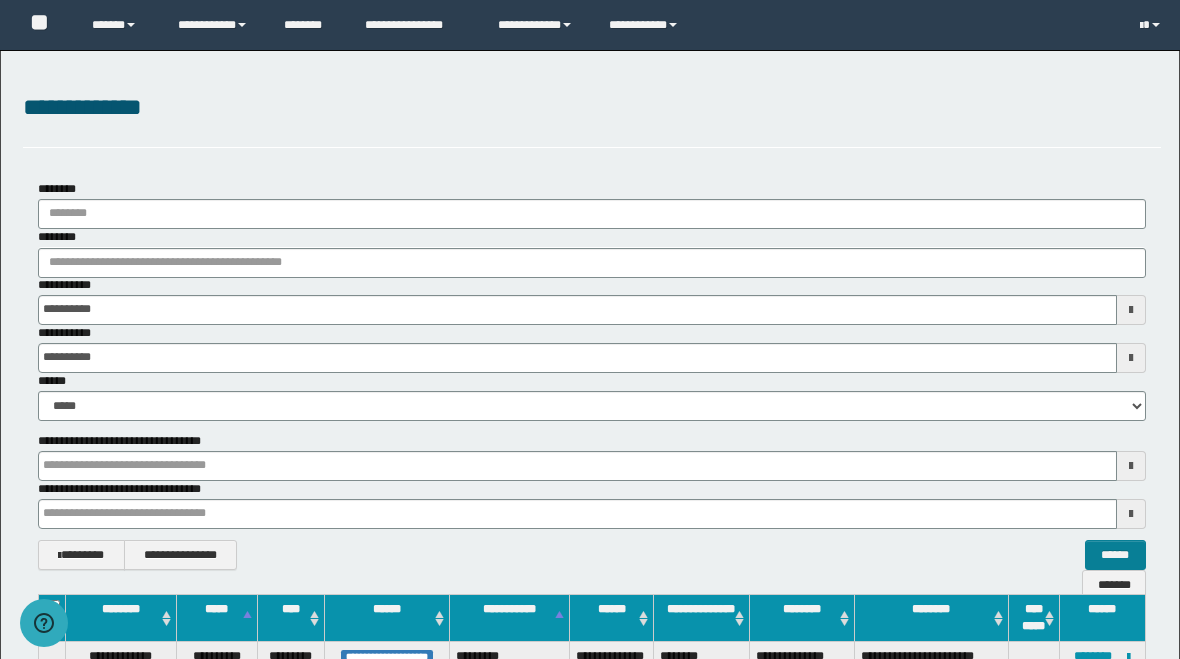 click on "******" at bounding box center [1115, 555] 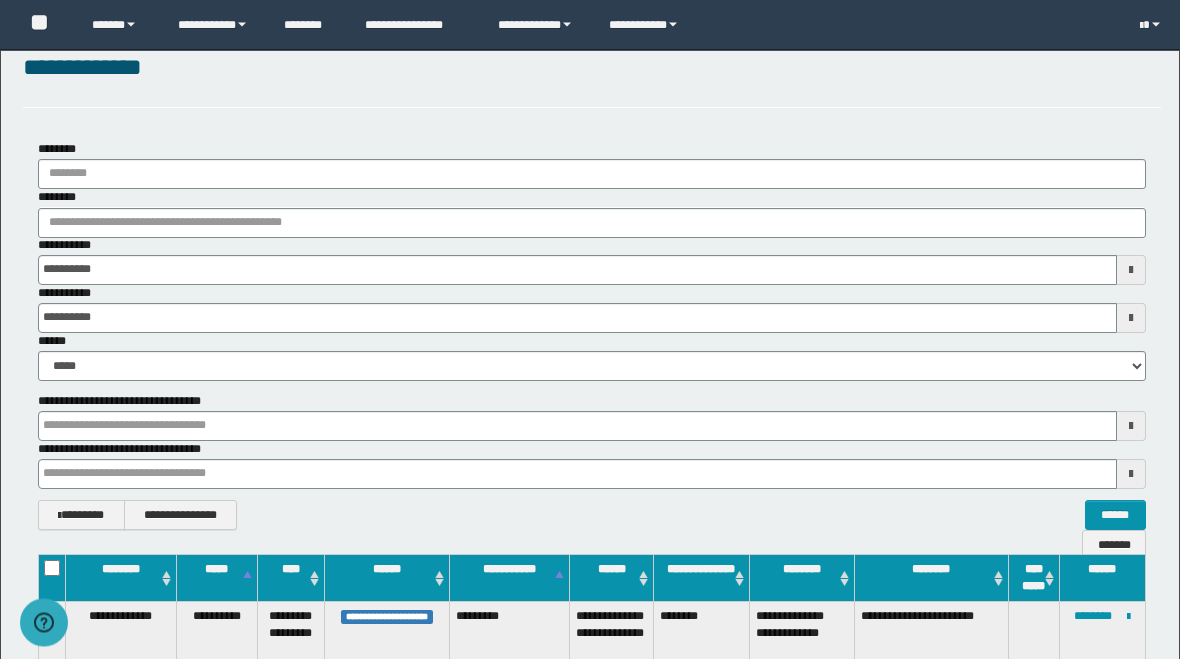 scroll, scrollTop: 0, scrollLeft: 0, axis: both 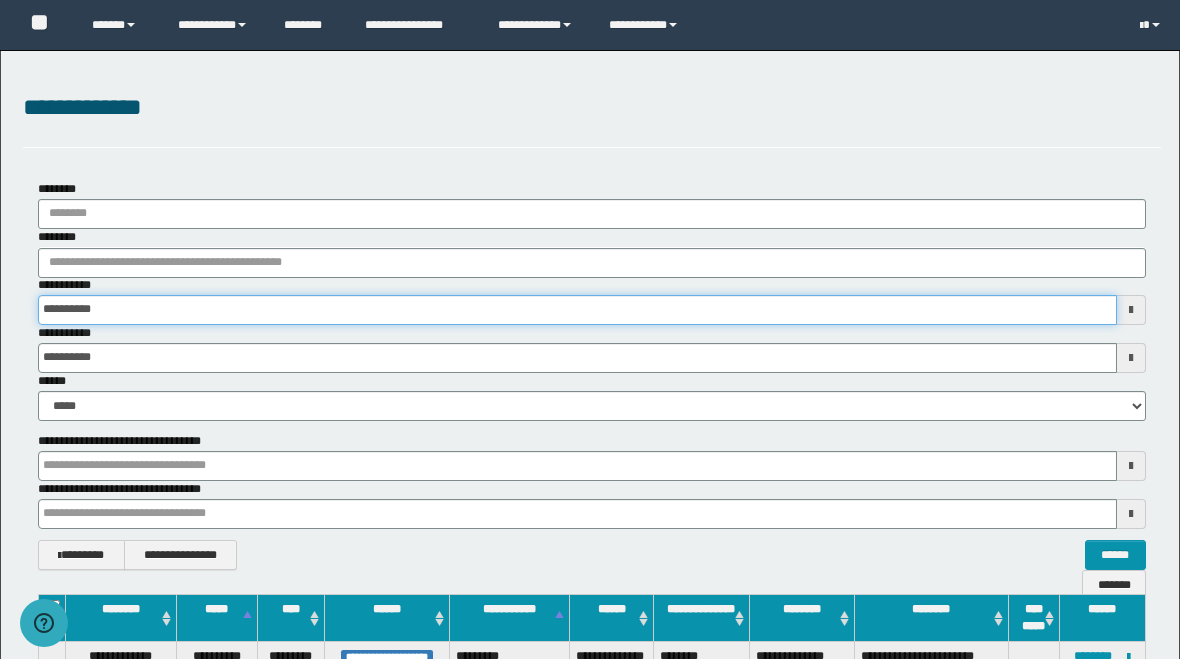 click on "**********" at bounding box center [577, 310] 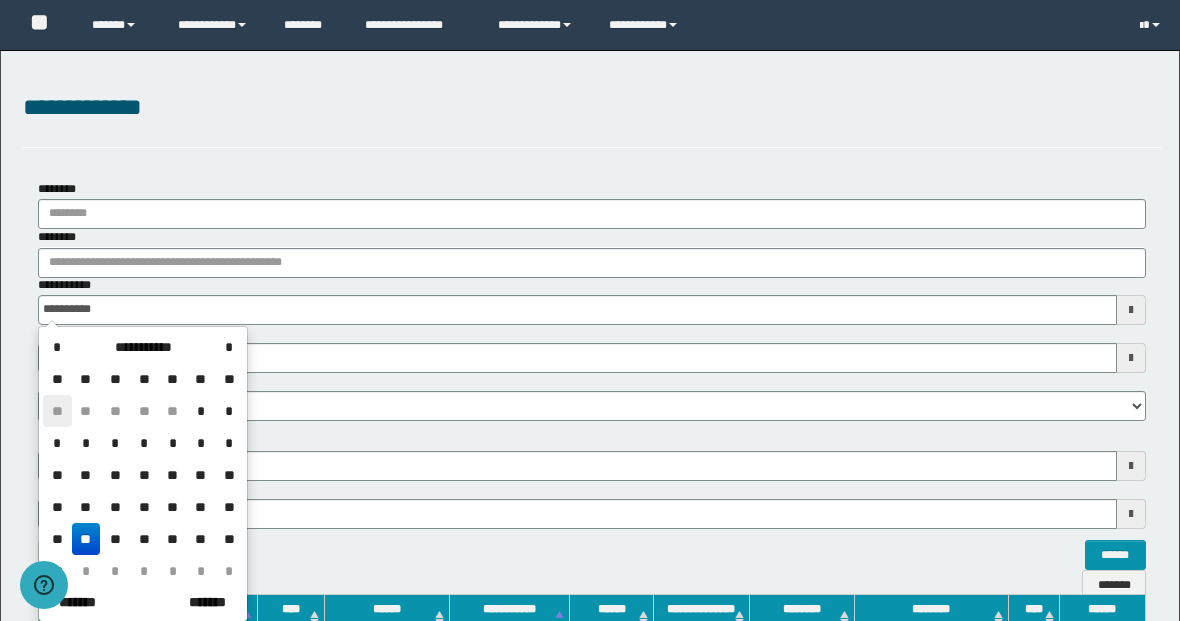 click on "**" at bounding box center (57, 411) 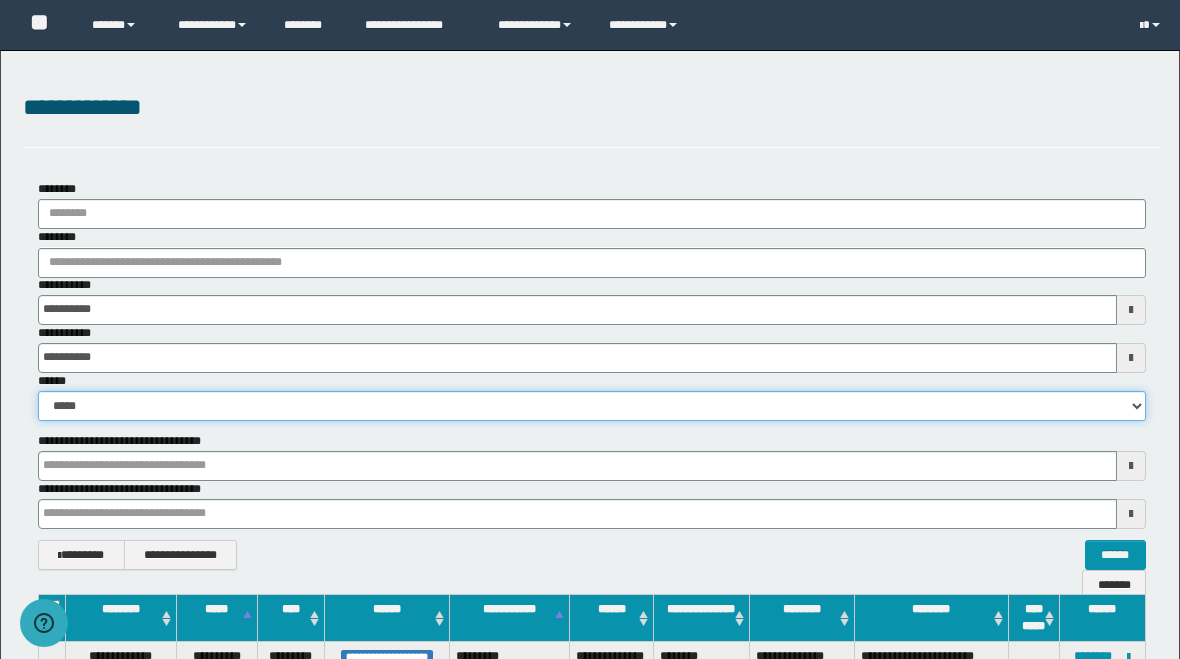 click on "**********" at bounding box center (592, 406) 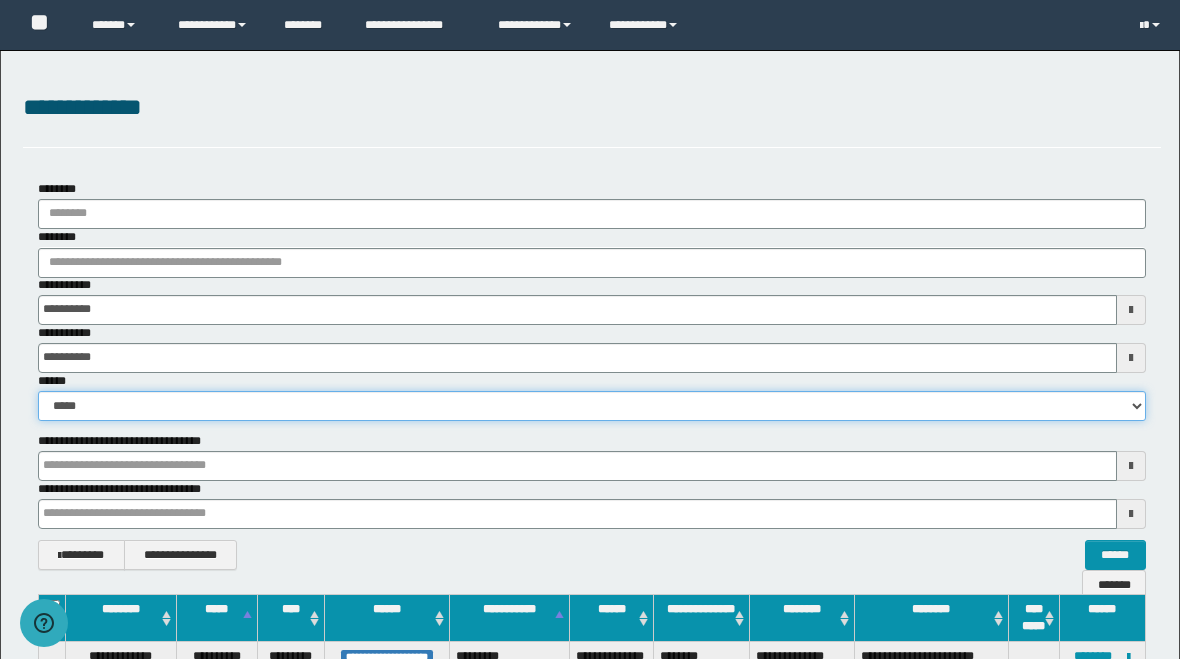 select on "*" 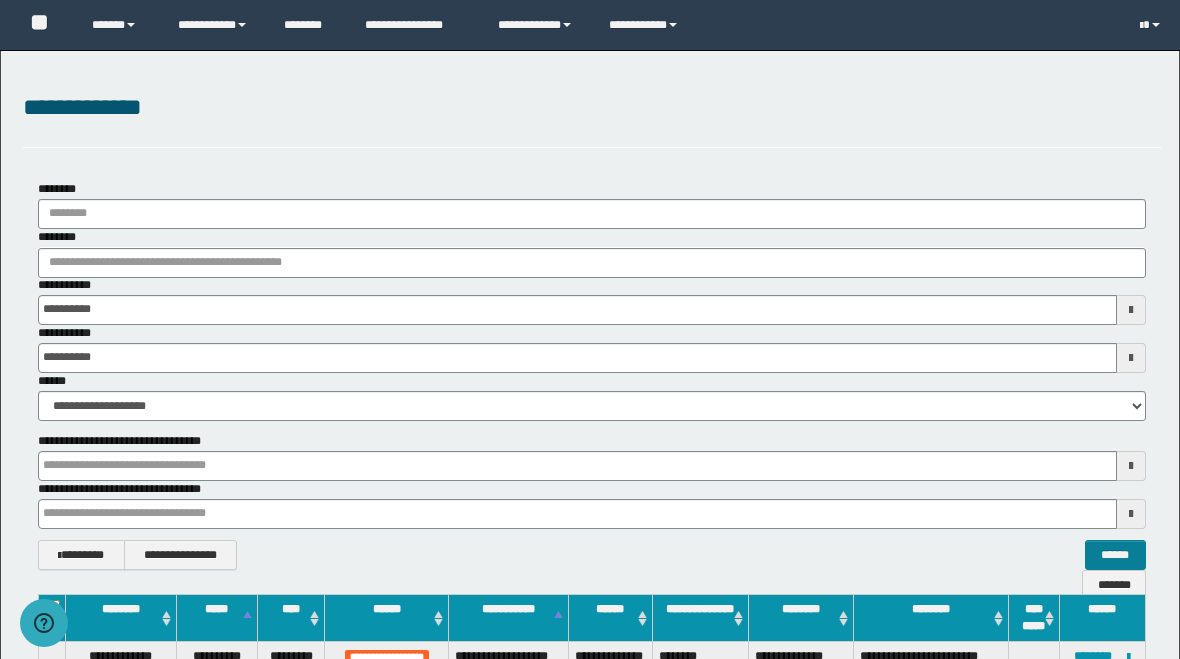 click on "******" at bounding box center [1115, 555] 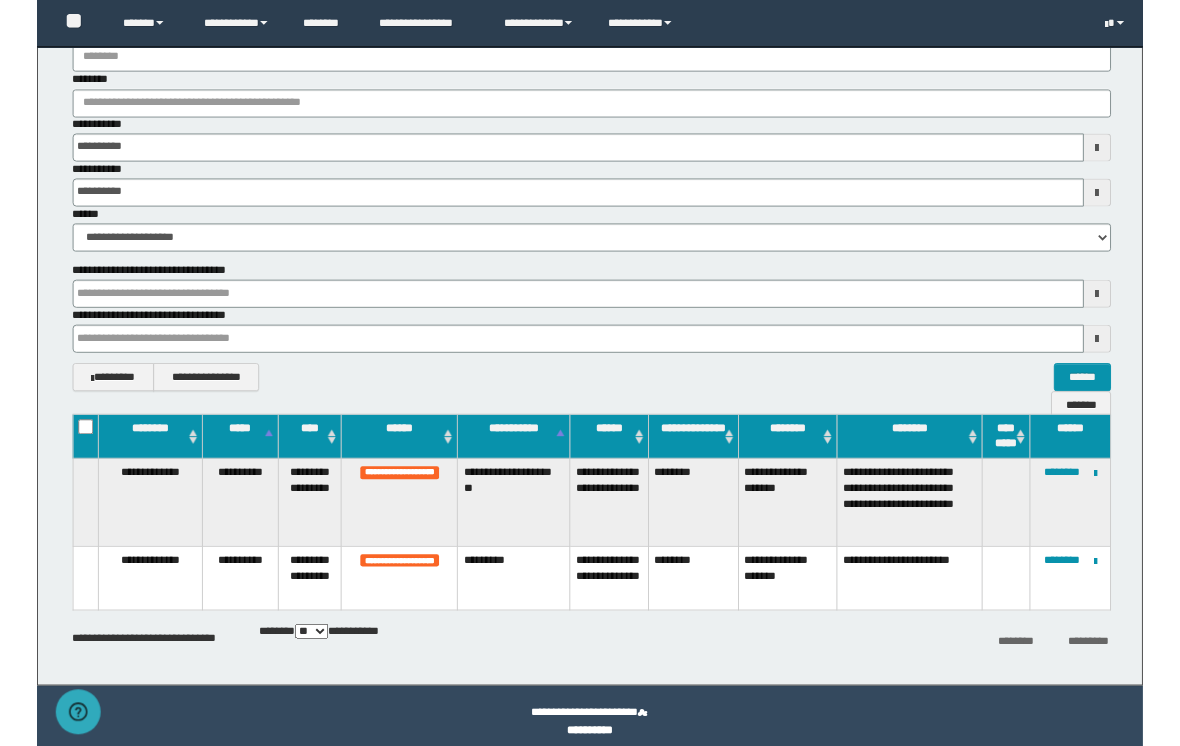 scroll, scrollTop: 164, scrollLeft: 0, axis: vertical 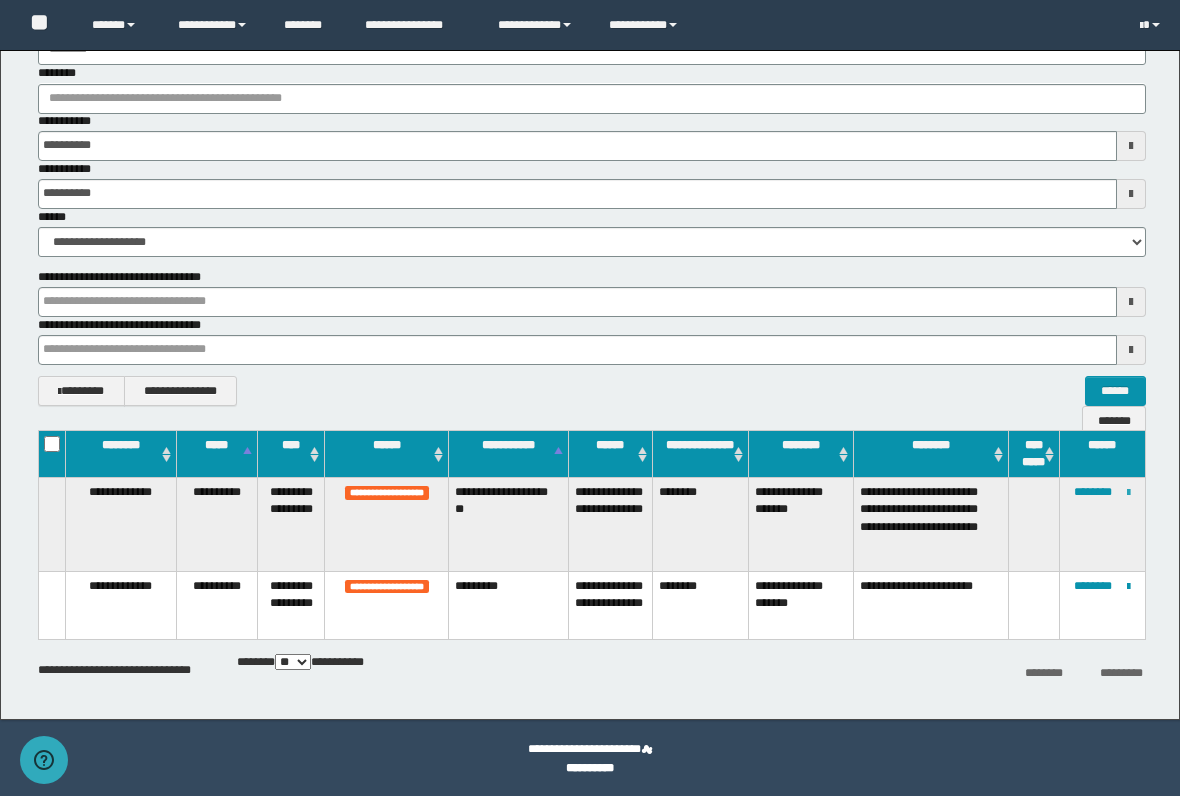 click at bounding box center [1128, 493] 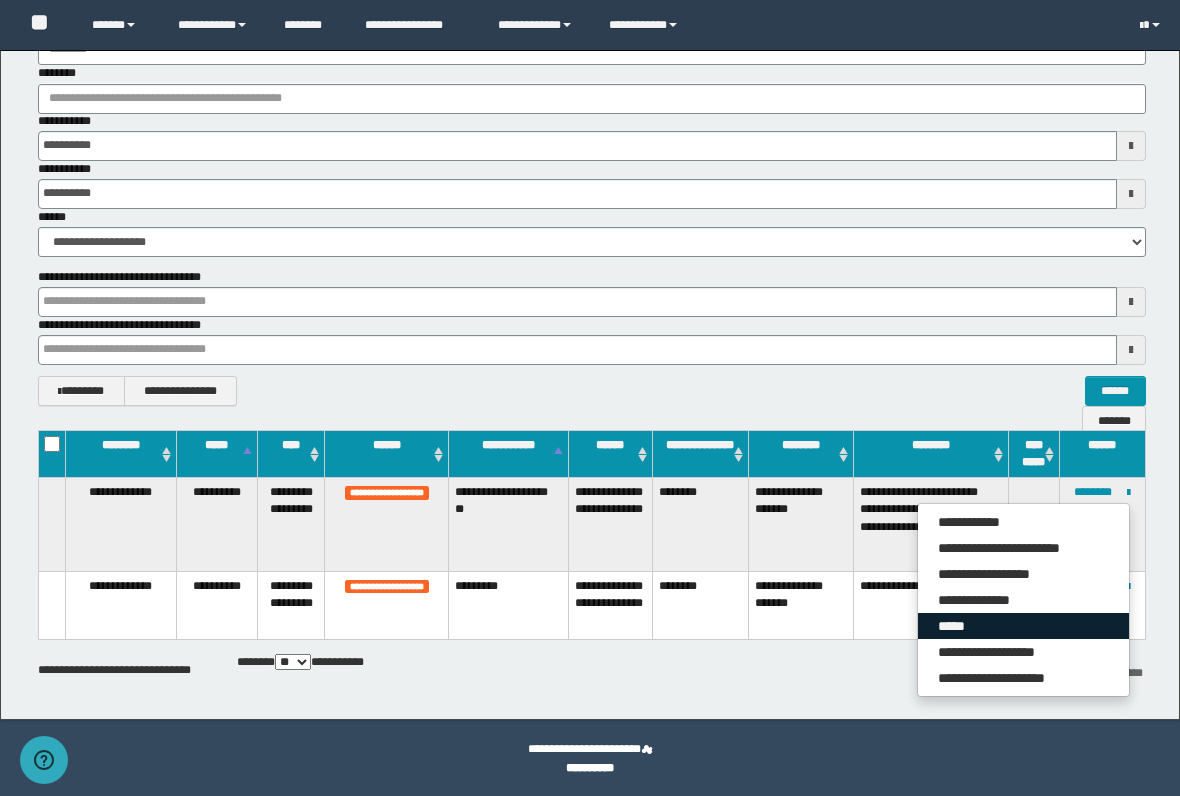 click on "*****" at bounding box center (1023, 626) 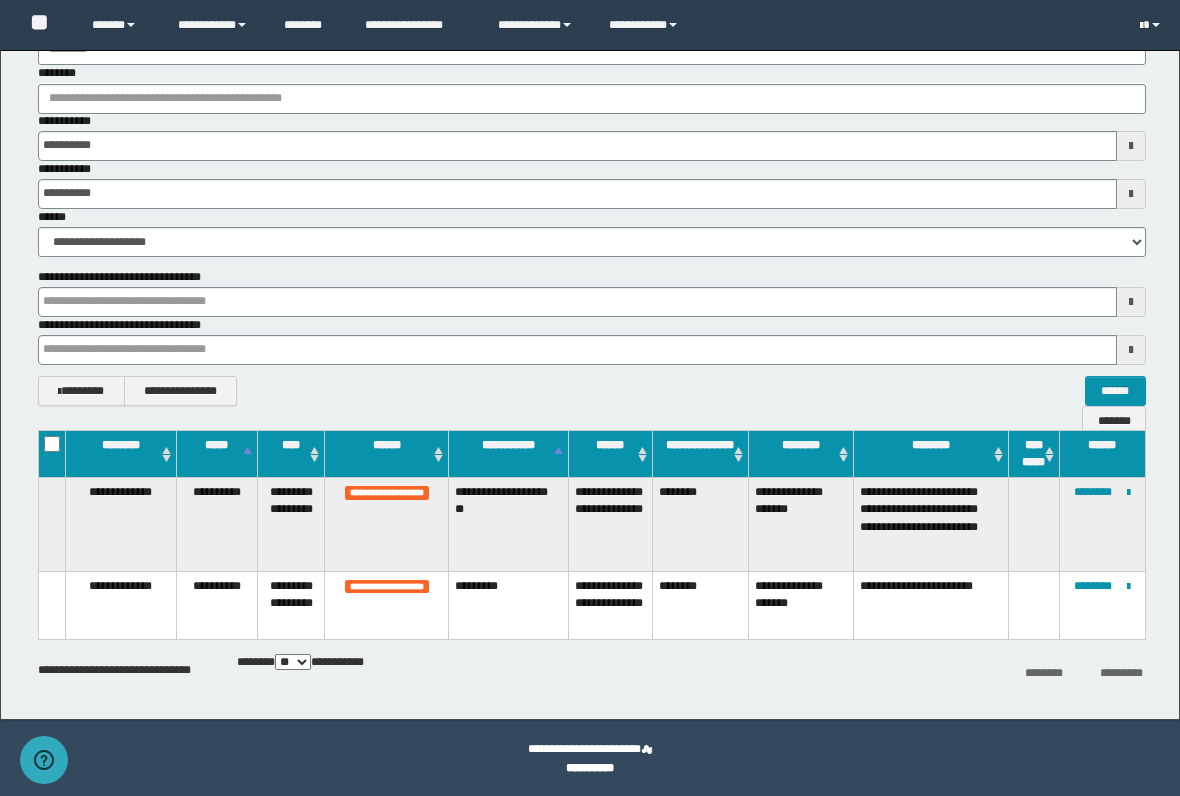 type on "*******" 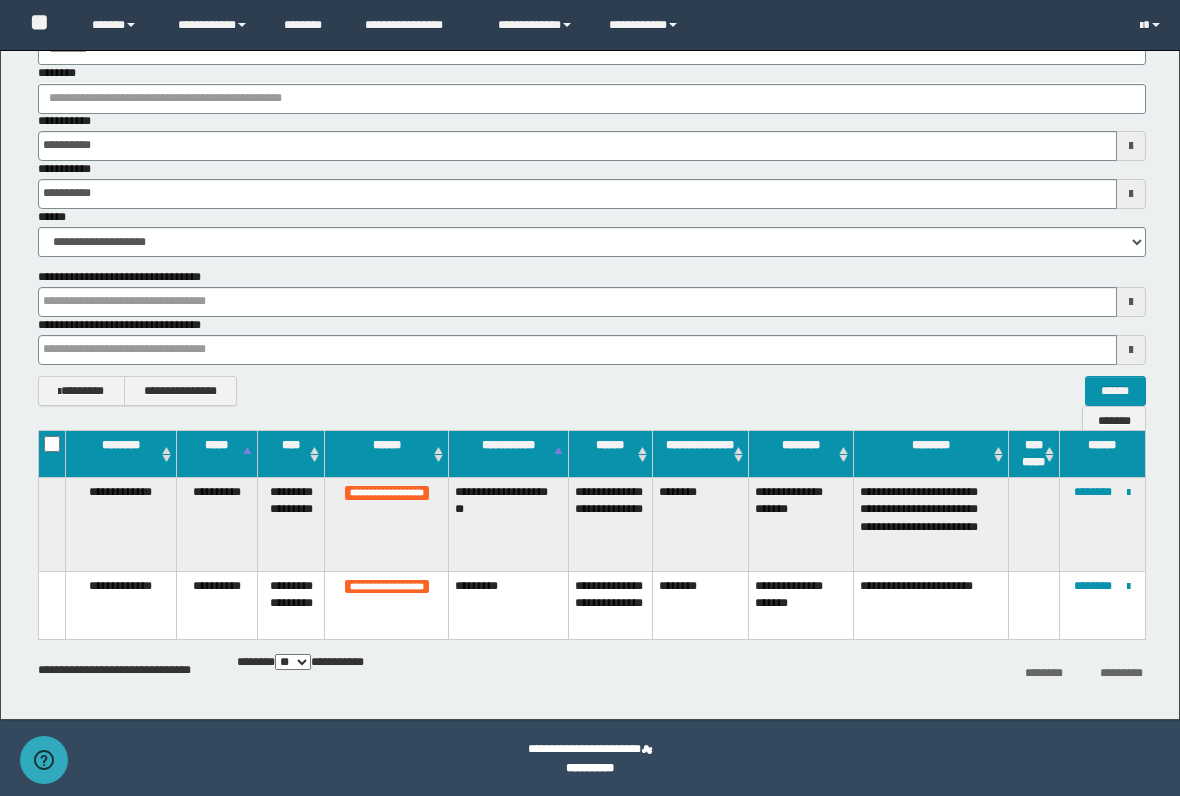 type on "*******" 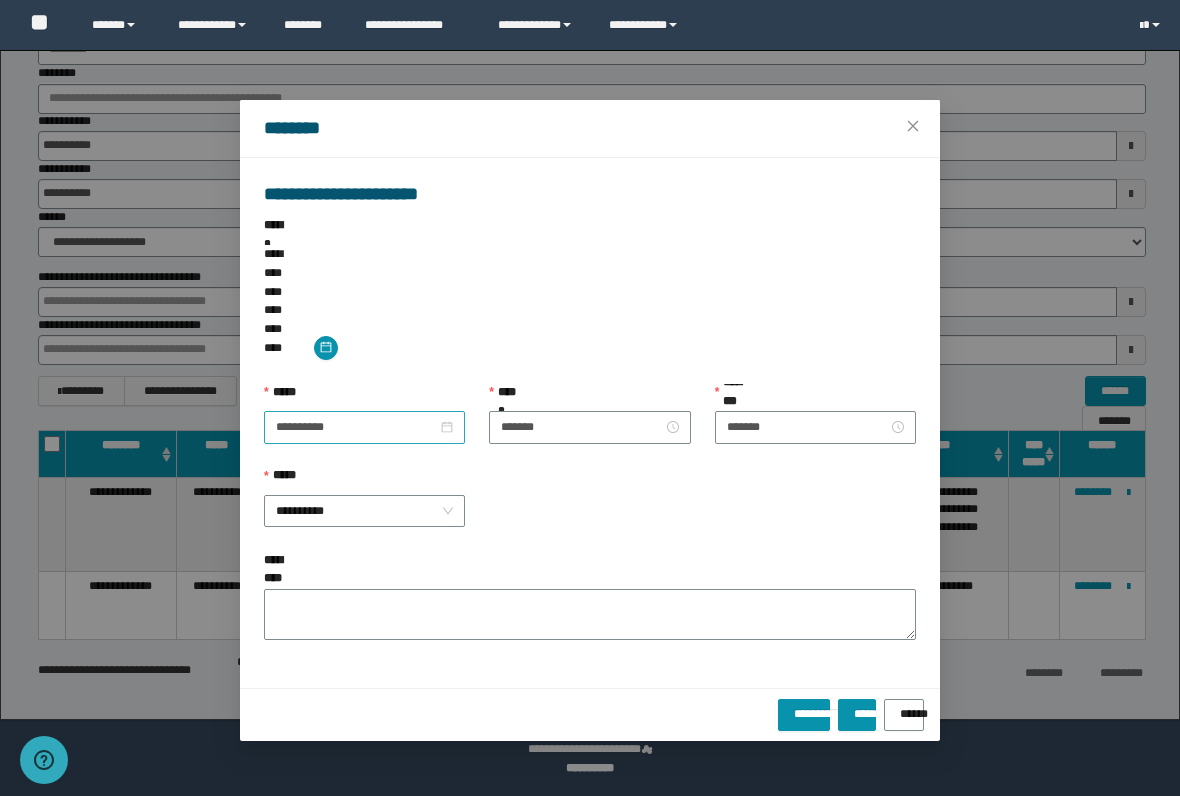 click on "**********" at bounding box center (364, 427) 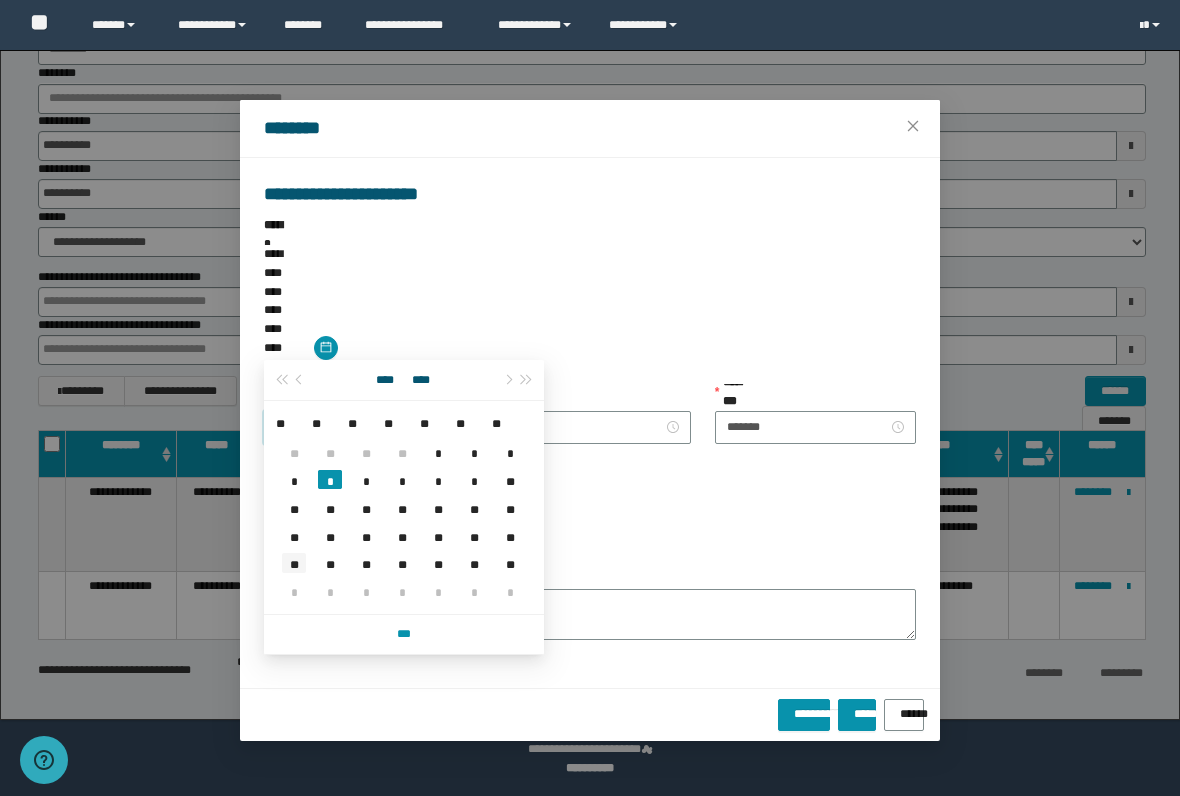 type on "**********" 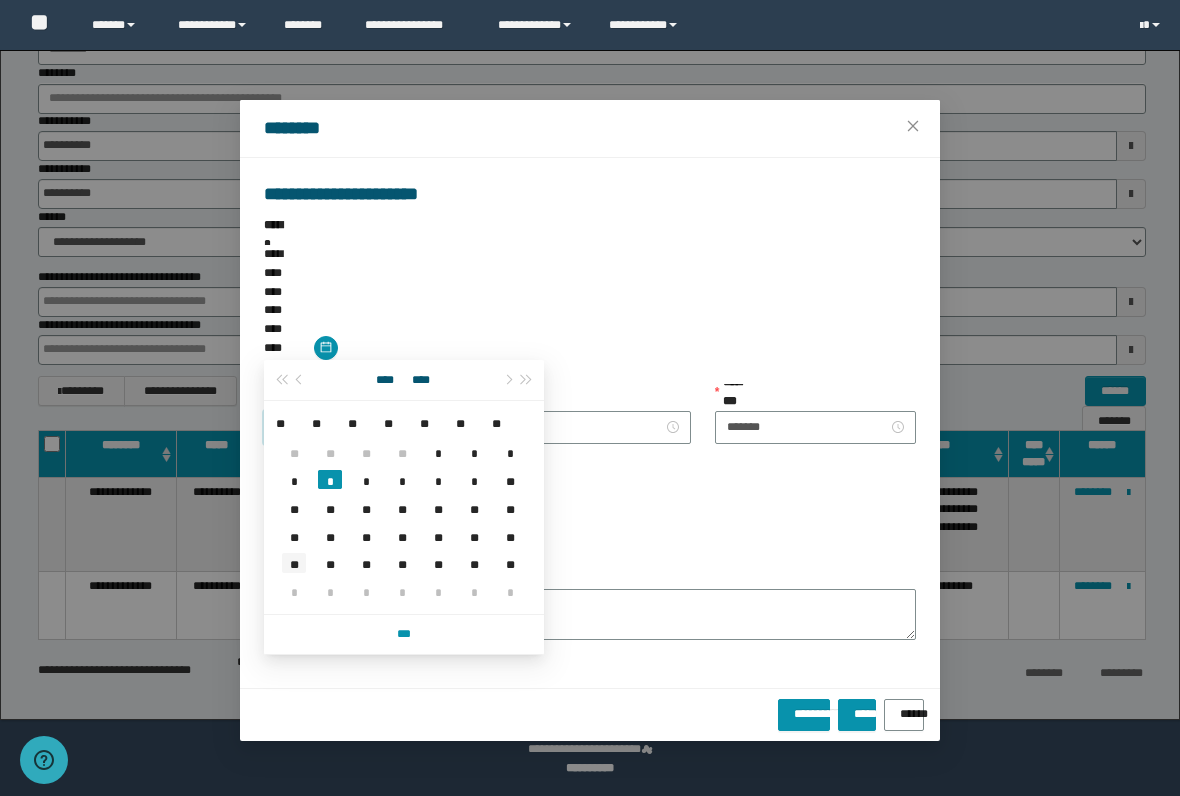click on "**" at bounding box center (294, 562) 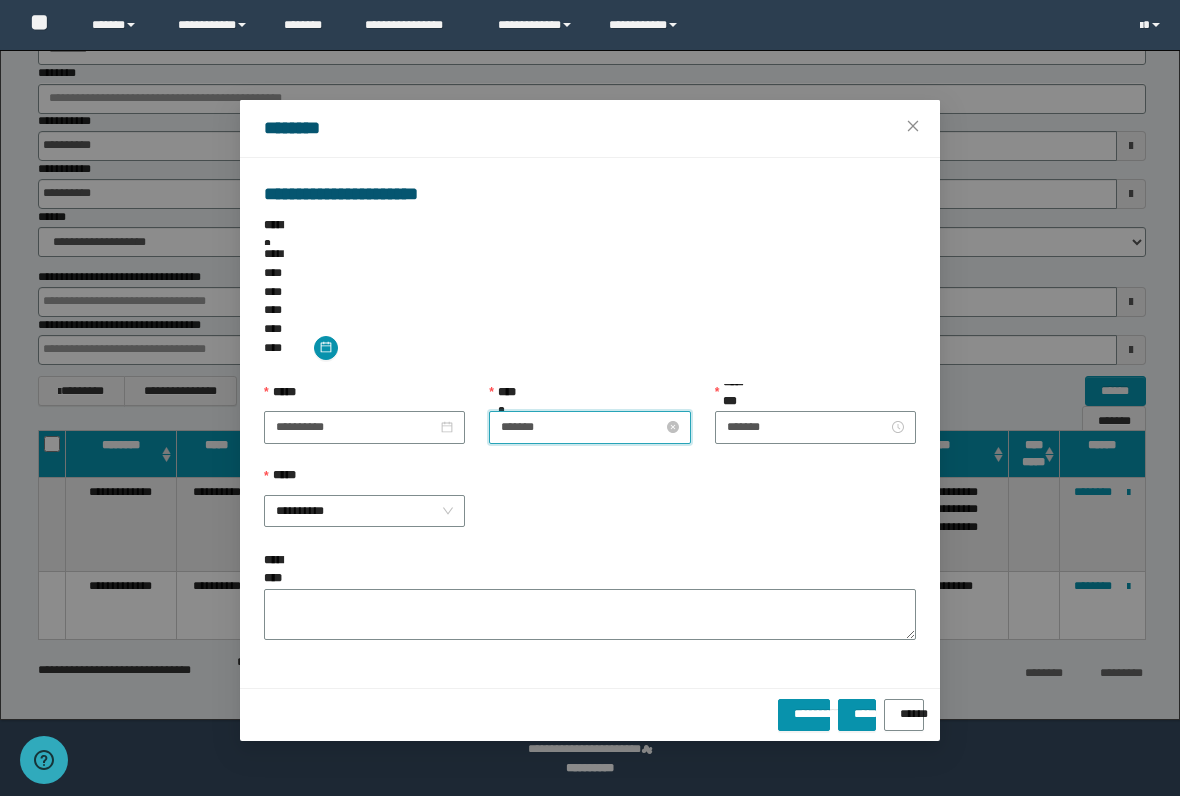 click on "*******" at bounding box center [581, 427] 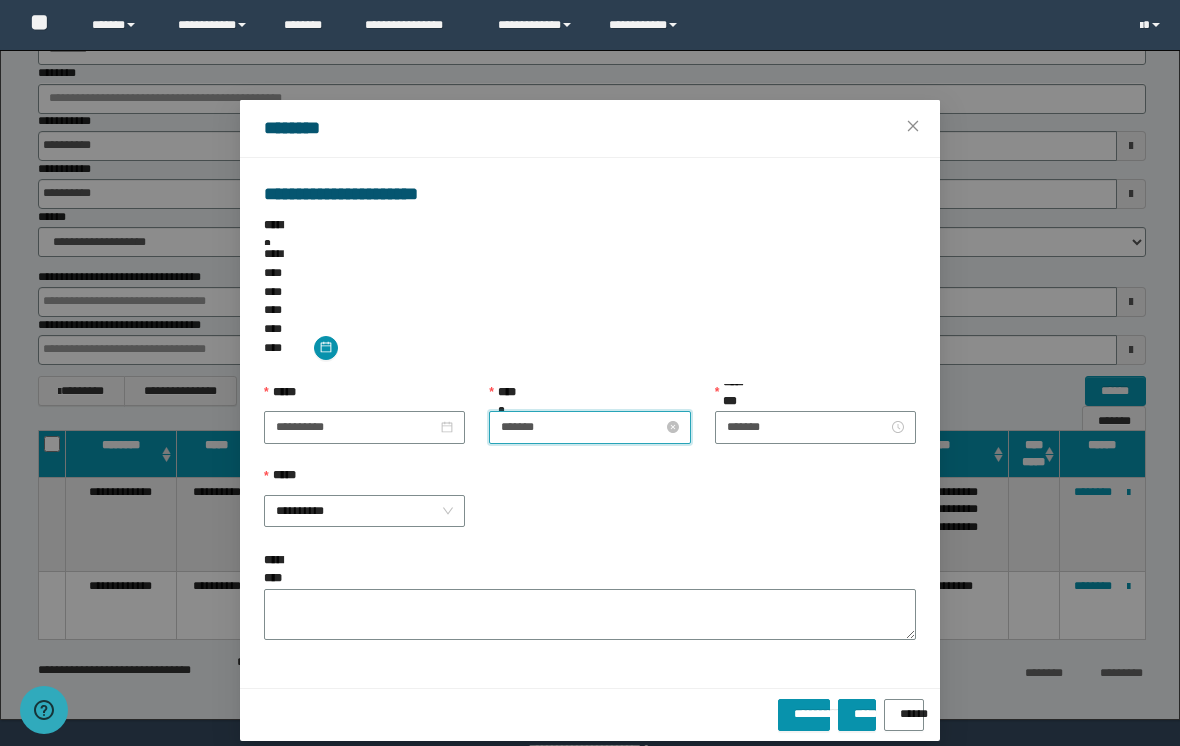 scroll, scrollTop: 56, scrollLeft: 0, axis: vertical 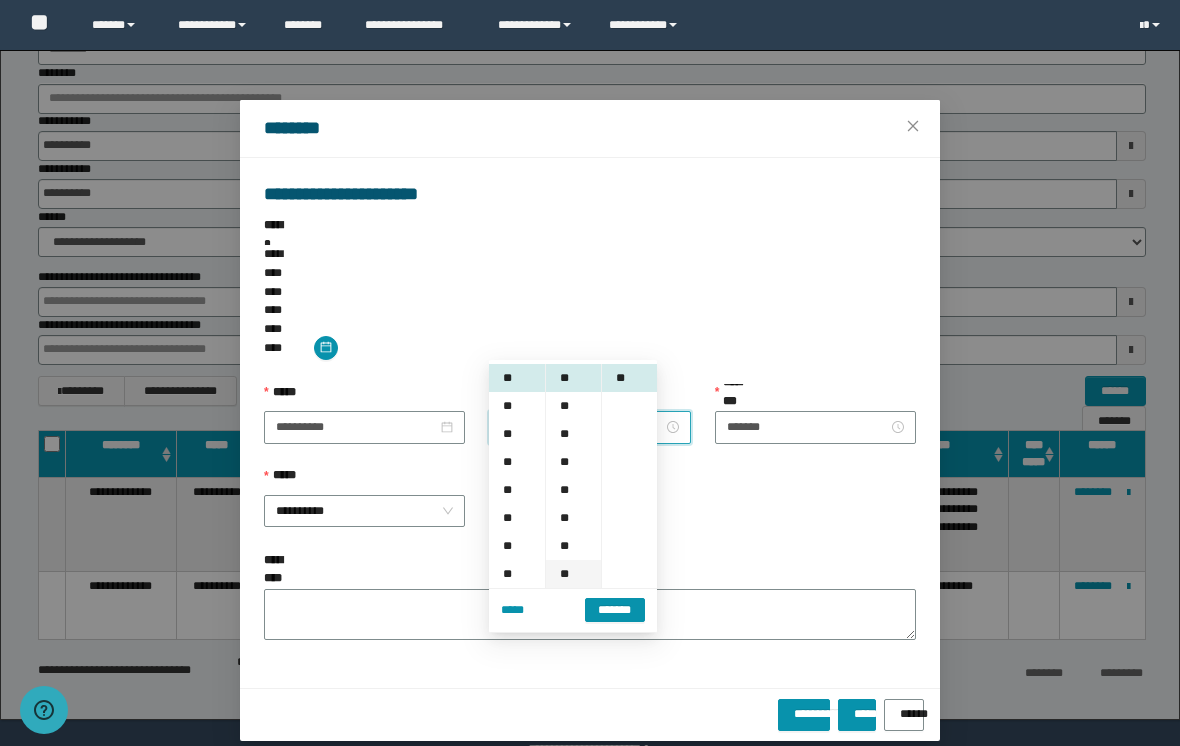 click on "**" at bounding box center [573, 574] 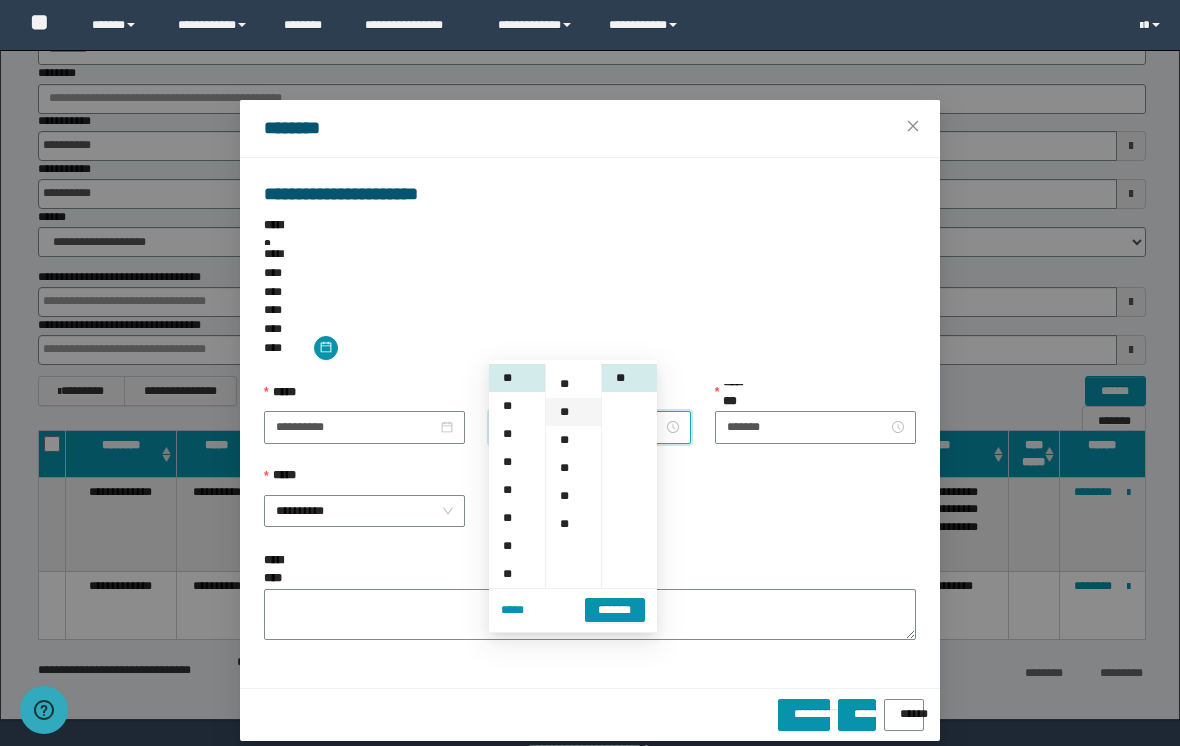 scroll, scrollTop: 196, scrollLeft: 0, axis: vertical 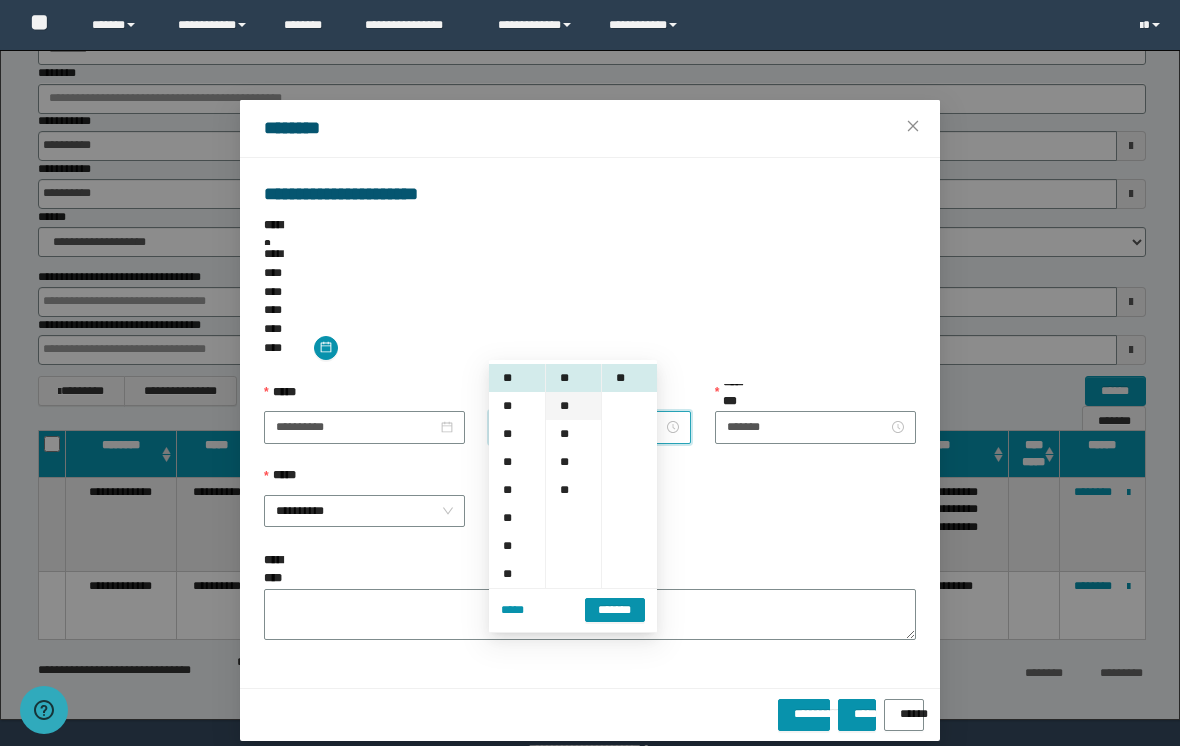 click on "**" at bounding box center (573, 406) 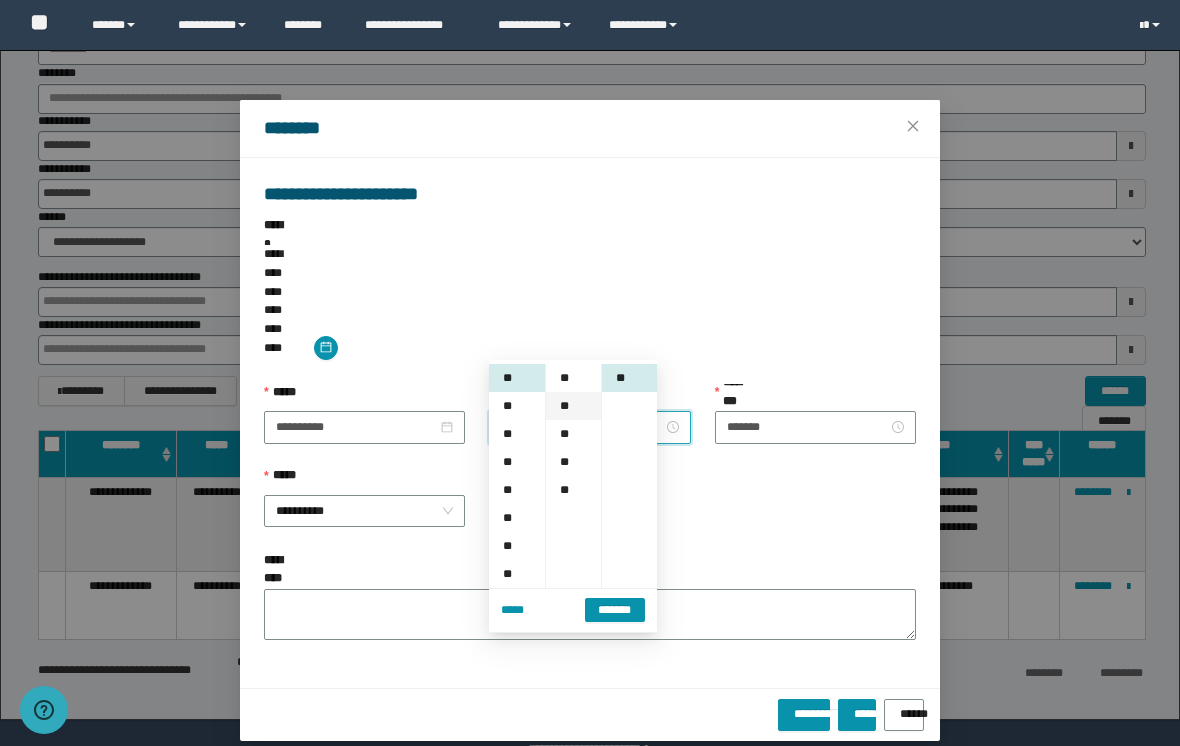 type on "*******" 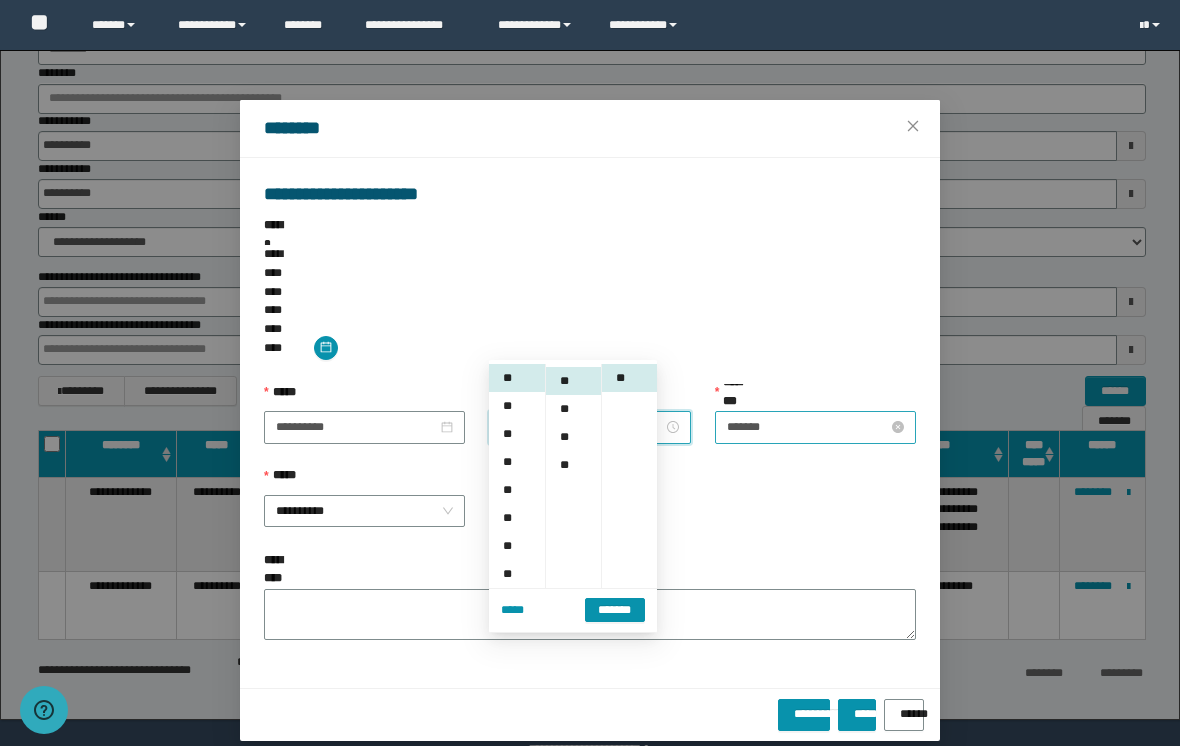 scroll, scrollTop: 224, scrollLeft: 0, axis: vertical 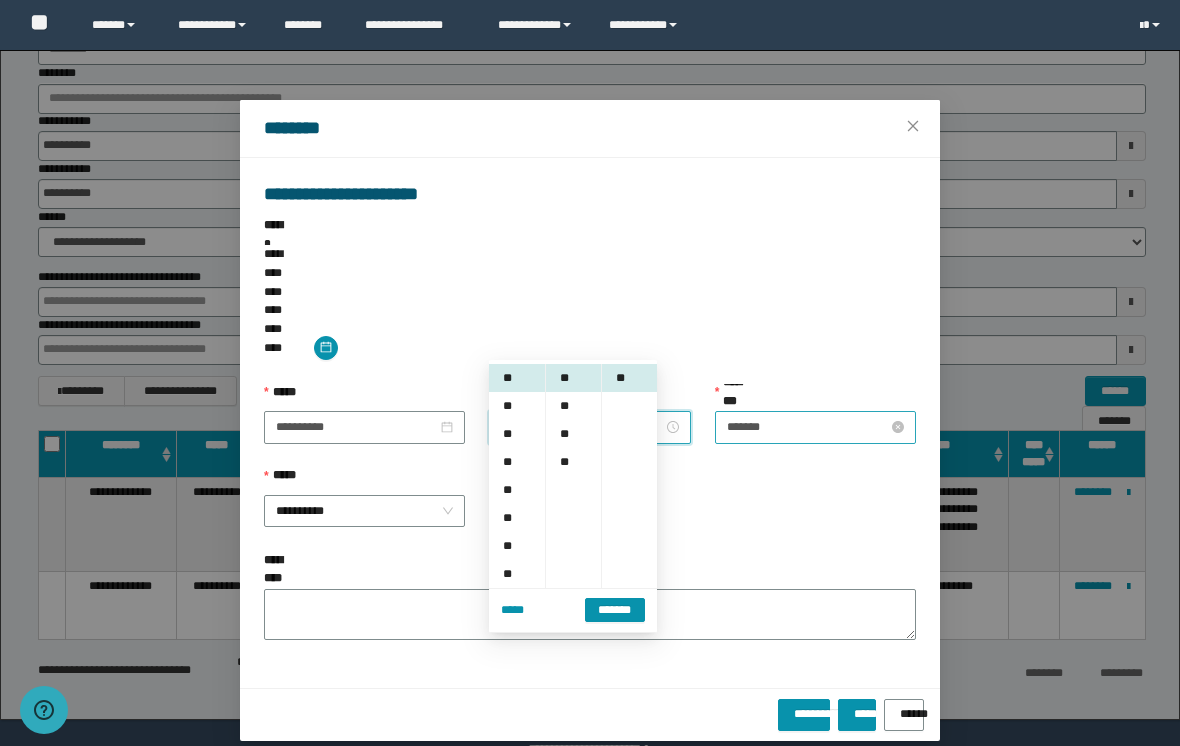 click on "*******" at bounding box center [807, 427] 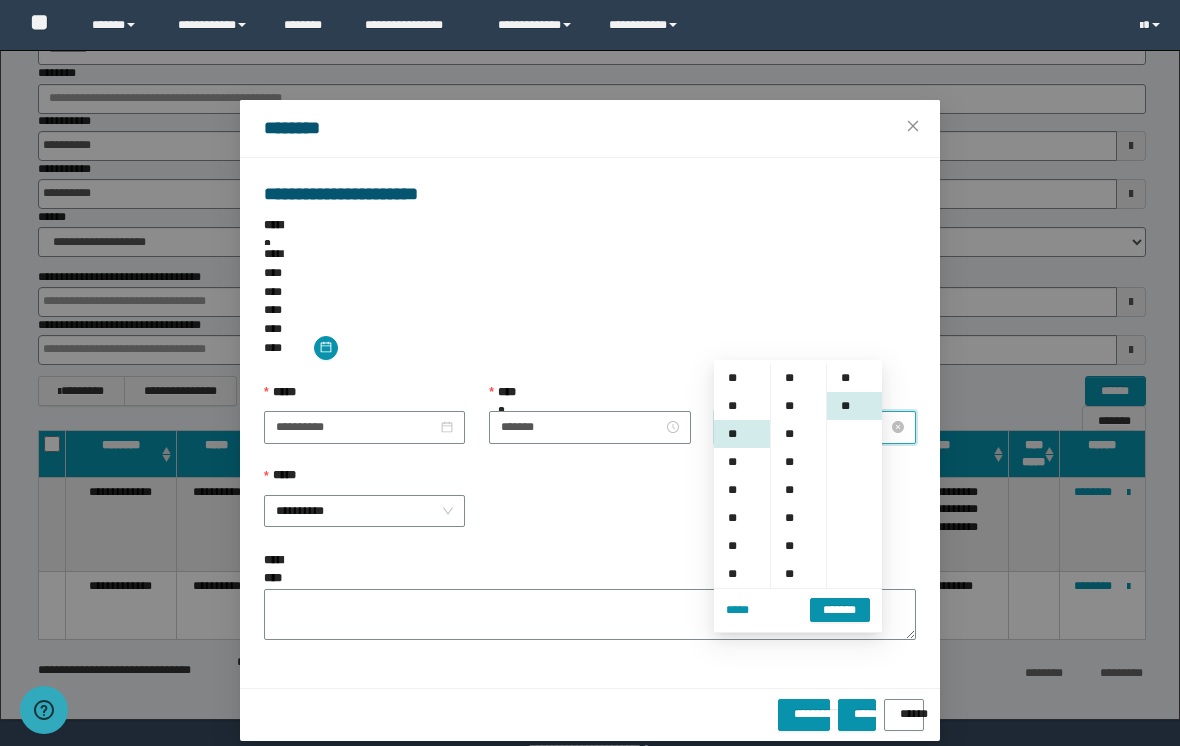 scroll, scrollTop: 56, scrollLeft: 0, axis: vertical 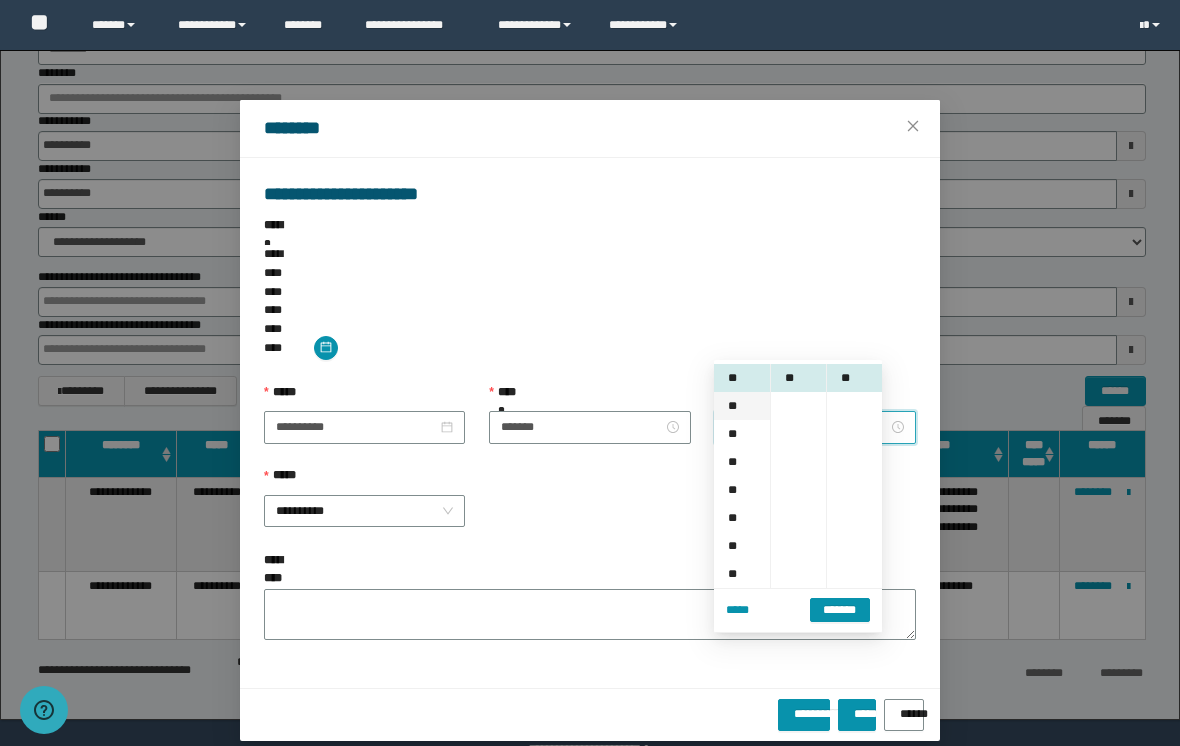 click on "**" at bounding box center [742, 406] 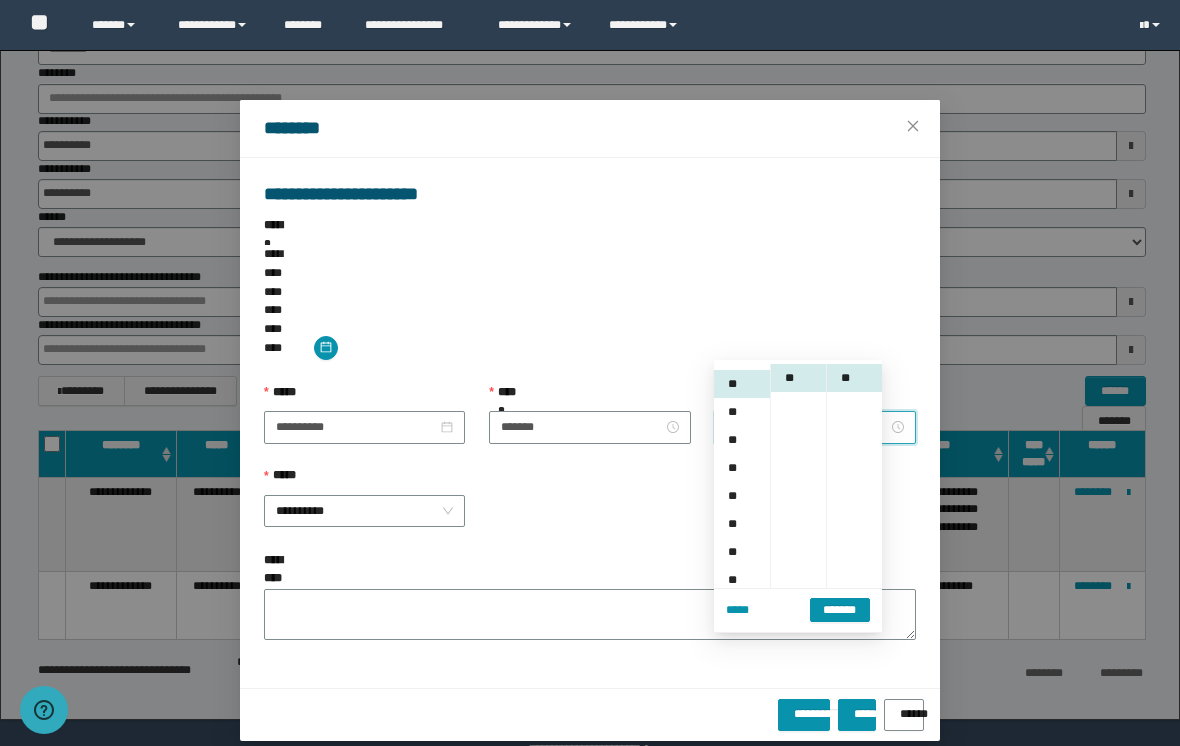 scroll, scrollTop: 84, scrollLeft: 0, axis: vertical 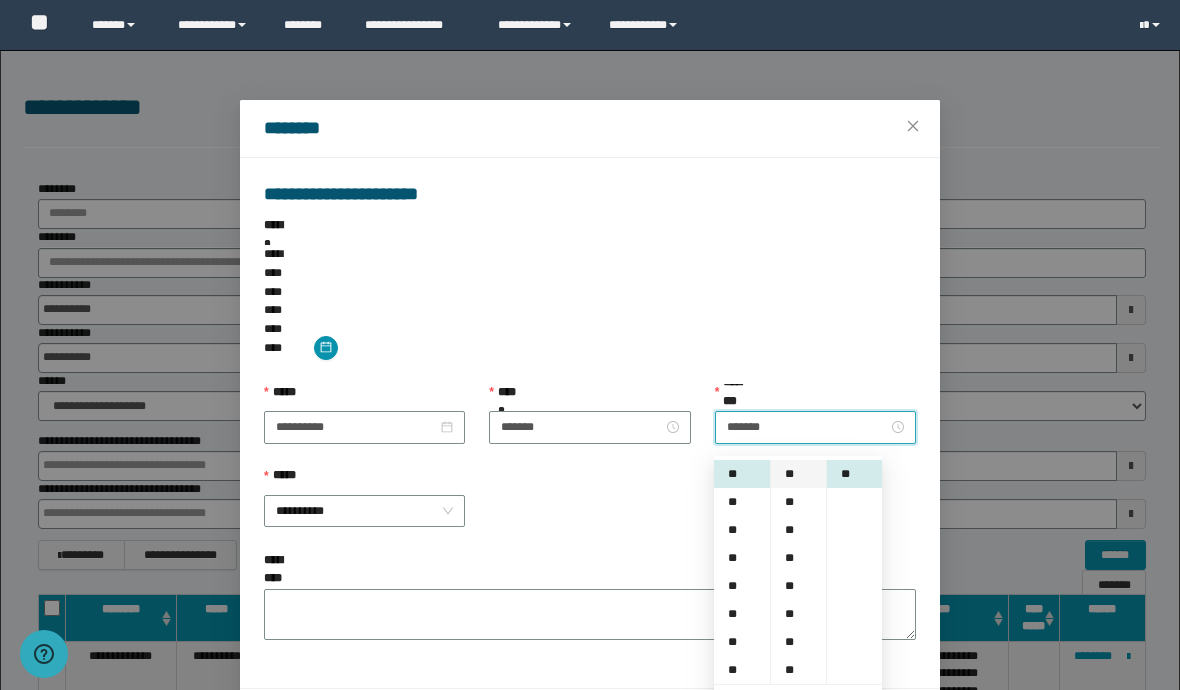 click on "**" at bounding box center [798, 474] 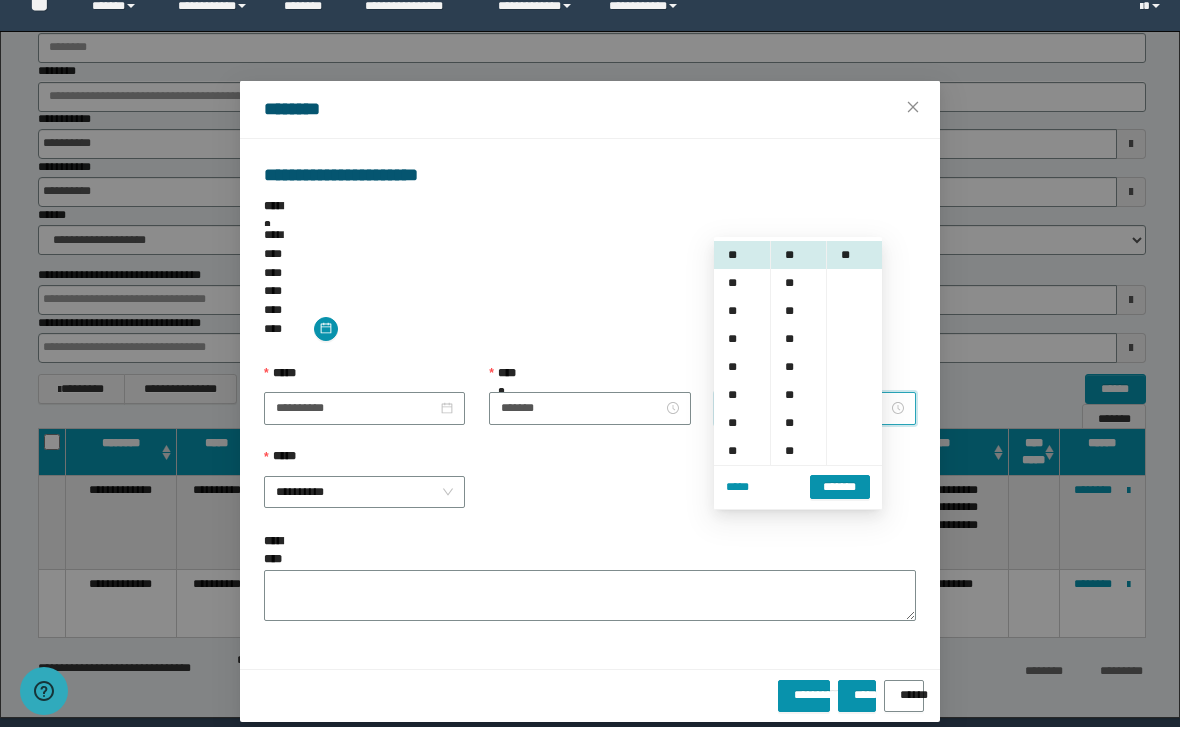scroll, scrollTop: 148, scrollLeft: 0, axis: vertical 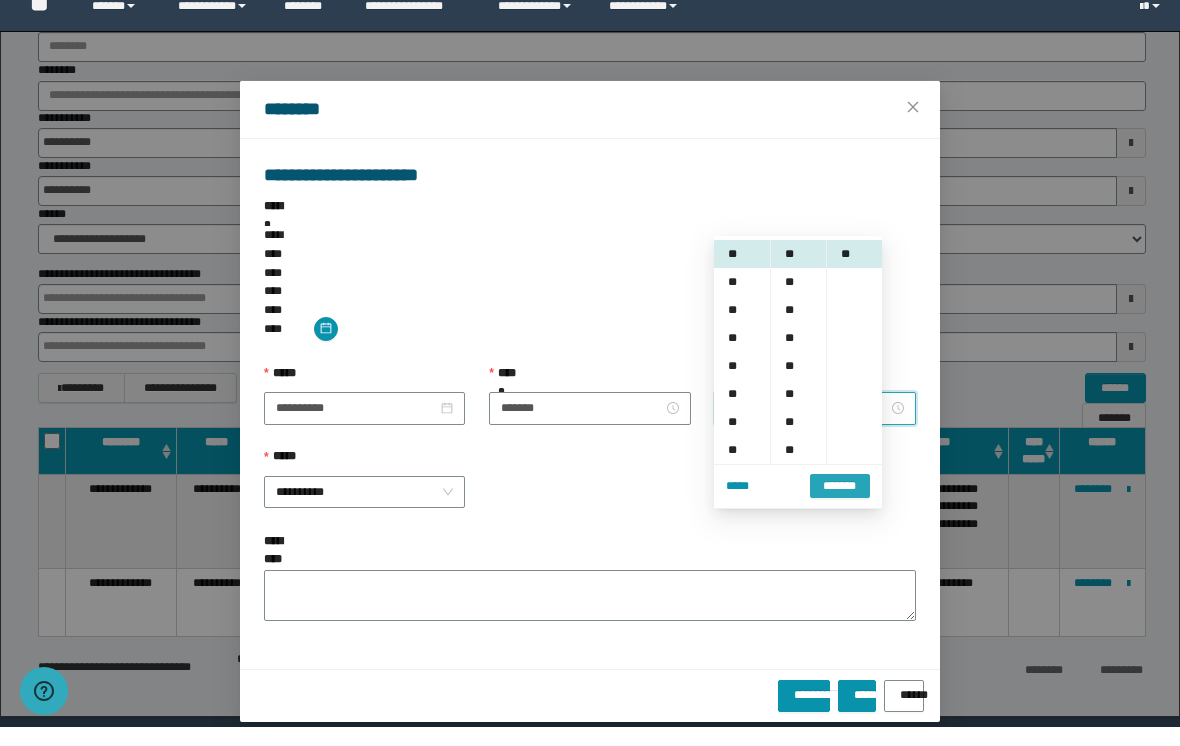 click on "*******" at bounding box center [840, 505] 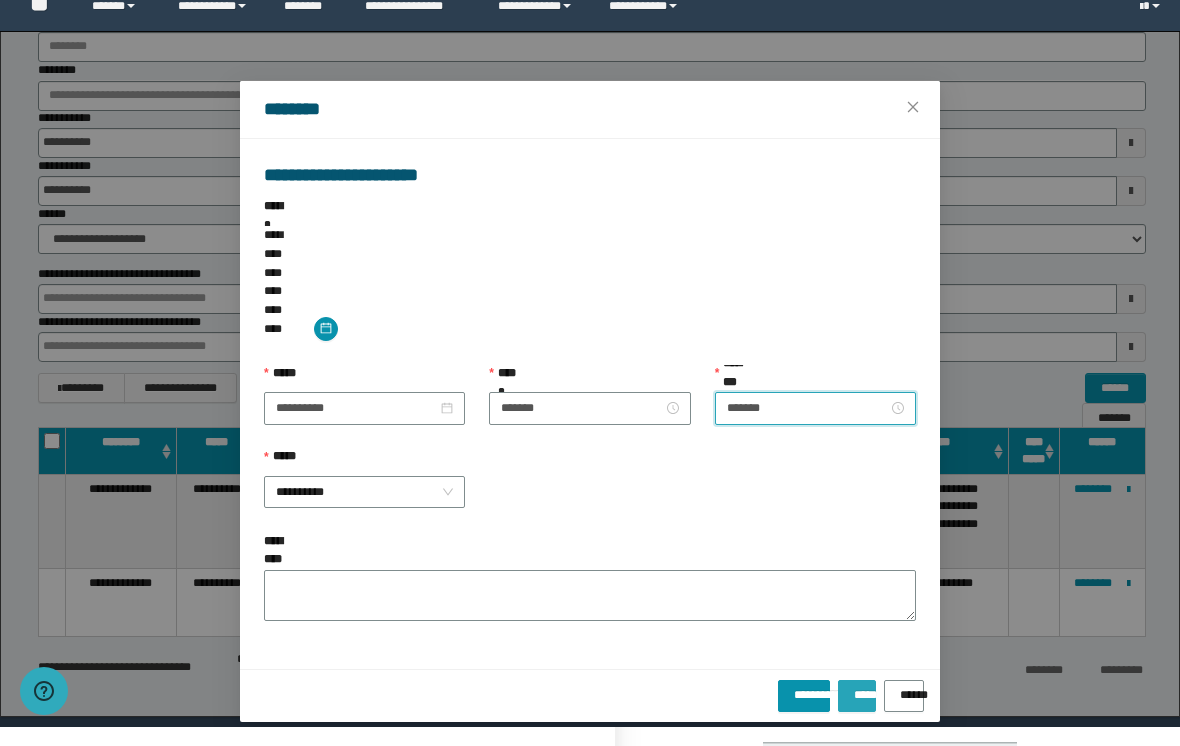 click on "**********" at bounding box center (590, 714) 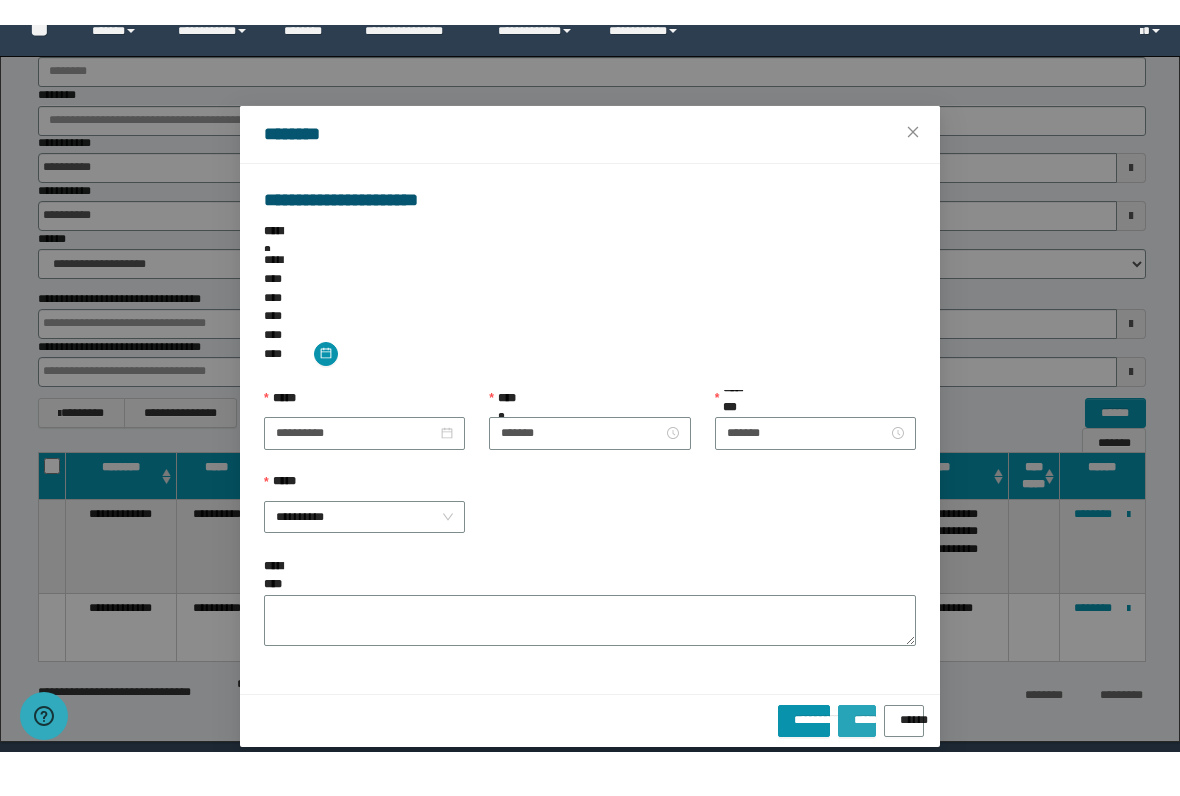 scroll, scrollTop: 164, scrollLeft: 0, axis: vertical 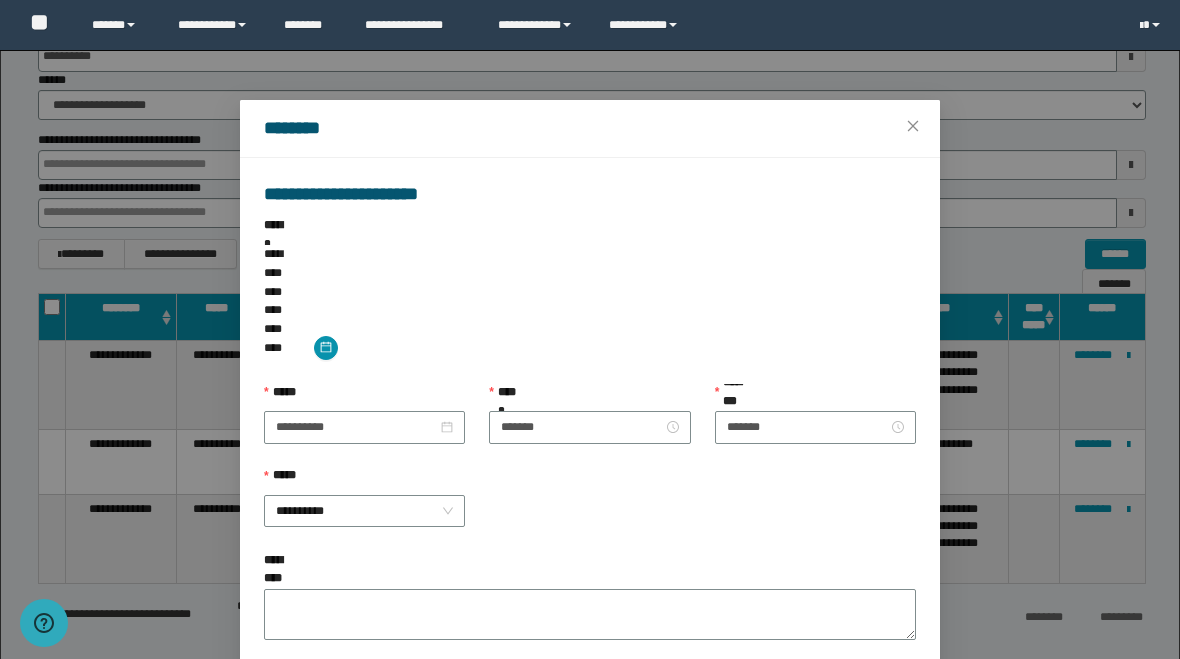 click on "*****" at bounding box center [857, 707] 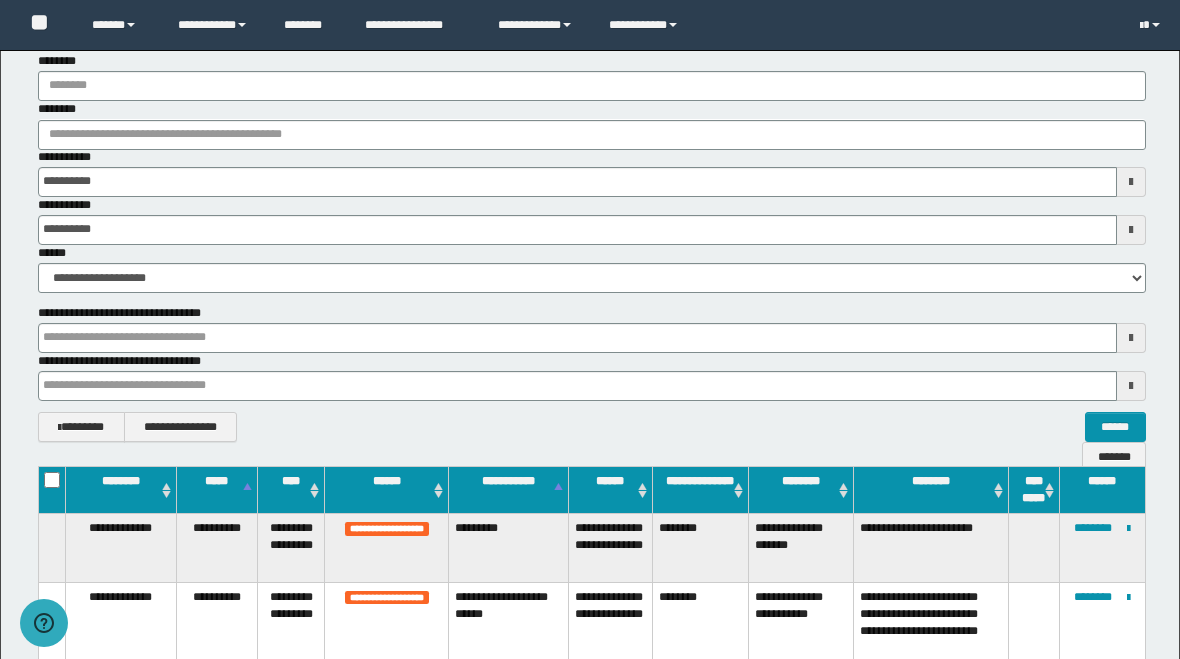 scroll, scrollTop: 131, scrollLeft: 0, axis: vertical 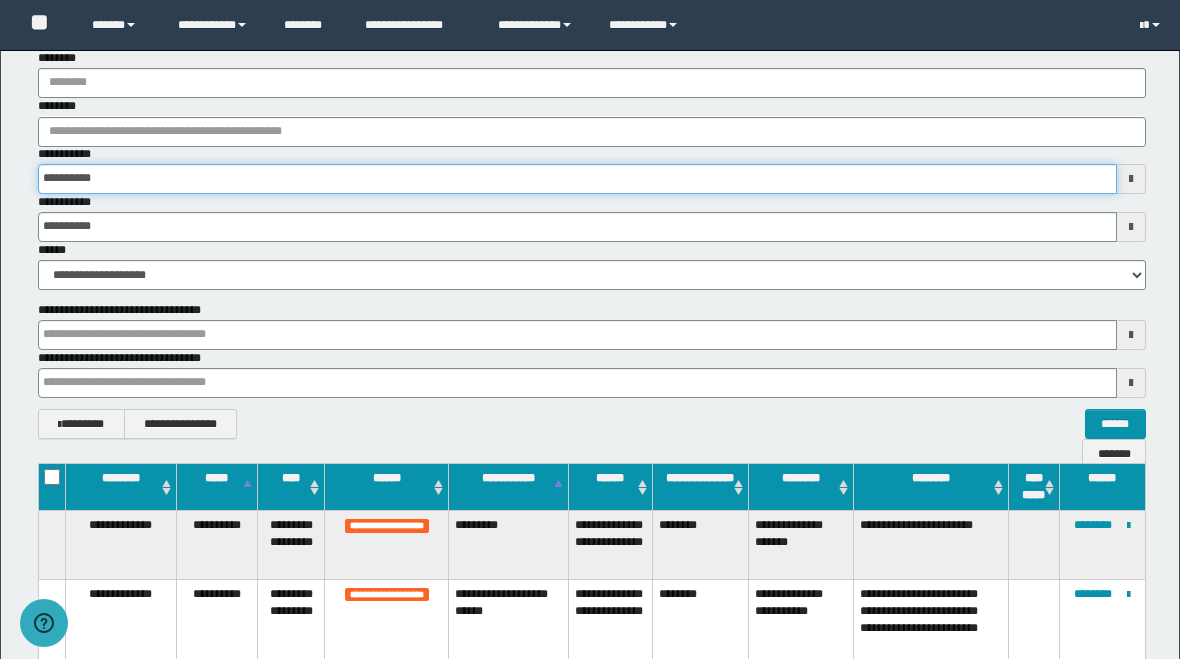 click on "**********" at bounding box center [577, 179] 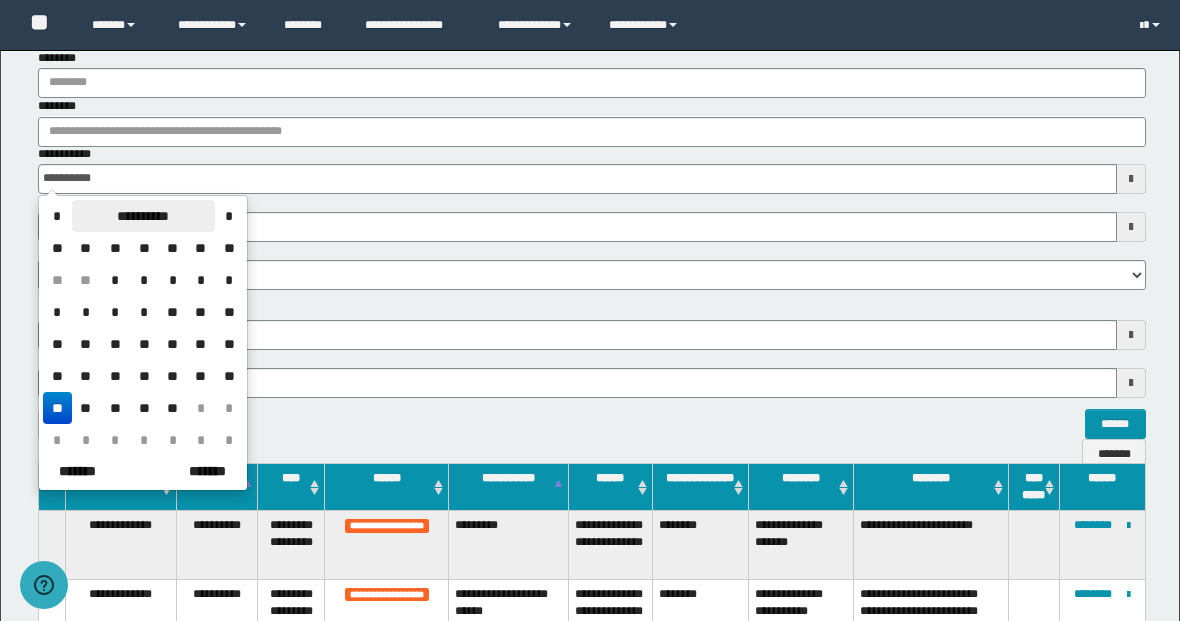 click on "**********" at bounding box center [143, 216] 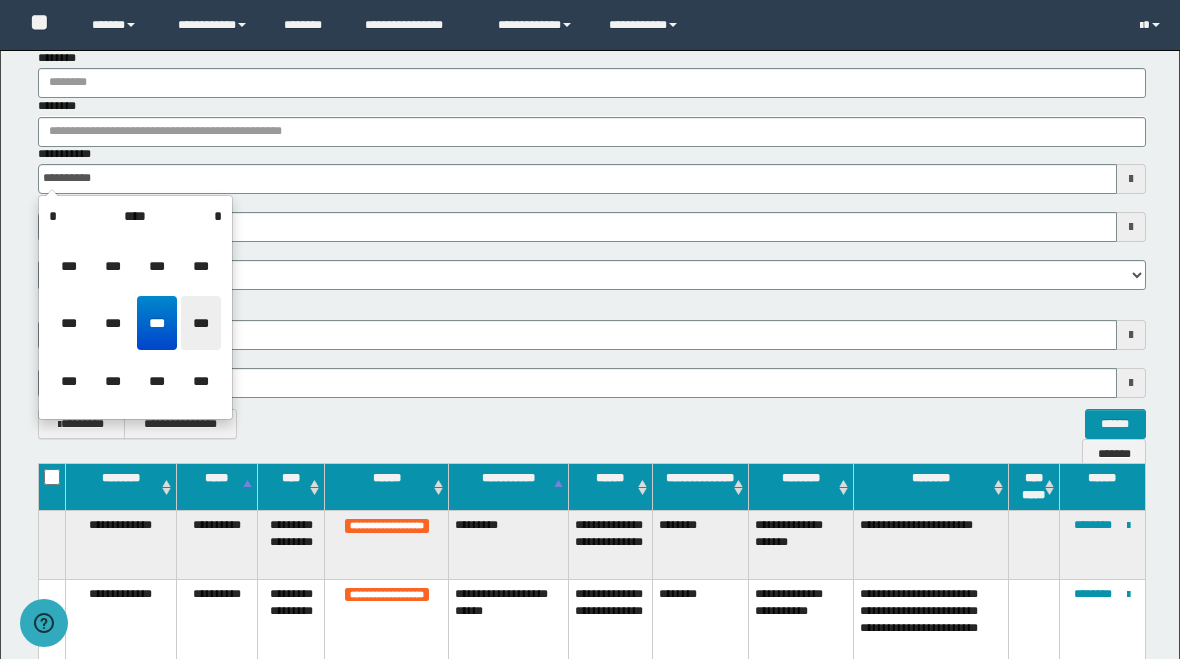 click on "***" at bounding box center (201, 323) 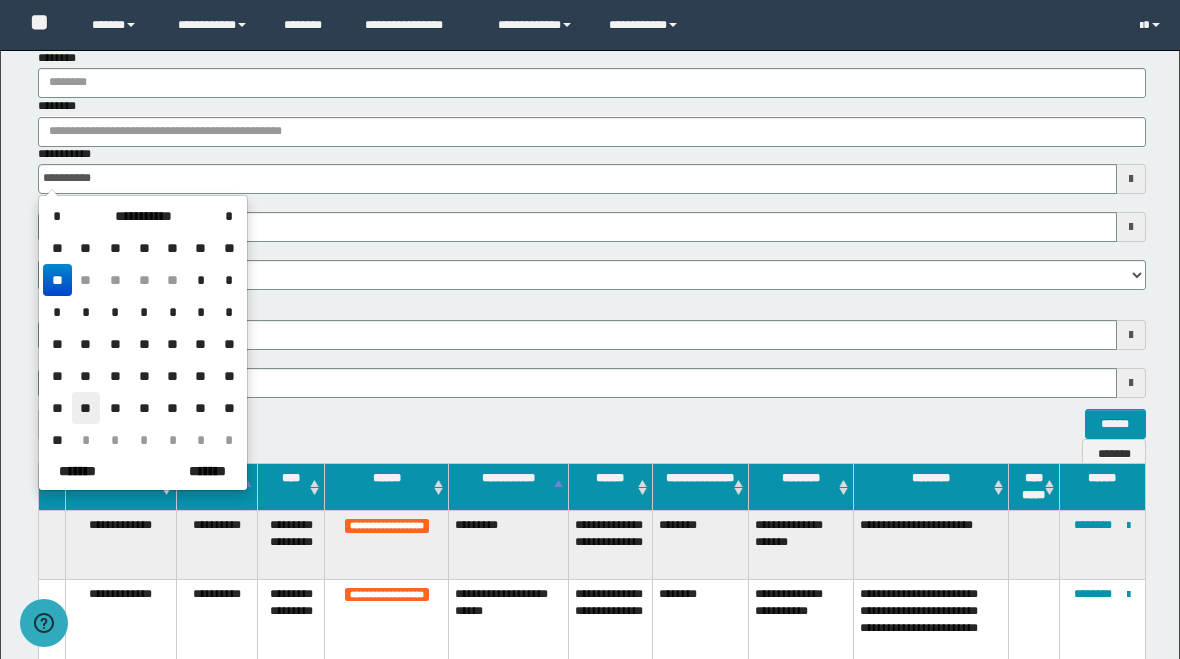 click on "**" at bounding box center [86, 408] 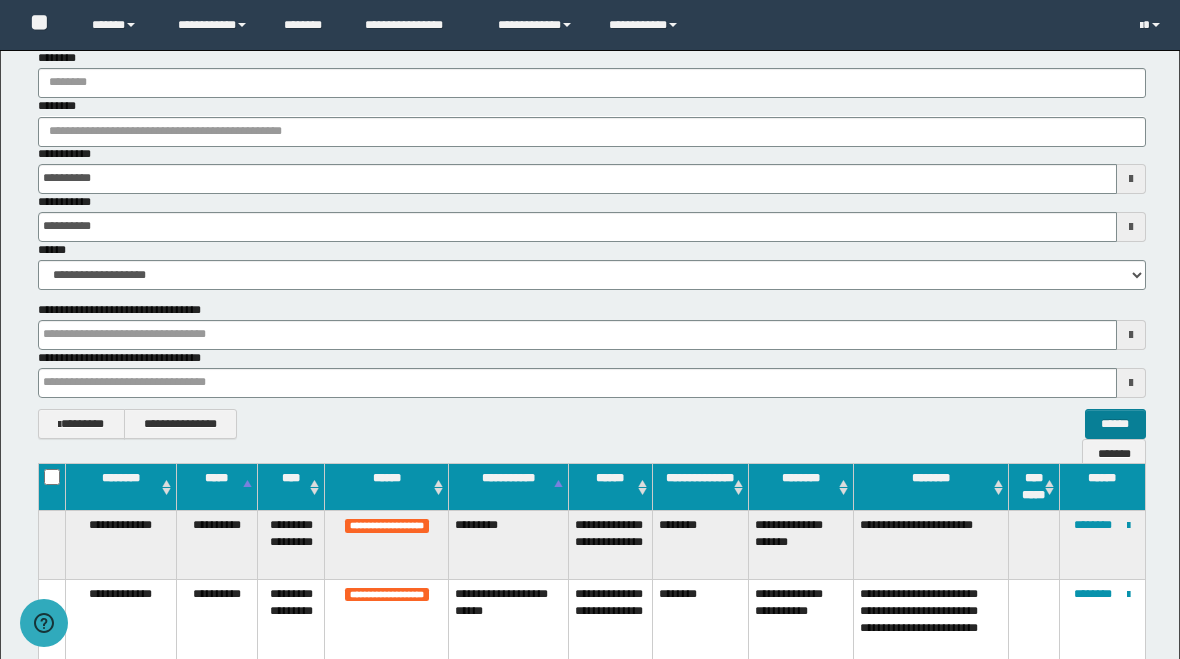 click on "******" at bounding box center [1115, 424] 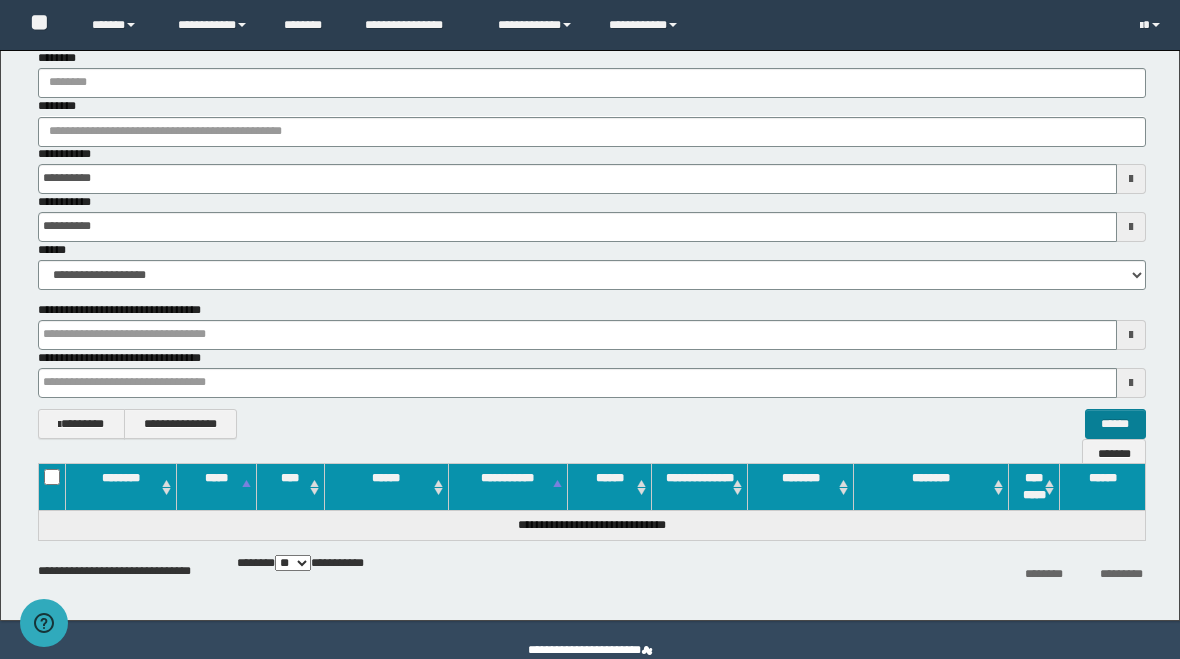 click on "******" at bounding box center (1115, 424) 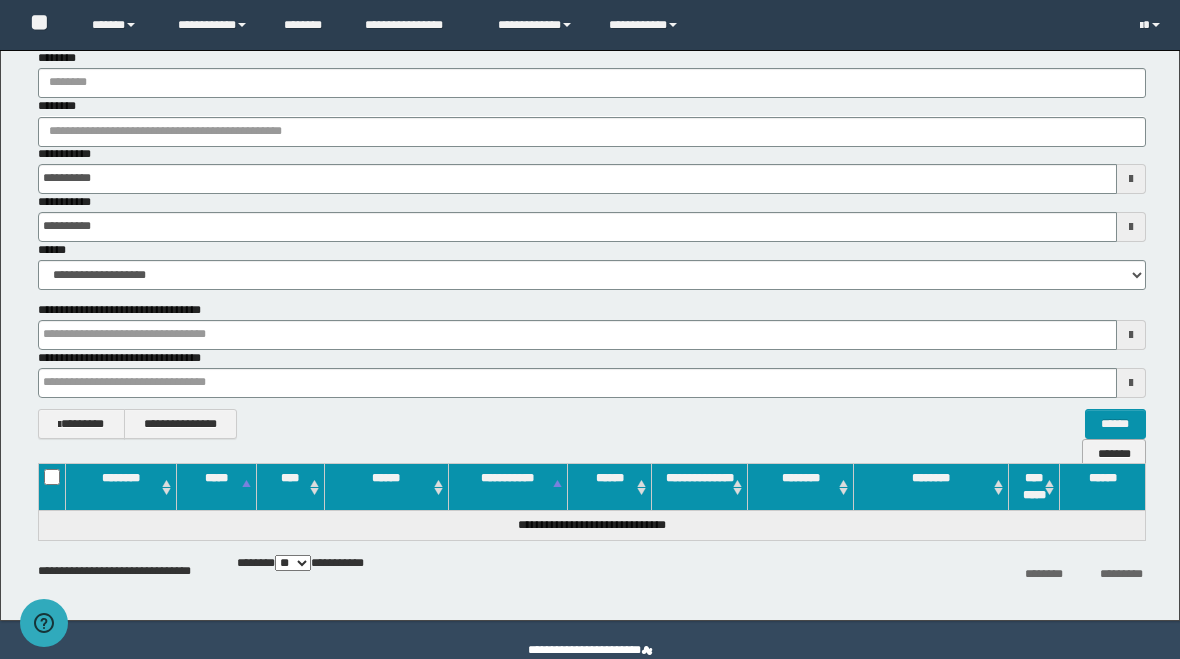 click on "*******" at bounding box center [1114, 454] 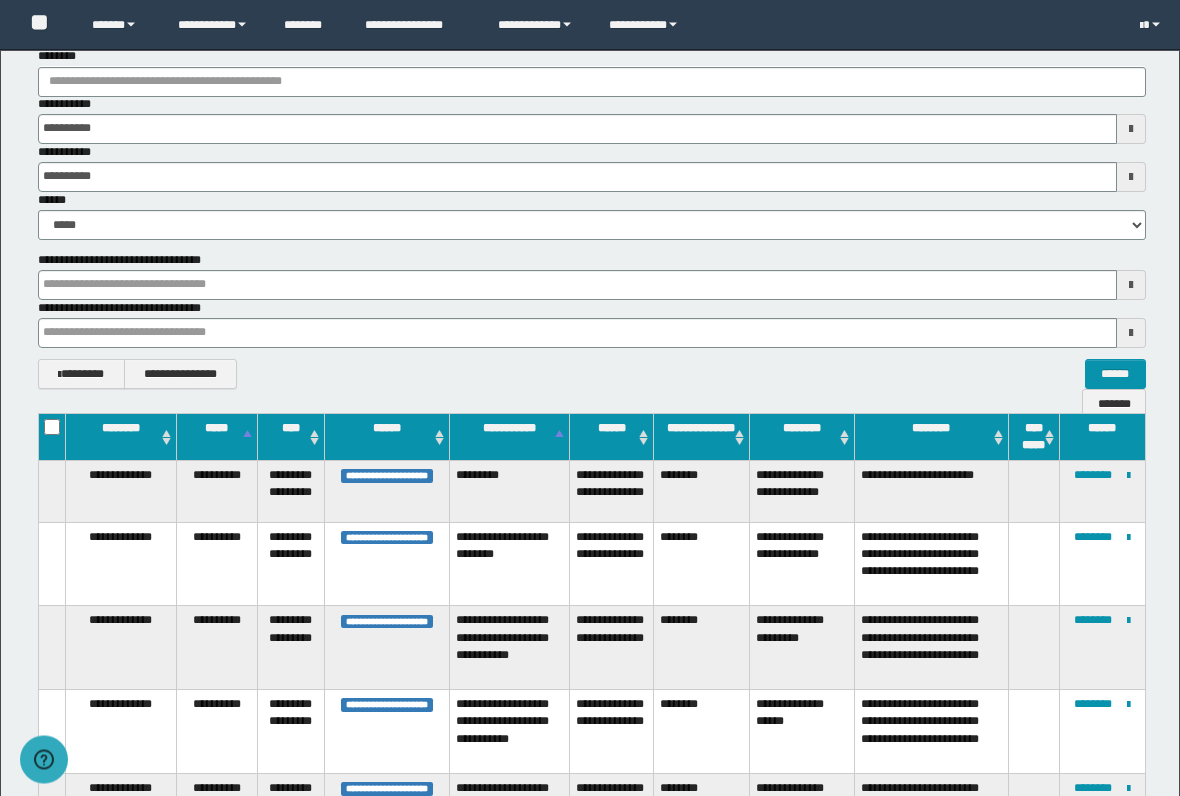 scroll, scrollTop: 188, scrollLeft: 0, axis: vertical 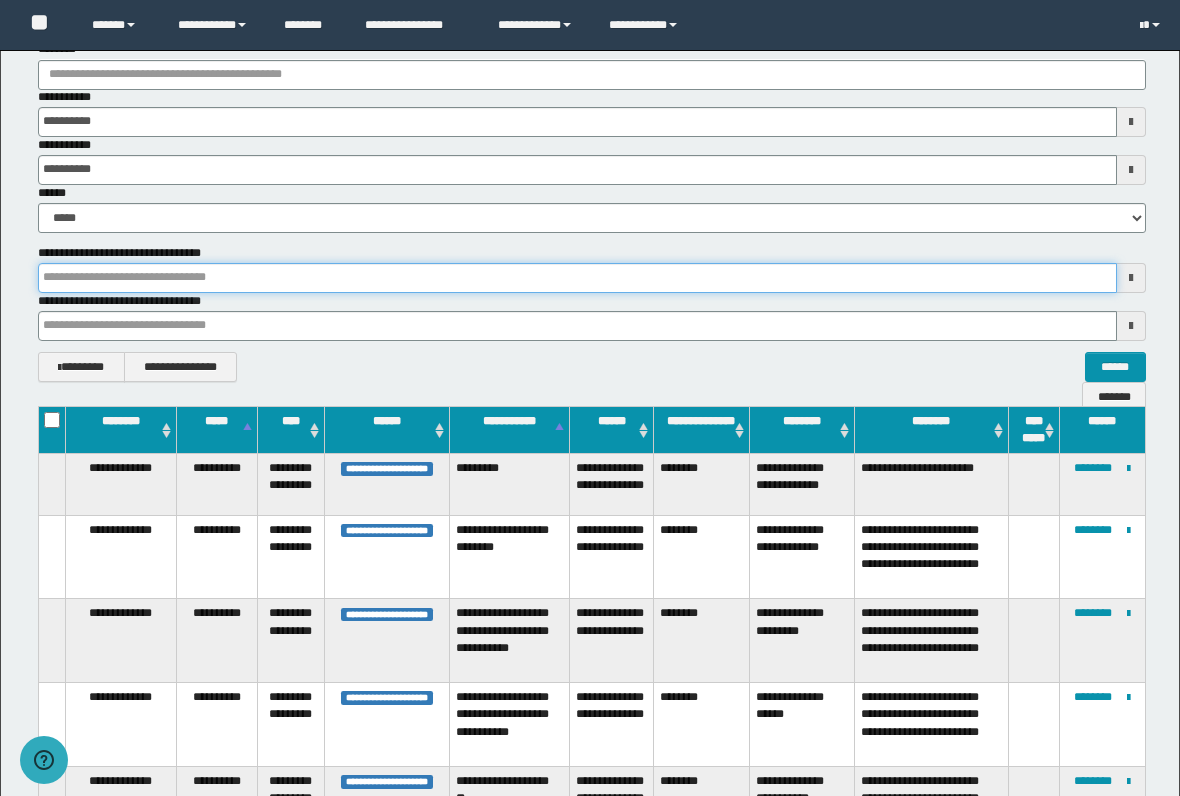 click at bounding box center [577, 278] 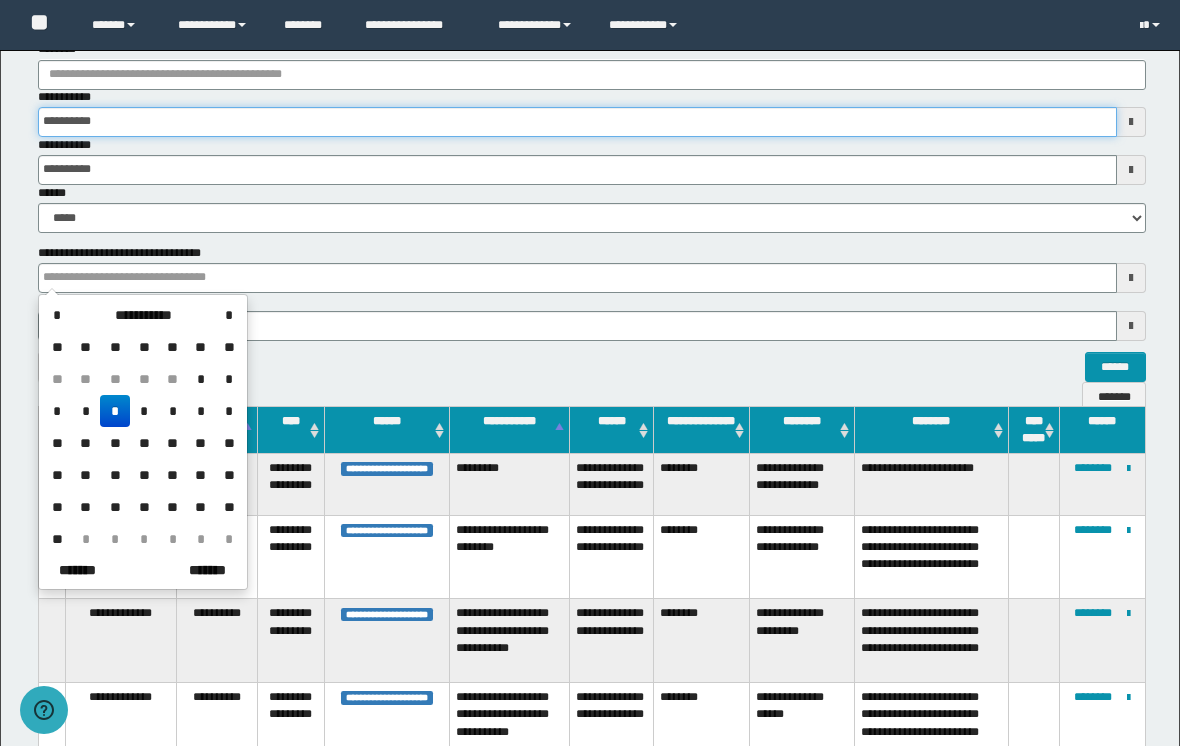 click on "**********" at bounding box center (577, 122) 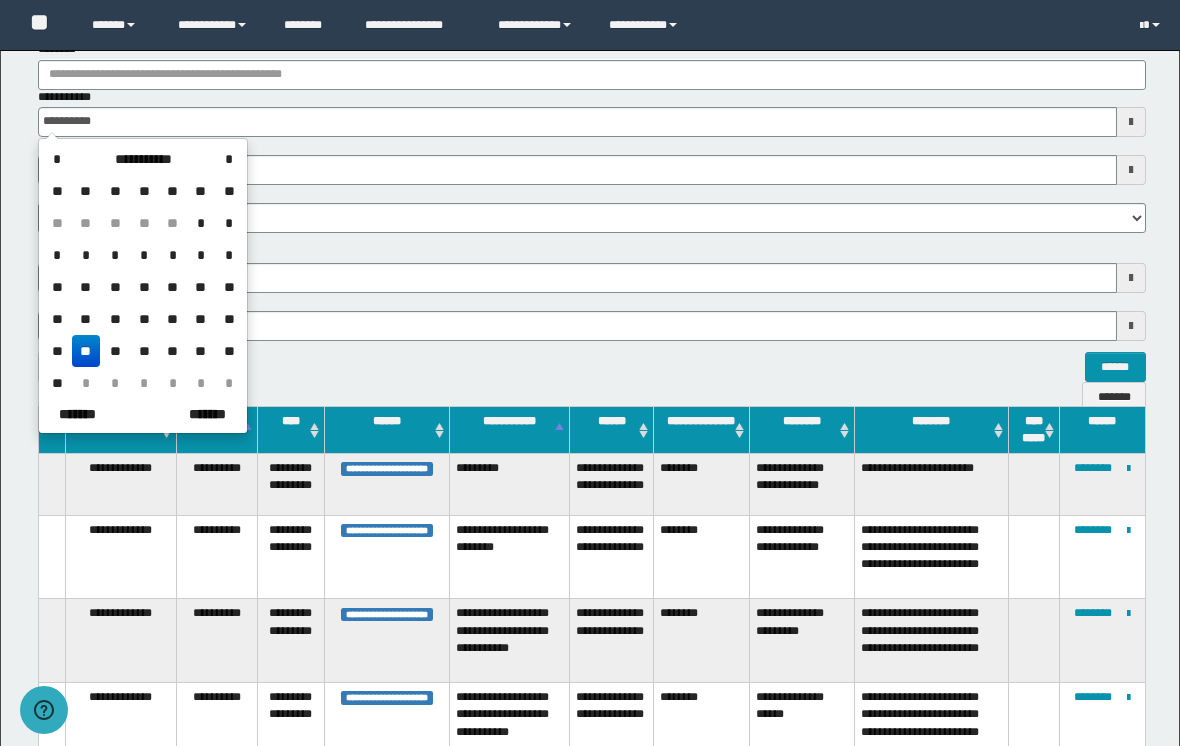 click on "**" at bounding box center [57, 191] 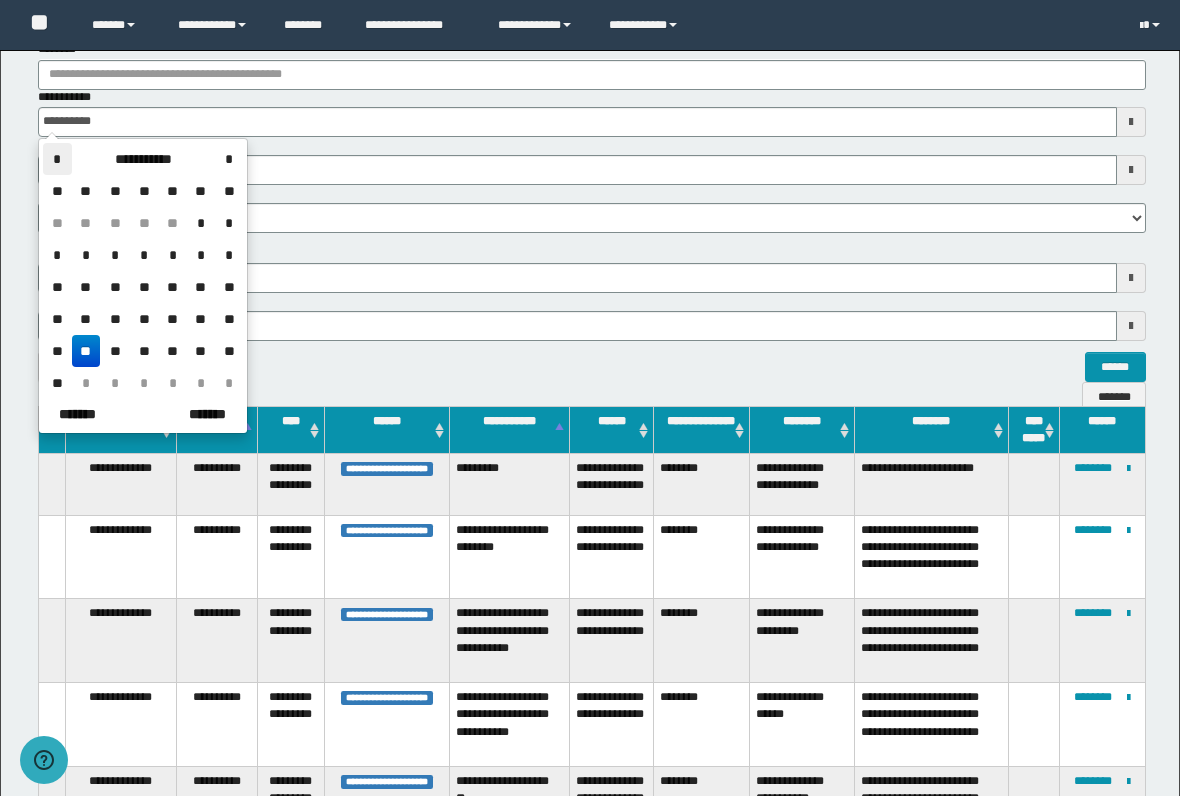 click on "*" at bounding box center [57, 159] 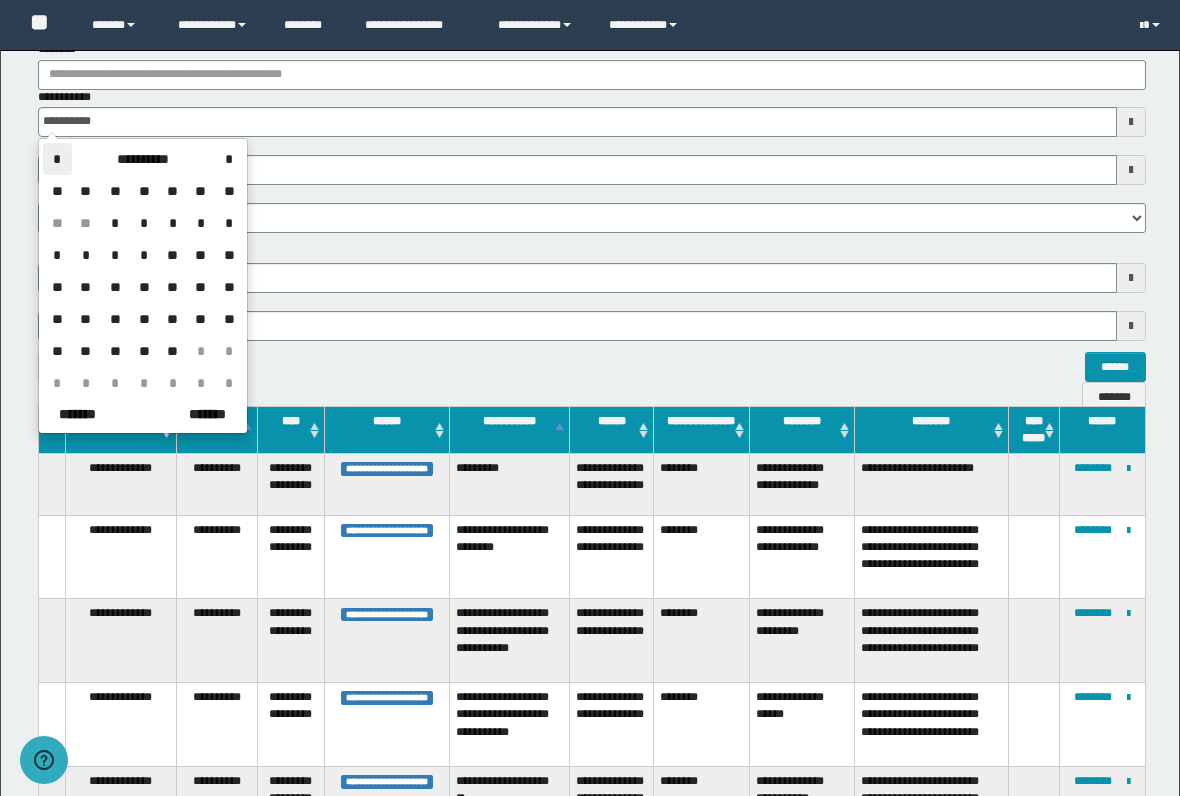 click on "*" at bounding box center [57, 159] 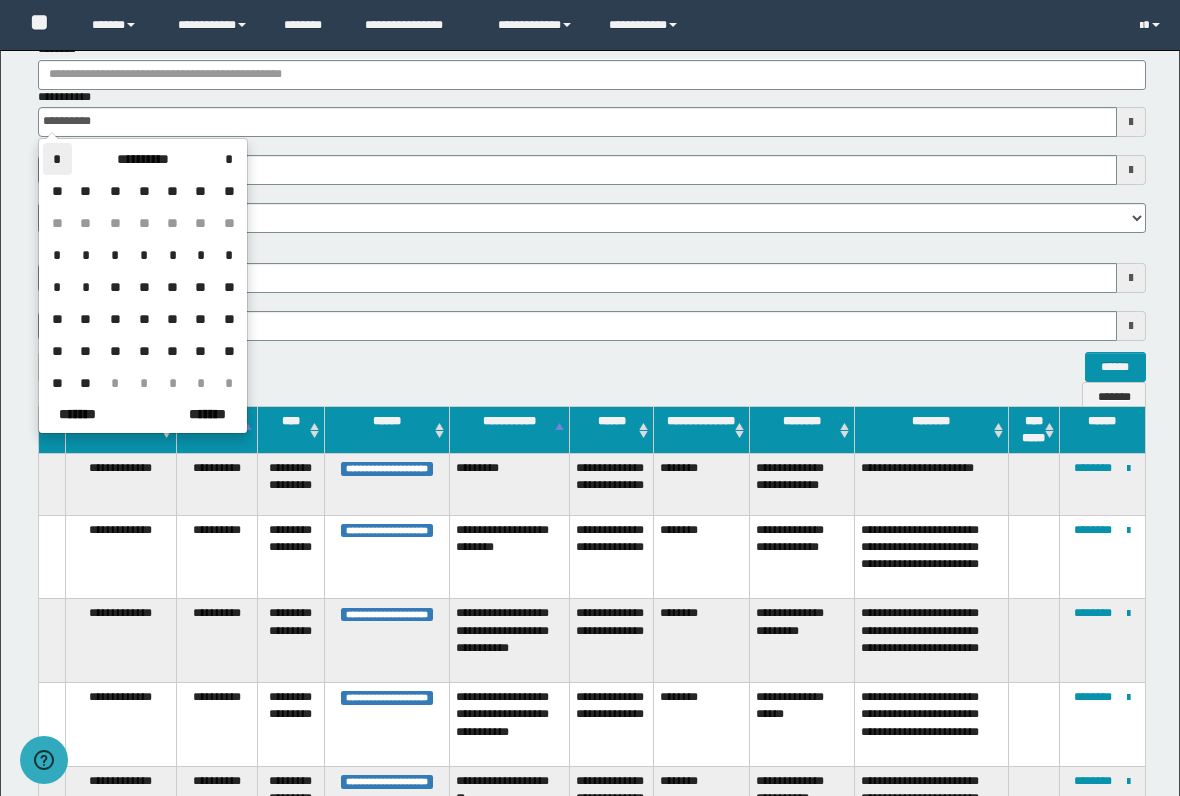 click on "*" at bounding box center (57, 159) 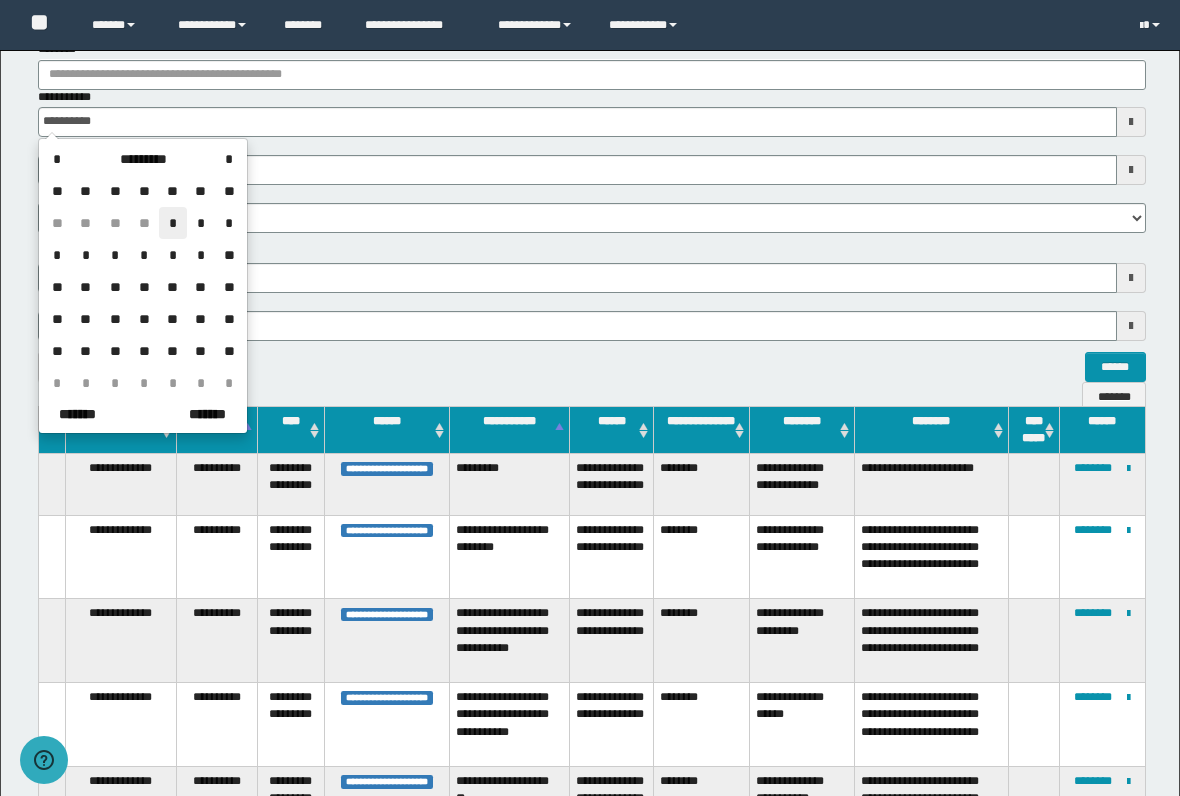 click on "*" at bounding box center [173, 223] 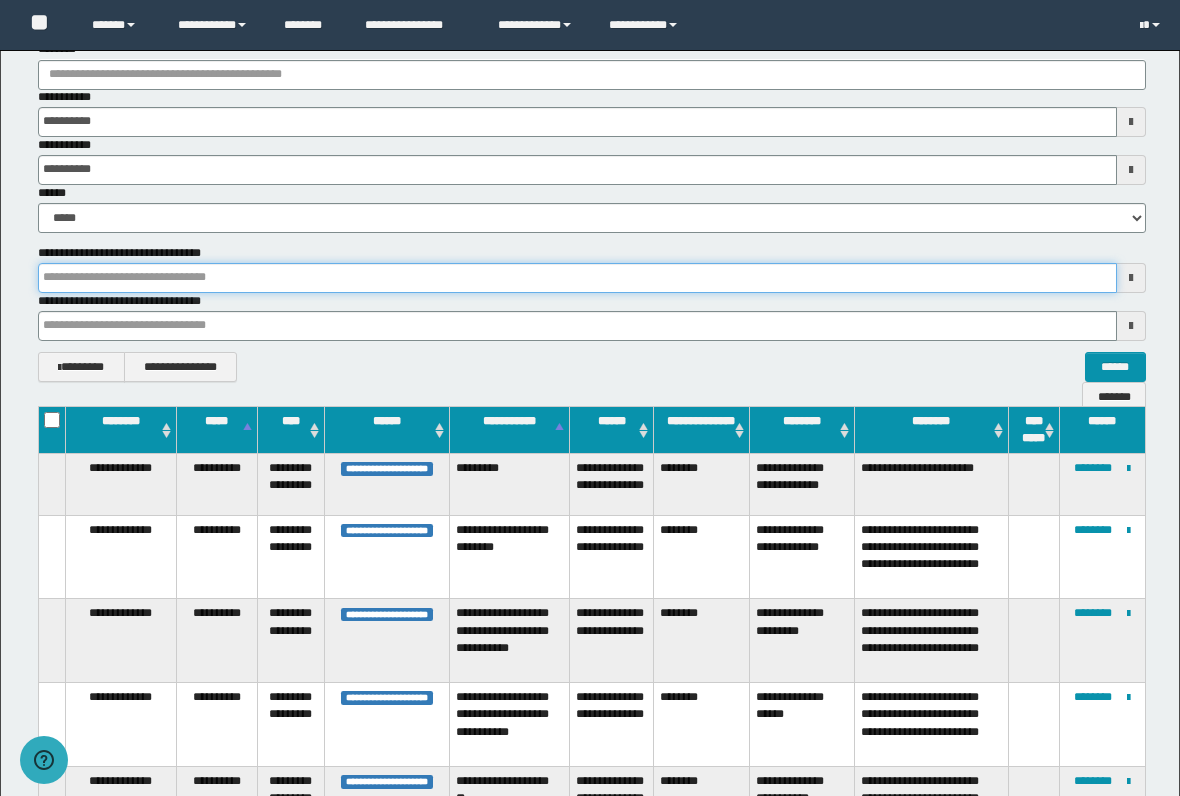 click at bounding box center (577, 278) 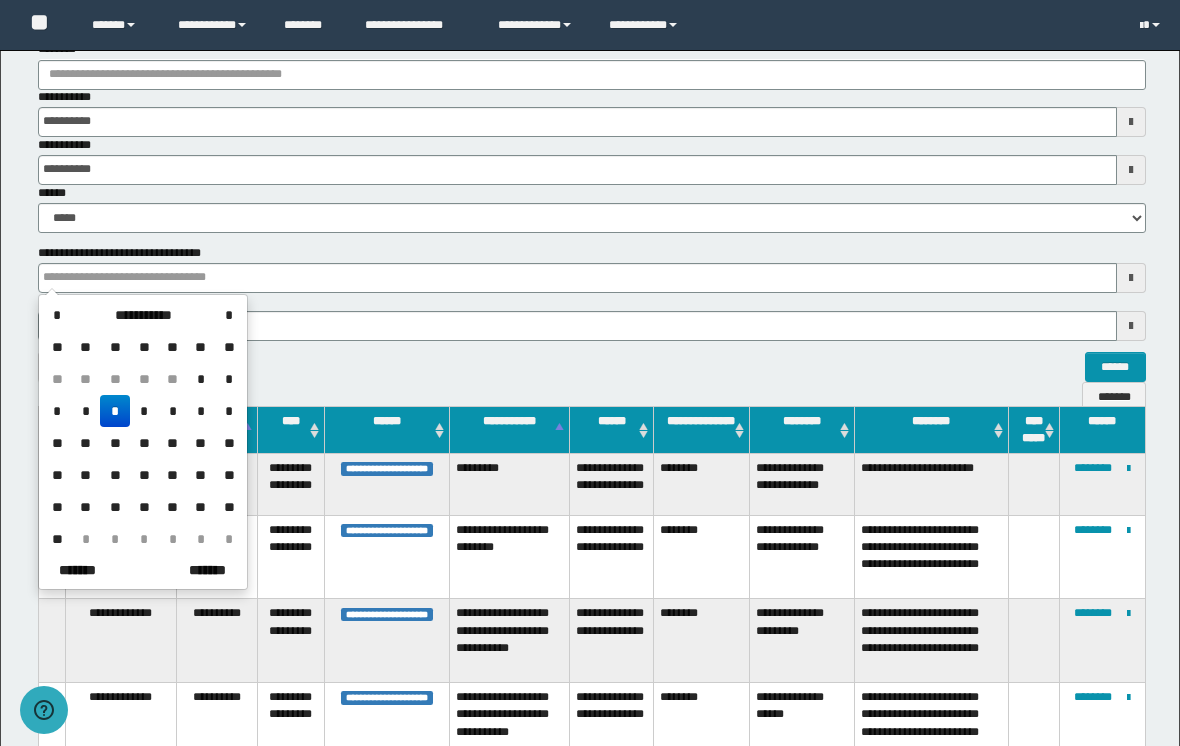 click on "*" at bounding box center [115, 411] 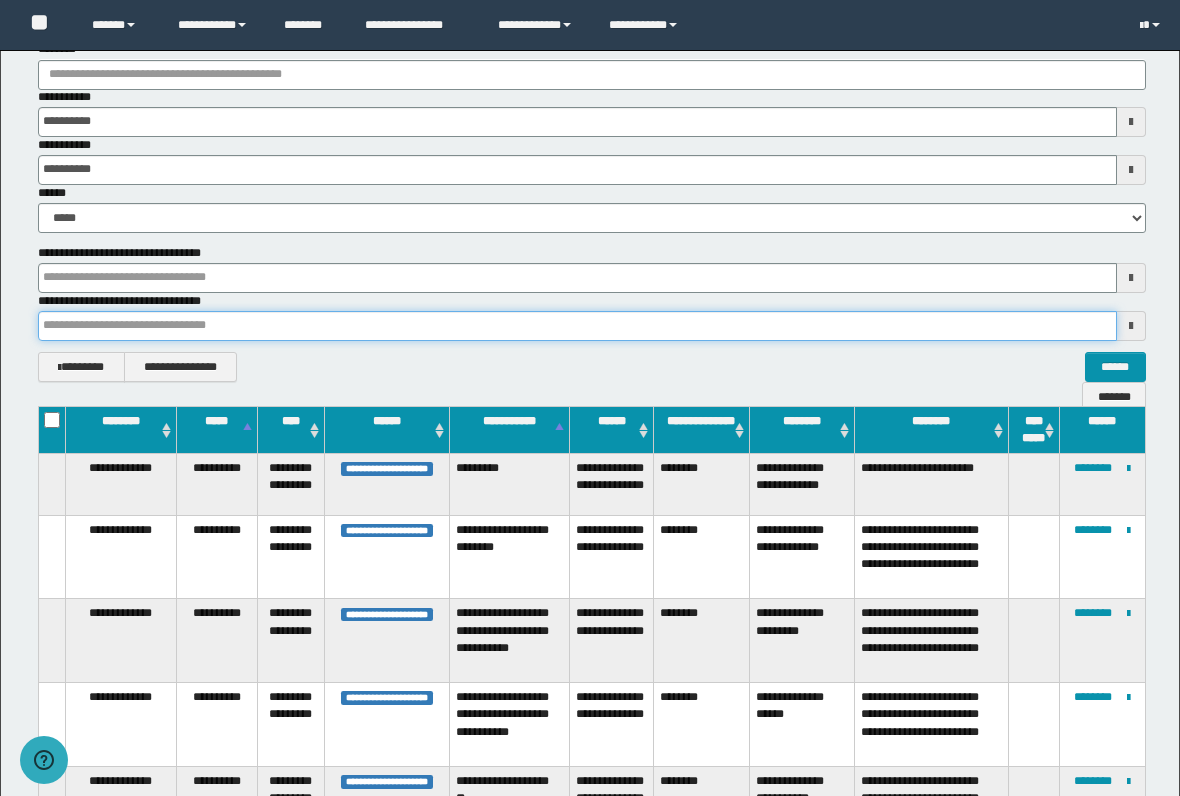 click at bounding box center (577, 326) 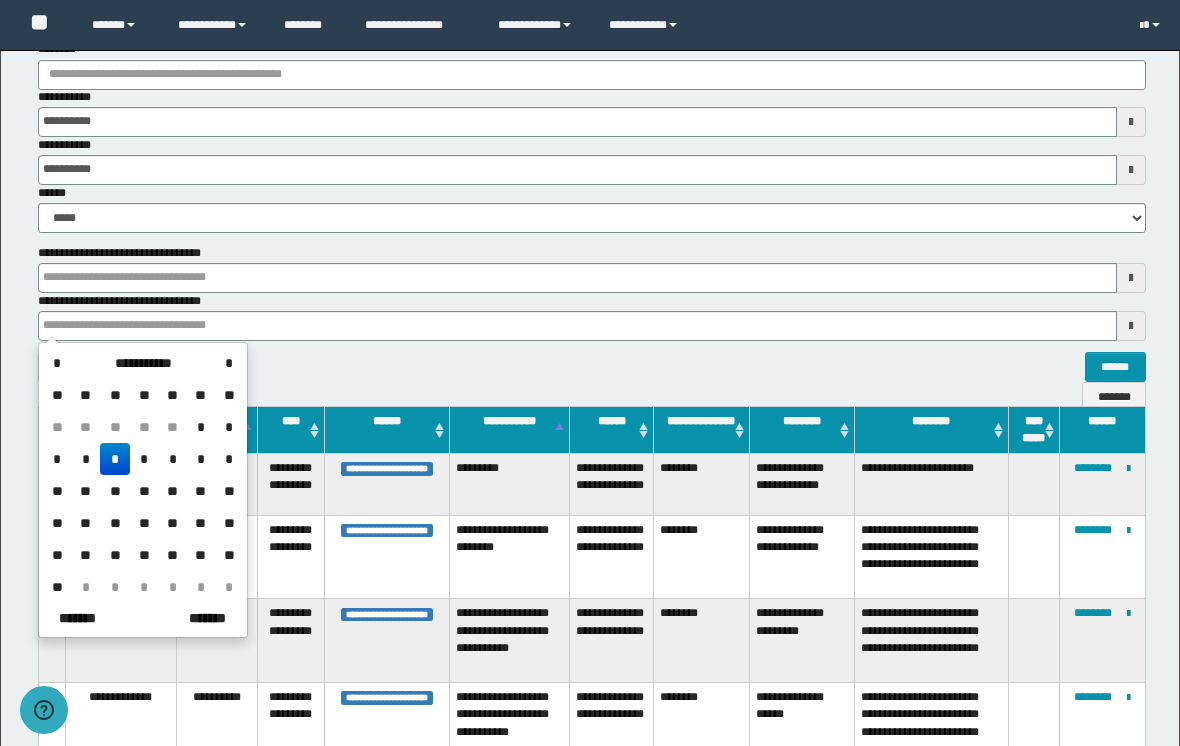 click on "*" at bounding box center (115, 459) 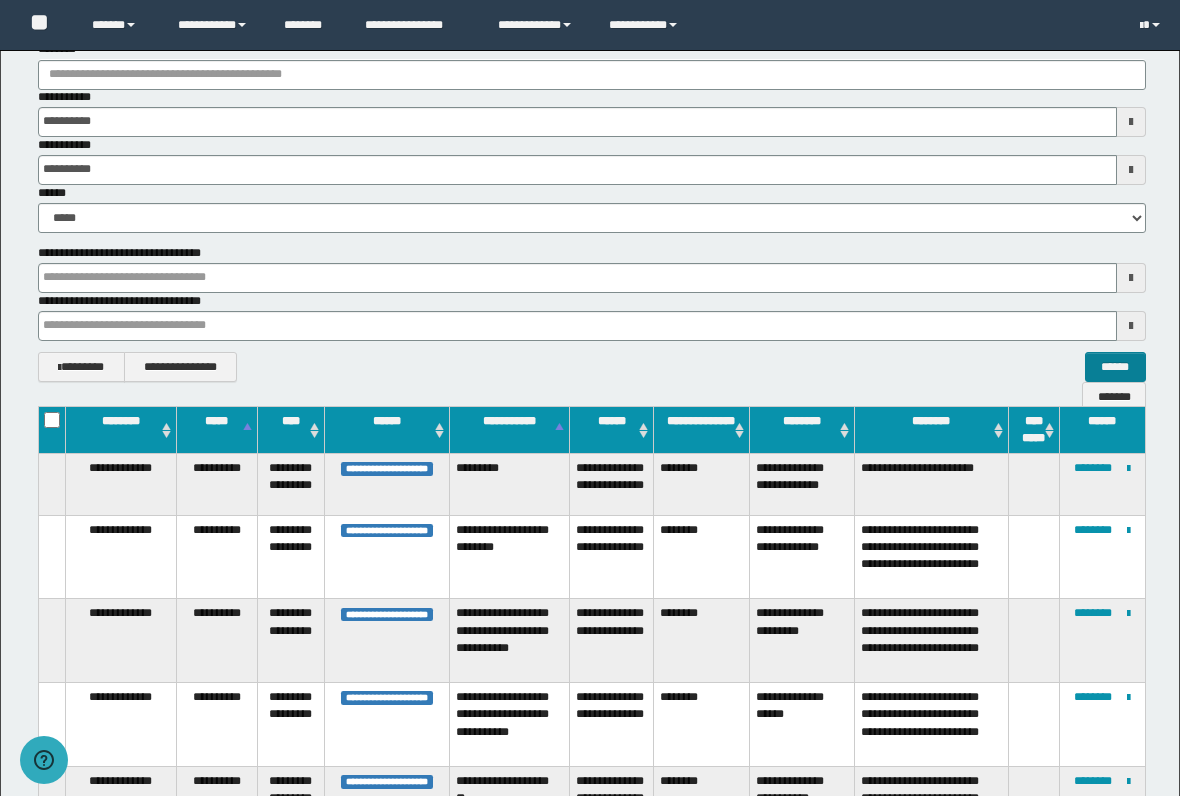 click on "******" at bounding box center (1115, 367) 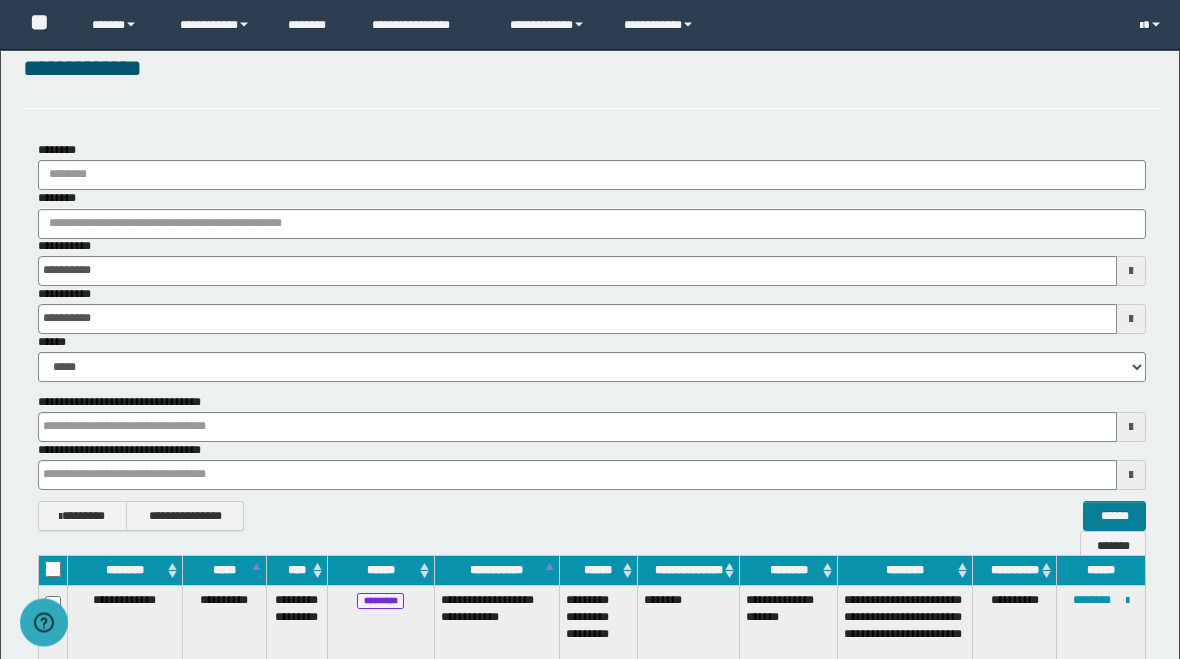 scroll, scrollTop: 0, scrollLeft: 0, axis: both 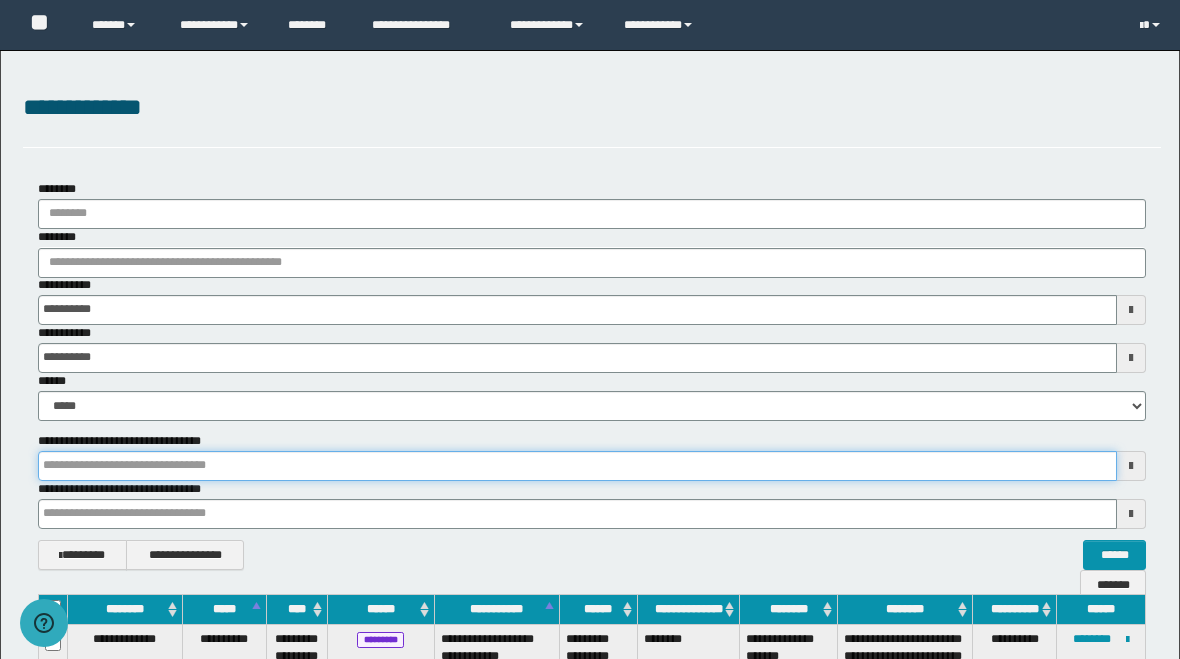 click at bounding box center (577, 466) 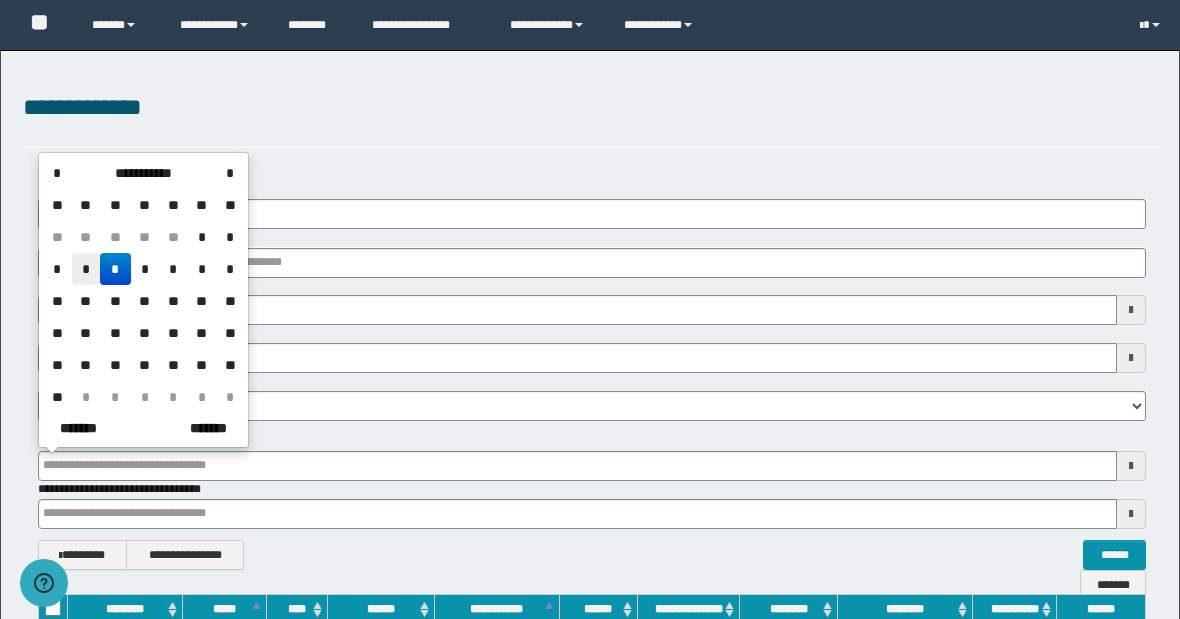click on "*" at bounding box center (86, 269) 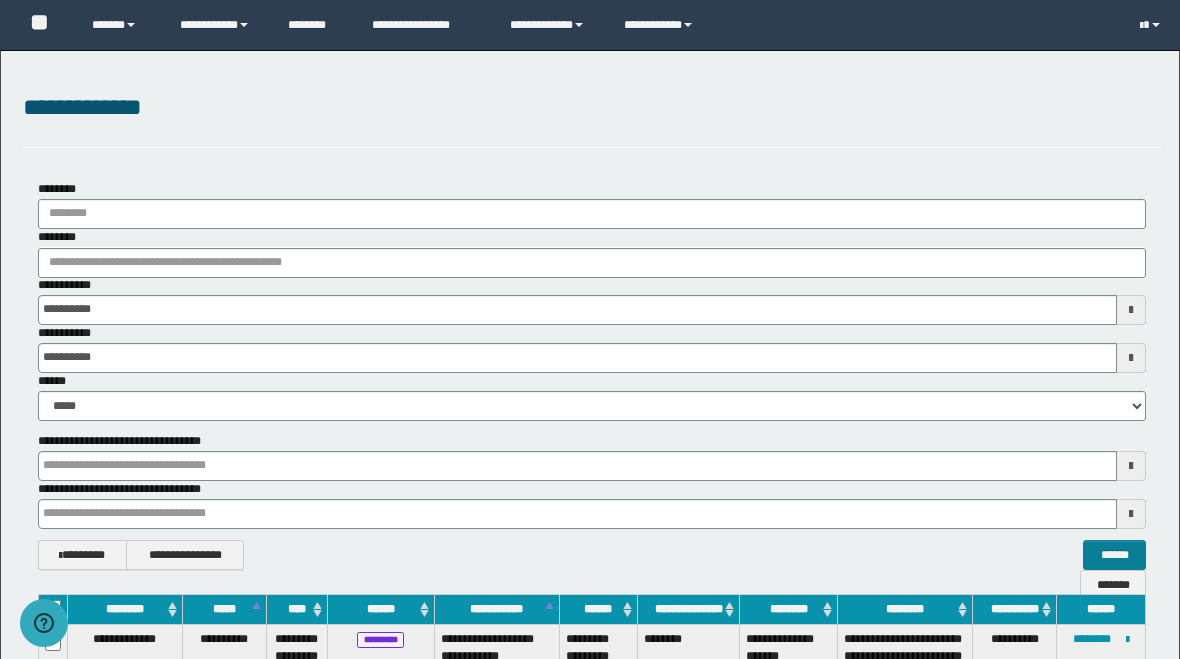 click on "******" at bounding box center [1114, 555] 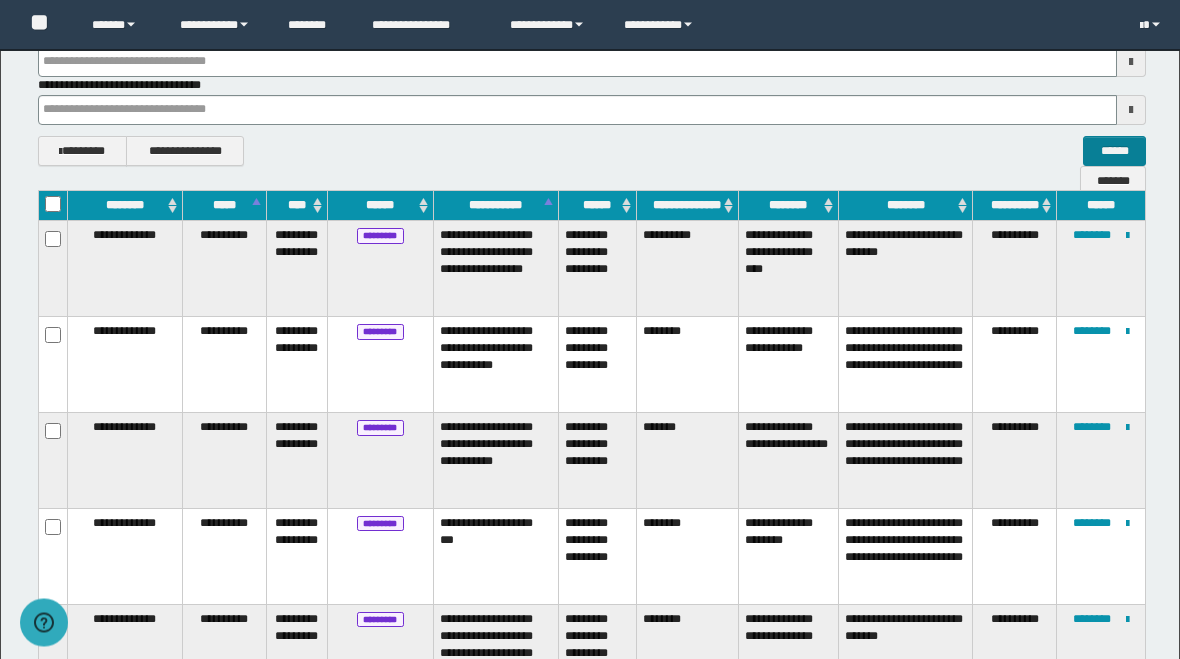 scroll, scrollTop: 309, scrollLeft: 0, axis: vertical 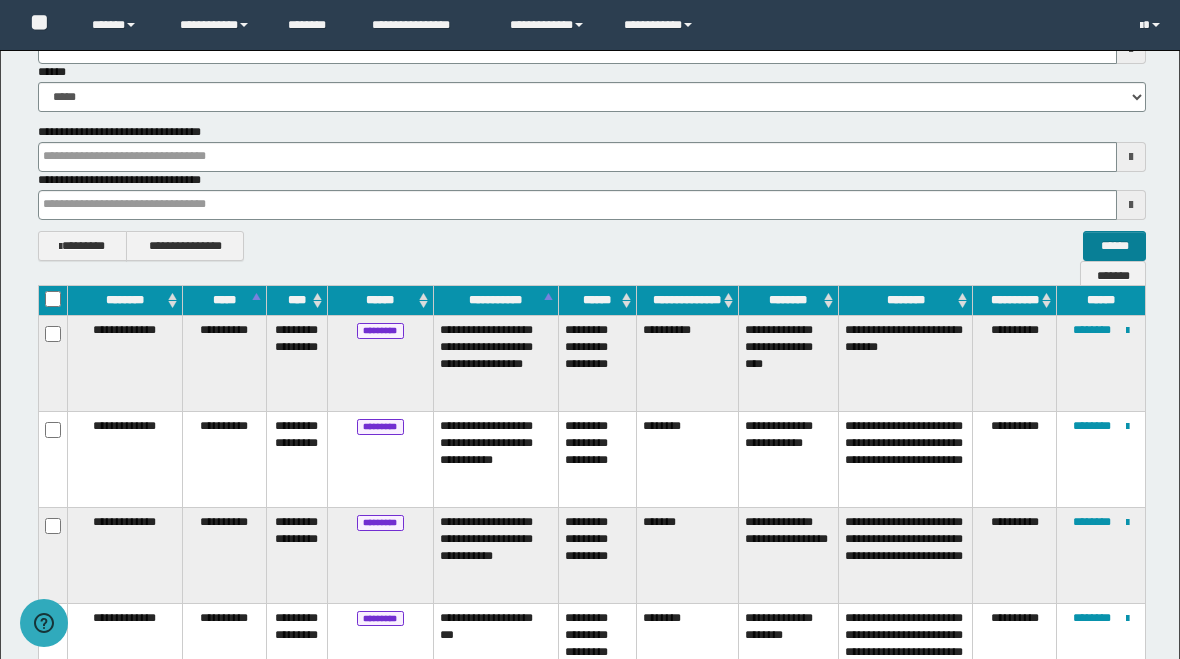 click on "******" at bounding box center (1114, 246) 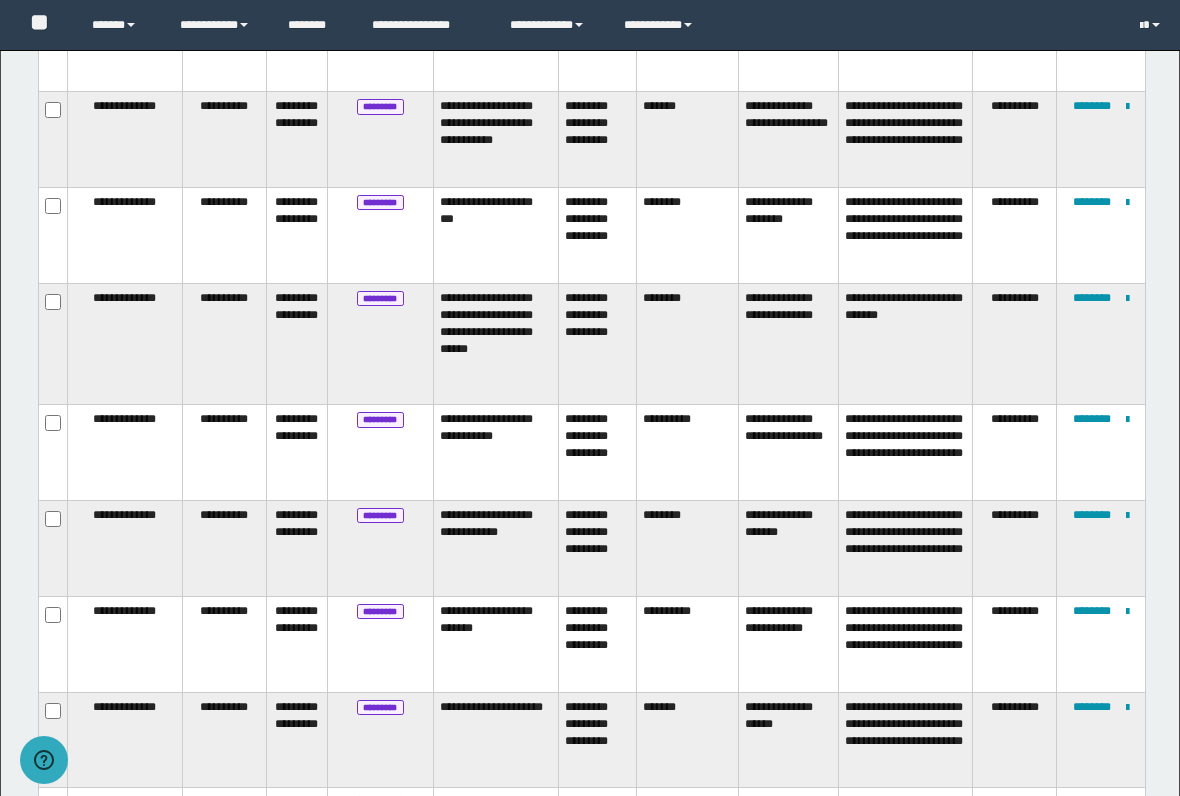 scroll, scrollTop: 737, scrollLeft: 0, axis: vertical 